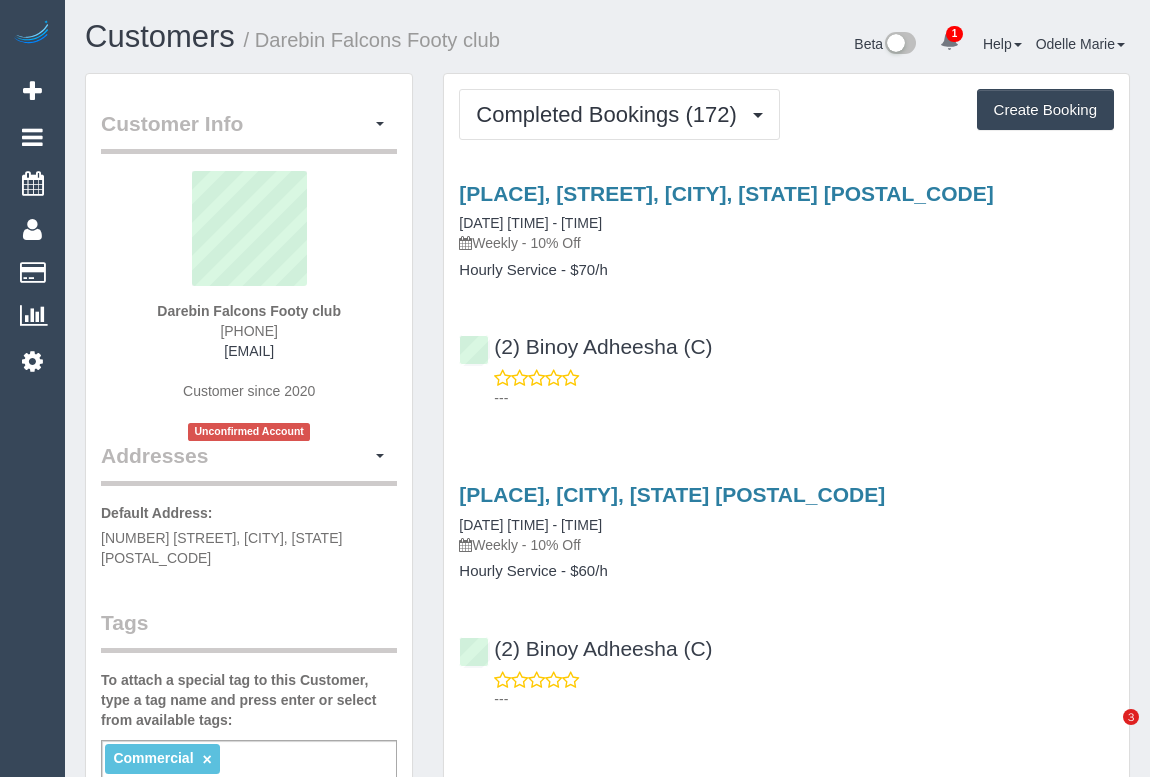 scroll, scrollTop: 0, scrollLeft: 0, axis: both 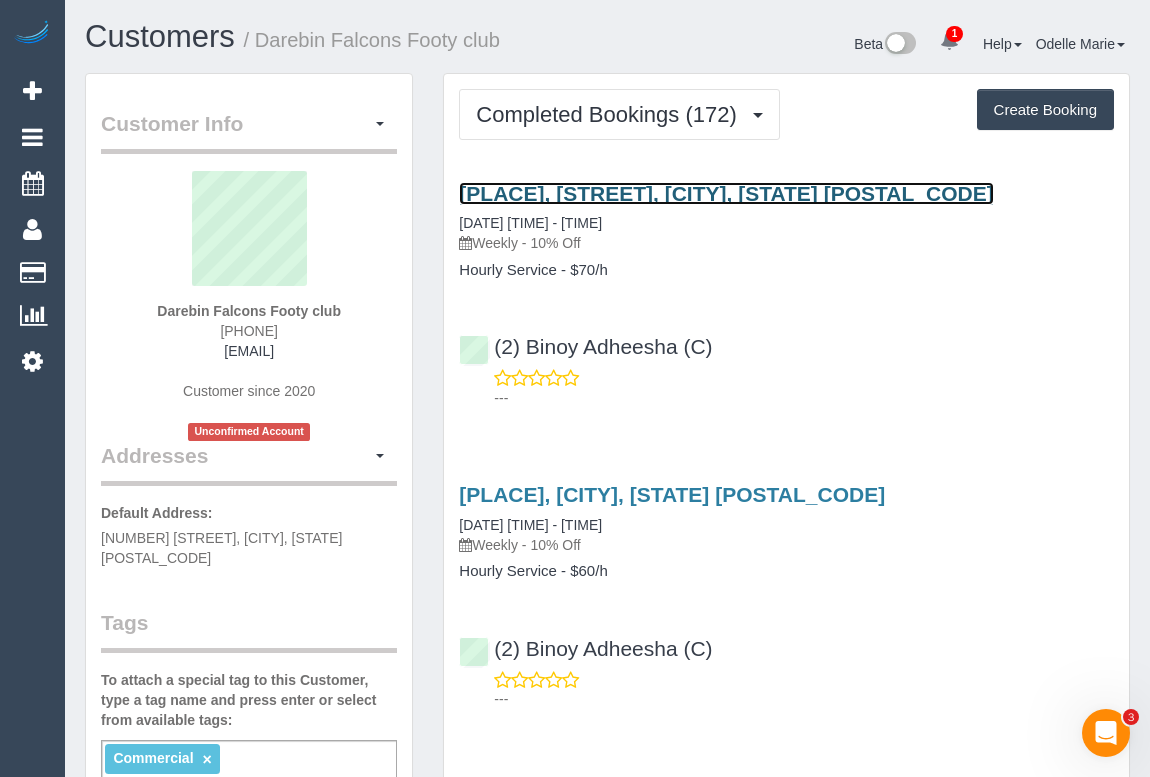 click on "Ah Capp, Halwyn Crescent, Preston, VIC 3072" at bounding box center (726, 193) 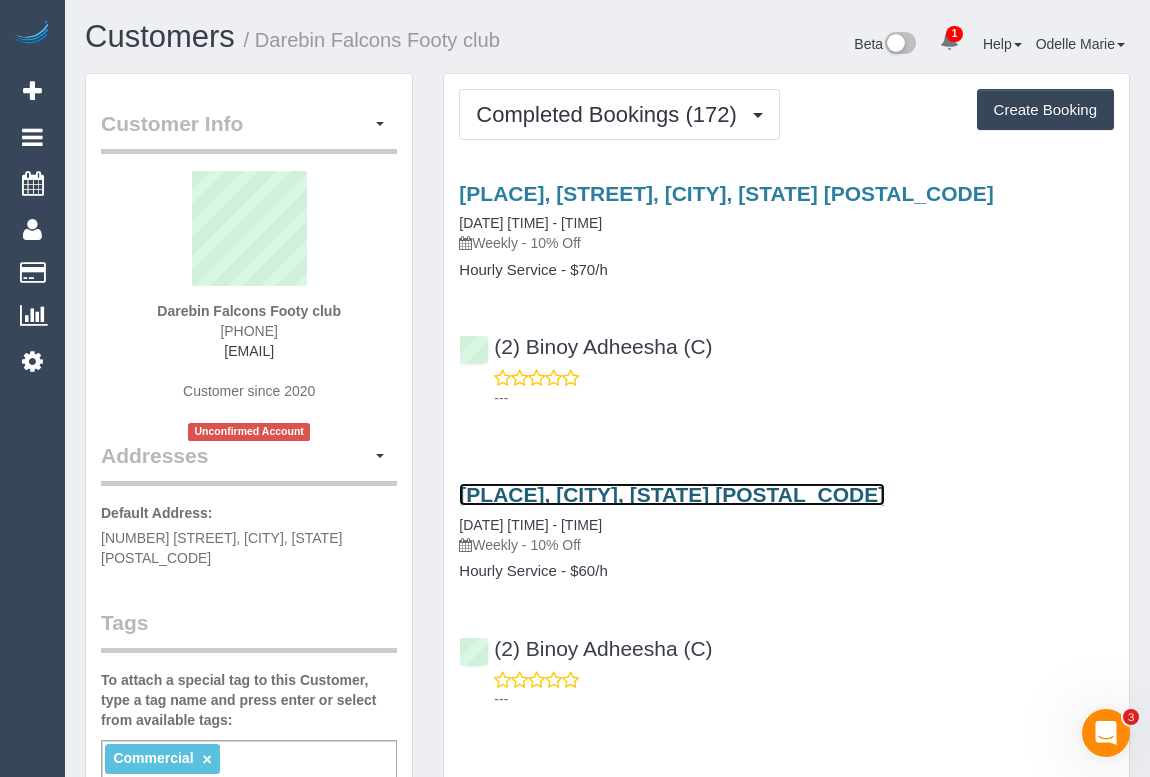 click on "W H Robinson Reserve, Preston, VIC 3072" at bounding box center [672, 494] 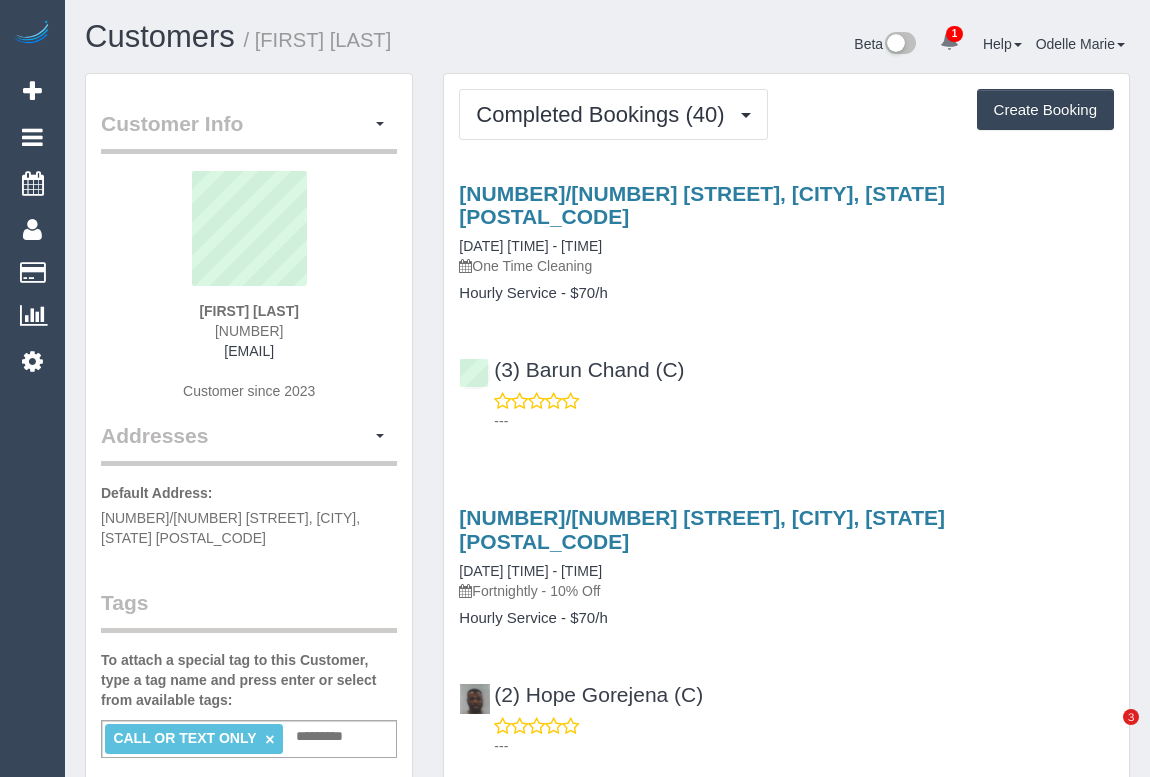 scroll, scrollTop: 0, scrollLeft: 0, axis: both 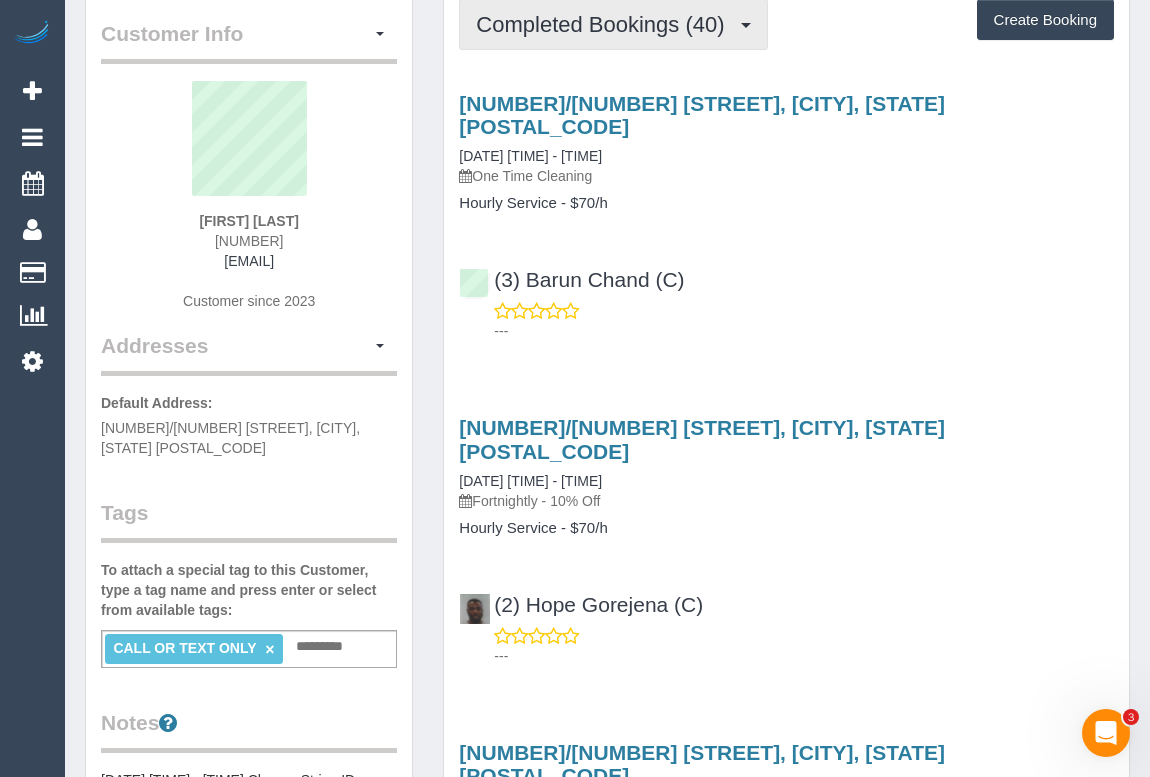 click on "Completed Bookings (40)" at bounding box center [613, 24] 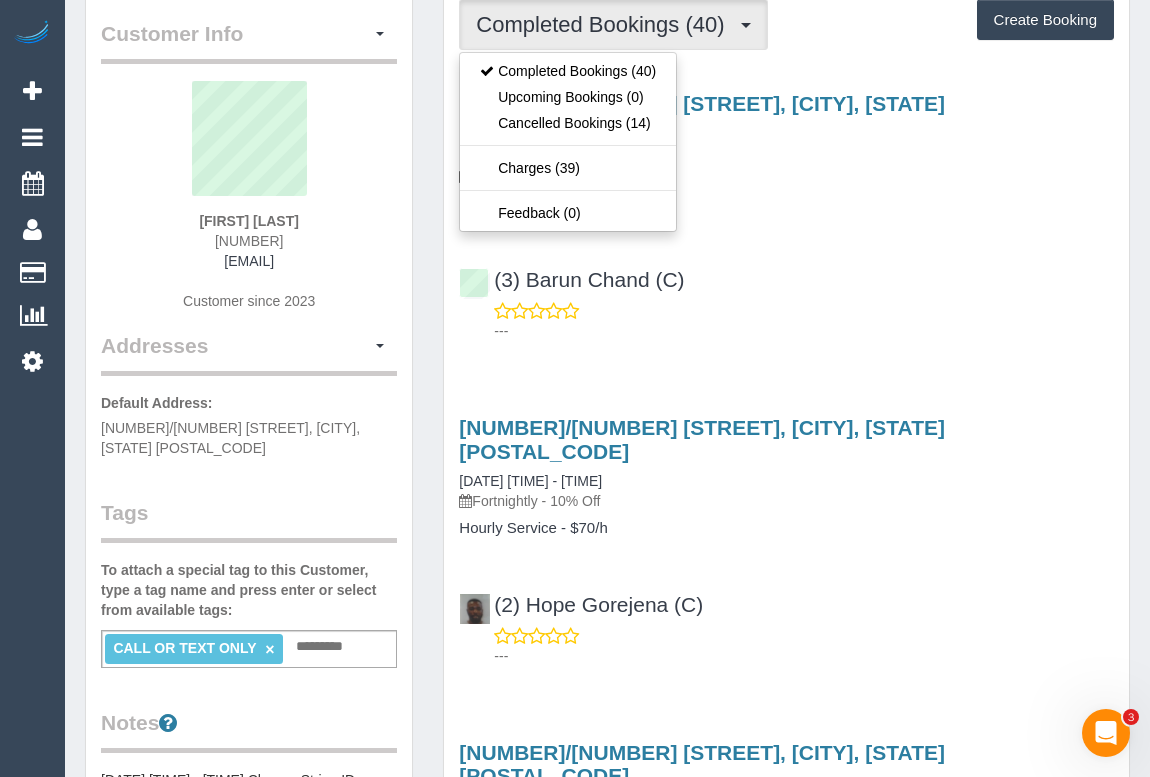 click on "---" at bounding box center (804, 331) 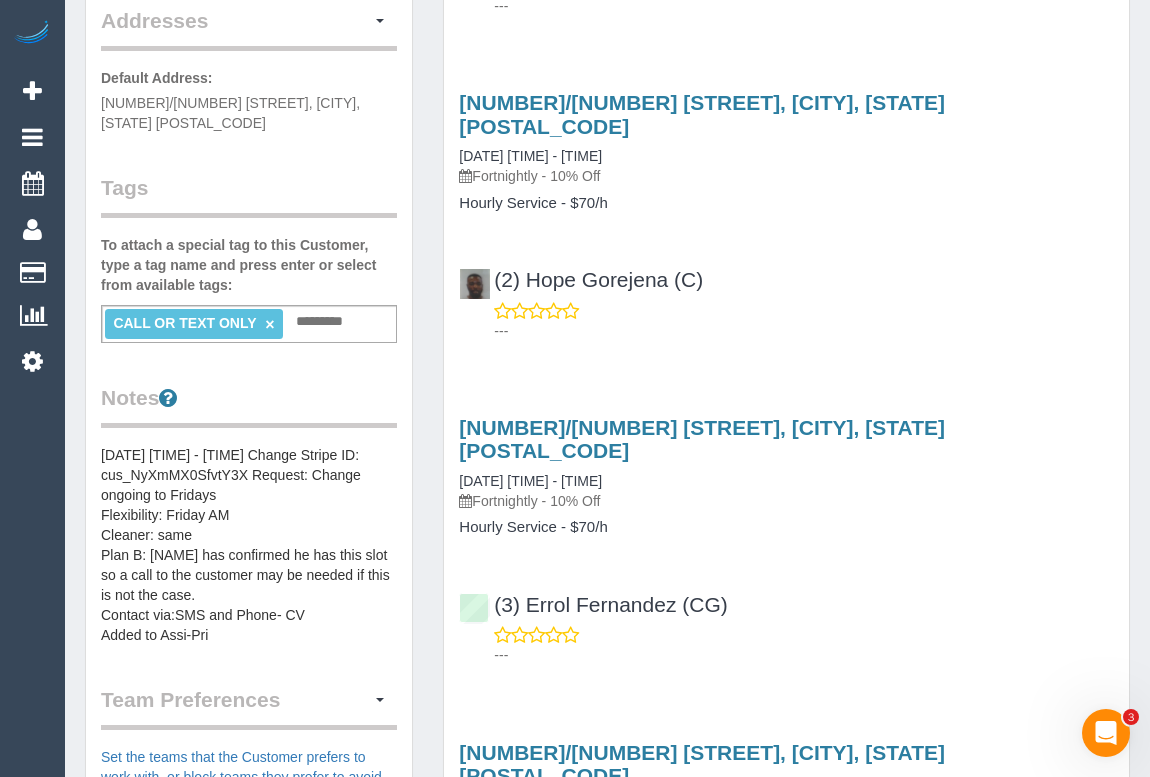scroll, scrollTop: 0, scrollLeft: 0, axis: both 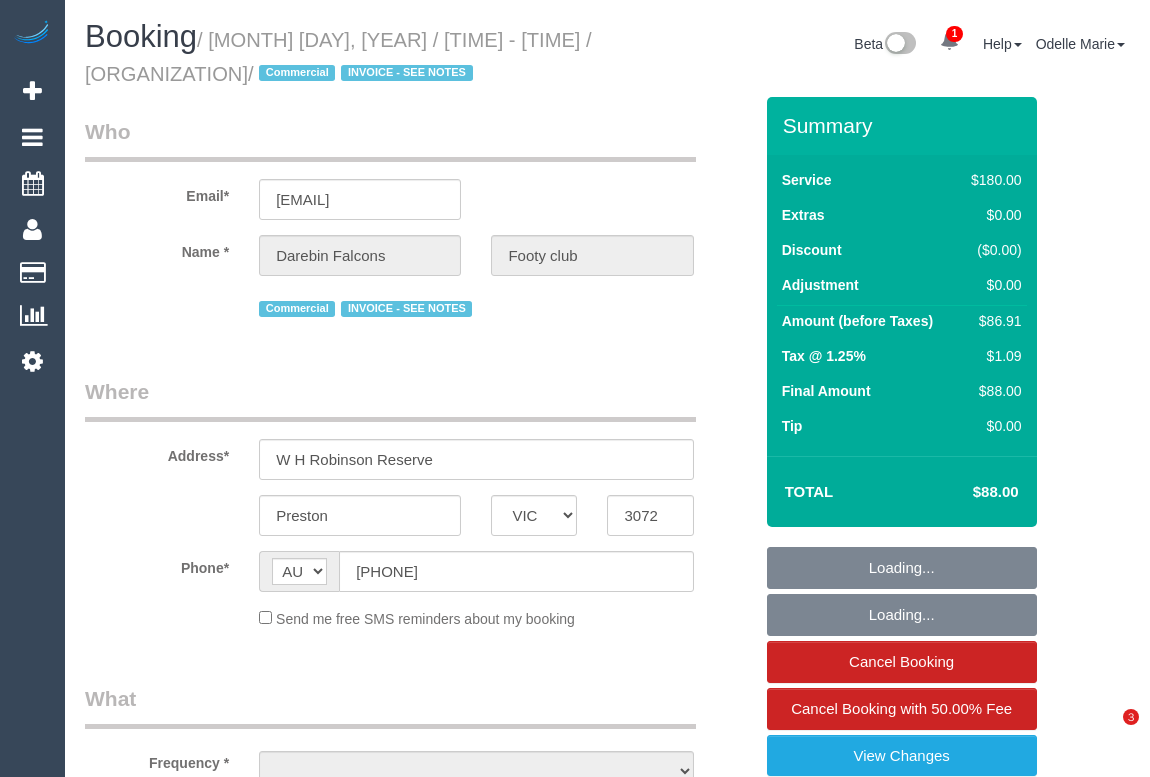 select on "VIC" 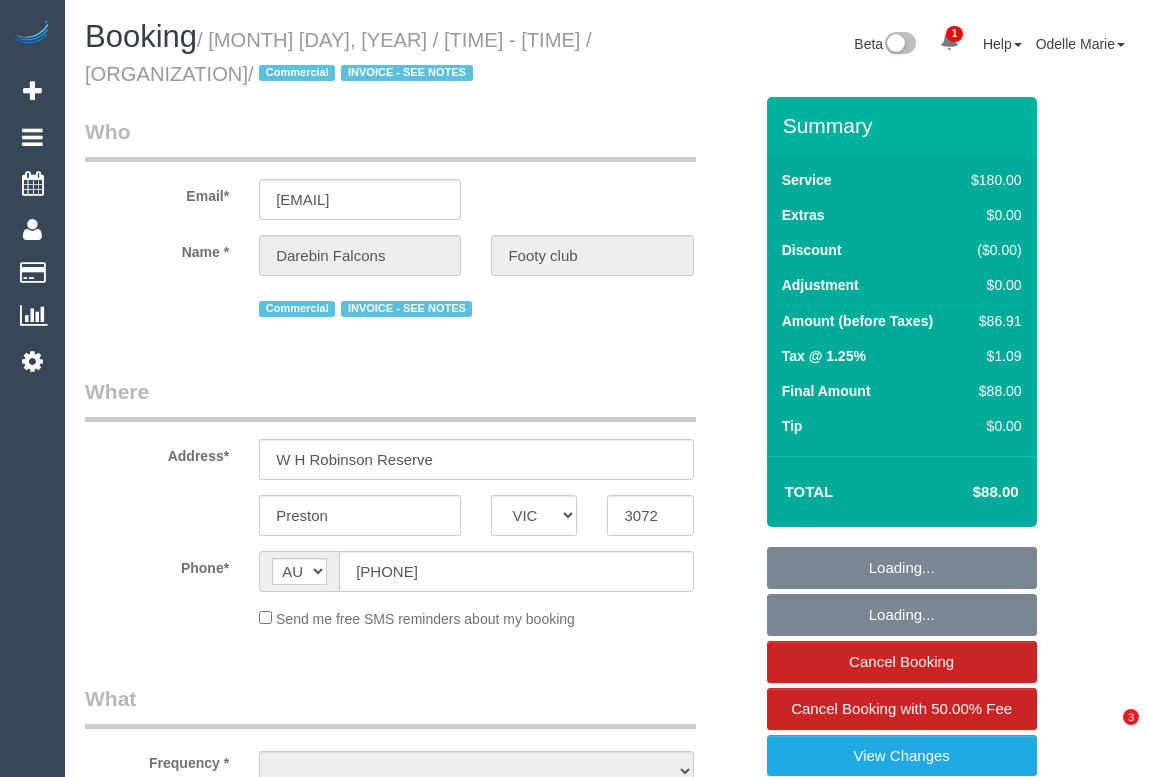 scroll, scrollTop: 0, scrollLeft: 0, axis: both 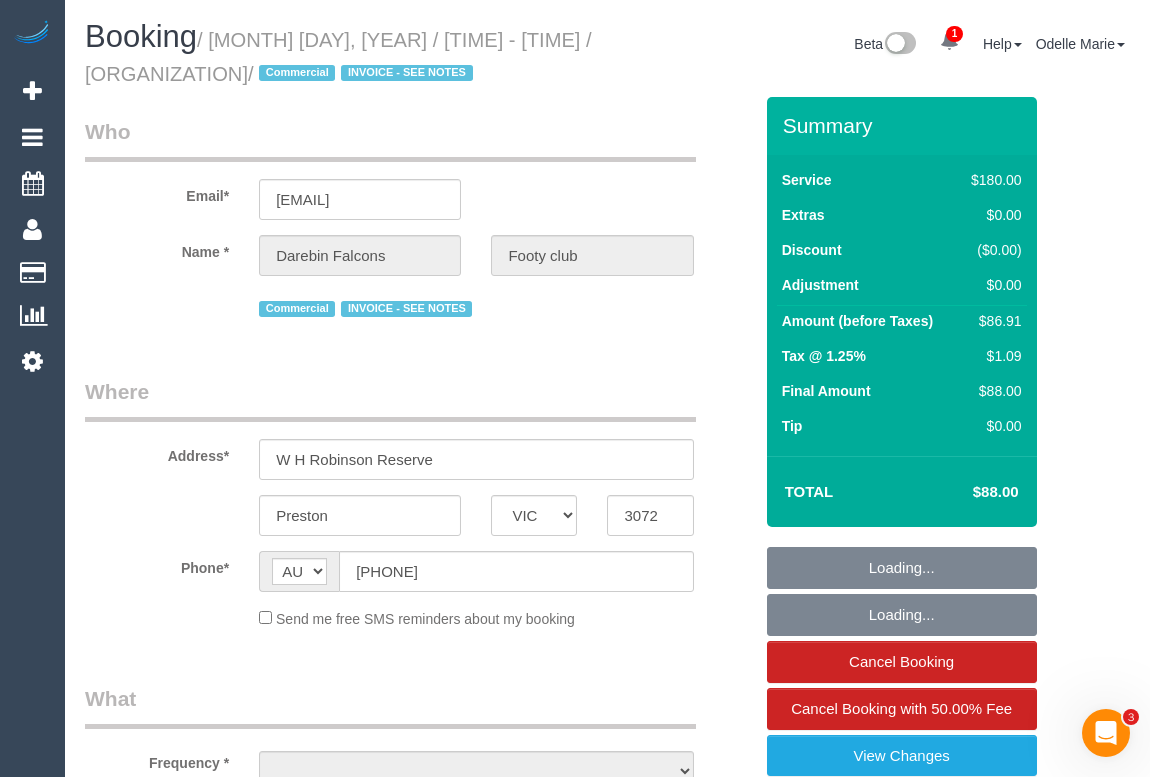 select on "object:689" 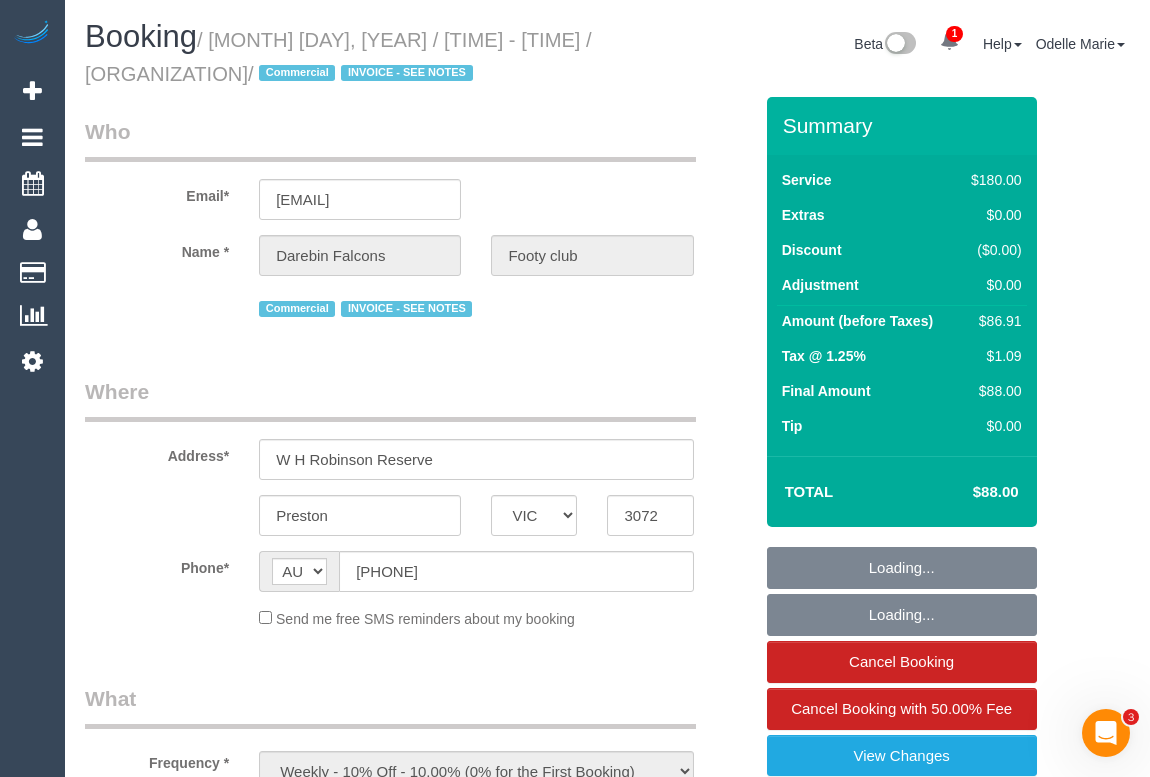 select on "180" 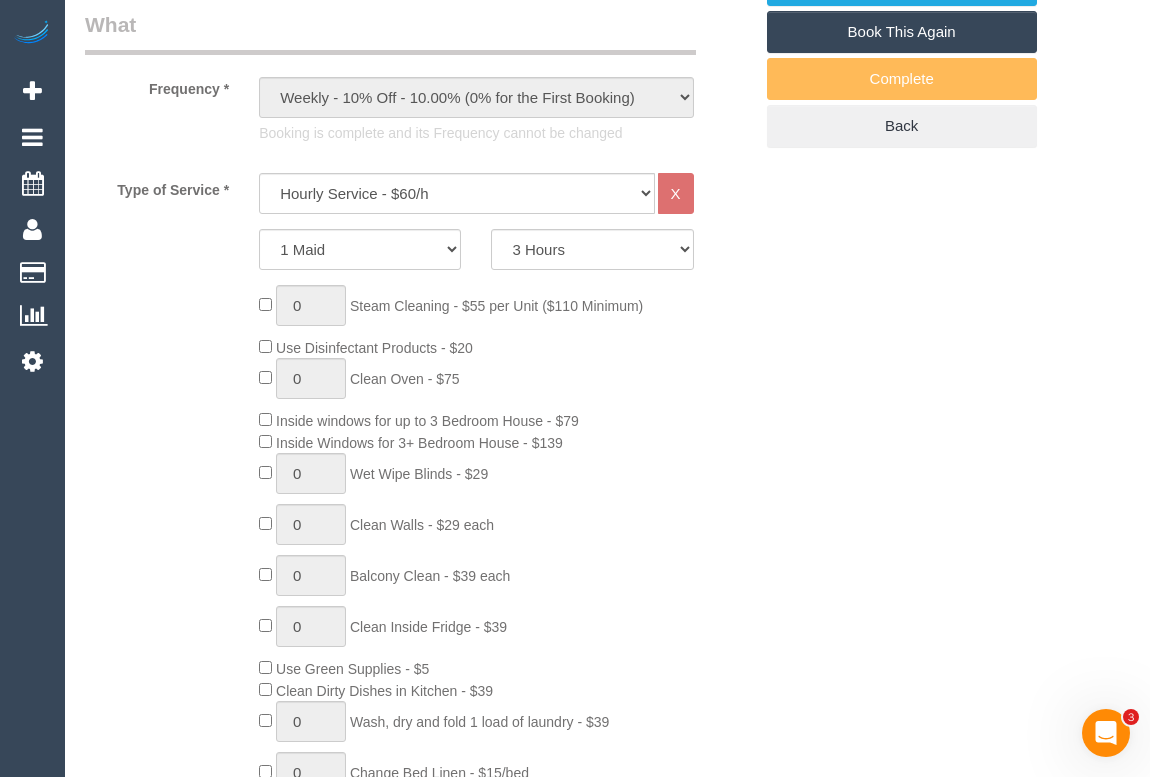select on "object:1513" 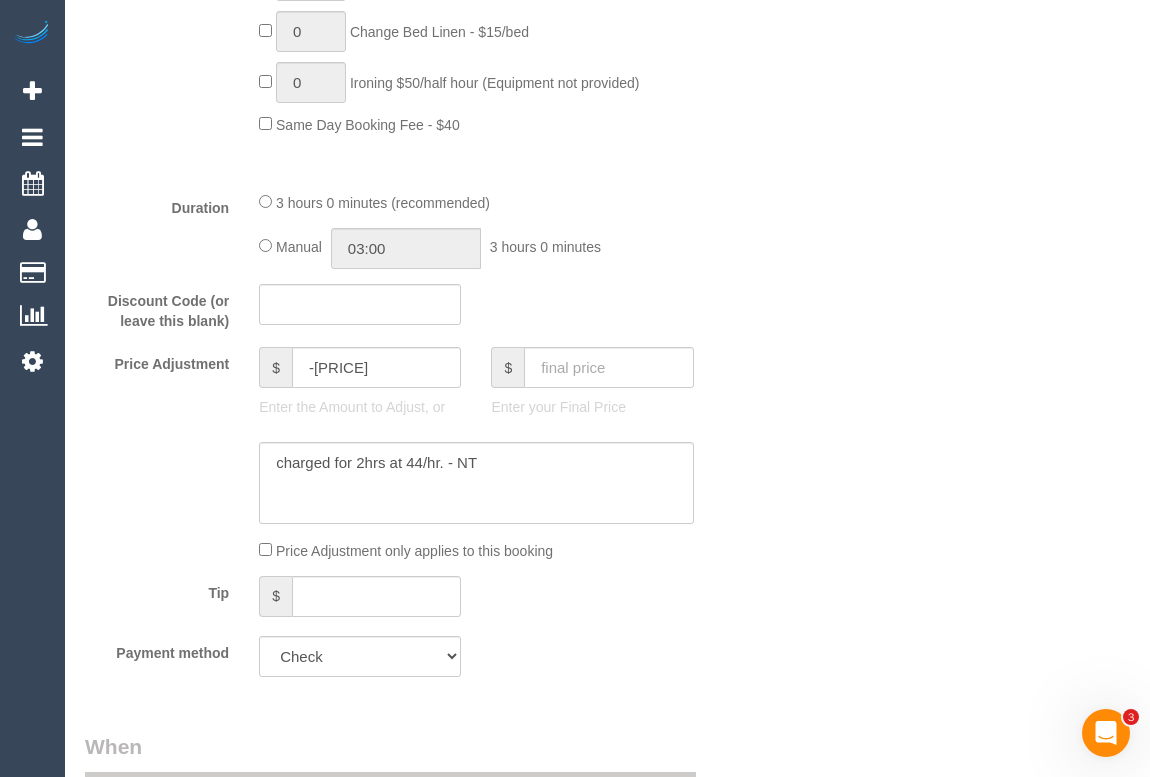 scroll, scrollTop: 1363, scrollLeft: 0, axis: vertical 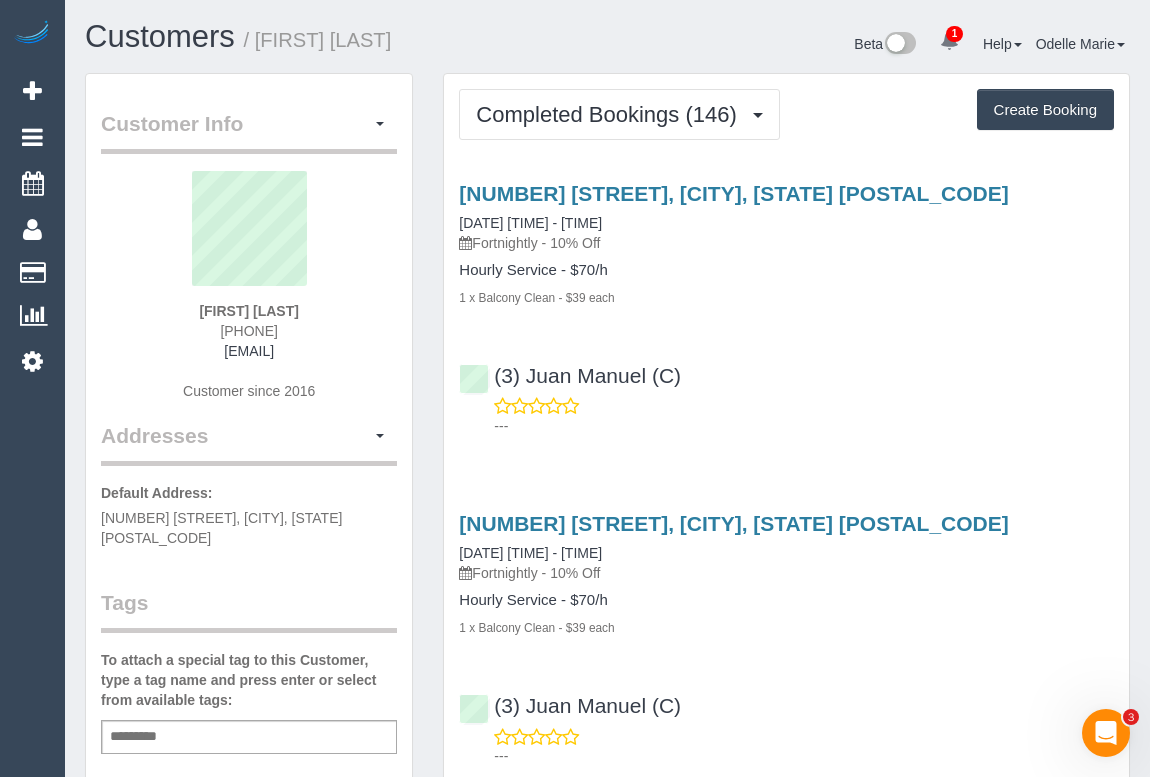 click on "135 Simpson Street, East Melbourne, VIC 3002
11/07/2025 08:00 - 15:00
Fortnightly - 10% Off
Hourly Service - $70/h
1 x Balcony Clean - $39 each
(3) Juan Manuel (C)
---" at bounding box center [786, 305] 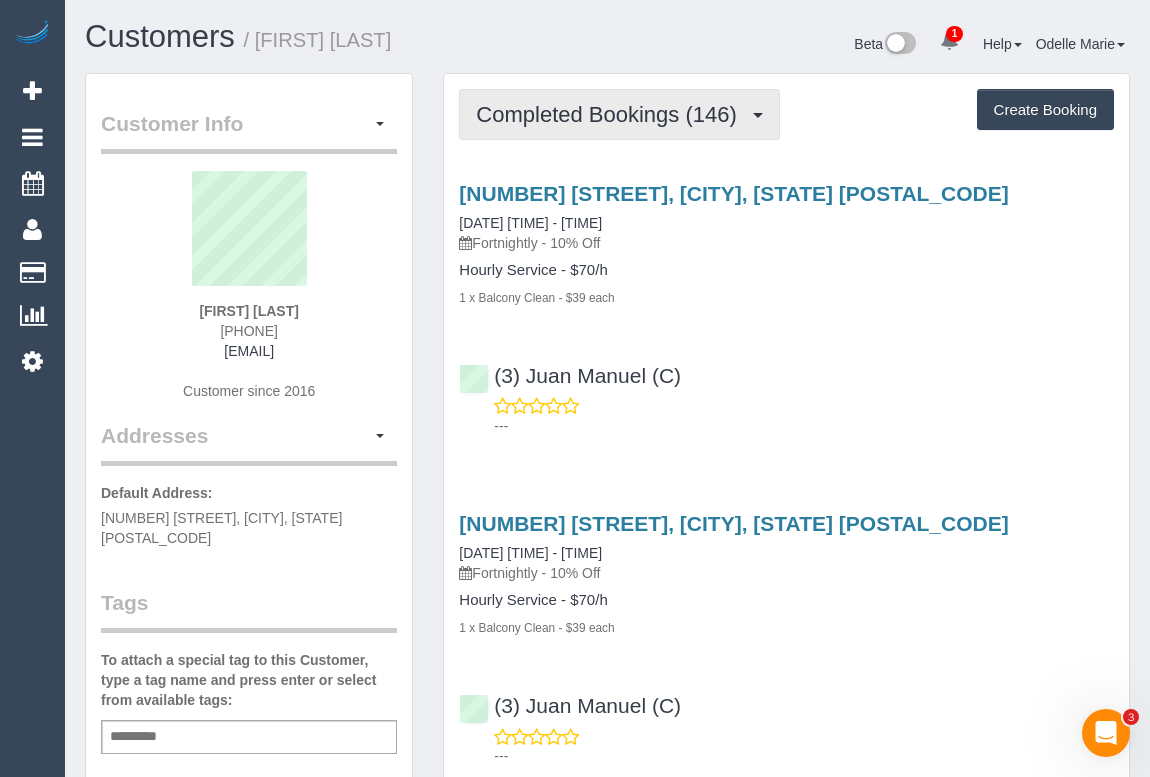 click on "Completed Bookings (146)" at bounding box center [611, 114] 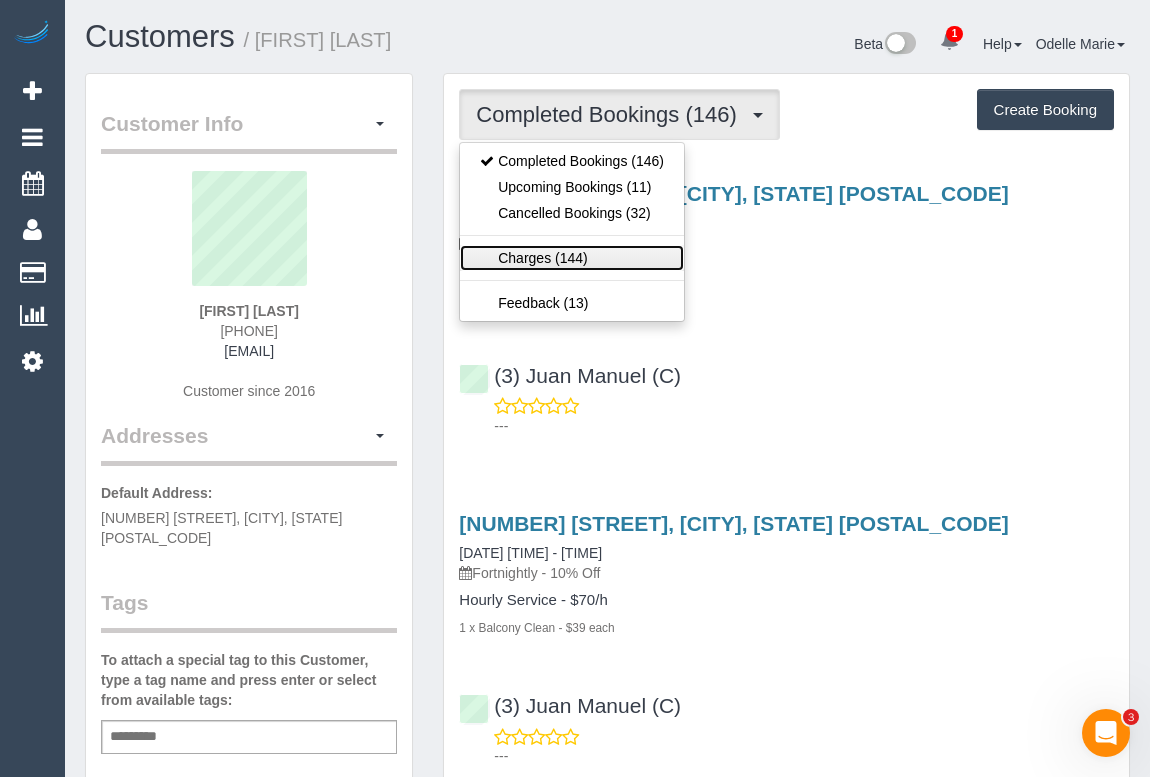 click on "Charges (144)" at bounding box center (572, 258) 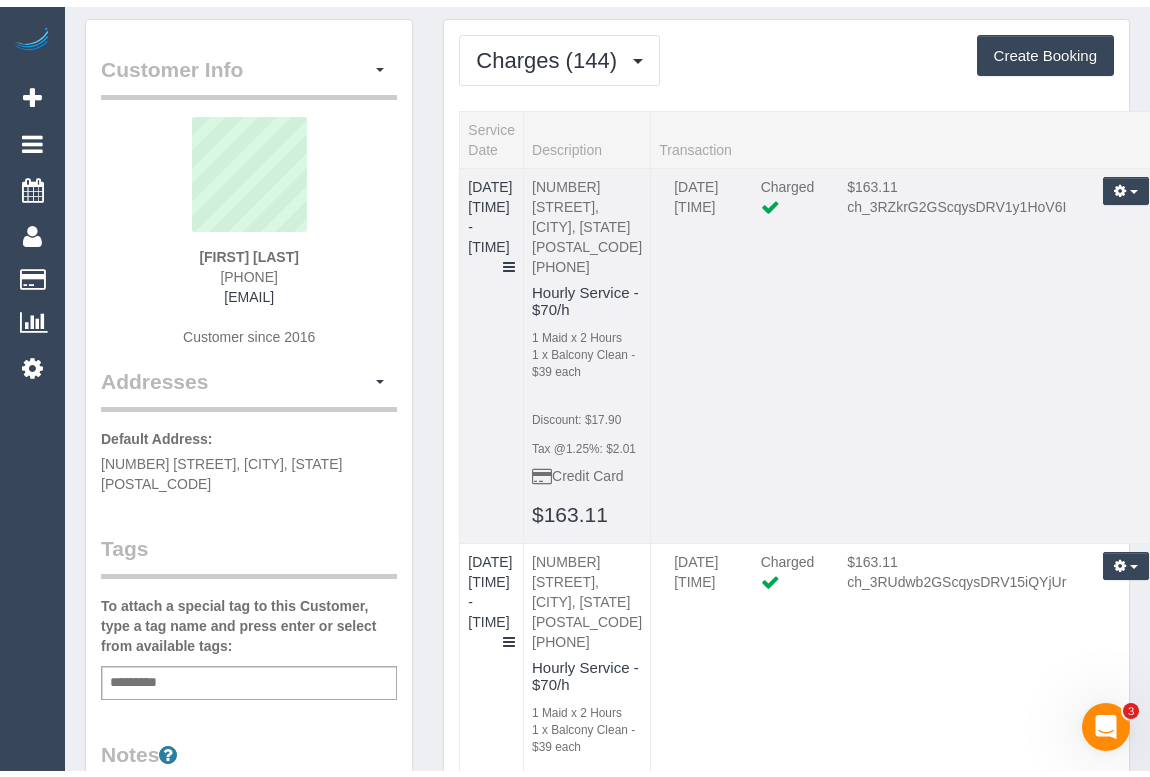 scroll, scrollTop: 0, scrollLeft: 0, axis: both 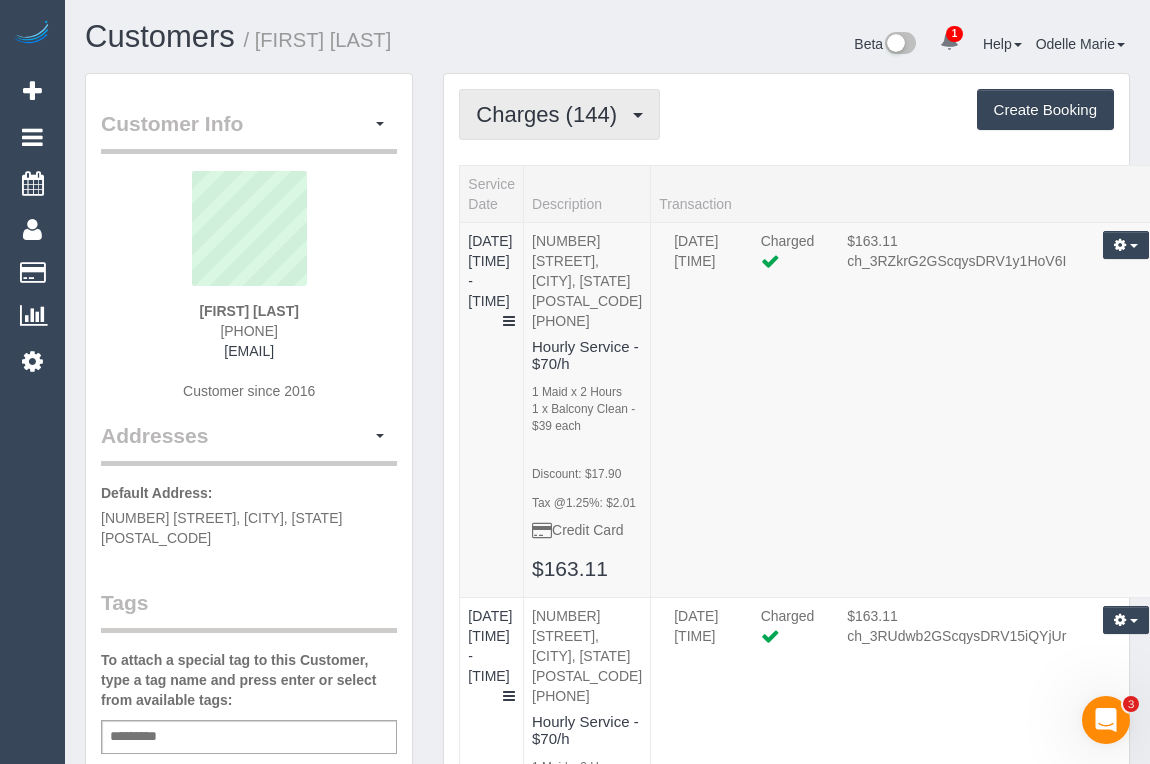 click on "Charges (144)" at bounding box center [551, 114] 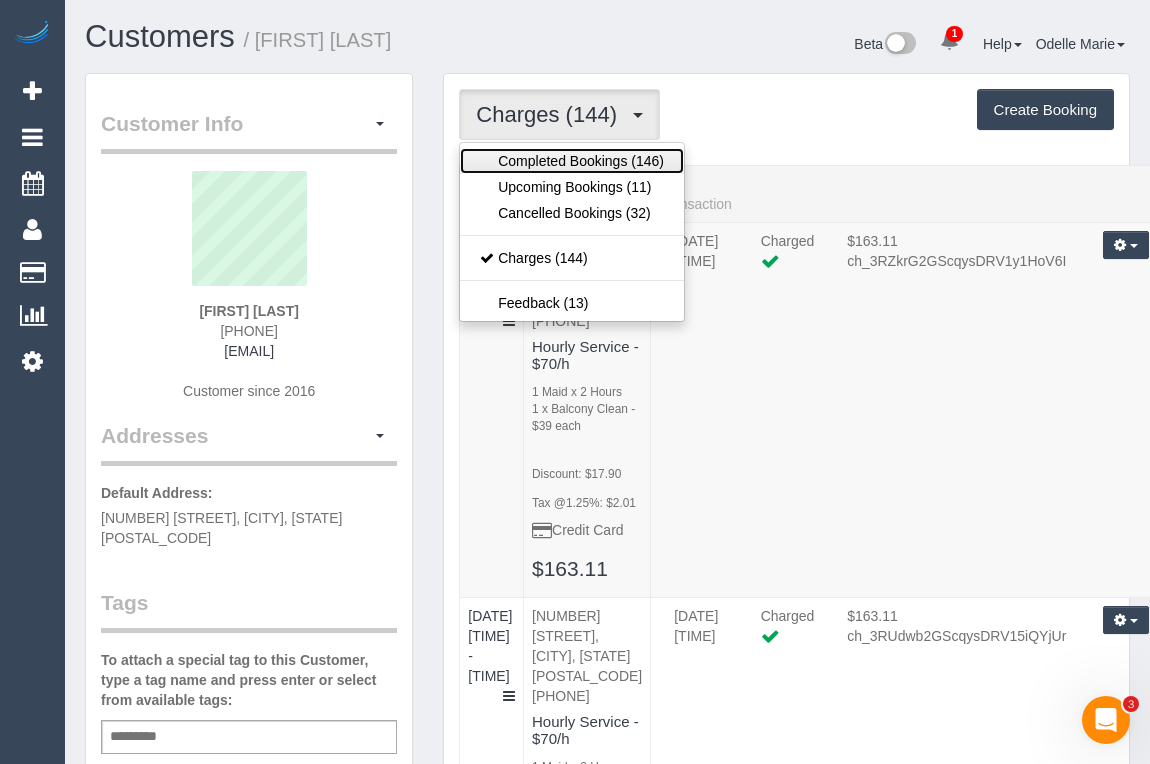 click on "Completed Bookings (146)" at bounding box center [572, 161] 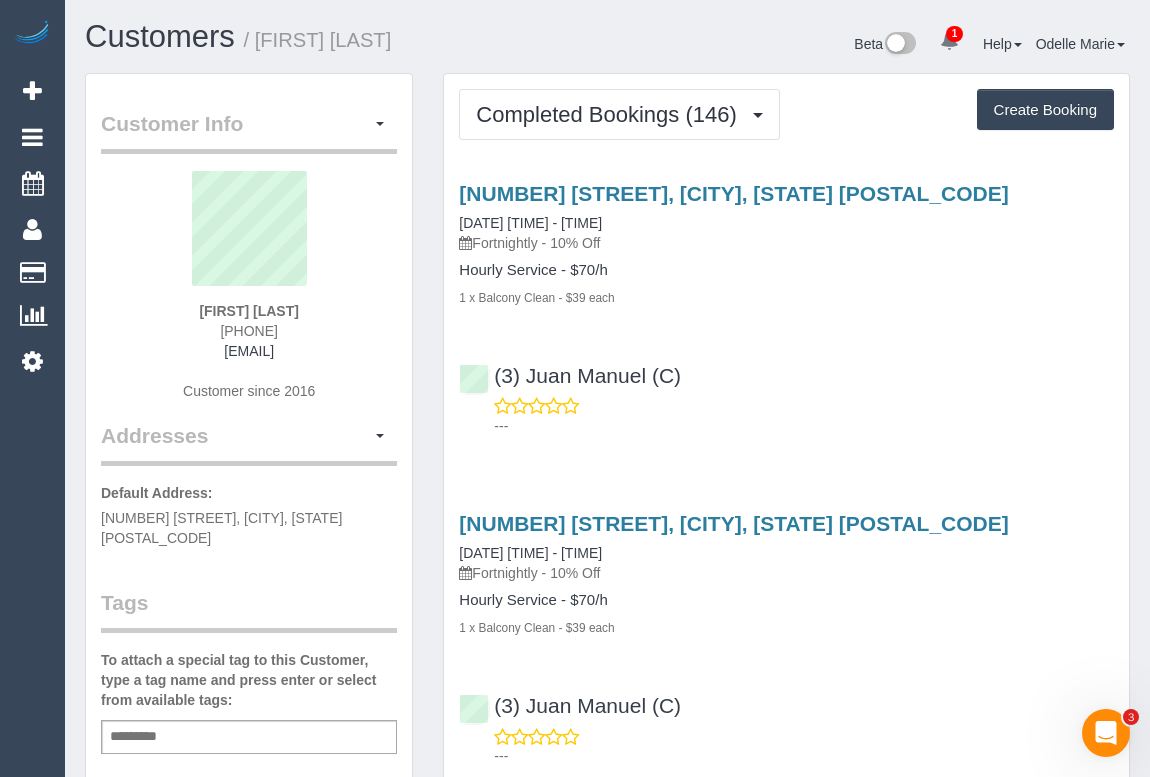 scroll, scrollTop: 90, scrollLeft: 0, axis: vertical 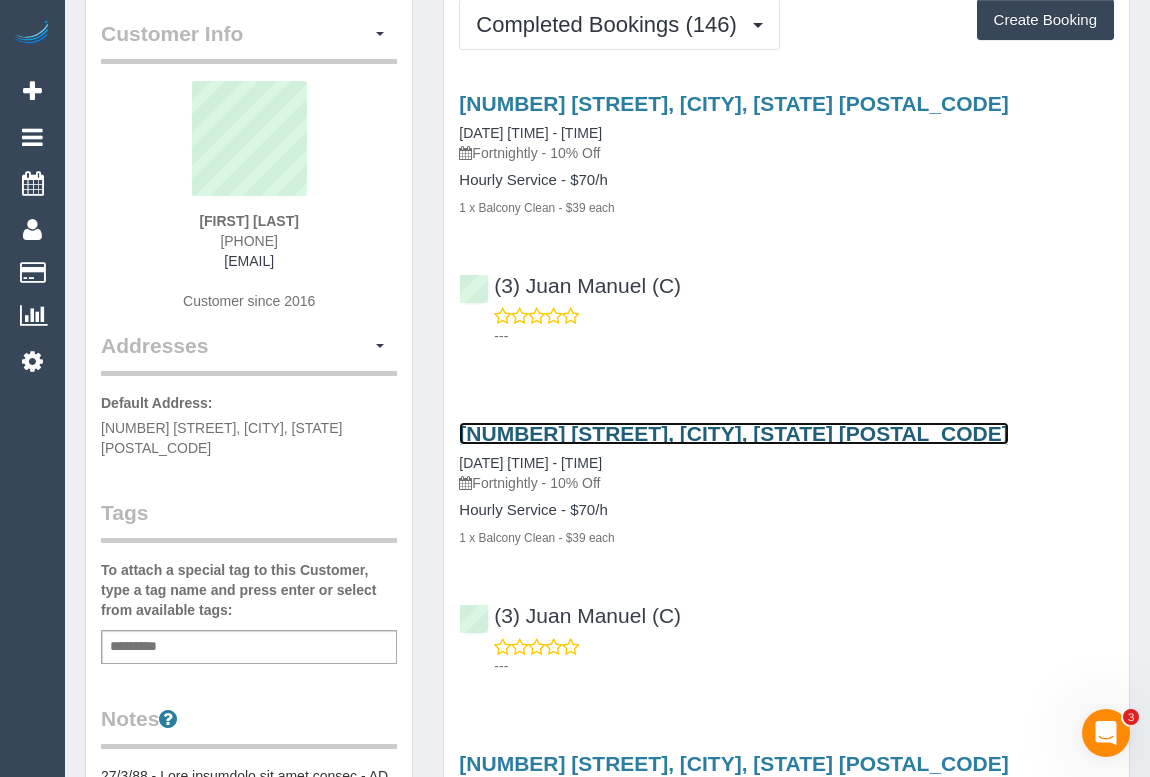 click on "135 Simpson Street, East Melbourne, VIC 3002" at bounding box center [733, 433] 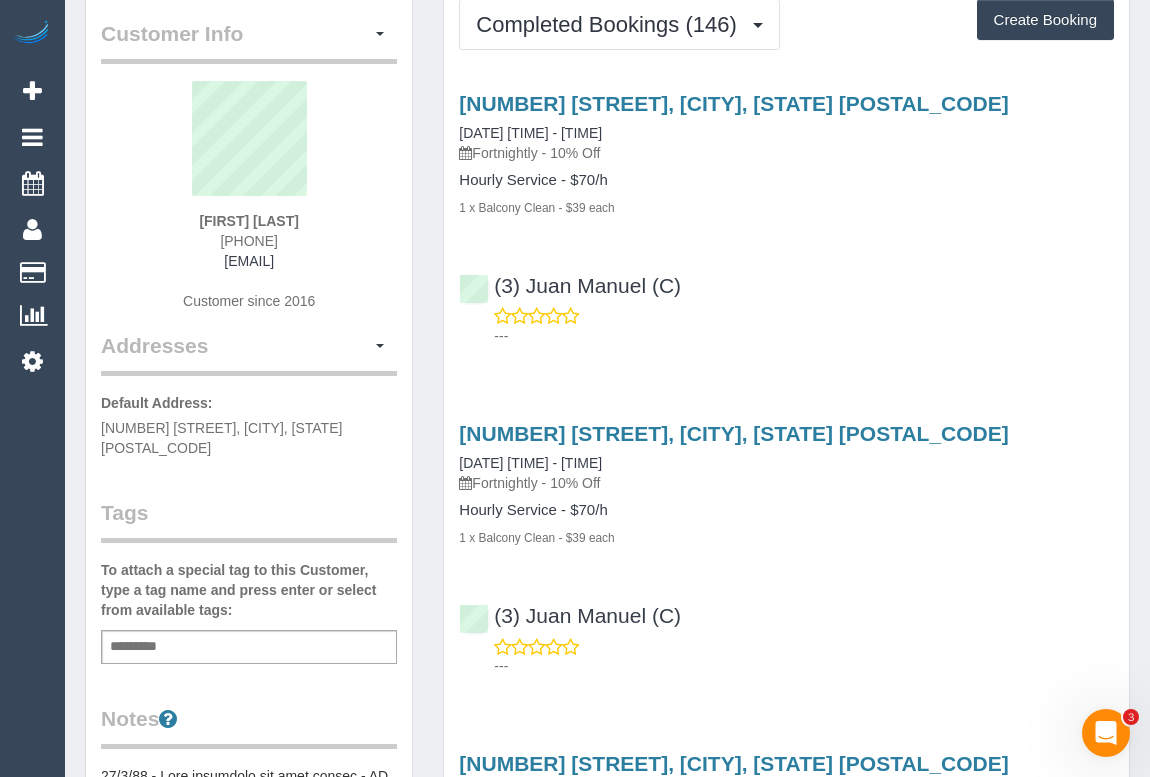 click on "(3) Juan Manuel (C)
---" at bounding box center (786, 302) 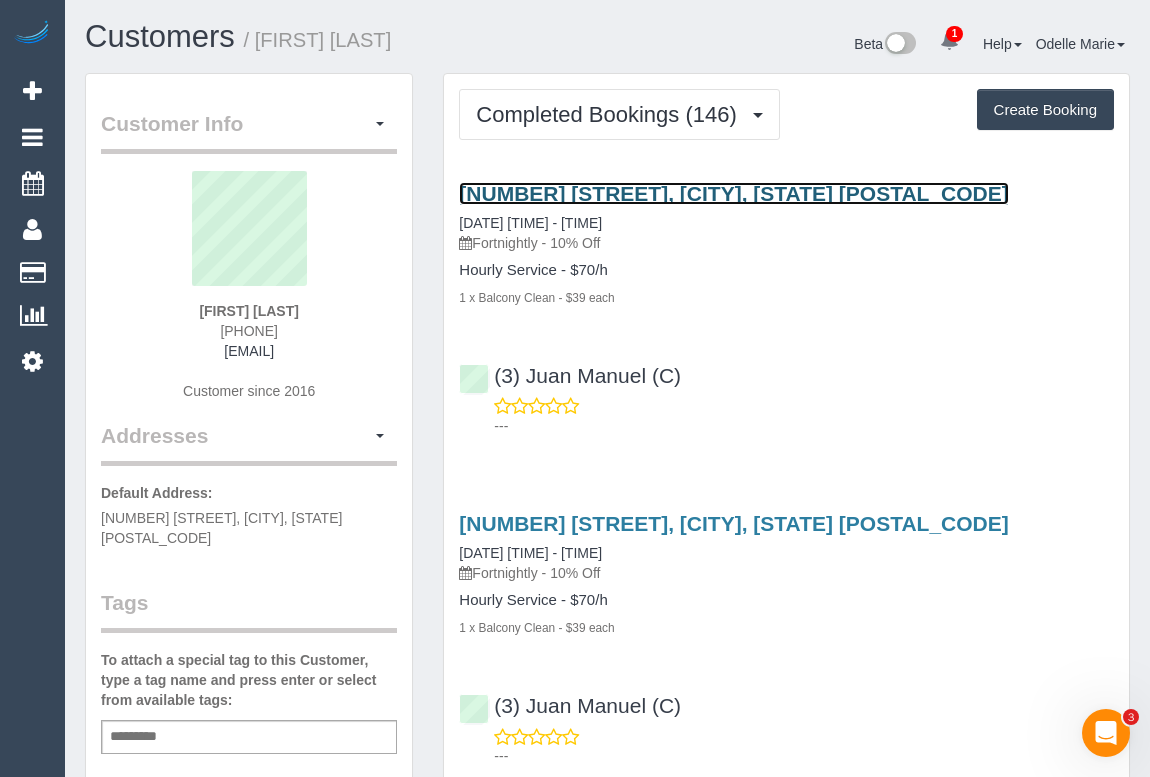 click on "135 Simpson Street, East Melbourne, VIC 3002" at bounding box center [733, 193] 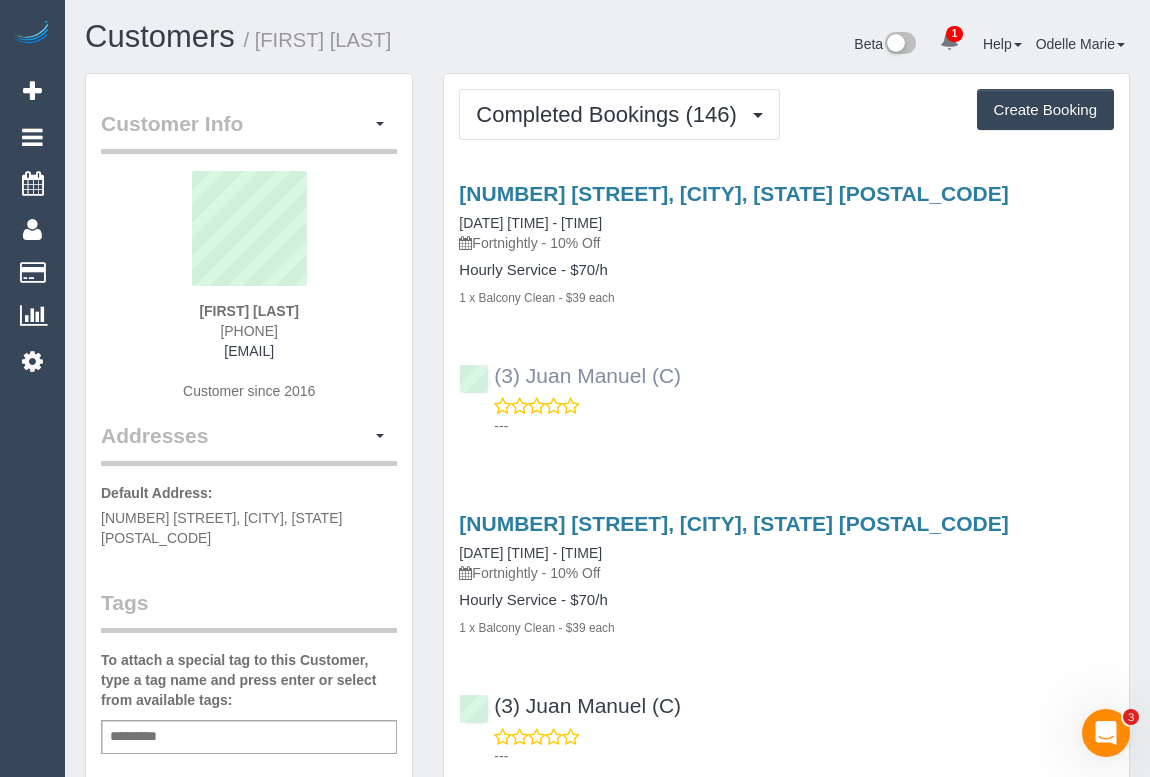 drag, startPoint x: 690, startPoint y: 377, endPoint x: 494, endPoint y: 375, distance: 196.01021 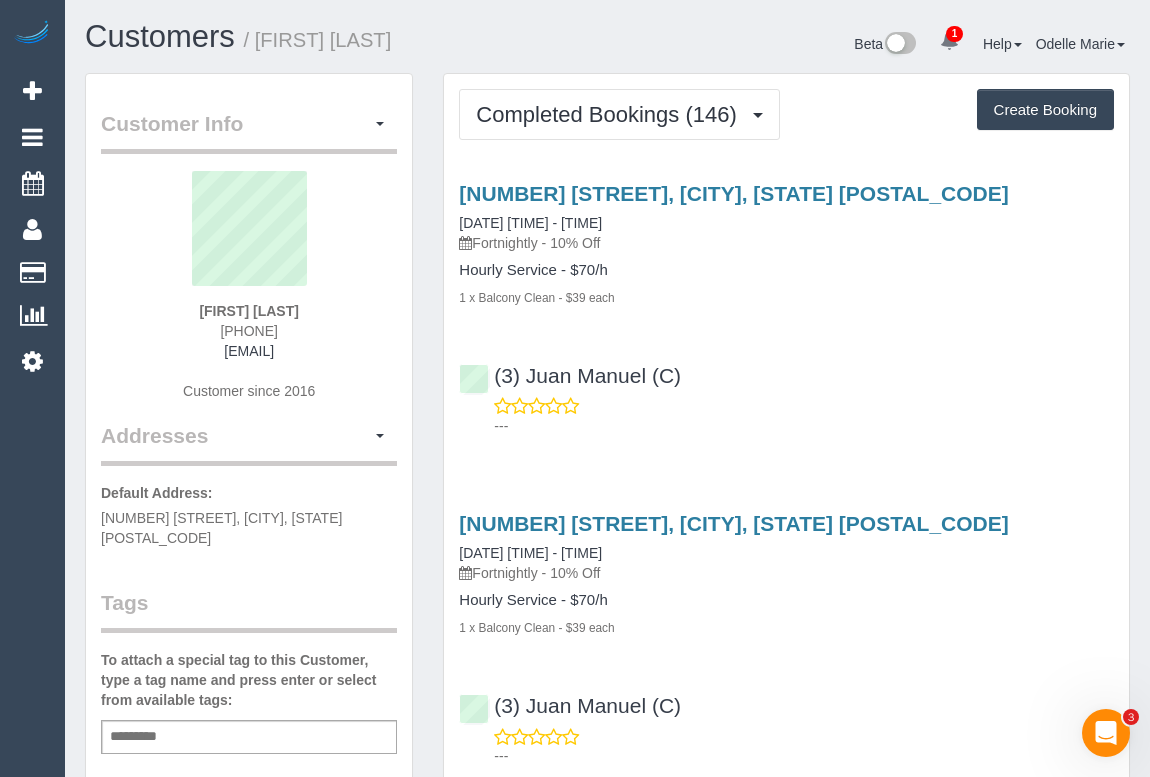 copy on "(3) Juan Manuel (C)" 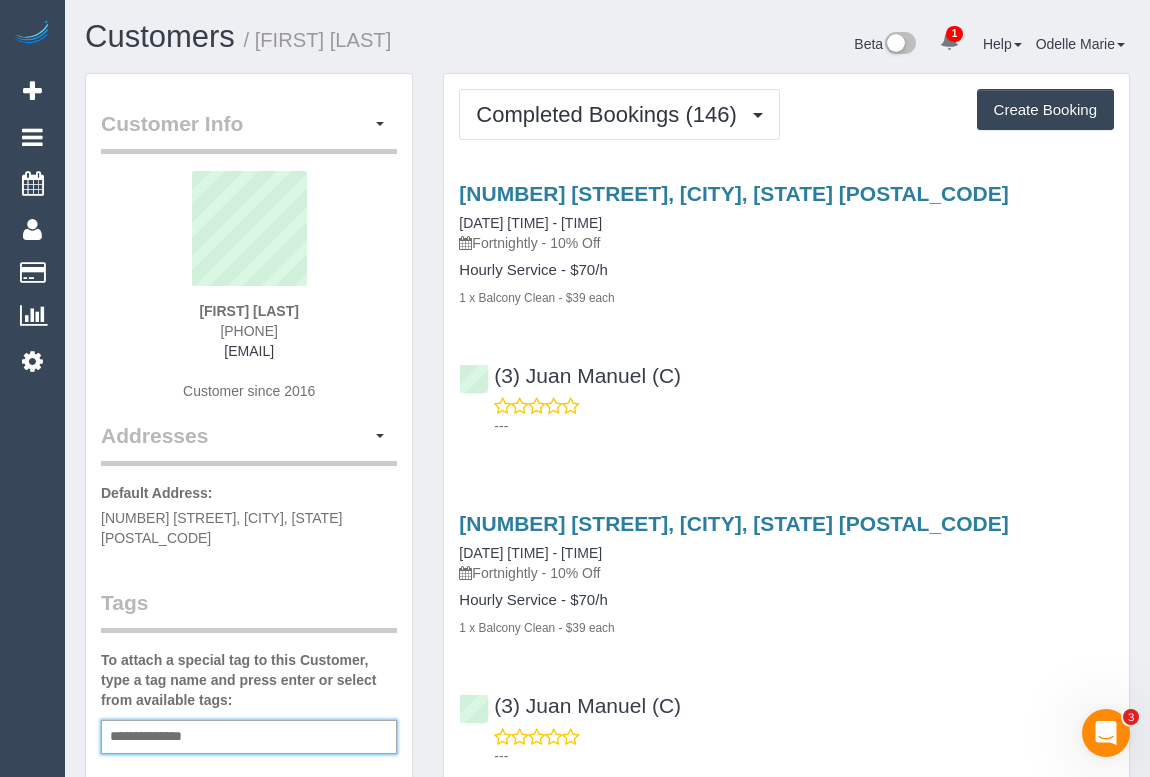 type on "**********" 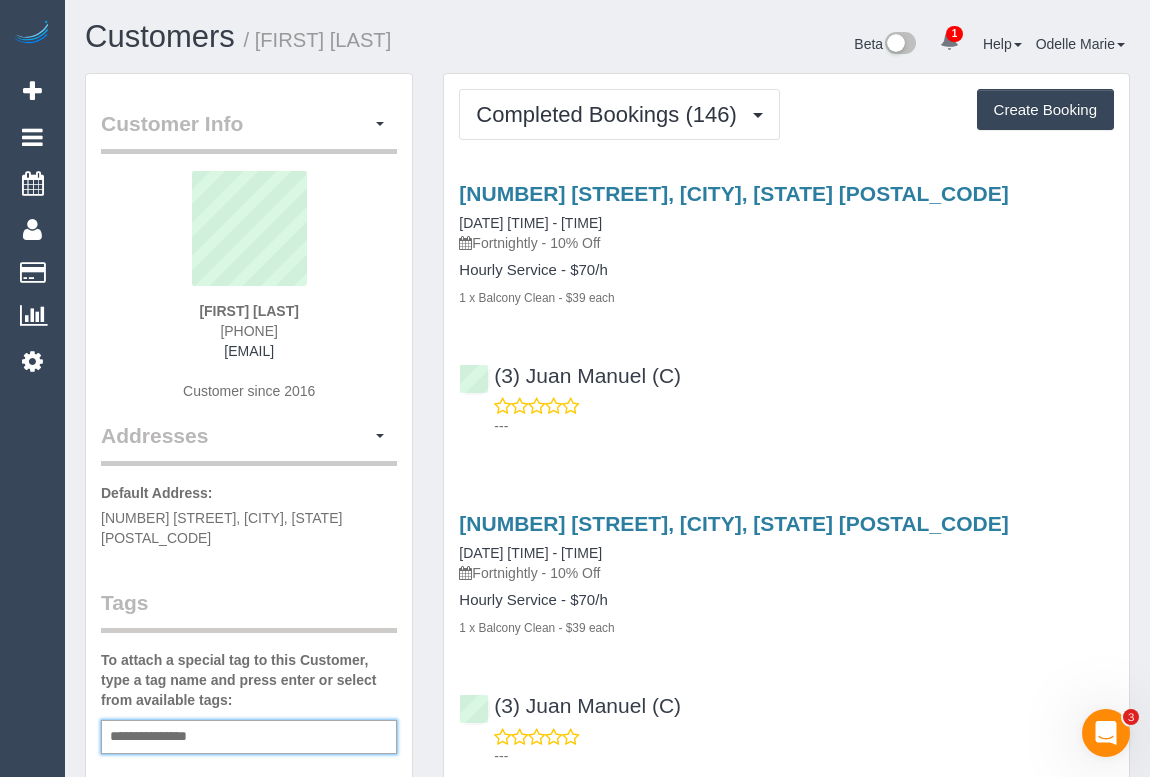 type 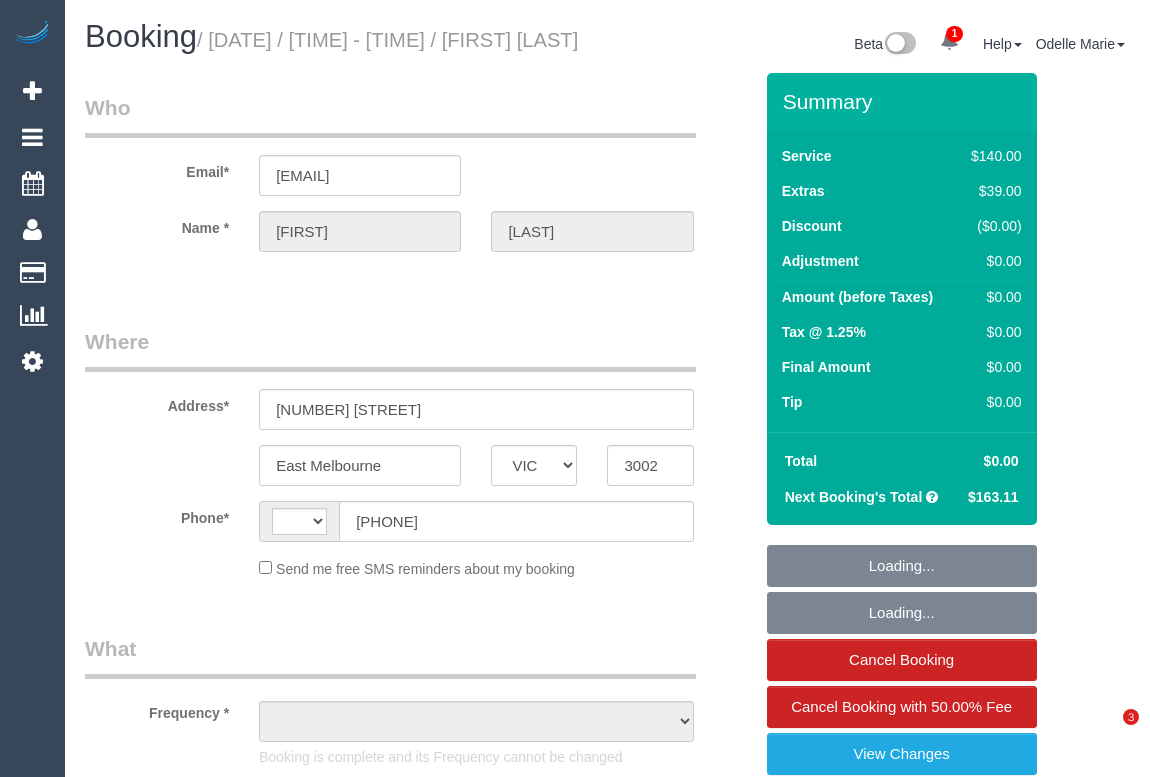 select on "VIC" 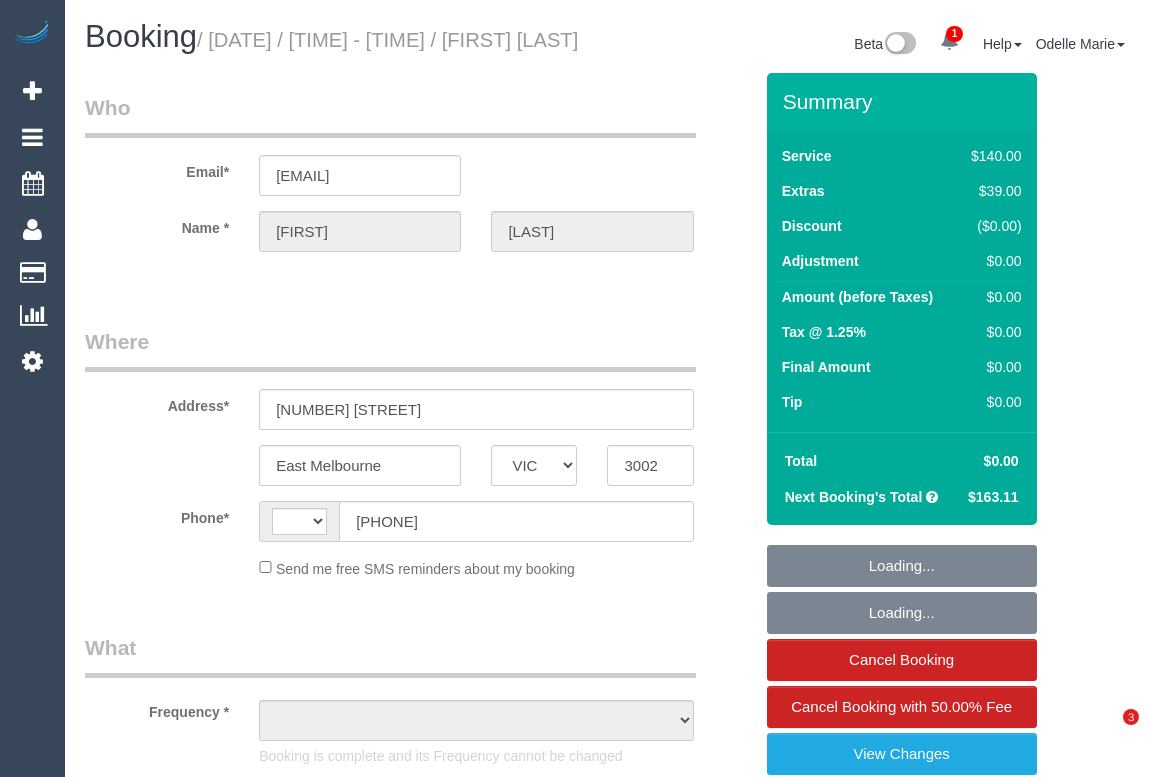 scroll, scrollTop: 0, scrollLeft: 0, axis: both 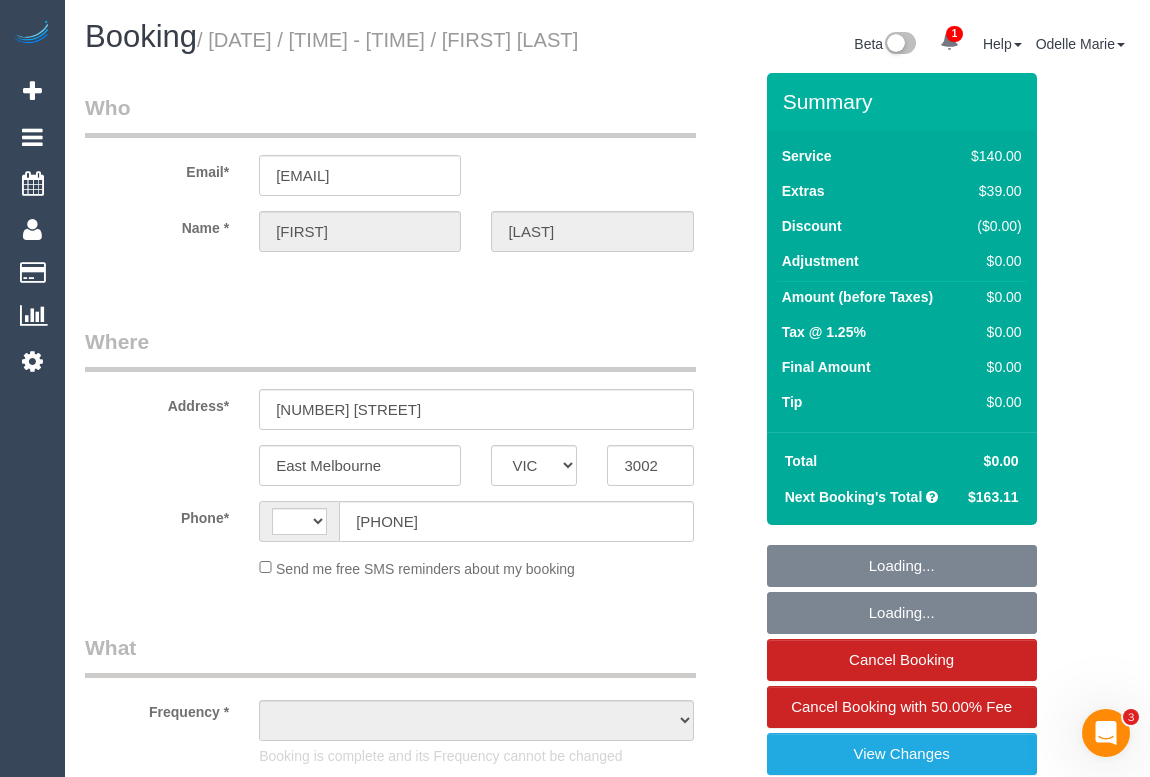 select on "string:stripe-pm_1QG7ms2GScqysDRV0N4O41Oa" 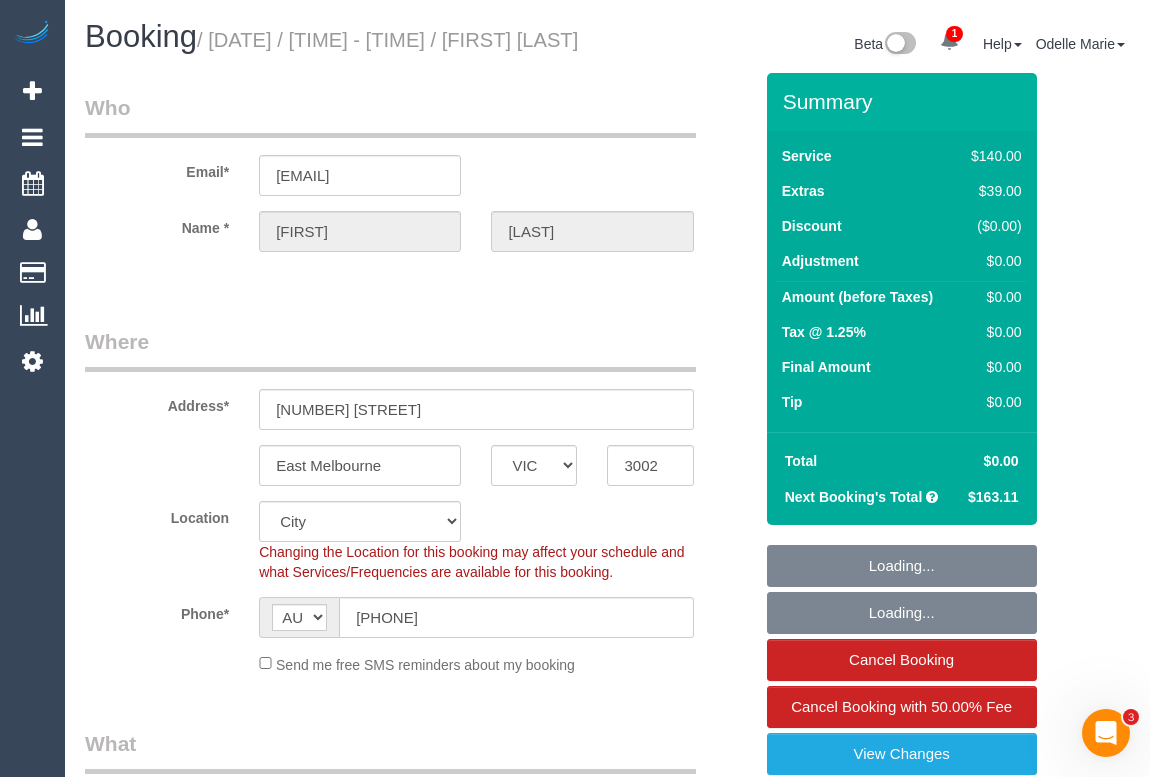 select on "26426" 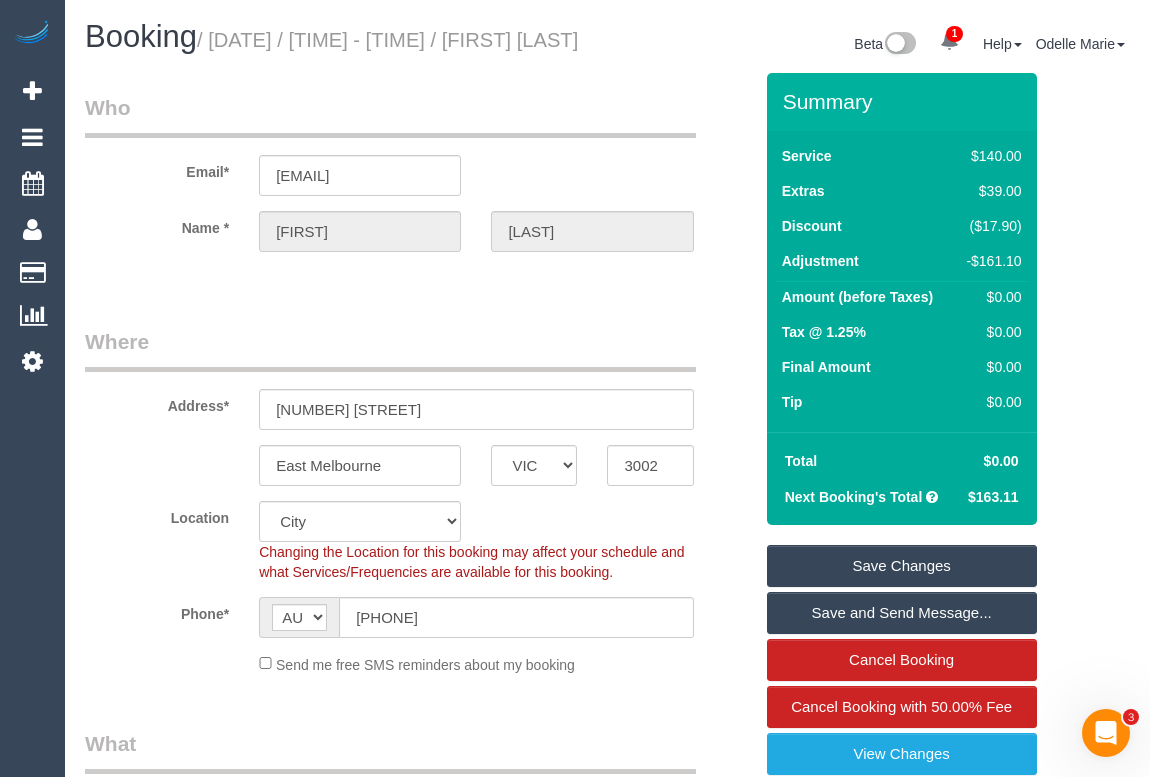 click on "Who" at bounding box center [390, 115] 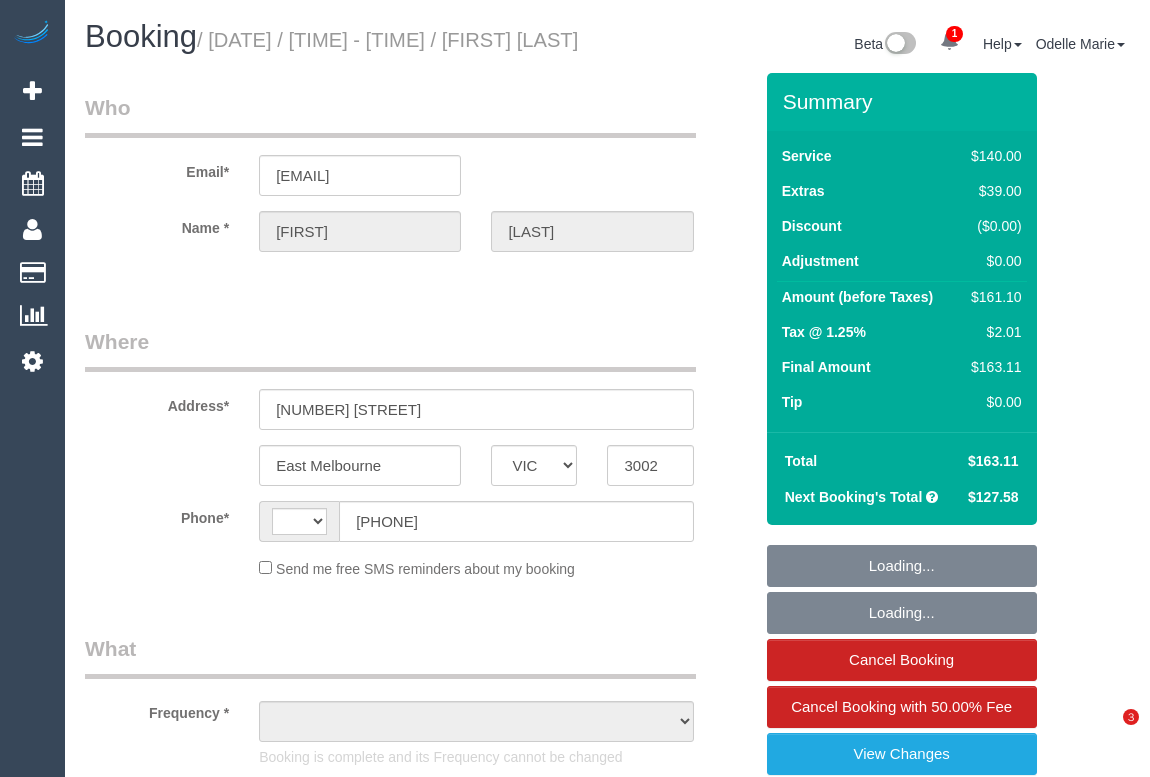 select on "VIC" 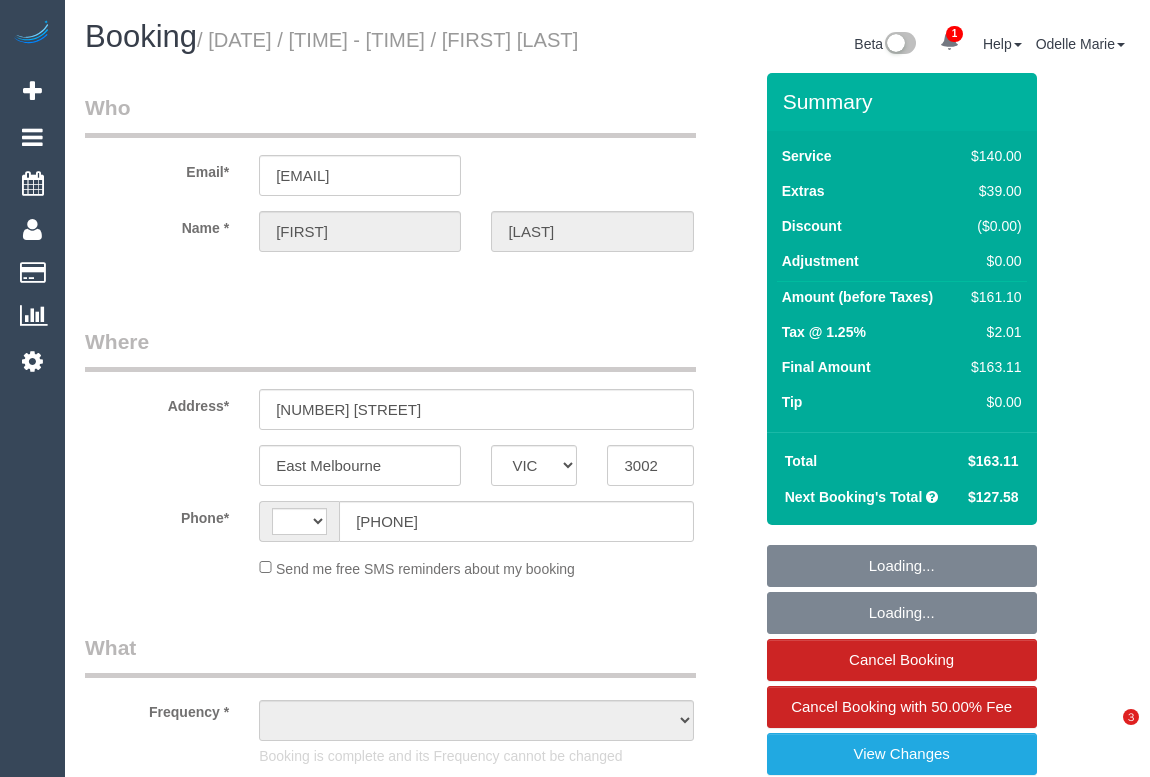 scroll, scrollTop: 0, scrollLeft: 0, axis: both 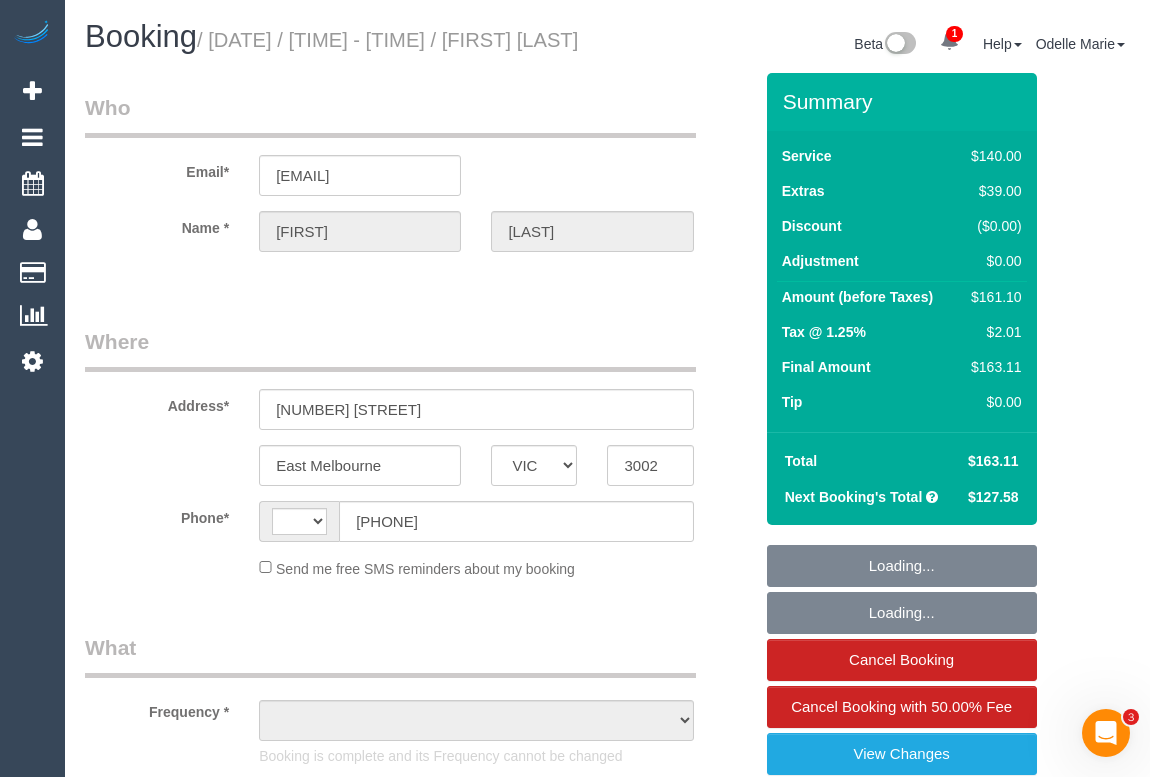 select on "string:stripe-pm_1QG7ms2GScqysDRV0N4O41Oa" 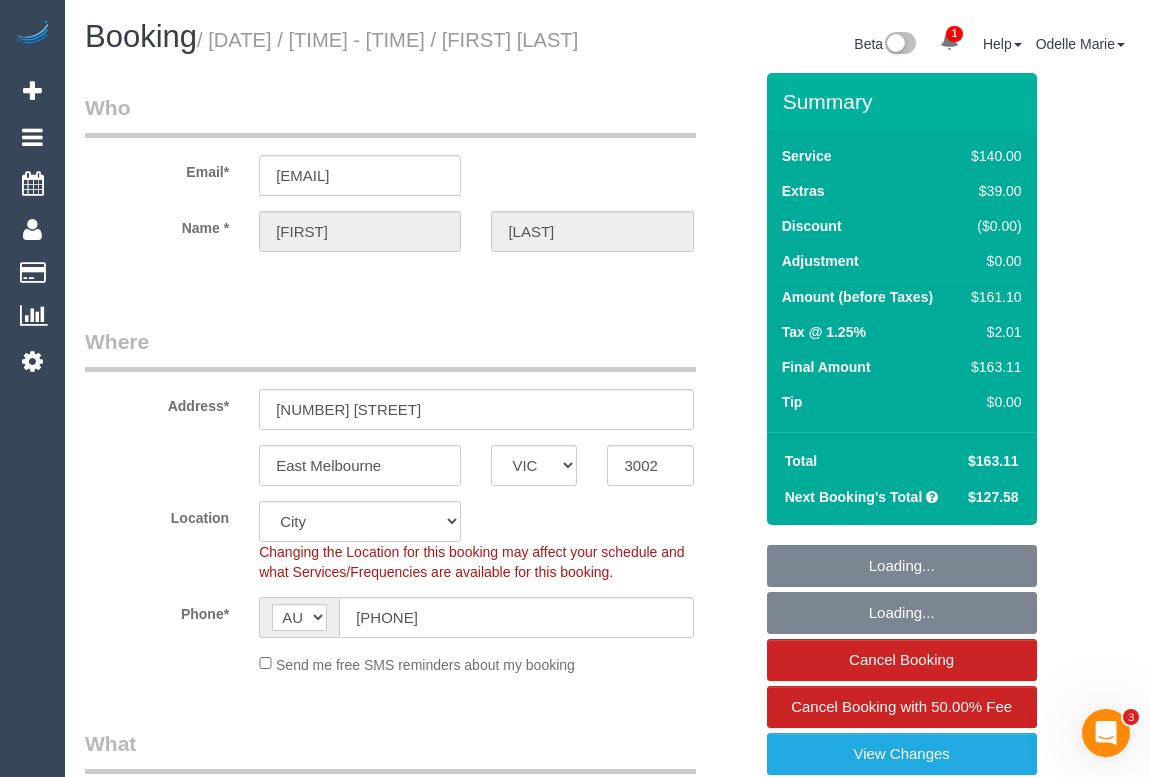 select on "26426" 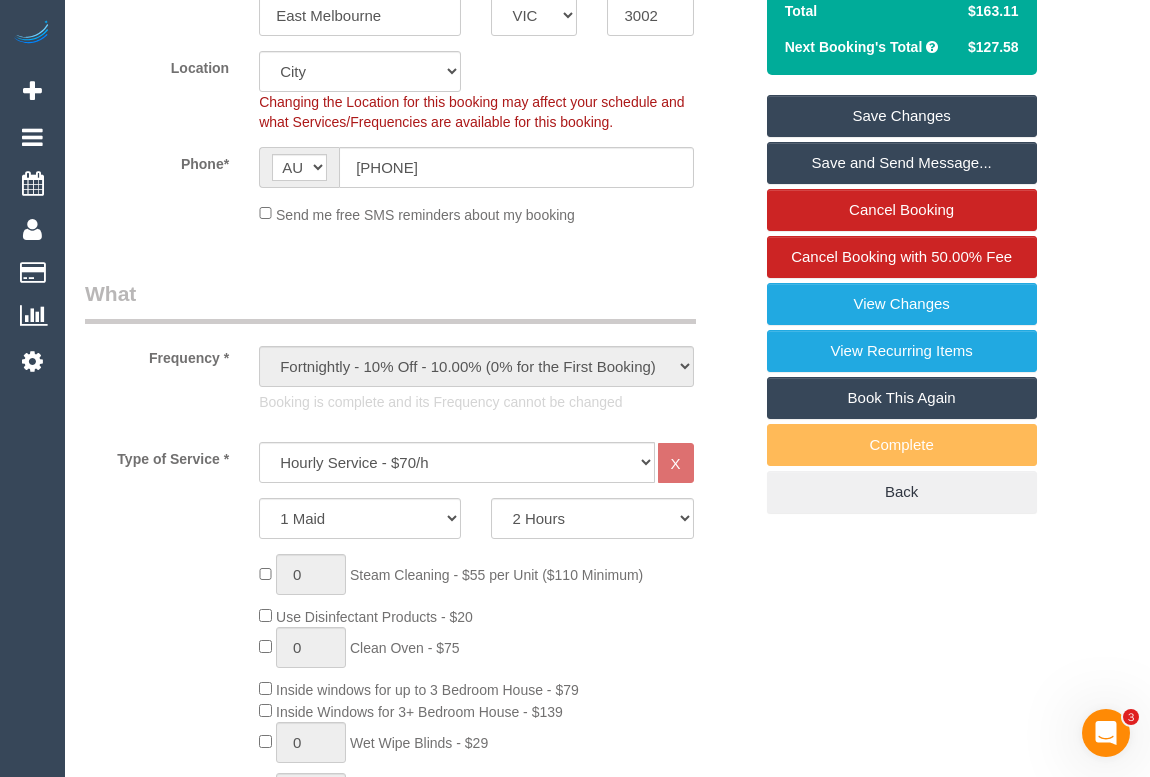 scroll, scrollTop: 0, scrollLeft: 0, axis: both 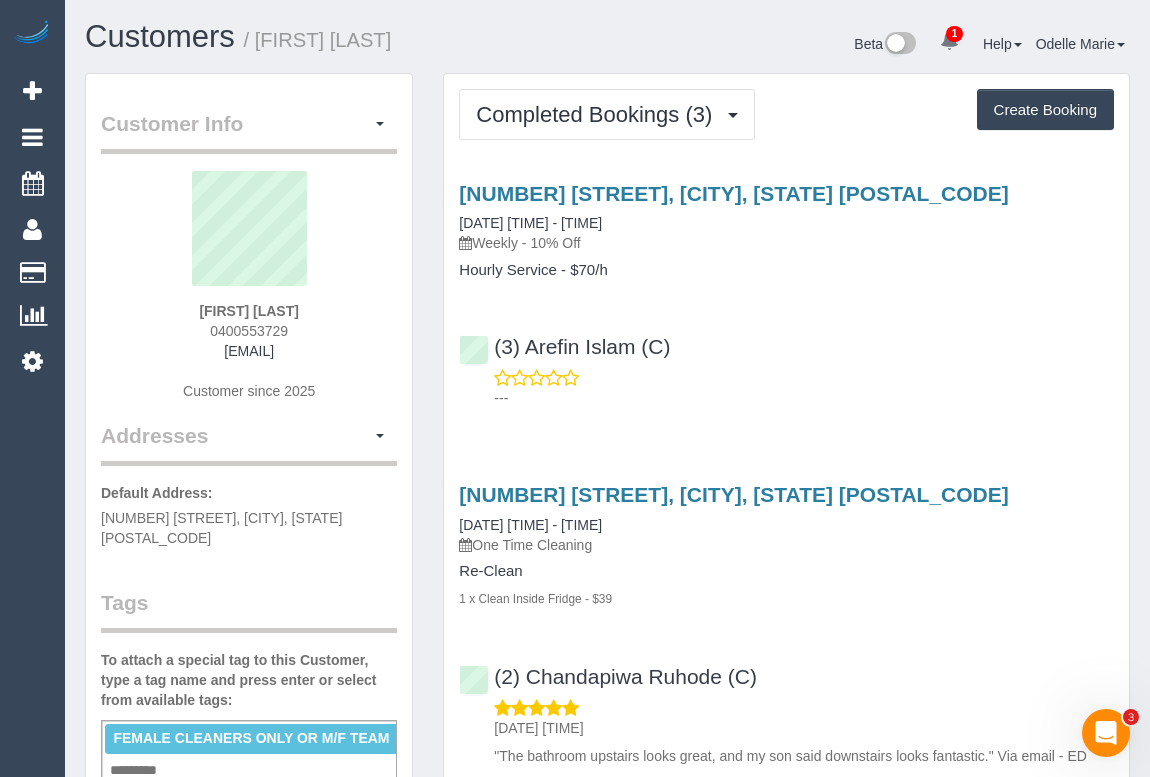 click on "---" at bounding box center (804, 398) 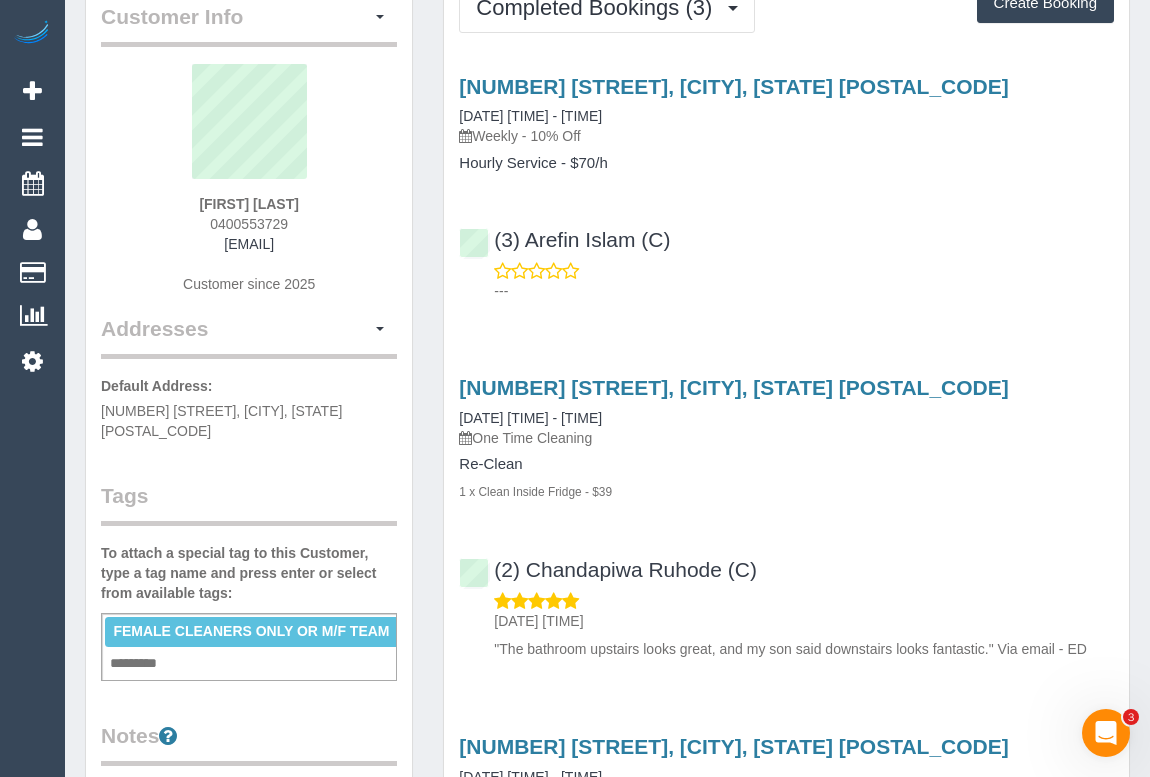 scroll, scrollTop: 0, scrollLeft: 0, axis: both 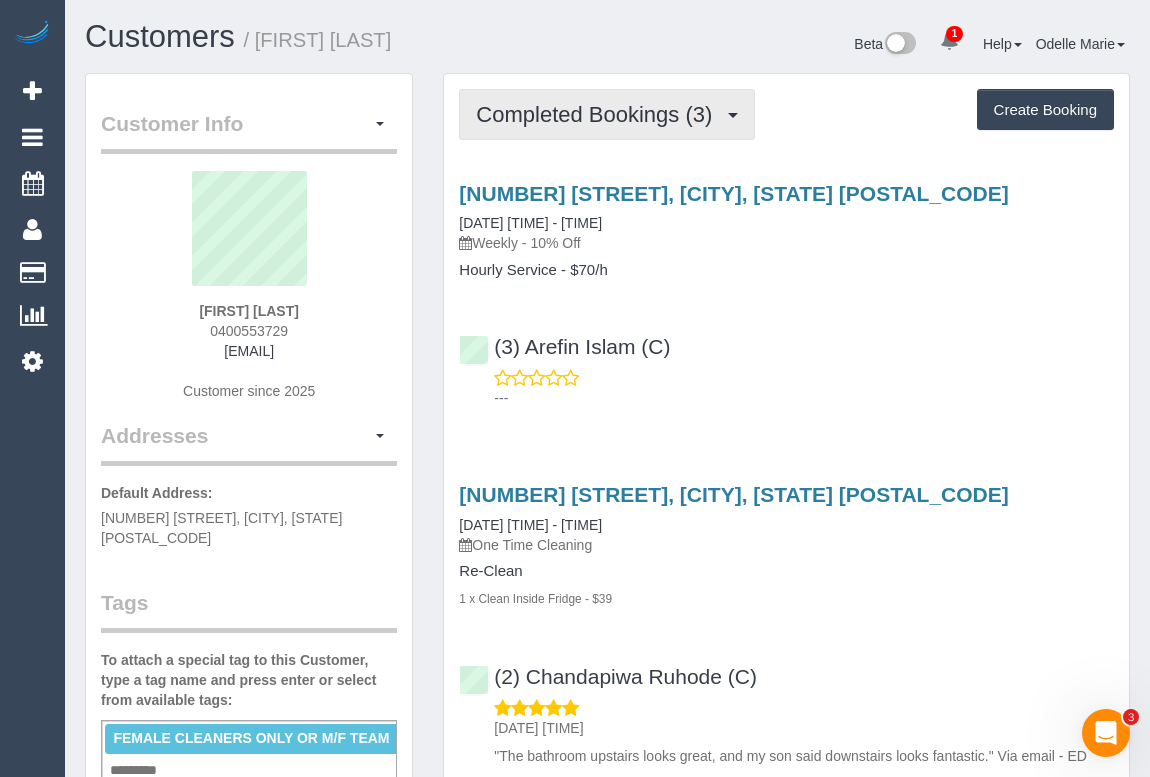 click on "Completed Bookings (3)" at bounding box center [599, 114] 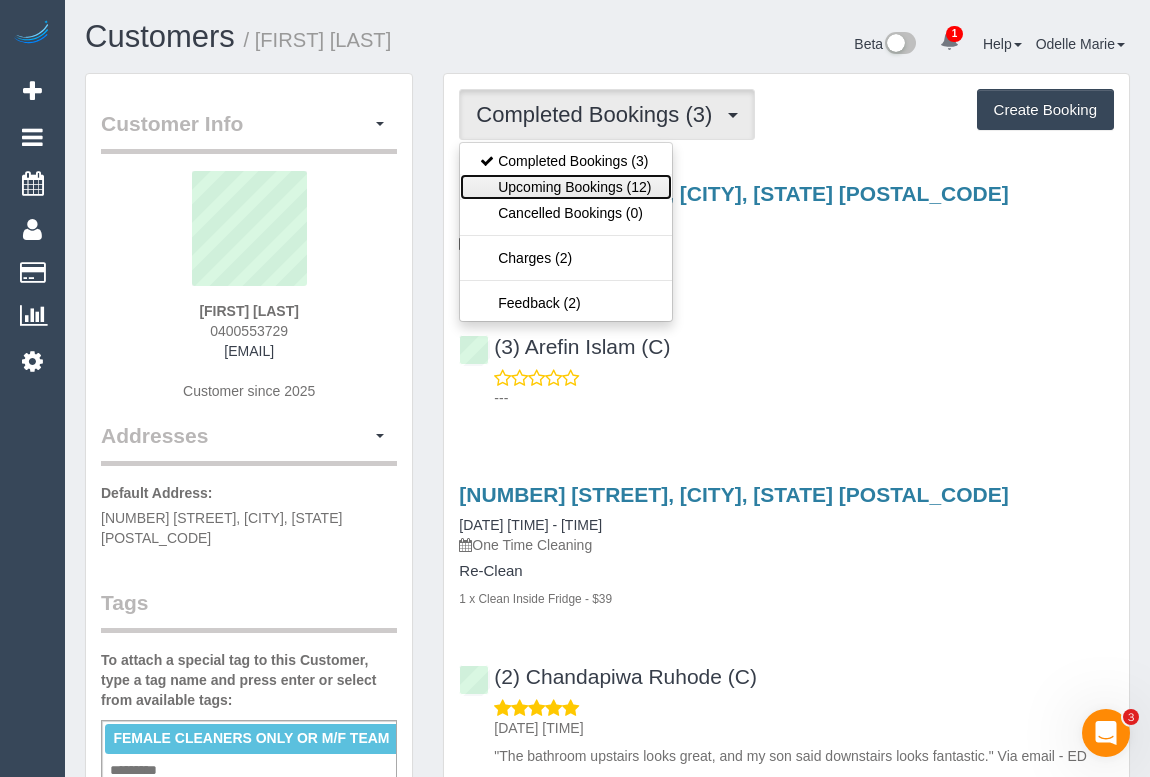 click on "Upcoming Bookings (12)" at bounding box center [565, 187] 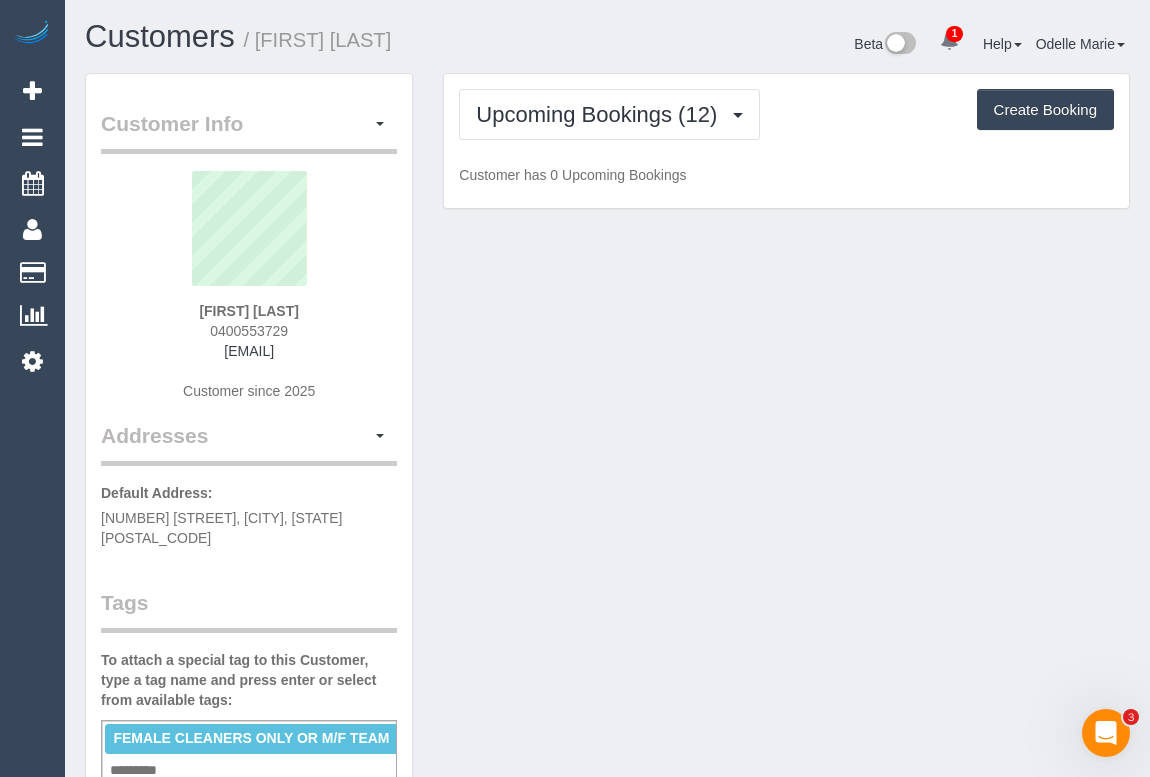 click on "Customer Info
Edit Contact Info
Send Message
Email Preferences
Special Sales Tax
View Changes
Mark as Unconfirmed
Block this Customer
Archive Account
Delete Account
Sasha Briseno
0400553729" at bounding box center [607, 975] 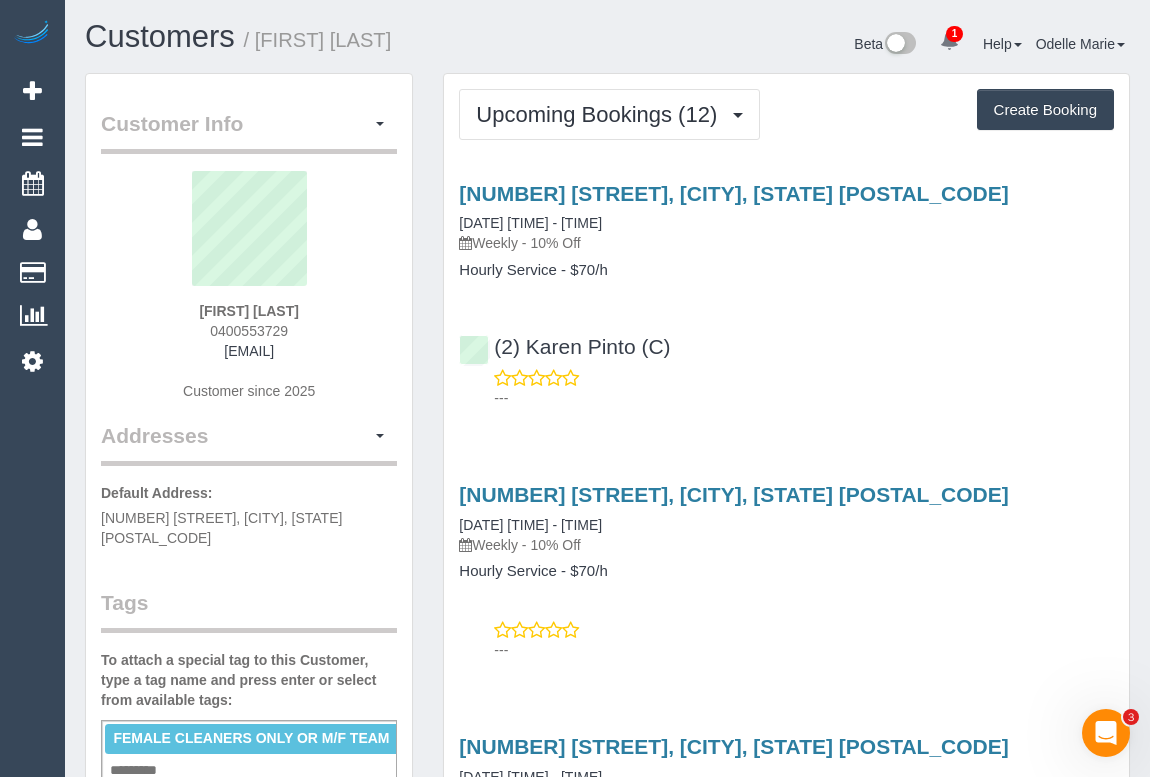 click on "1a Coburg St, Coburg, VIC 3058
22/07/2025 09:00 - 10:00
Weekly - 10% Off
Hourly Service - $70/h
---" at bounding box center [786, 567] 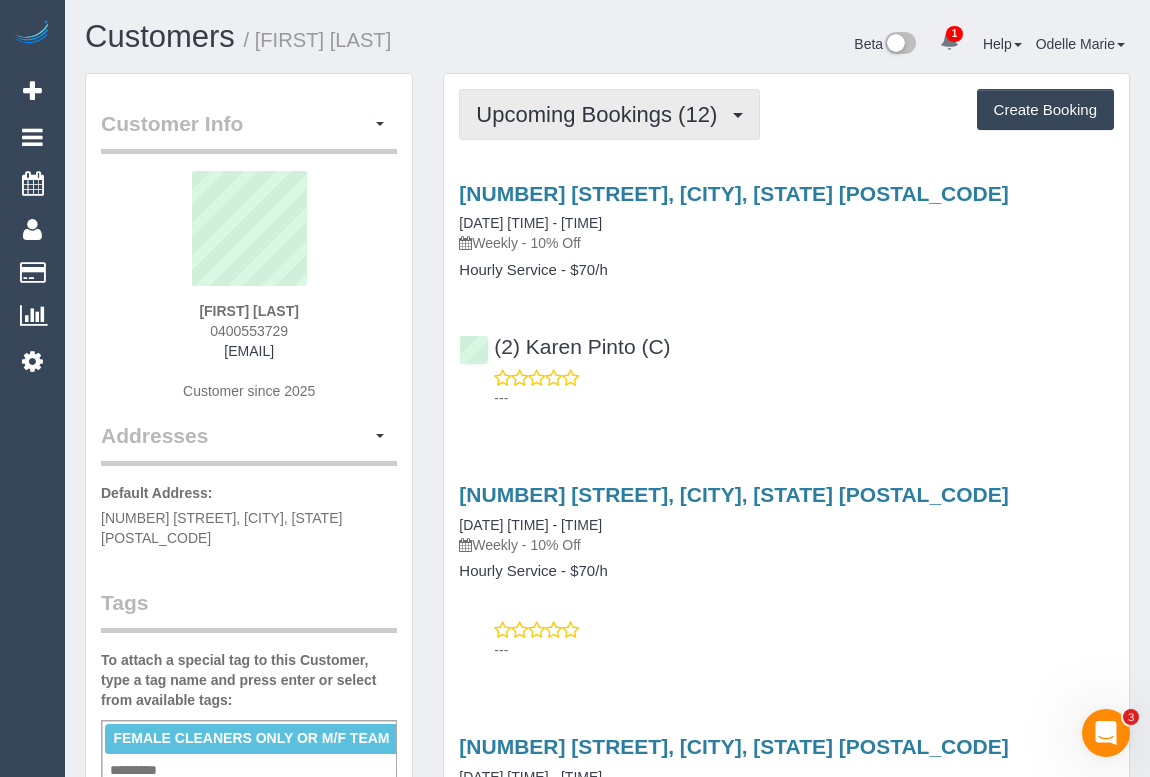 click on "Upcoming Bookings (12)" at bounding box center [601, 114] 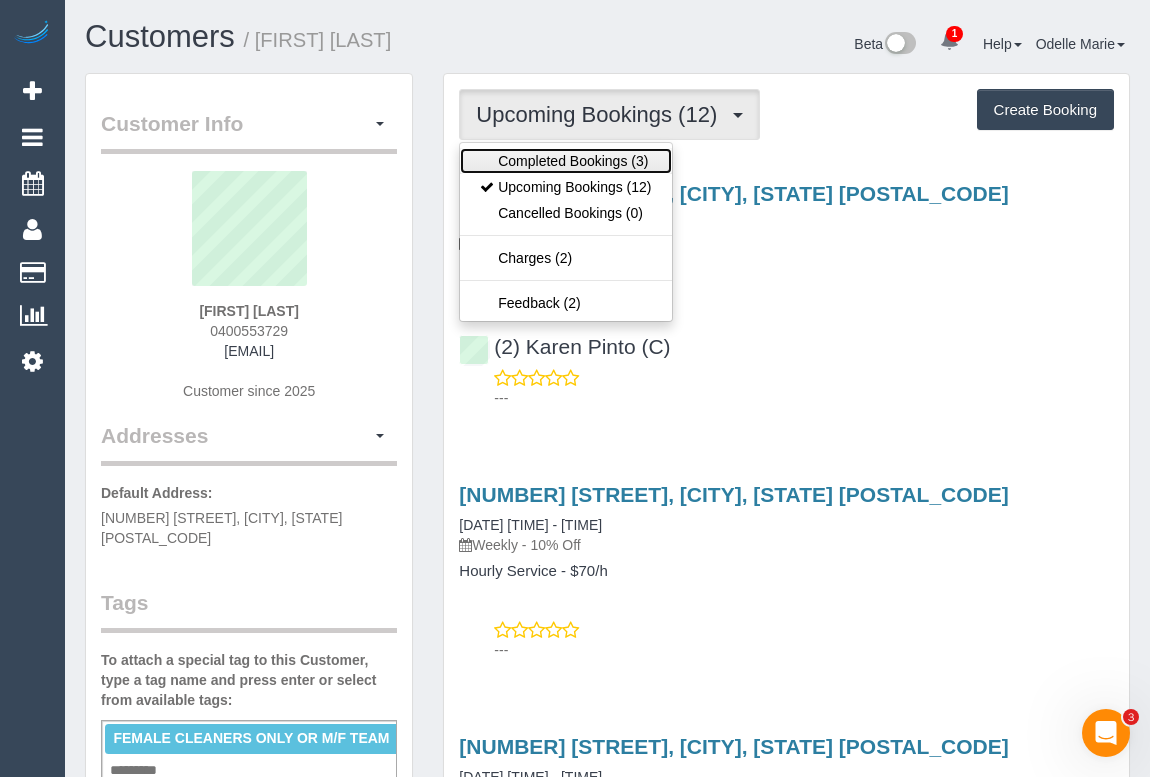 click on "Completed Bookings (3)" at bounding box center (565, 161) 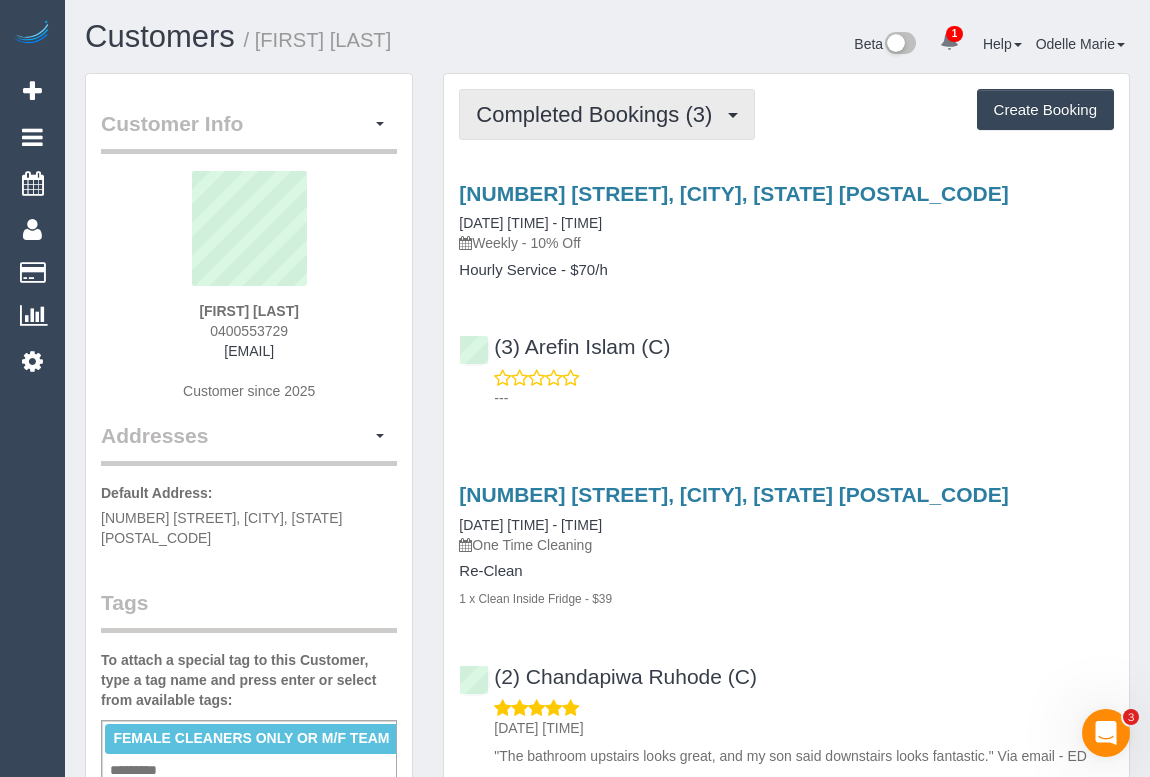 click on "Completed Bookings (3)" at bounding box center (607, 114) 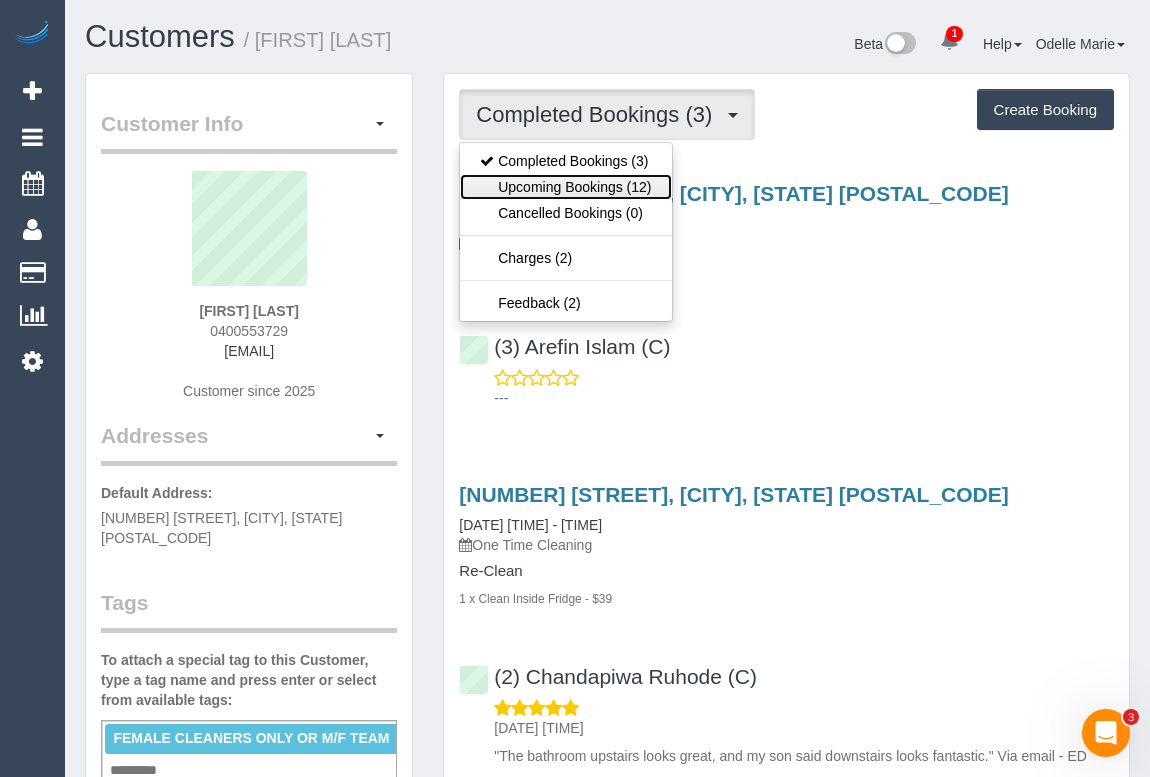 click on "Upcoming Bookings (12)" at bounding box center [565, 187] 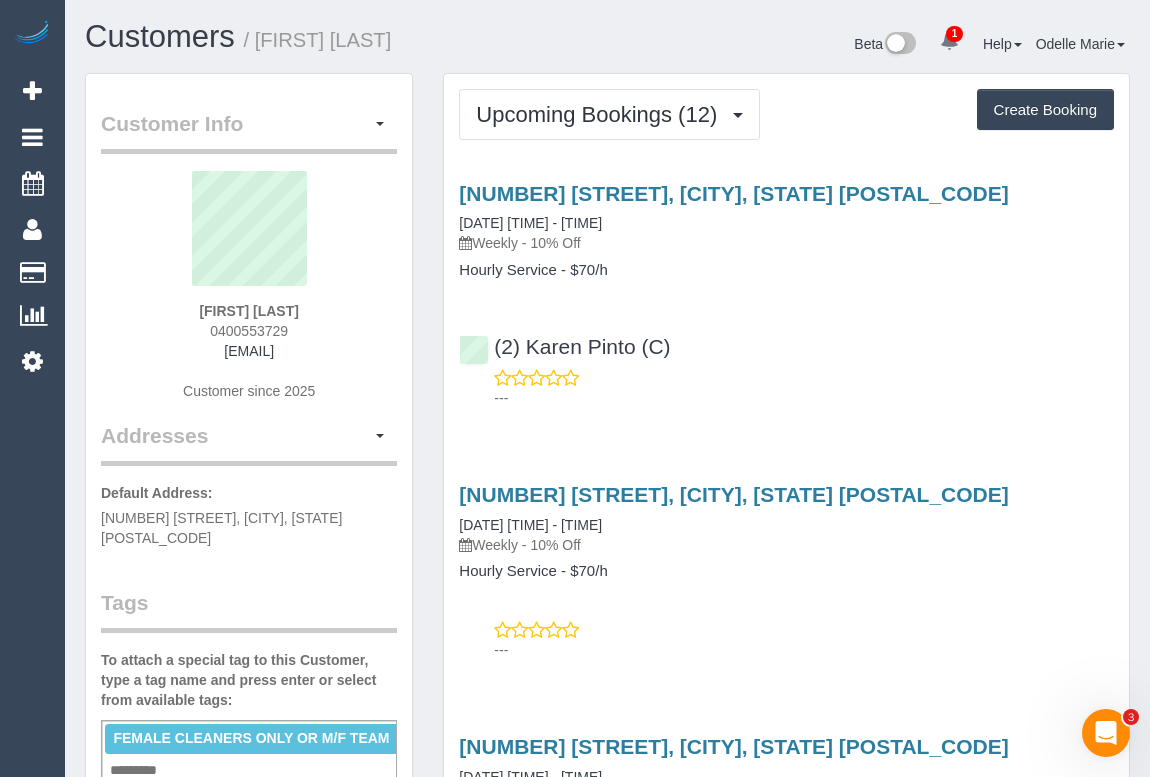 click on "(2) Karen Pinto (C)
---" at bounding box center [786, 363] 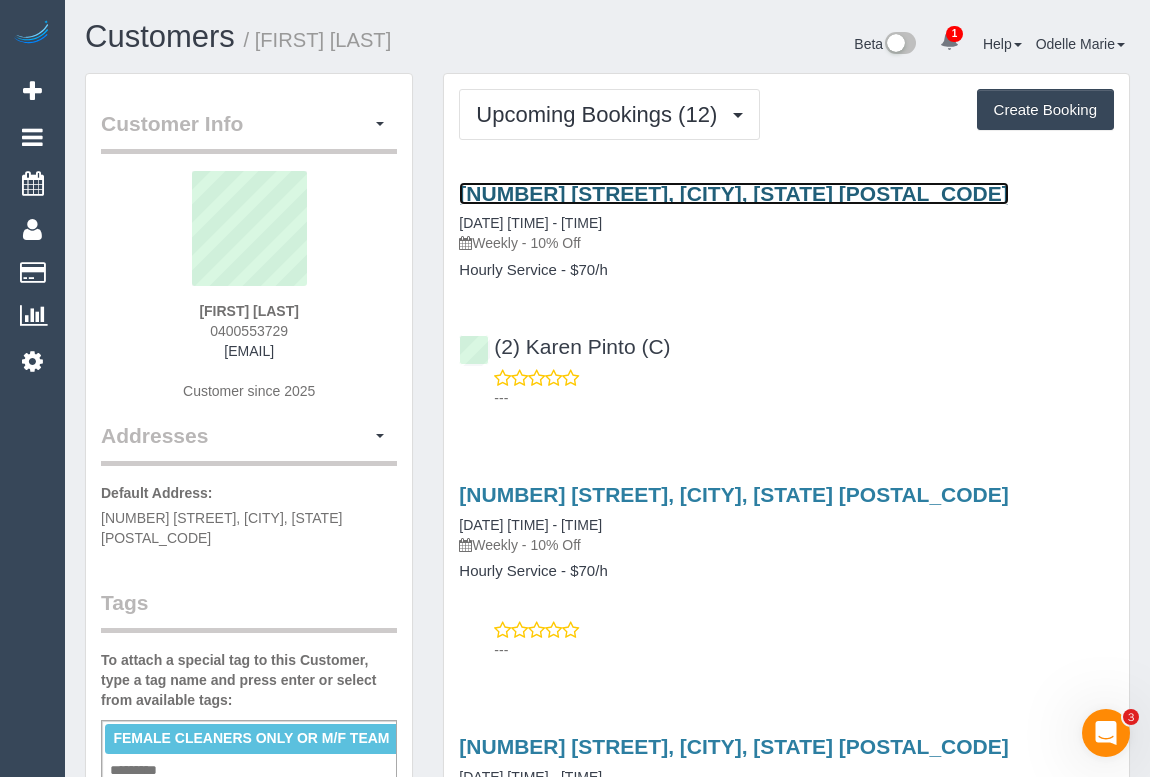 click on "1a Coburg St, Coburg, VIC 3058" at bounding box center [733, 193] 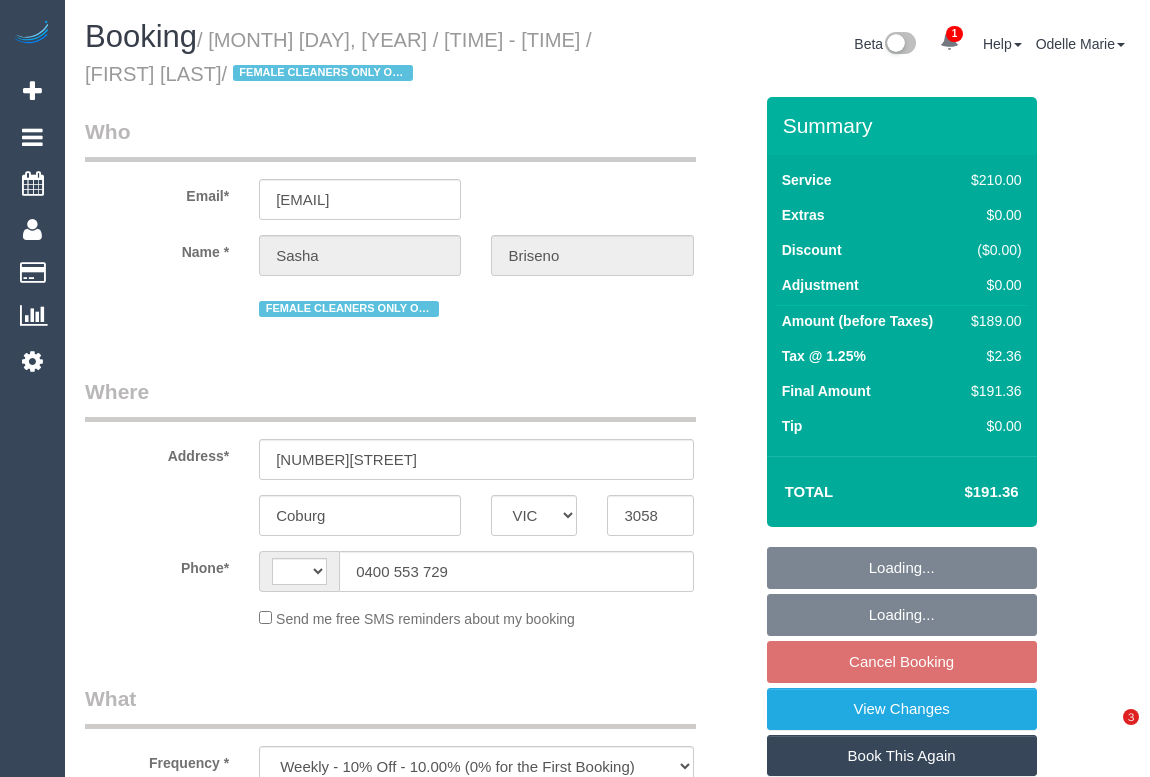 select on "VIC" 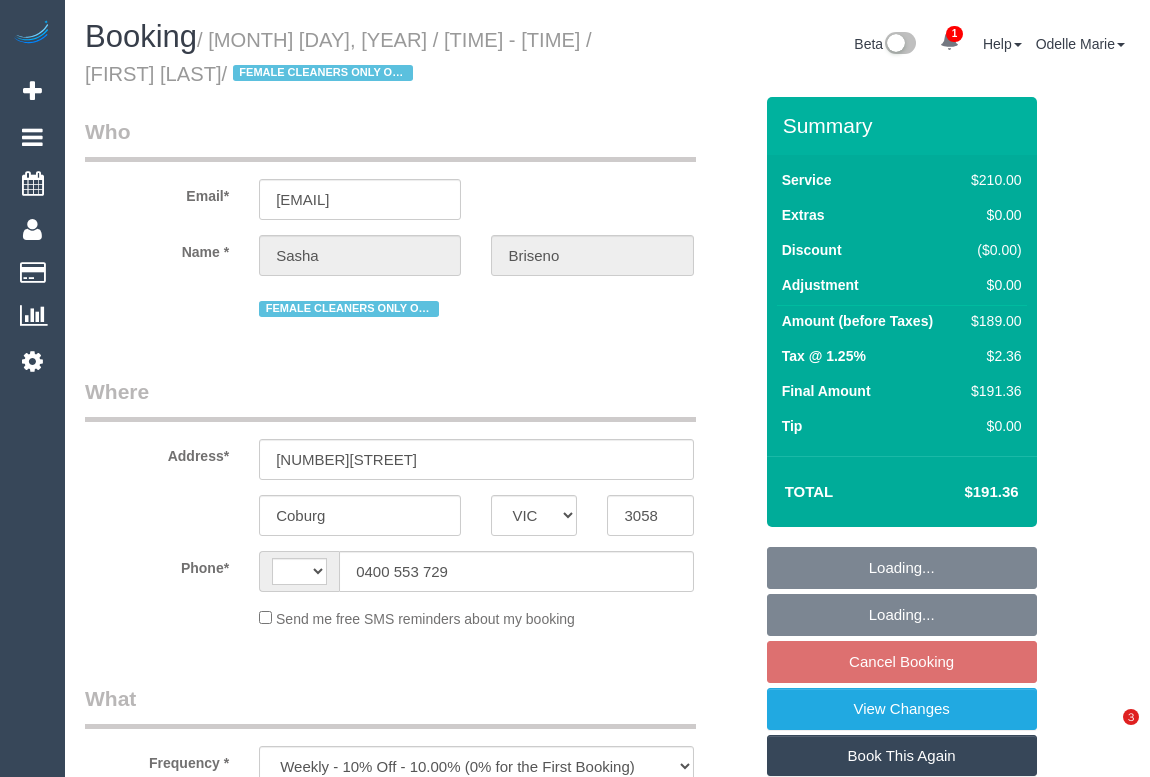 scroll, scrollTop: 0, scrollLeft: 0, axis: both 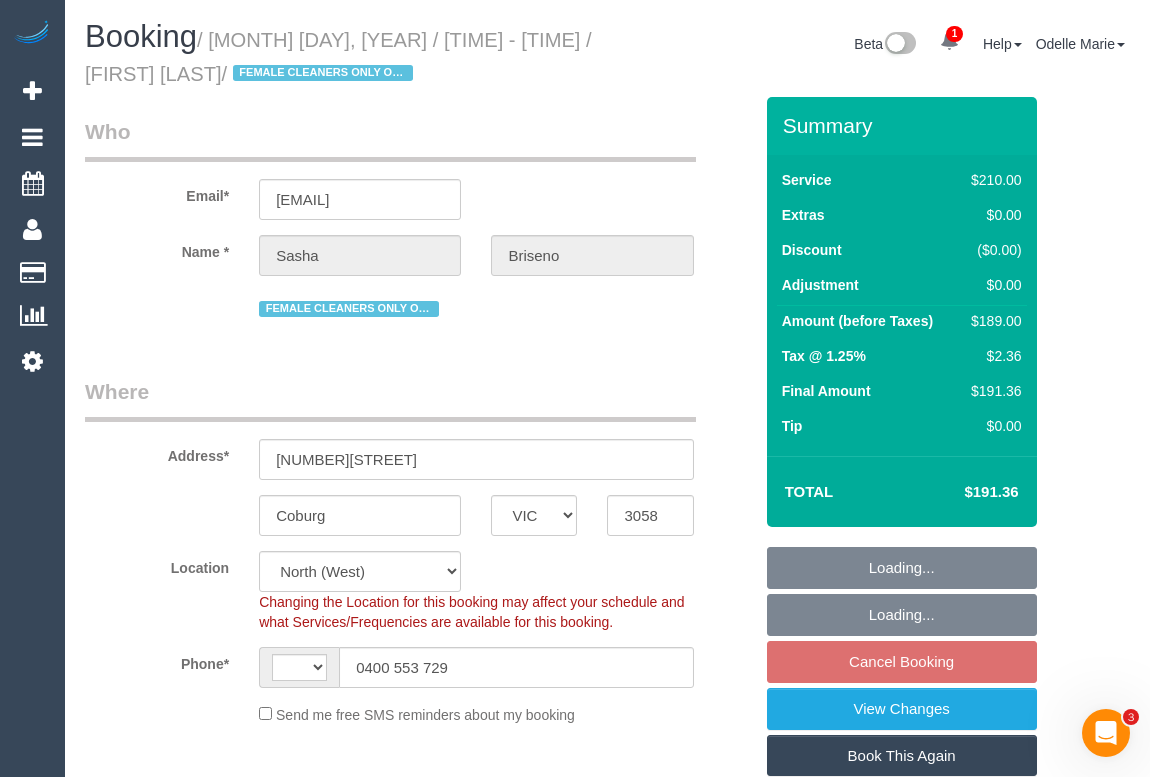 select on "object:348" 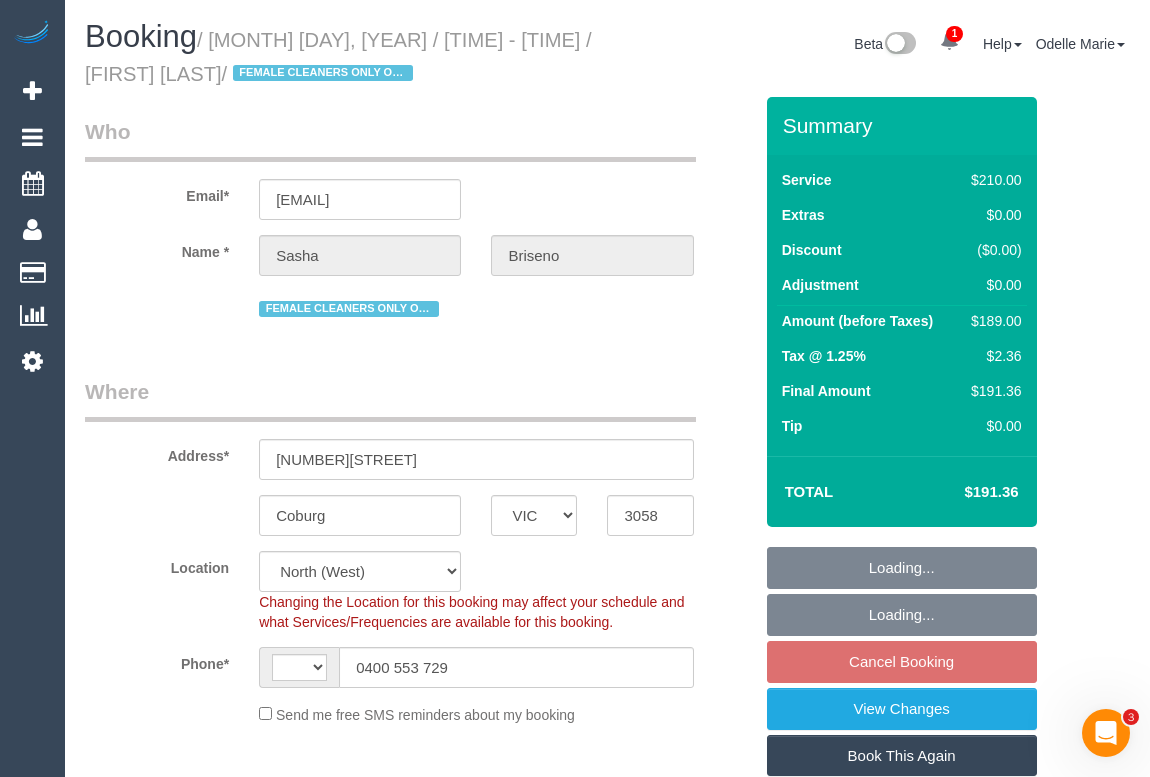select on "string:AU" 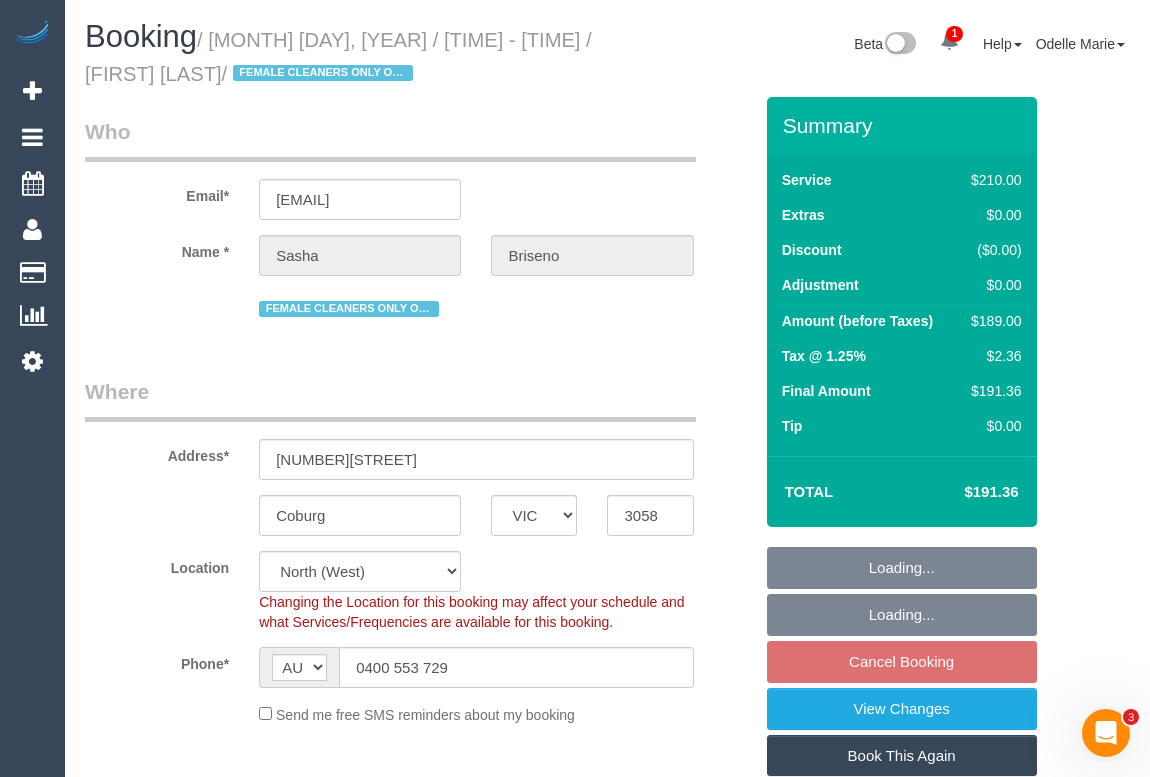 select on "string:stripe-pm_1RYLyH2GScqysDRVJ7kz916G" 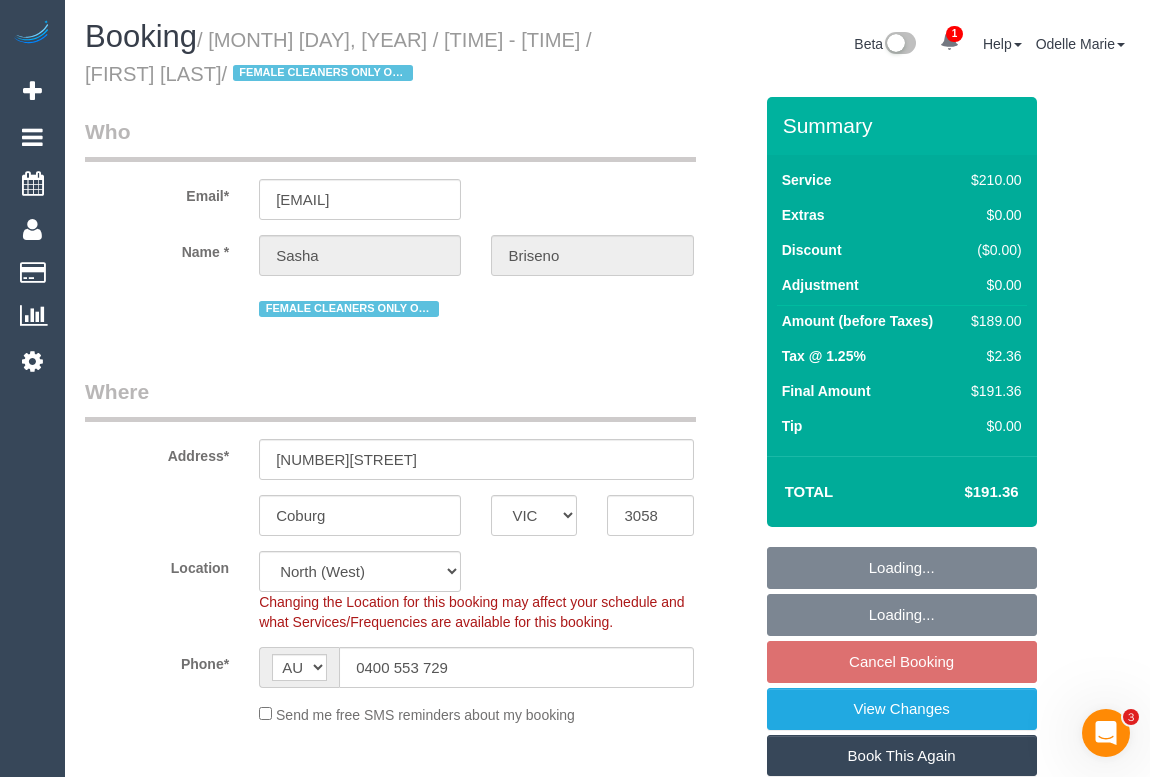 select on "180" 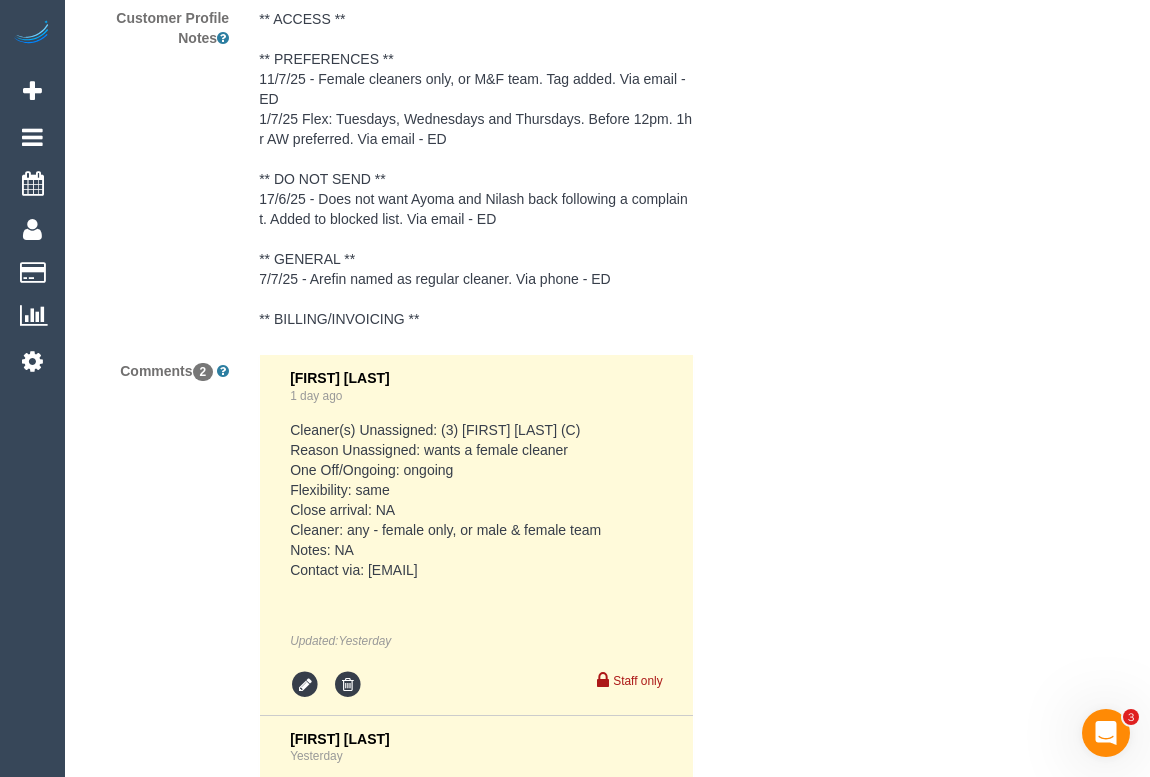 scroll, scrollTop: 3363, scrollLeft: 0, axis: vertical 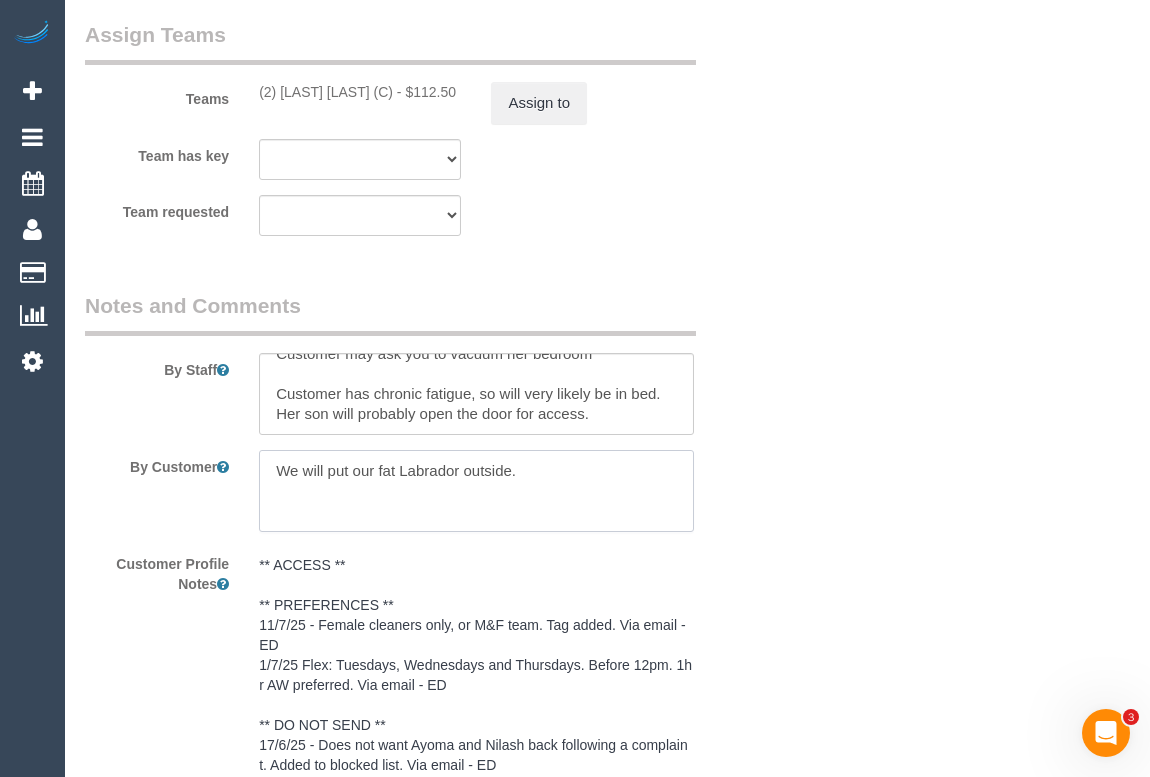 click at bounding box center (476, 491) 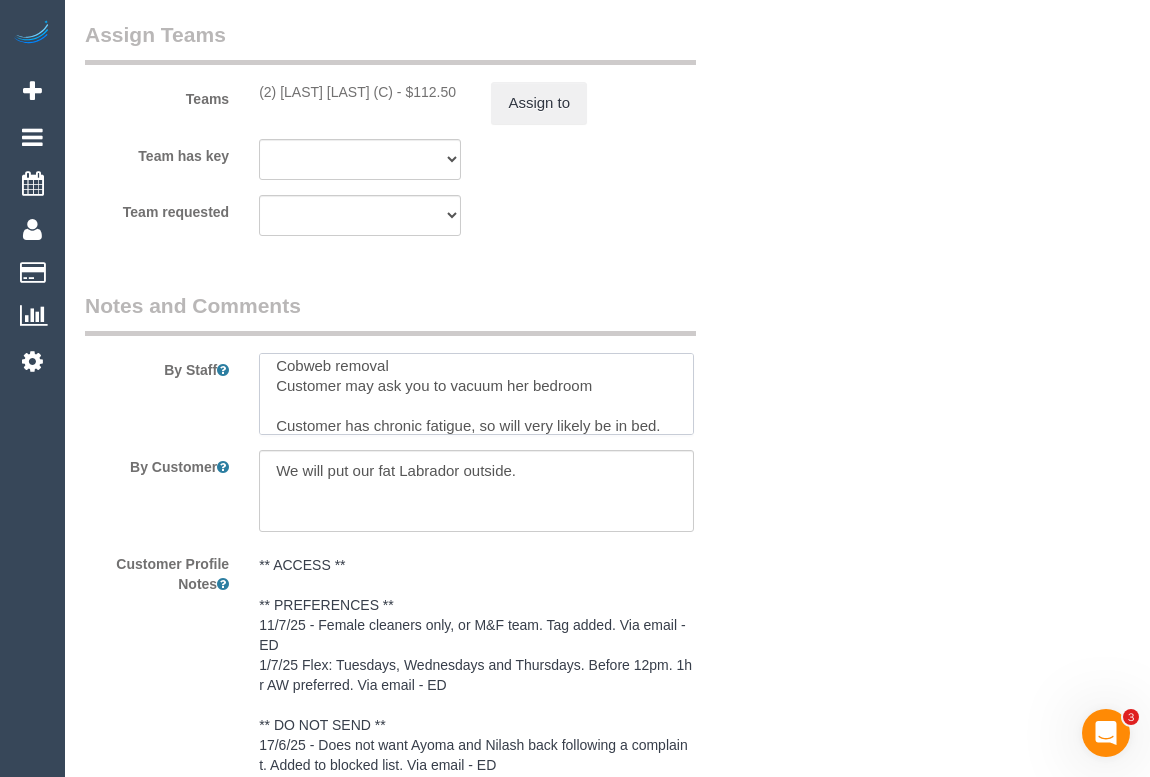 scroll, scrollTop: 359, scrollLeft: 0, axis: vertical 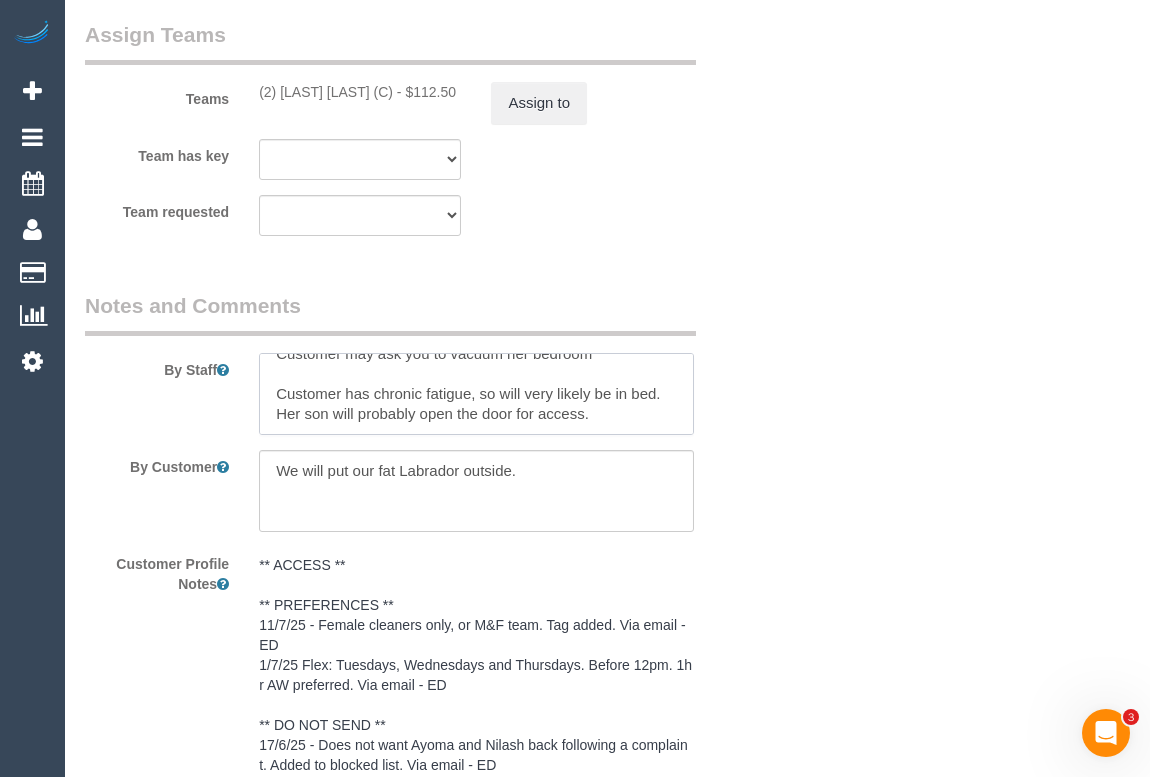click at bounding box center (476, 394) 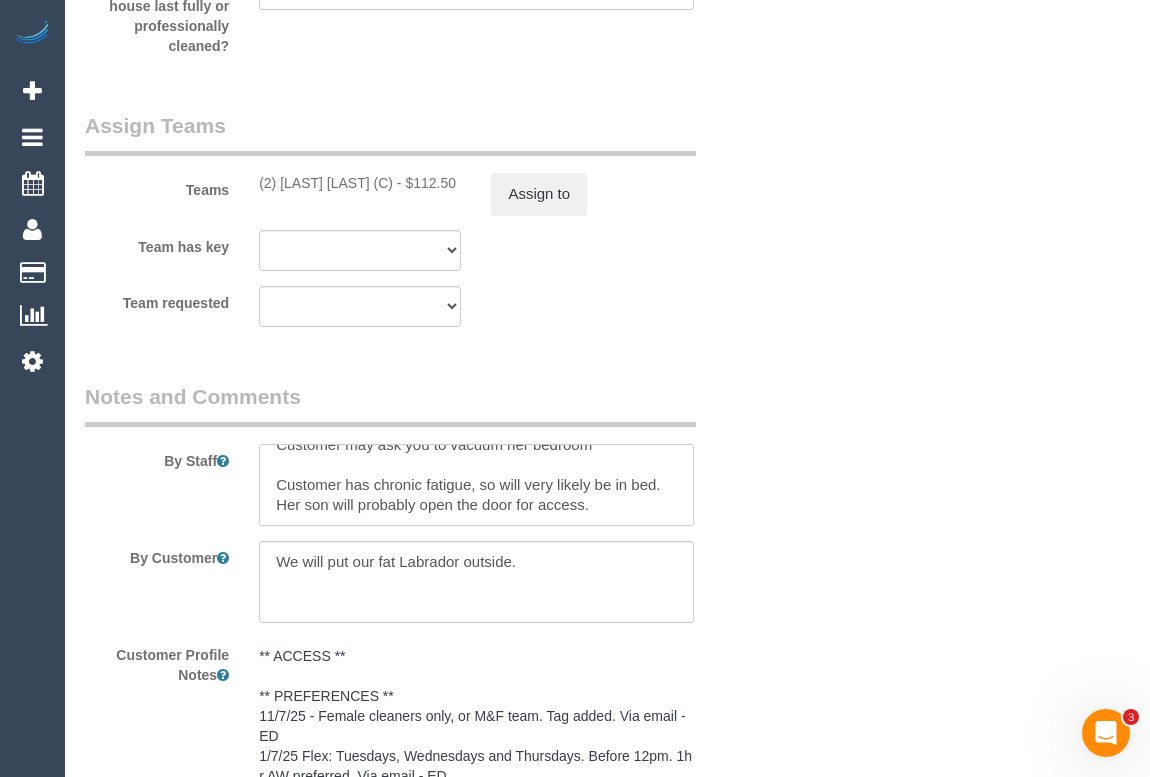 scroll, scrollTop: 2727, scrollLeft: 0, axis: vertical 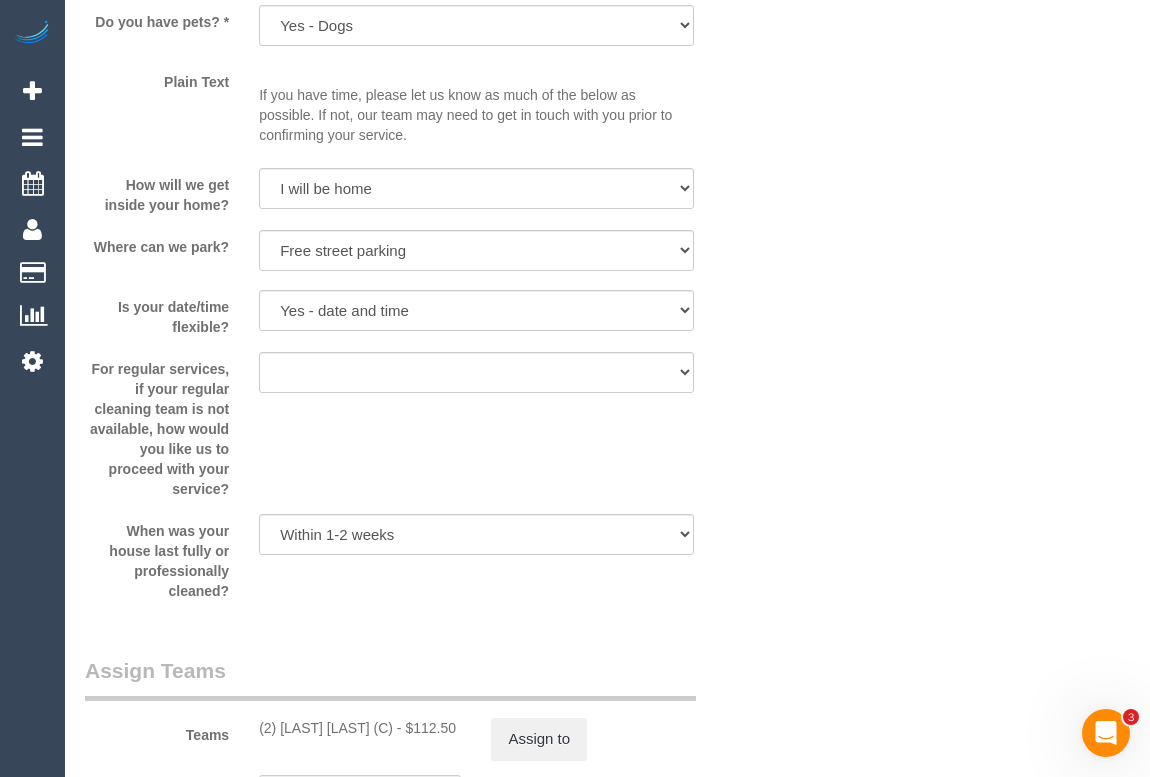 click on "Who
Email*
brisenosasha@gmail.com
Name *
Sasha
Briseno
FEMALE CLEANERS ONLY OR M/F TEAM
Where
Address*
1A Coburg St
Coburg
ACT
NSW
NT
QLD
SA
TAS
VIC
WA
3058
Location
Office City East (North) East (South) Inner East Inner North (East) Inner North (West) Inner South East Inner West North (East) North (West) Outer East Outer North (East) Outer North (West) Outer South East Outer West South East (East) South East (West) West (North) West (South) ZG - Central ZG - East" at bounding box center [607, -207] 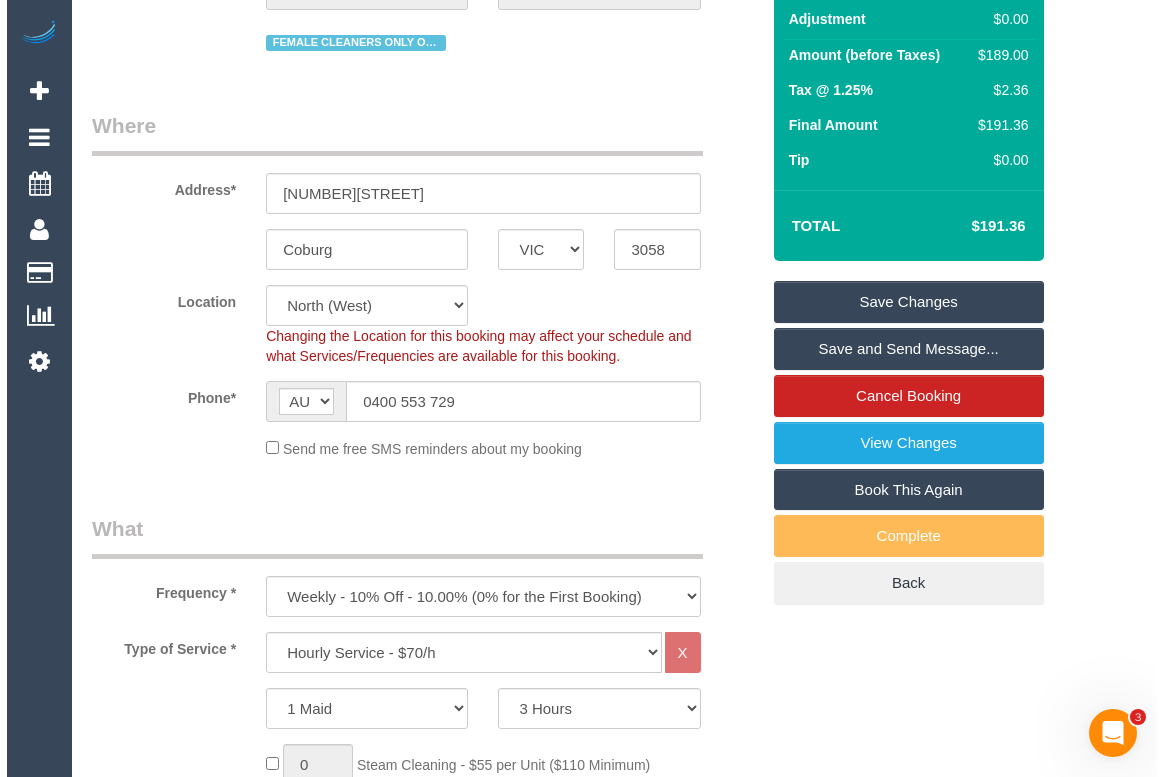 scroll, scrollTop: 0, scrollLeft: 0, axis: both 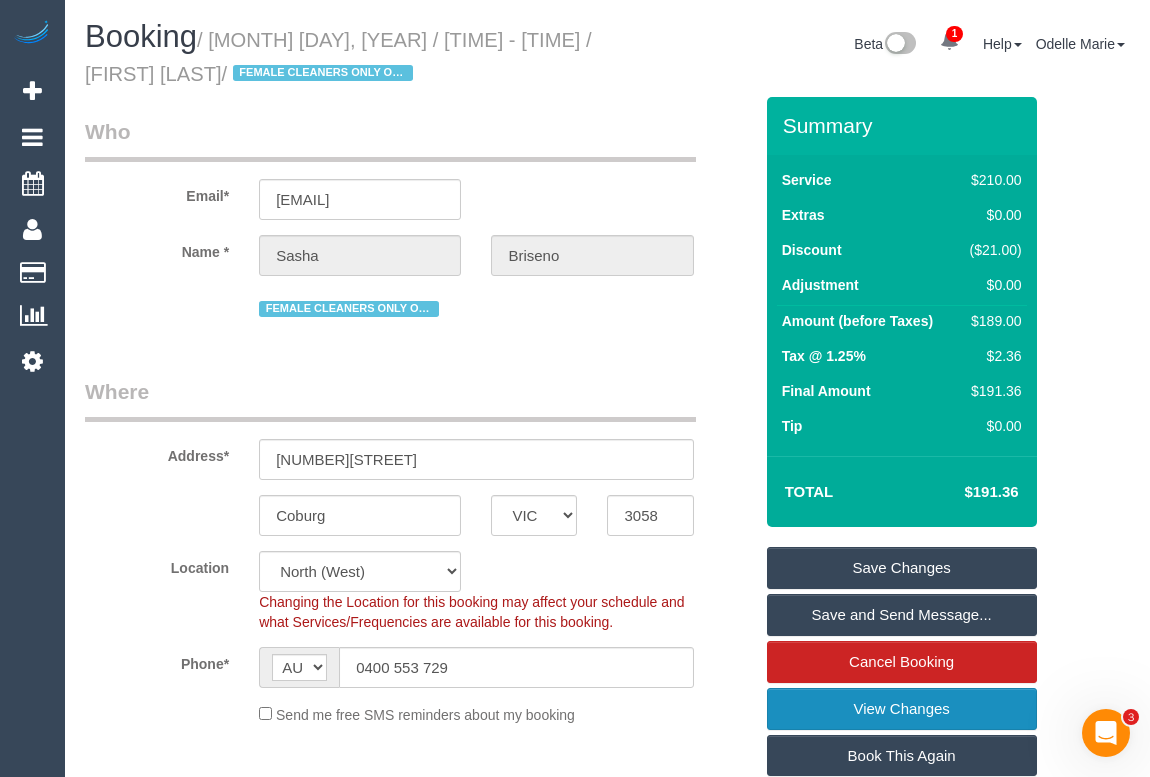 click on "View Changes" at bounding box center (902, 709) 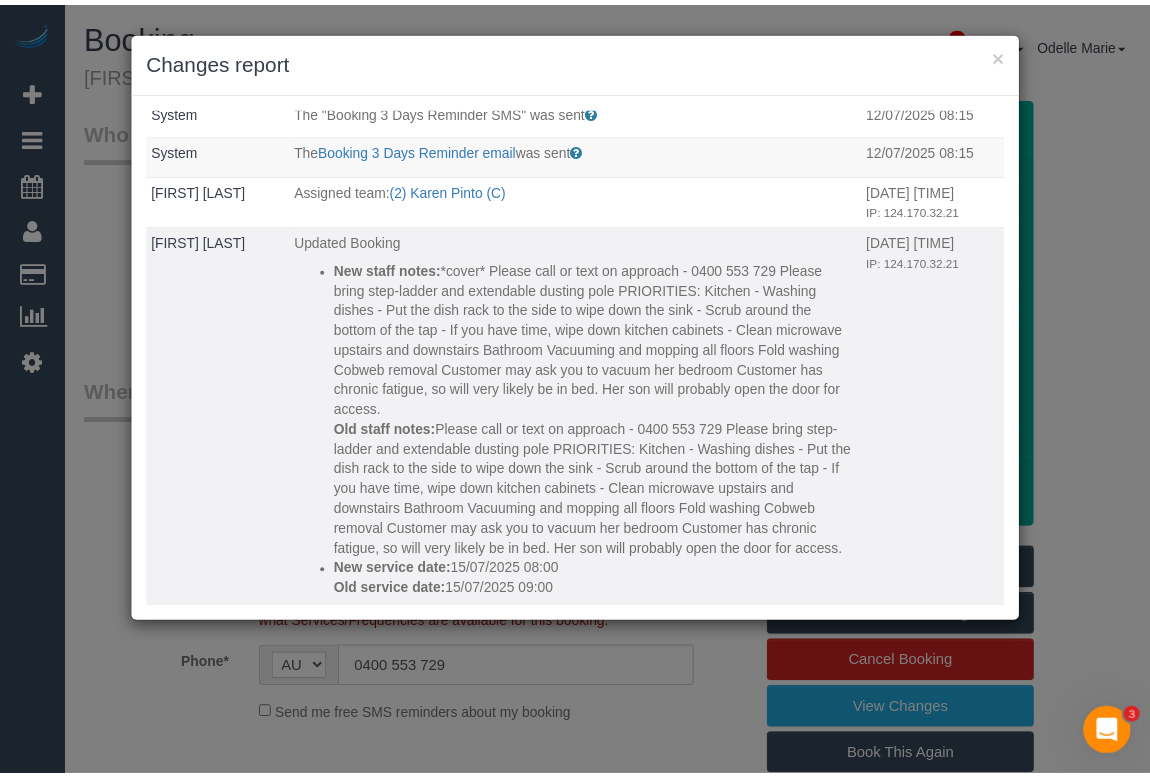 scroll, scrollTop: 0, scrollLeft: 0, axis: both 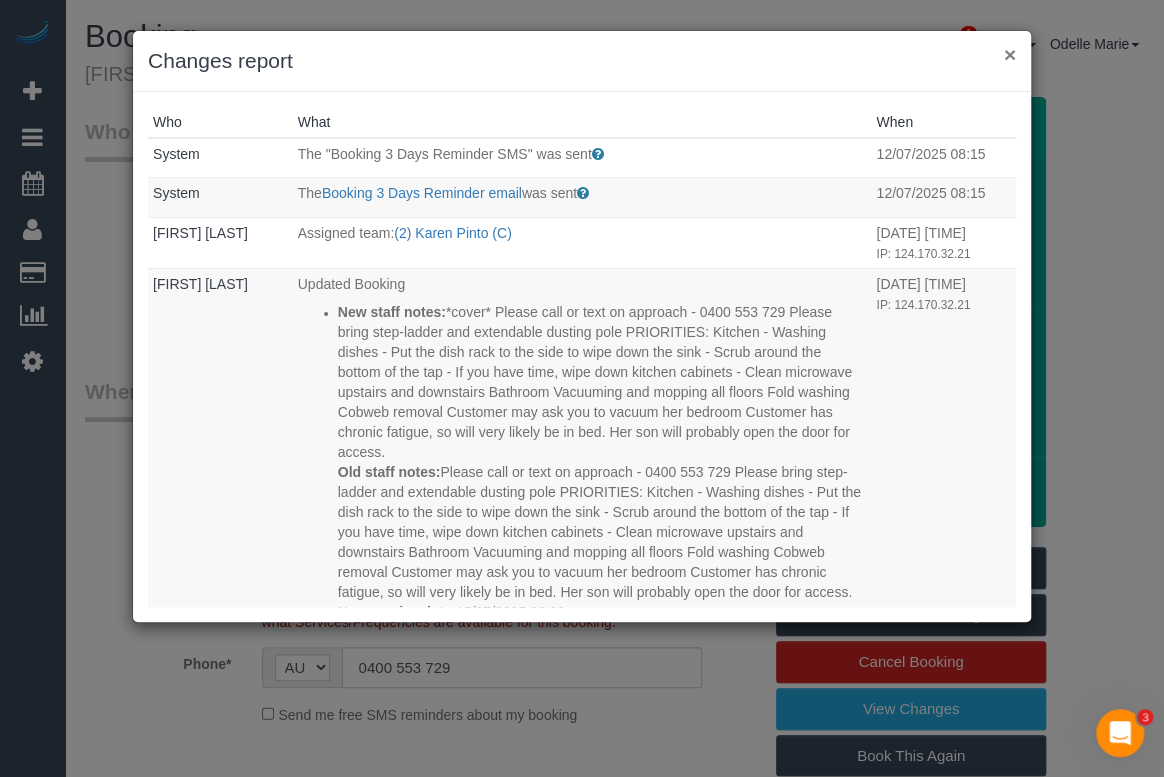 click on "×" at bounding box center (1010, 54) 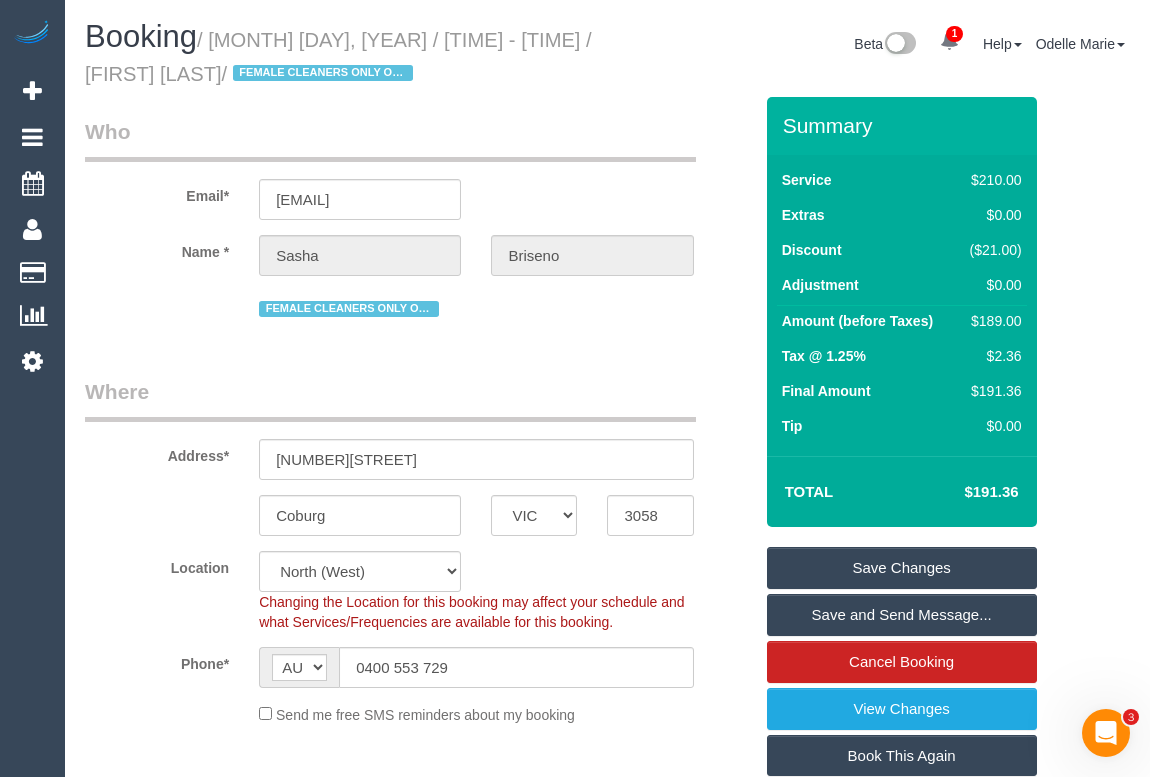 click on "FEMALE CLEANERS ONLY OR M/F TEAM" at bounding box center [476, 306] 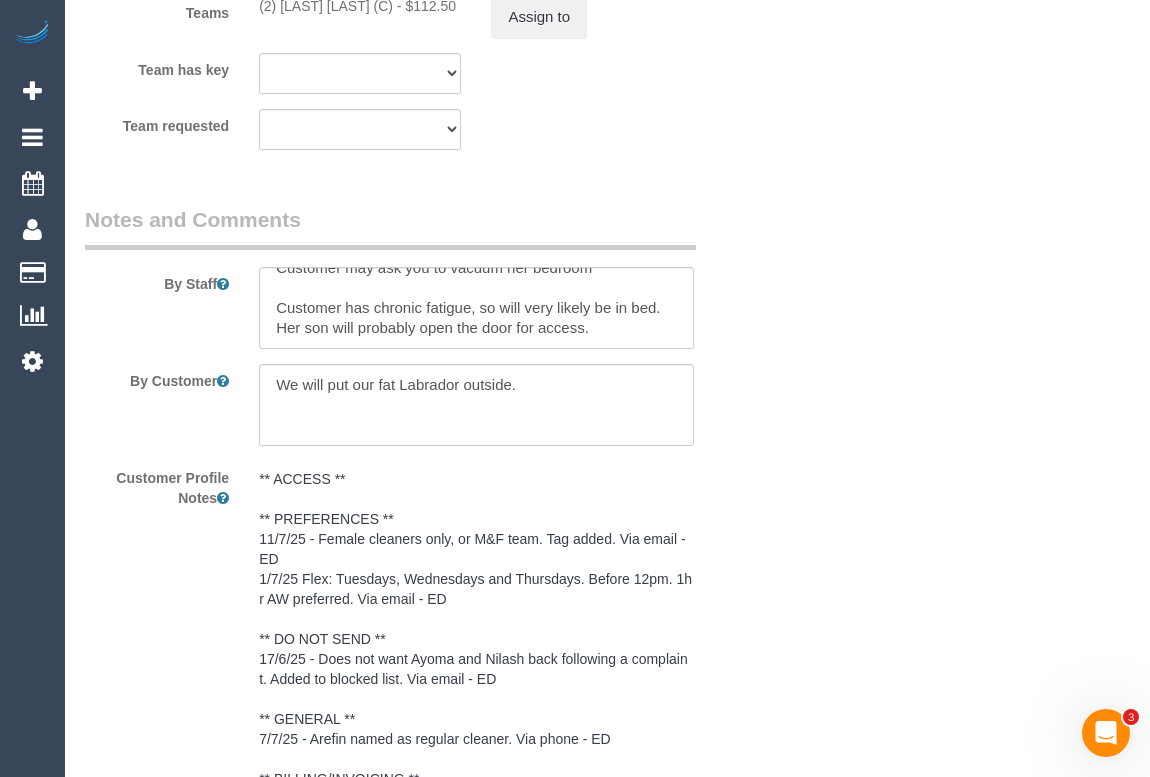 scroll, scrollTop: 3417, scrollLeft: 0, axis: vertical 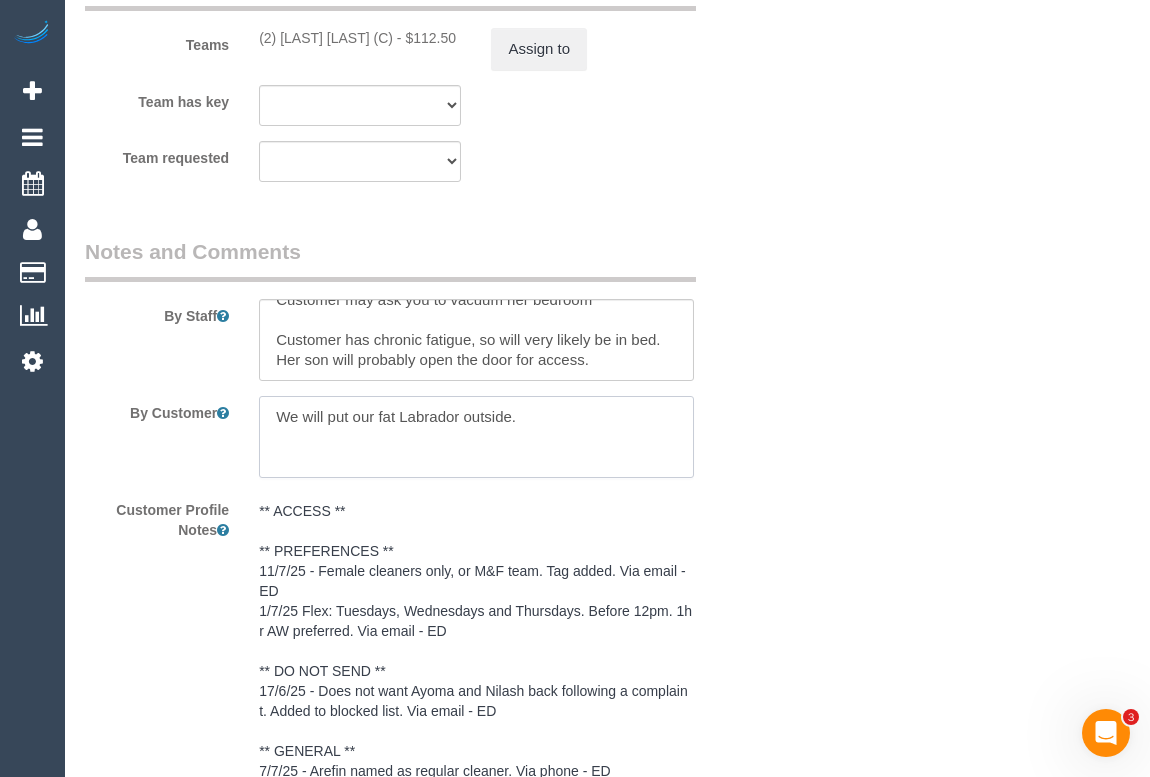 click at bounding box center (476, 437) 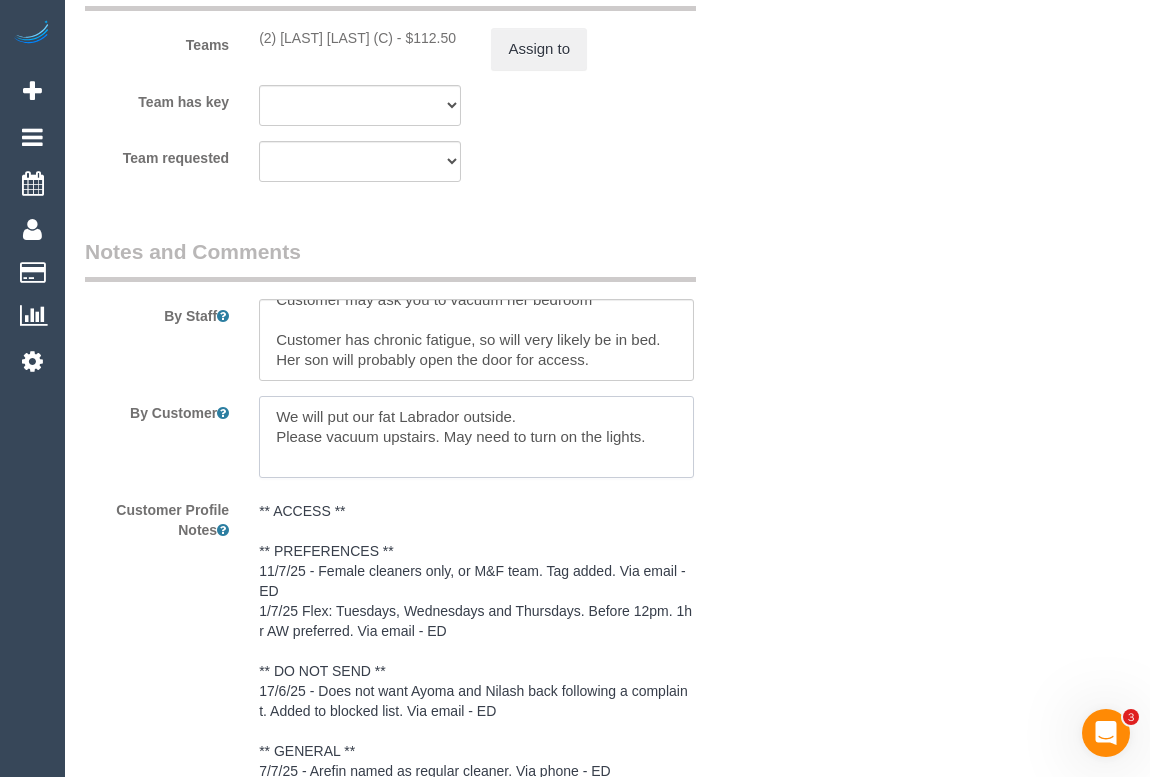 type on "We will put our fat Labrador outside.
Please vacuum upstairs. May need to turn on the lights." 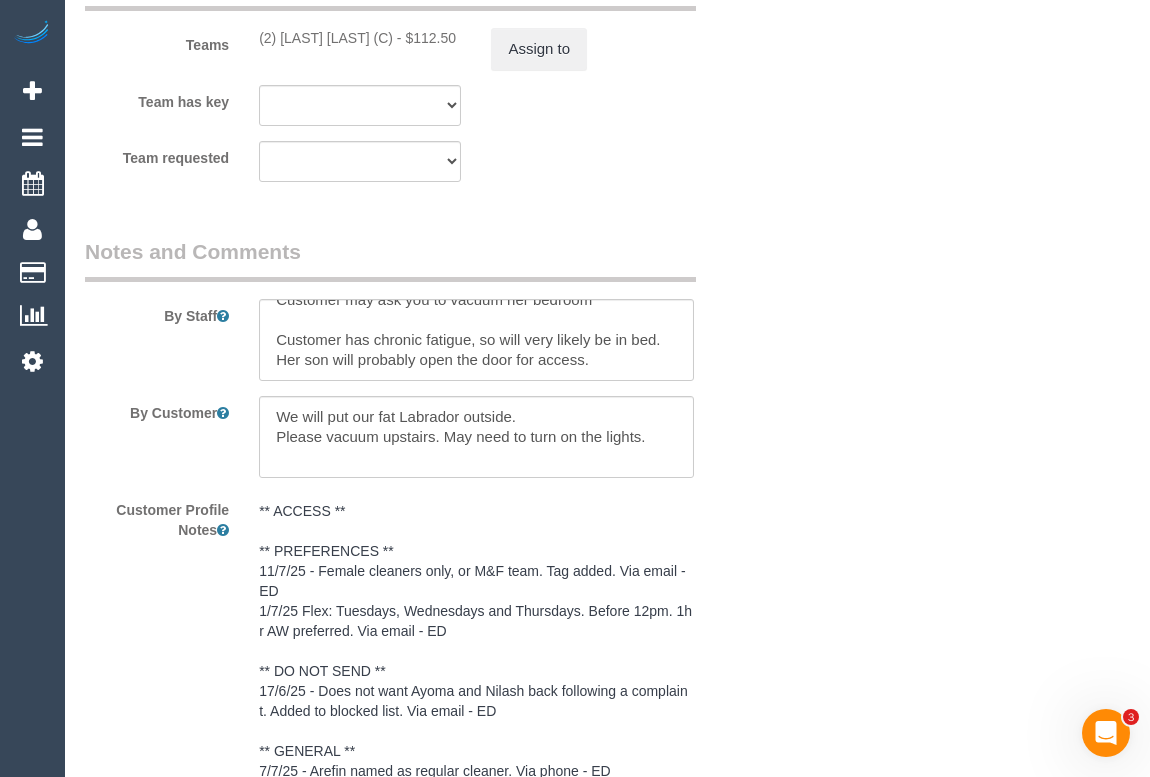 click on "Who
Email*
brisenosasha@gmail.com
Name *
Sasha
Briseno
FEMALE CLEANERS ONLY OR M/F TEAM
Where
Address*
1A Coburg St
Coburg
ACT
NSW
NT
QLD
SA
TAS
VIC
WA
3058
Location
Office City East (North) East (South) Inner East Inner North (East) Inner North (West) Inner South East Inner West North (East) North (West) Outer East Outer North (East) Outer North (West) Outer South East Outer West South East (East) South East (West) West (North) West (South) ZG - Central ZG - East" at bounding box center [607, -897] 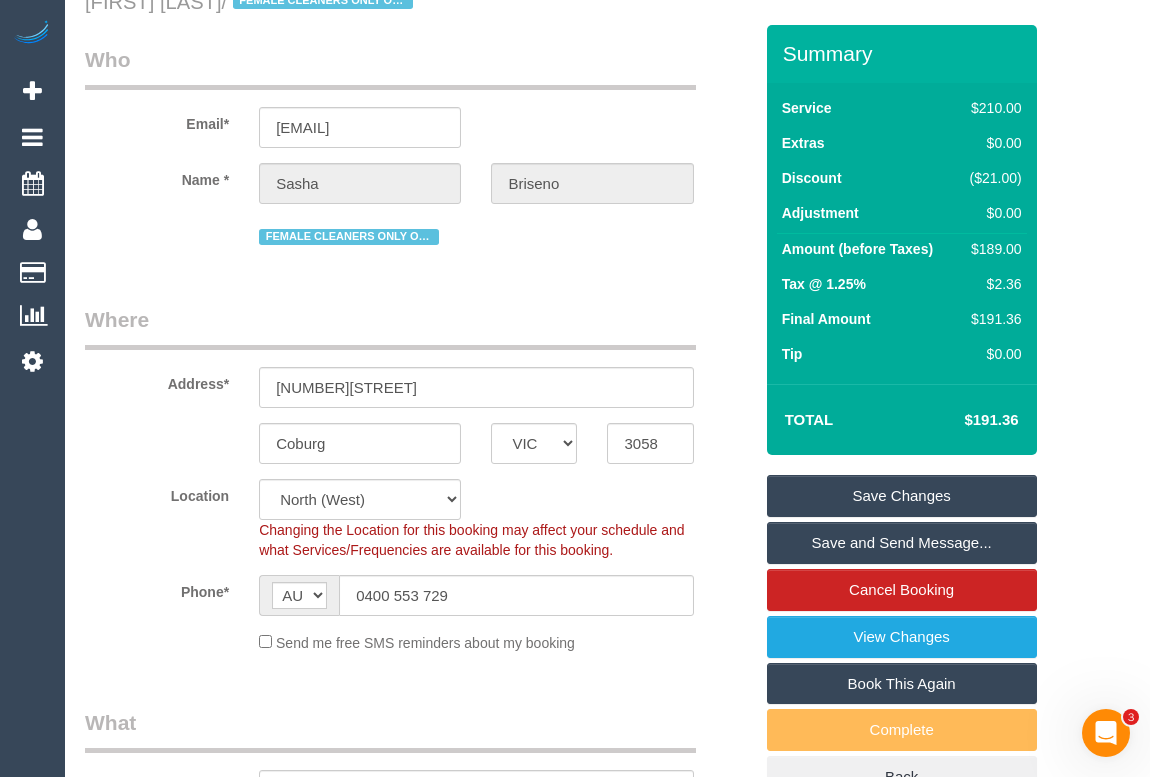 scroll, scrollTop: 0, scrollLeft: 0, axis: both 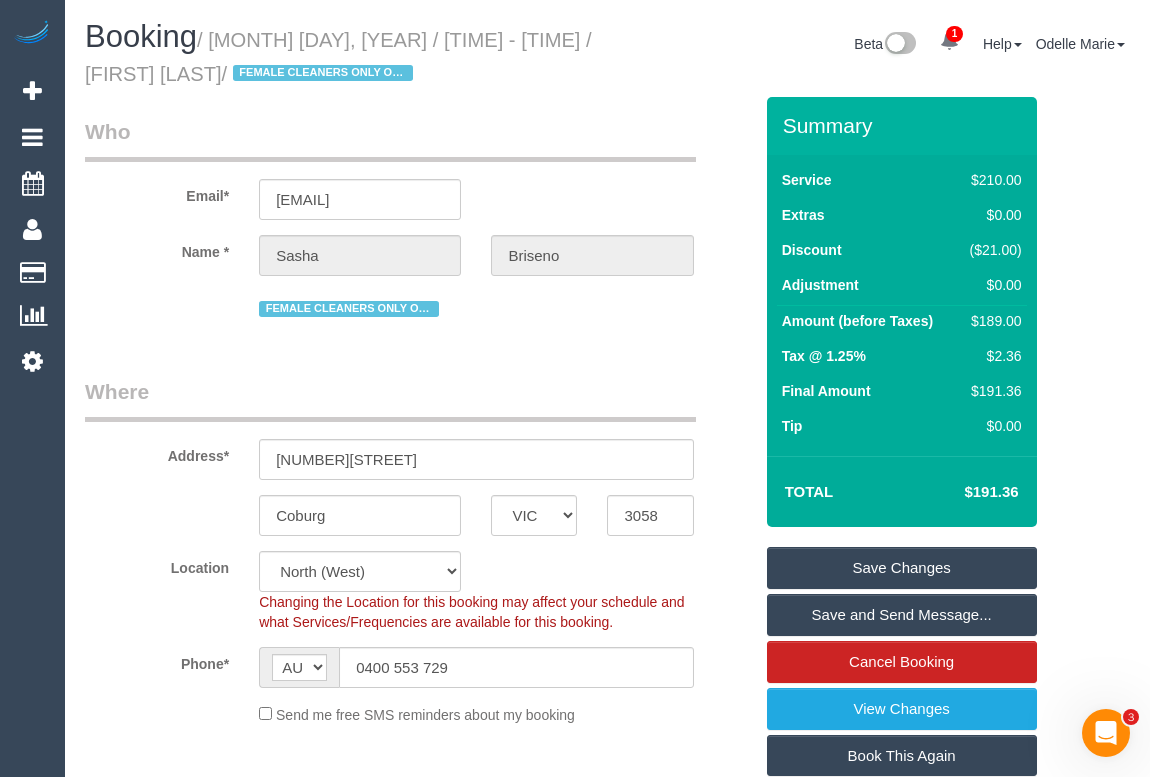 click on "Save Changes" at bounding box center (902, 568) 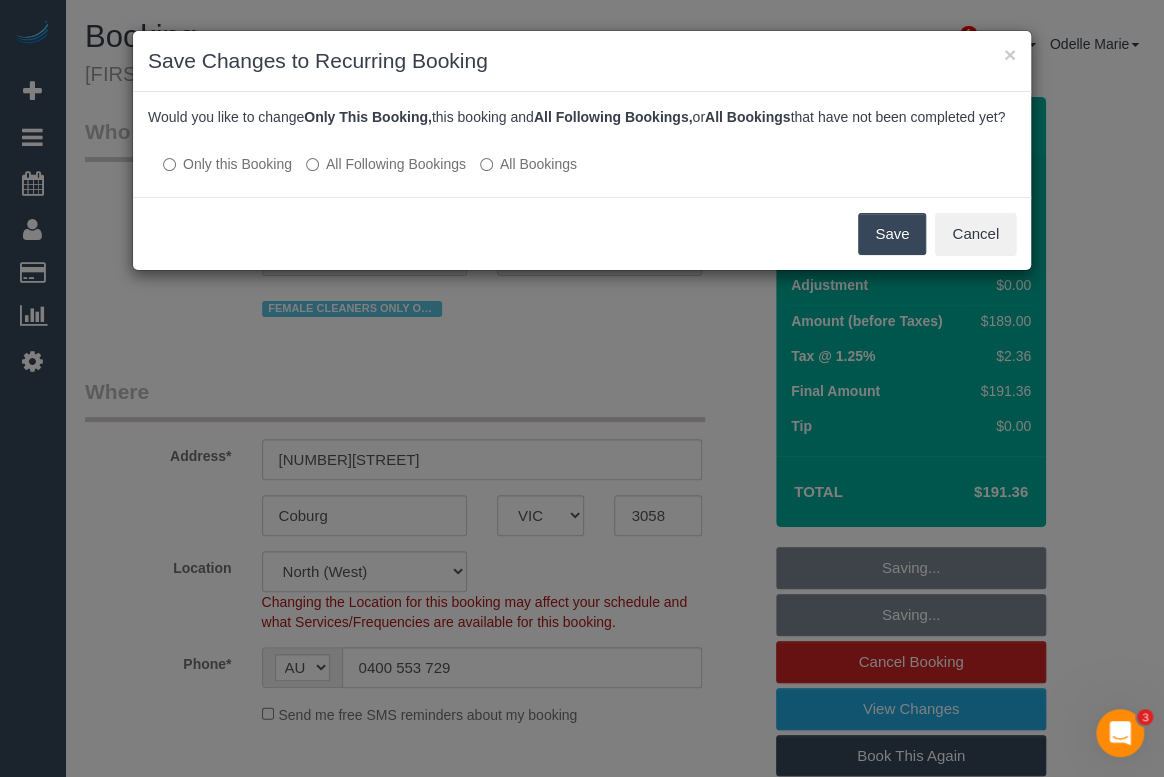 click on "Only this Booking
All Following Bookings
All Bookings" at bounding box center [582, 163] 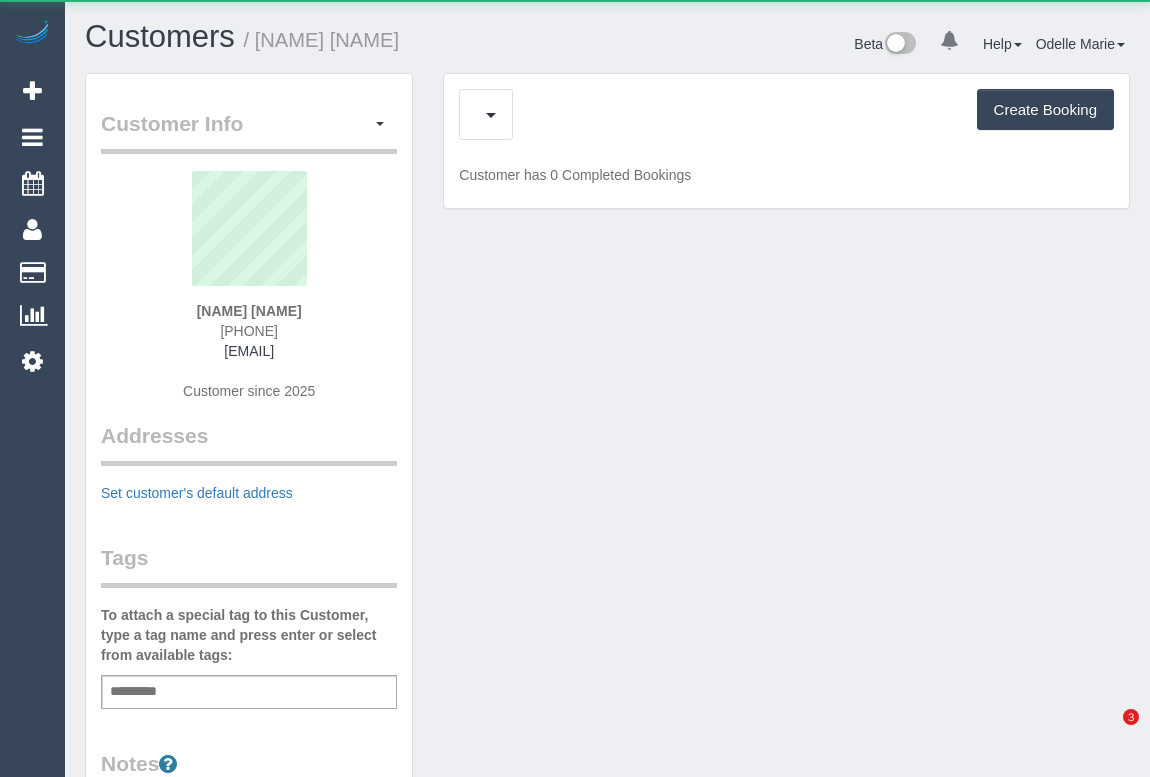 scroll, scrollTop: 0, scrollLeft: 0, axis: both 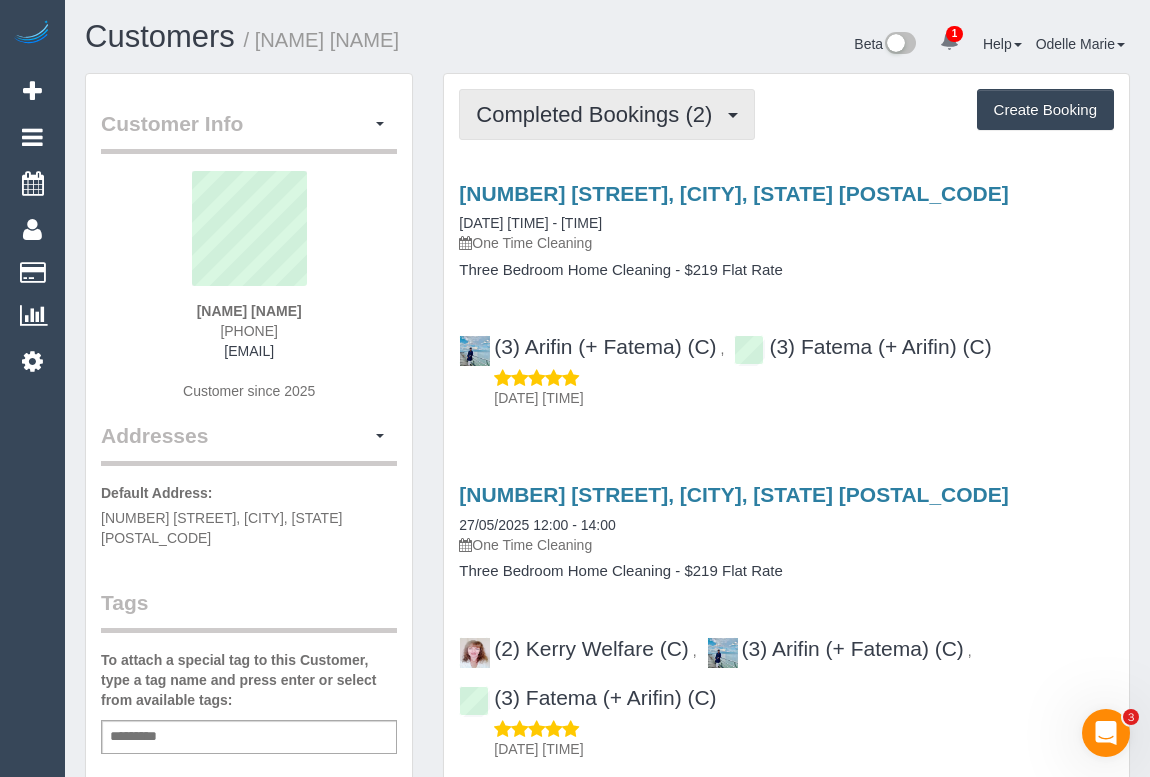 click on "Completed Bookings (2)" at bounding box center [607, 114] 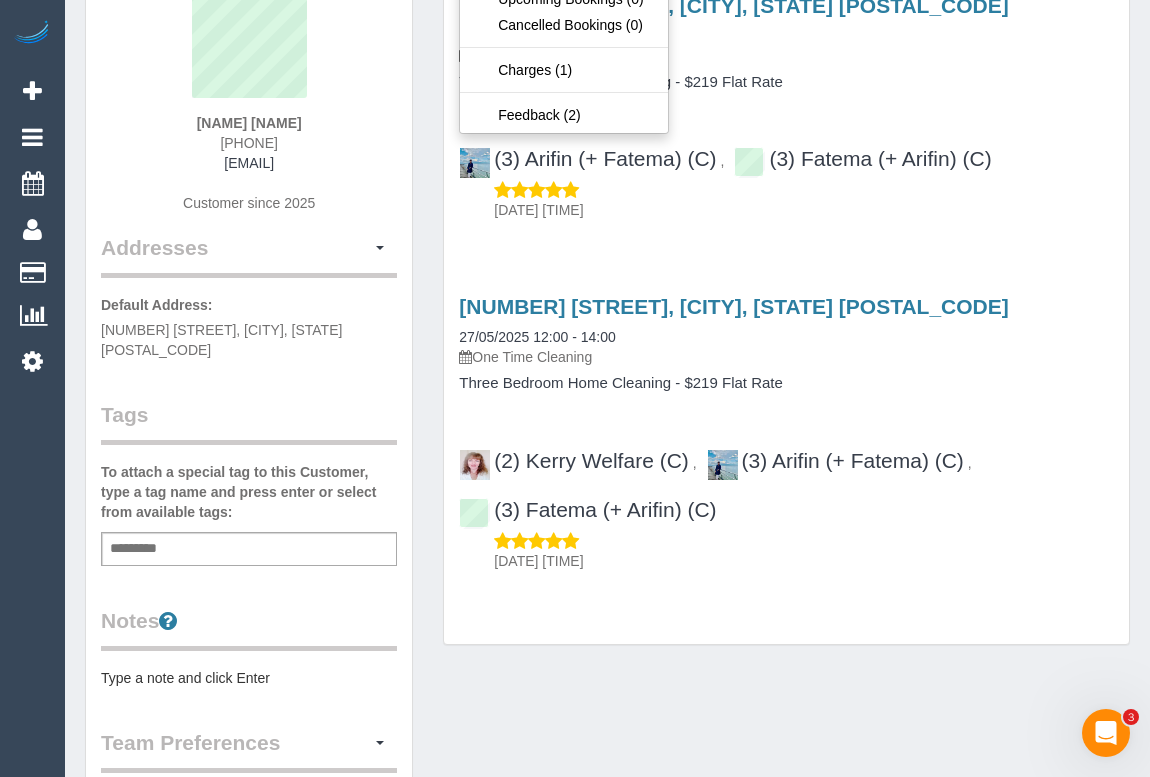 scroll, scrollTop: 363, scrollLeft: 0, axis: vertical 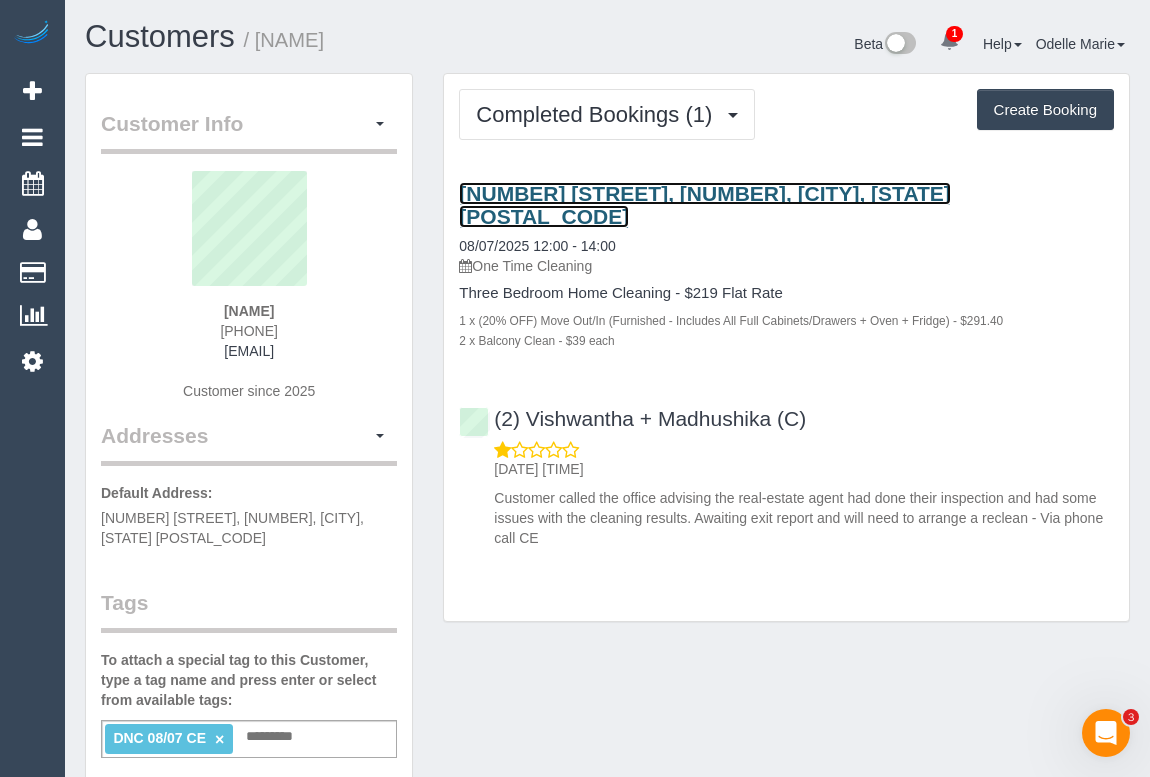 click on "[NUMBER] [STREET], [NUMBER], [CITY], [STATE] [POSTAL_CODE]" at bounding box center [705, 205] 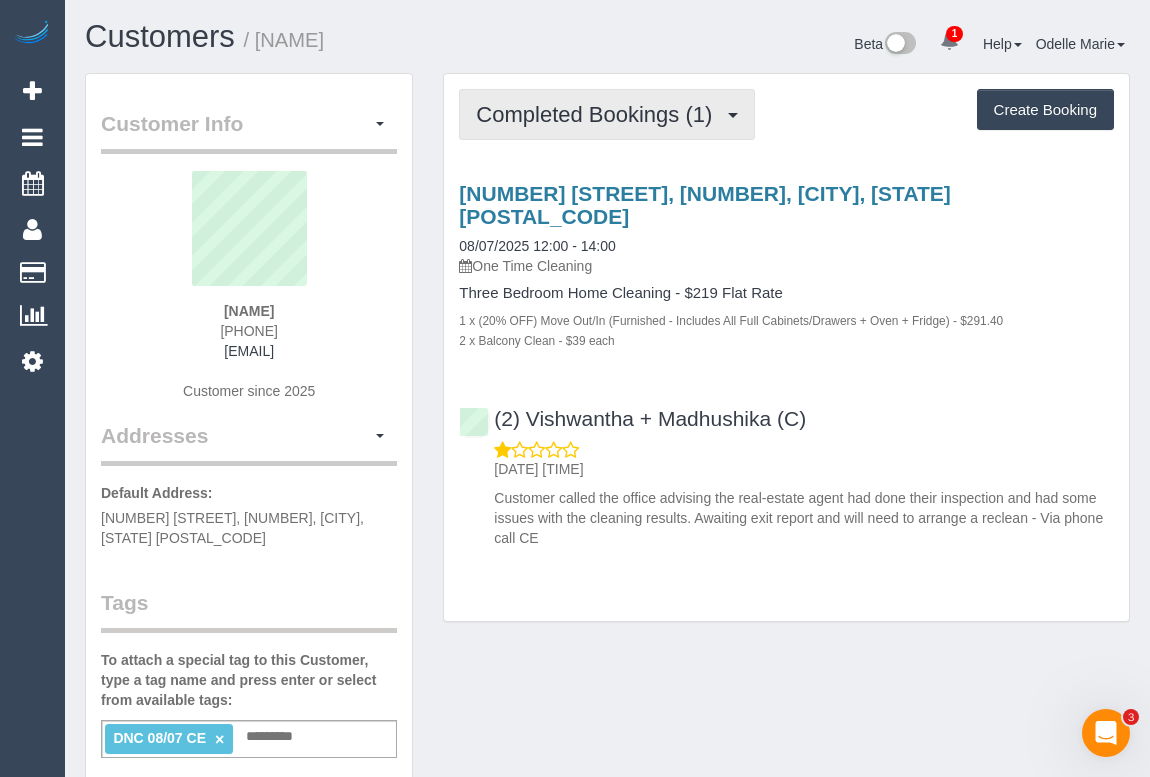click on "Completed Bookings (1)" at bounding box center [599, 114] 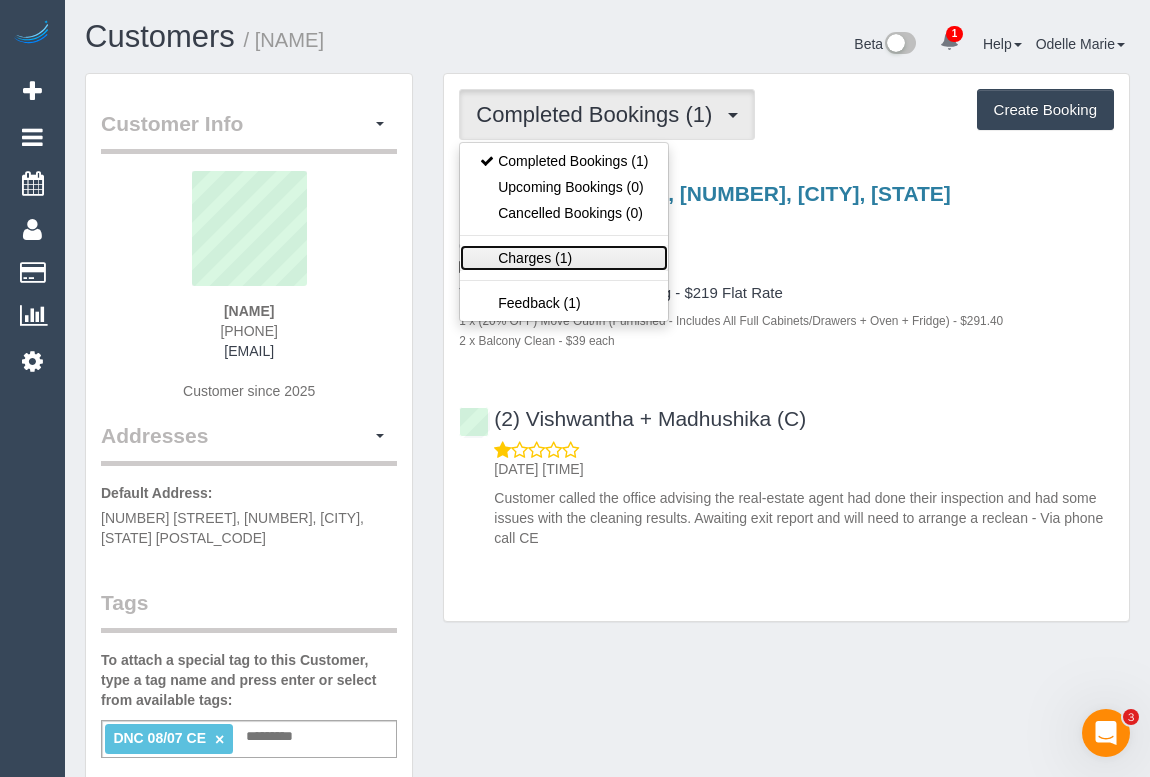 click on "Charges (1)" at bounding box center [564, 258] 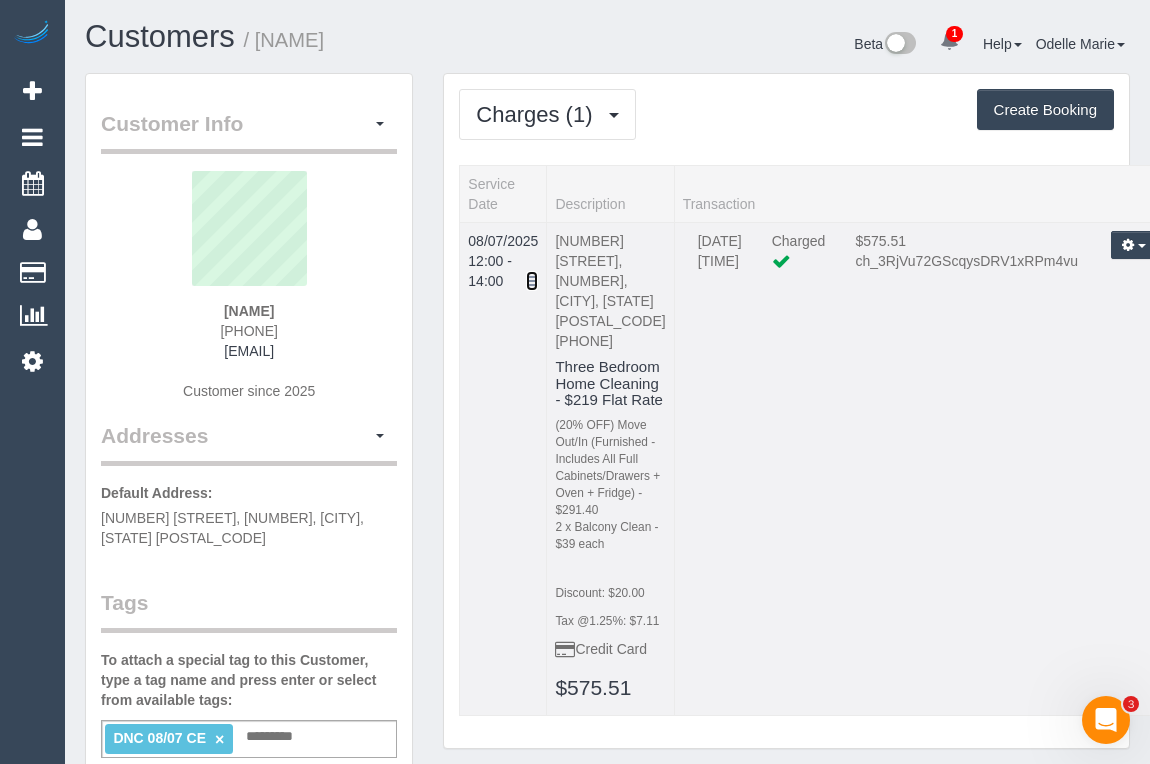 click at bounding box center [532, 281] 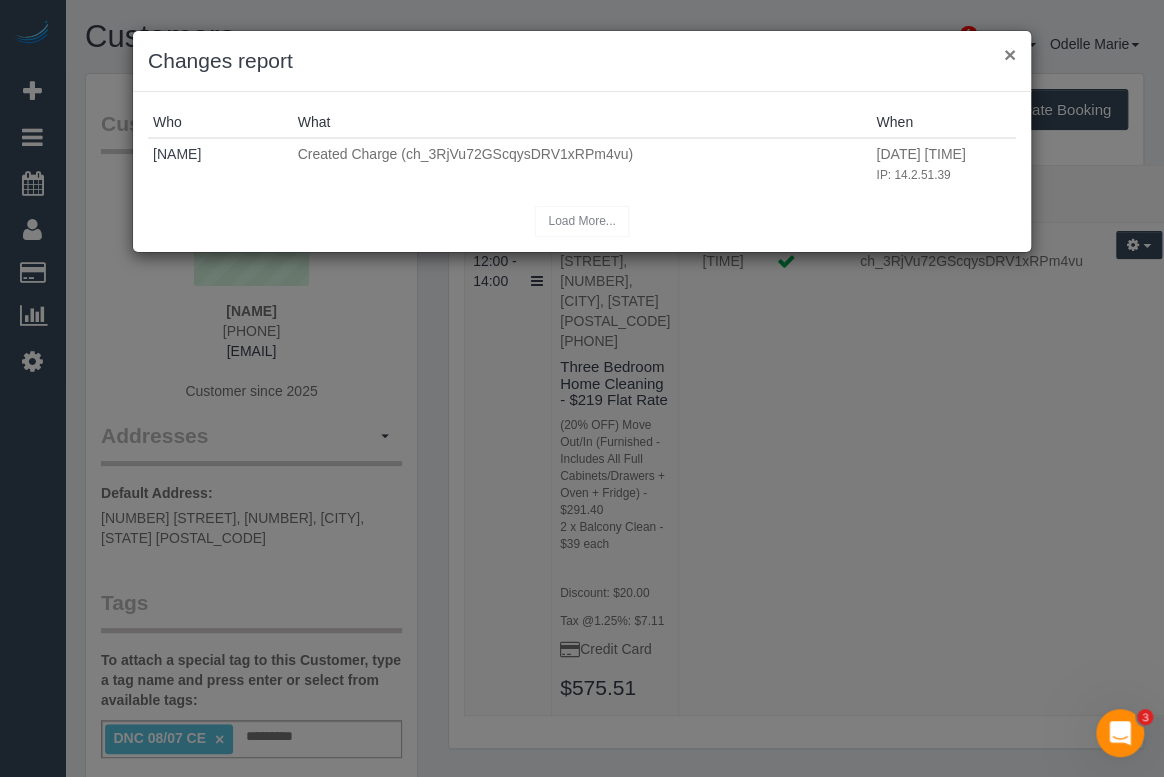 click on "×" at bounding box center [1010, 54] 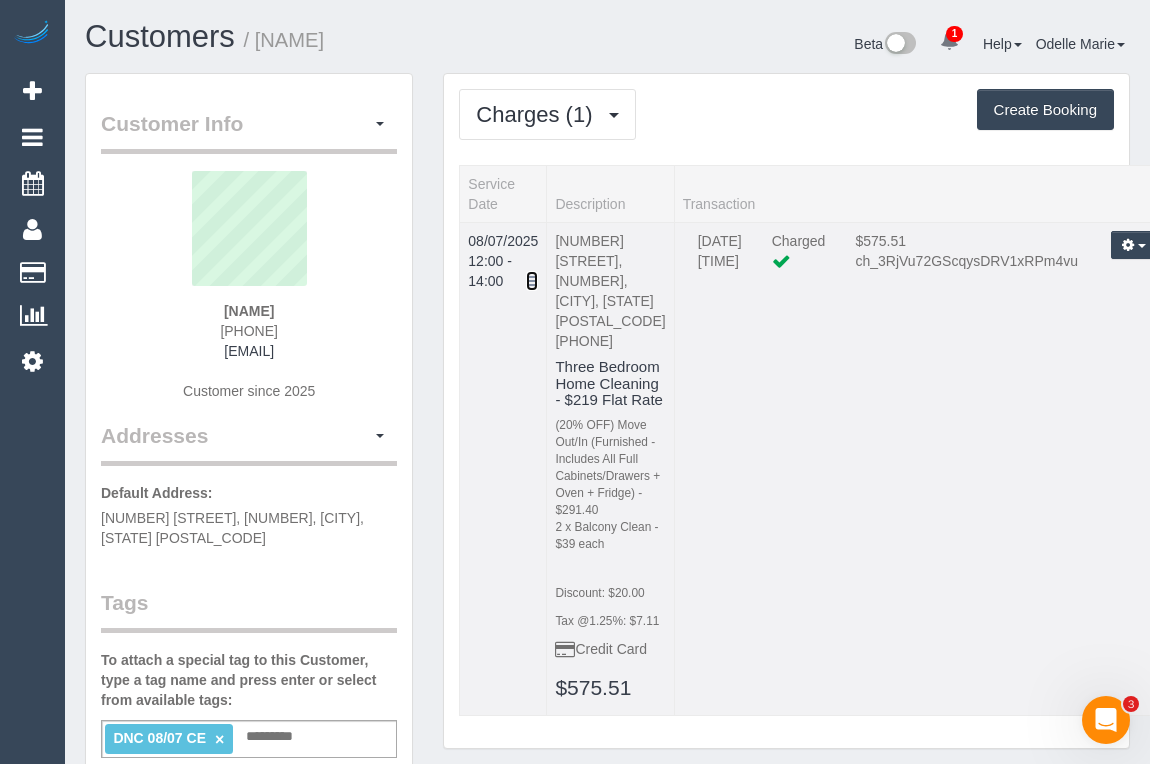 click at bounding box center [532, 281] 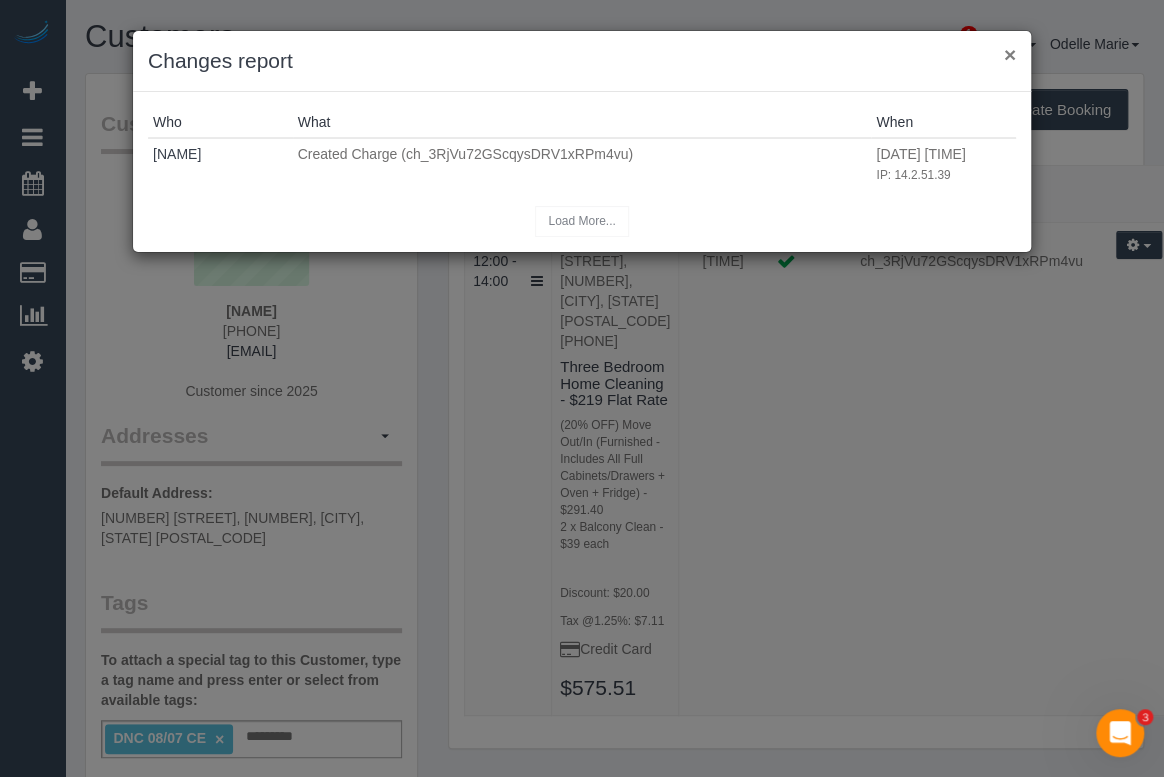 click on "×" at bounding box center (1010, 54) 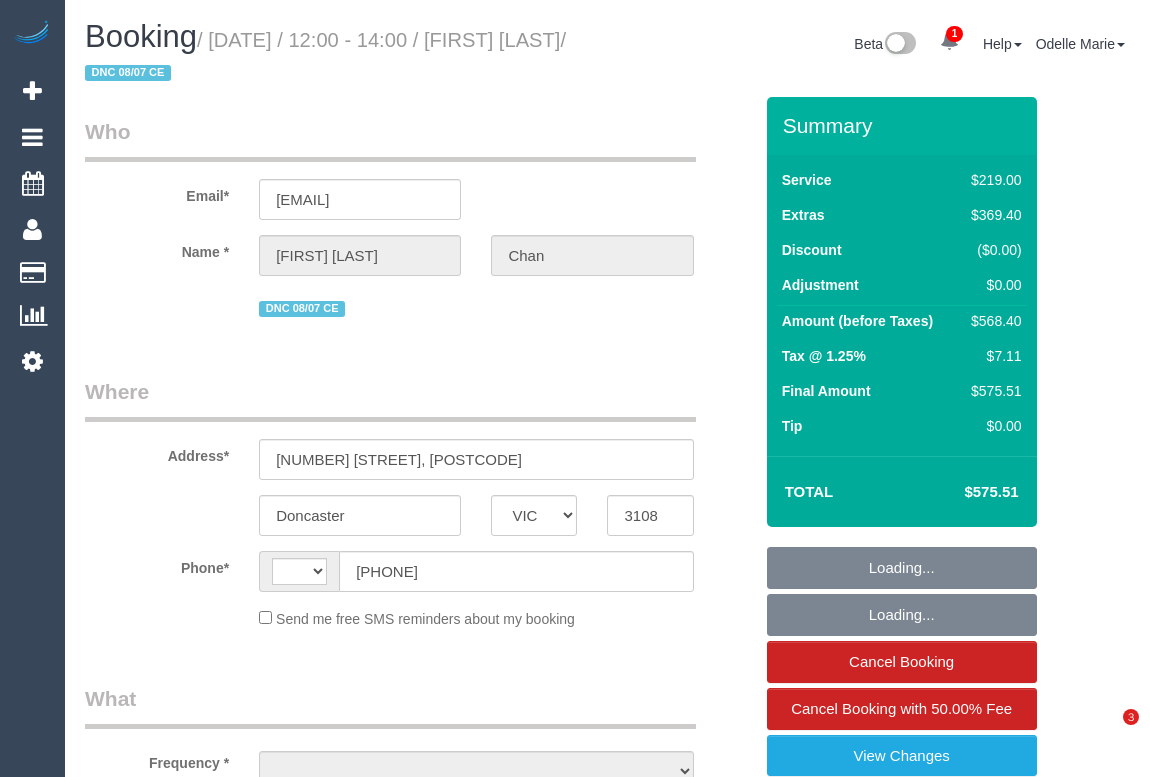 select on "VIC" 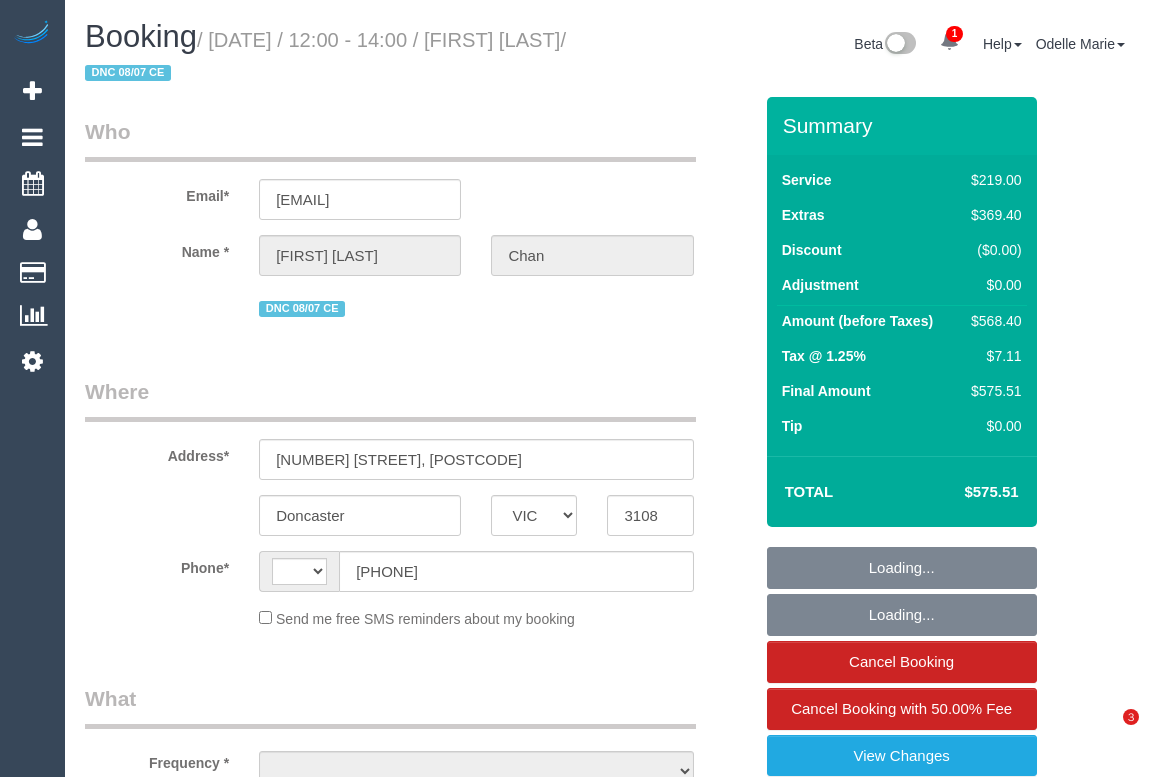 scroll, scrollTop: 0, scrollLeft: 0, axis: both 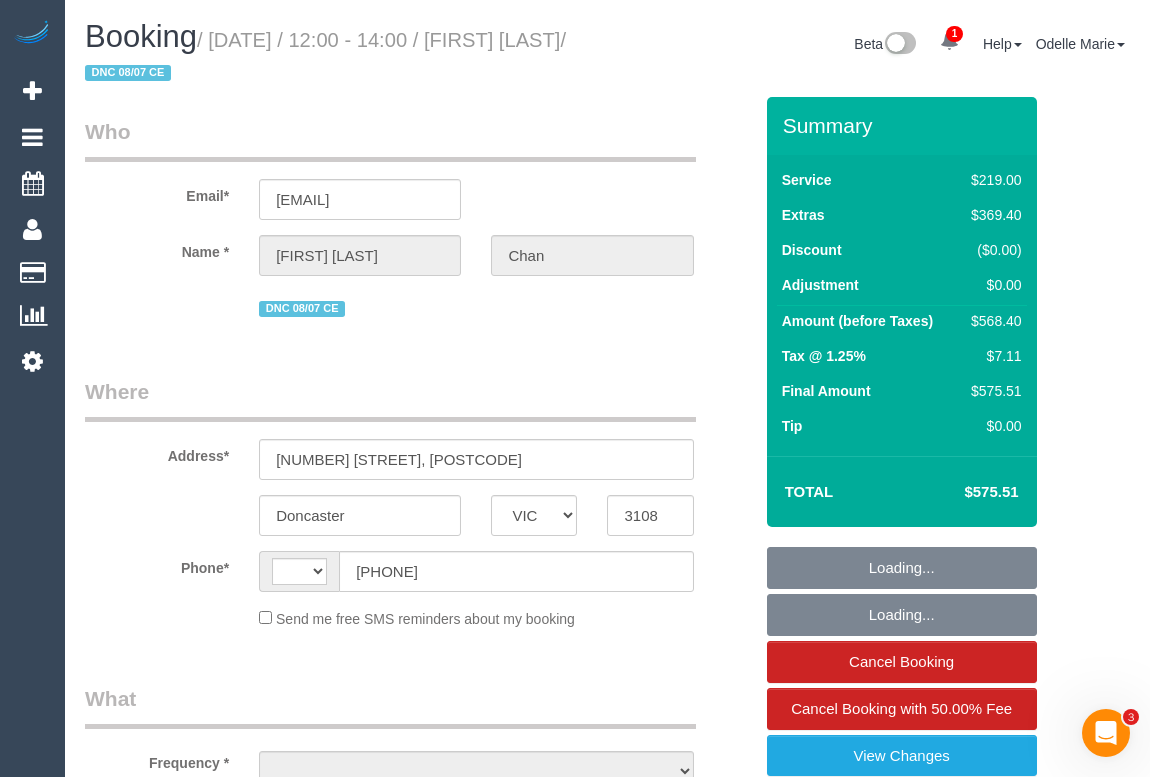 select on "object:305" 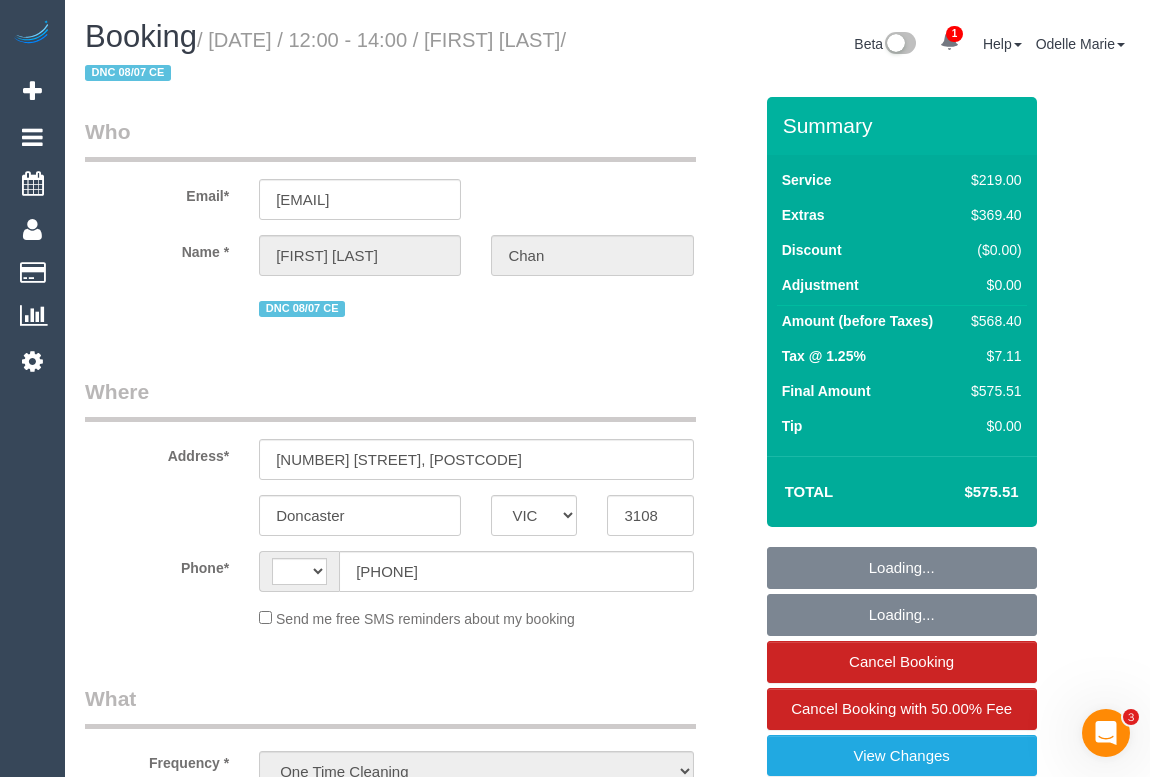 select on "string:AU" 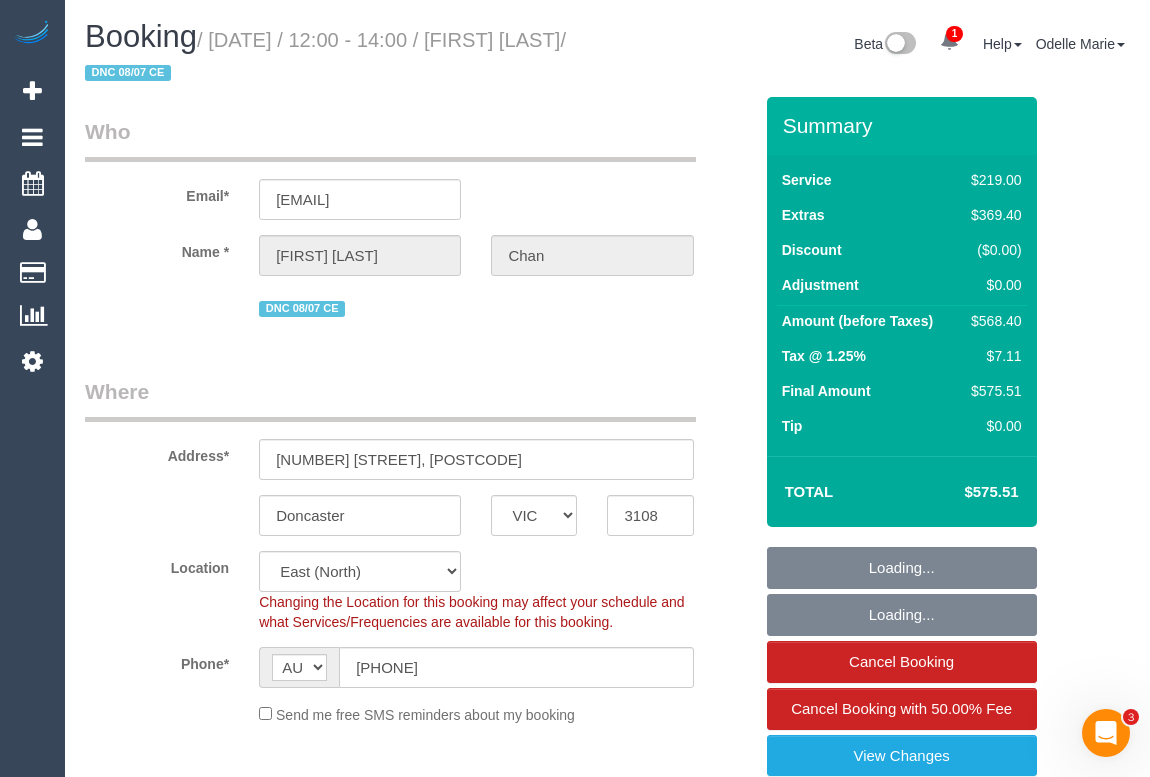 select on "string:stripe-pm_1RhSLY2GScqysDRV29NYcl8T" 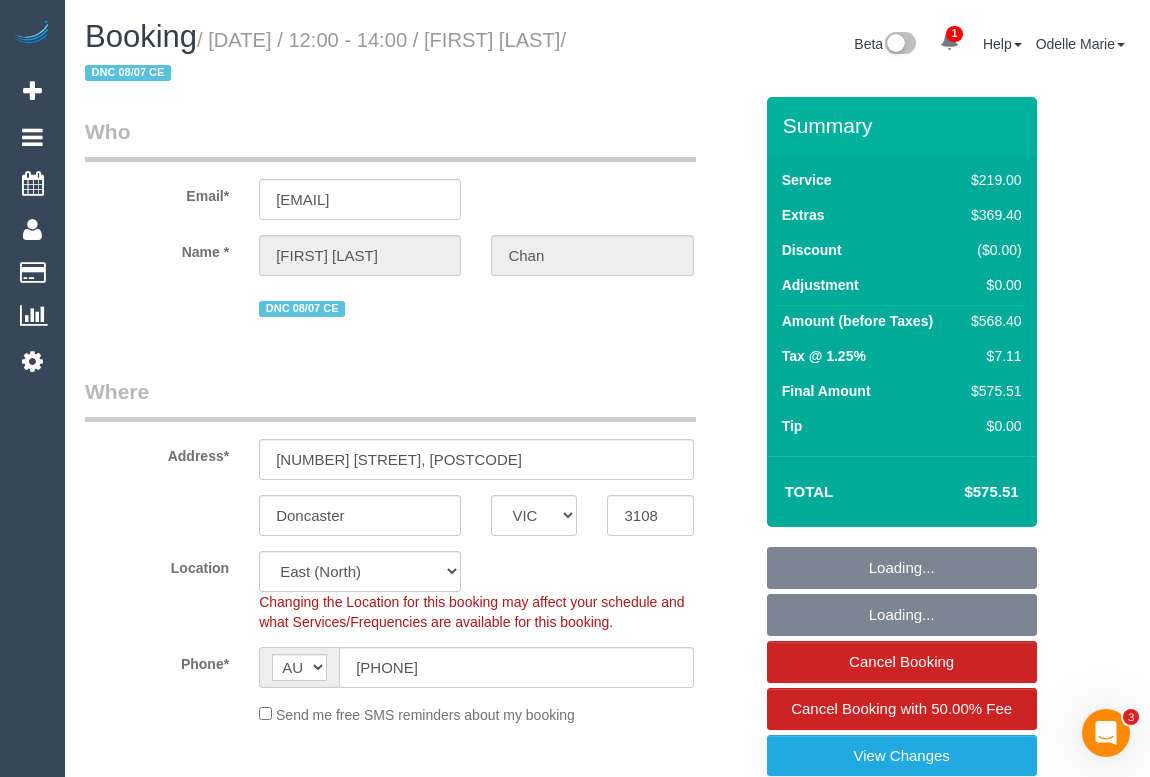 select on "spot1" 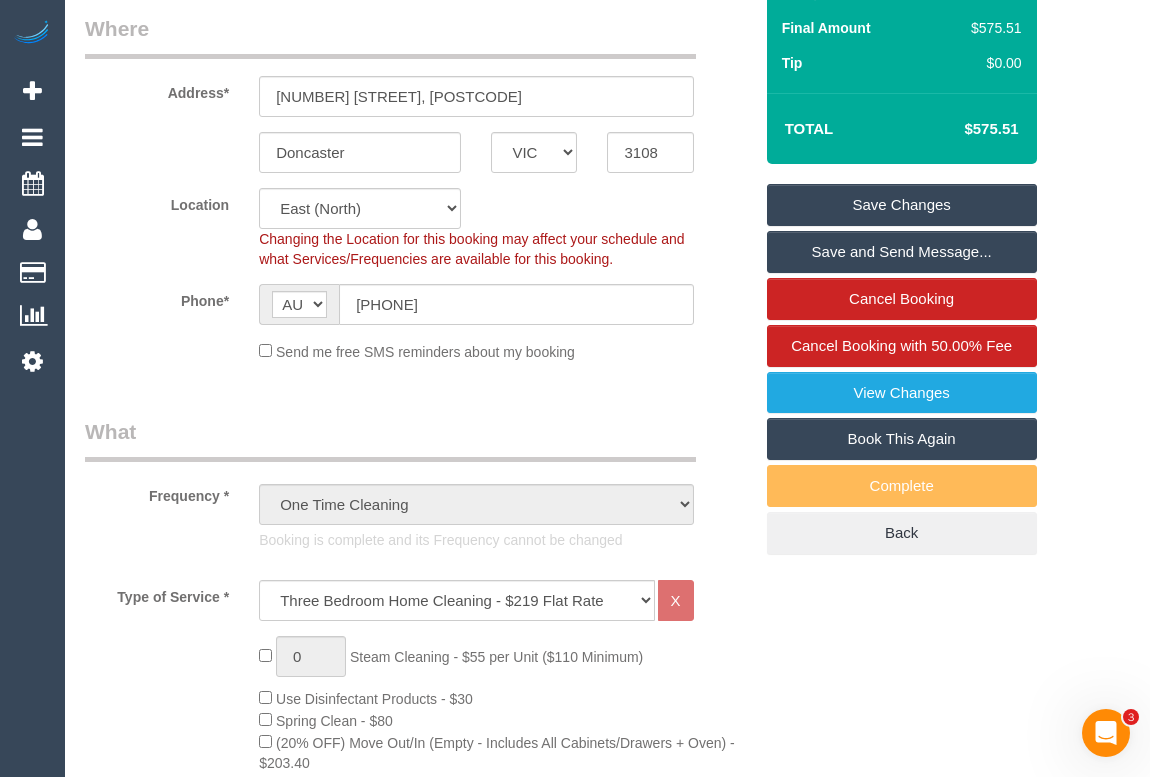 scroll, scrollTop: 0, scrollLeft: 0, axis: both 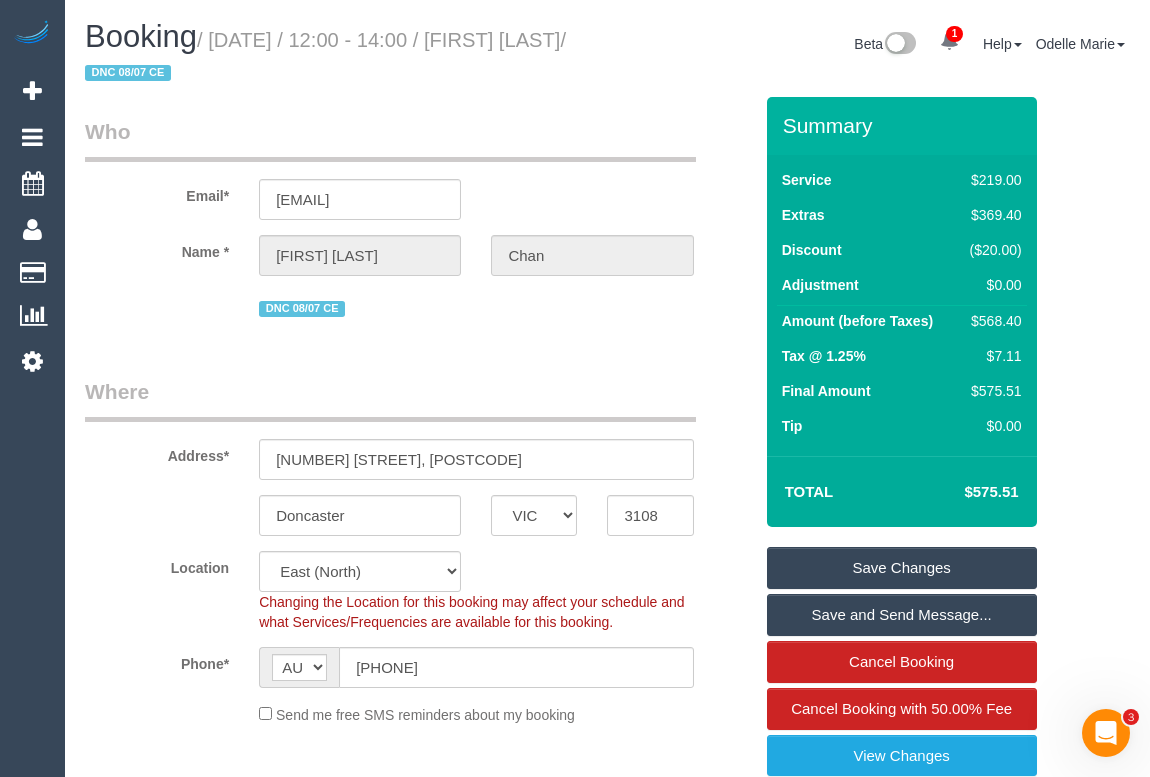 click on "Who
Email*
ywchan1212@gmail.com
Name *
Yu Wun
Chan
DNC 08/07 CE
Where
Address*
802 Elgar Road, 201
Doncaster
ACT
NSW
NT
QLD
SA
TAS
VIC
WA
3108
Location
Office City East (North) East (South) Inner East Inner North (East) Inner North (West) Inner South East Inner West North (East) North (West) Outer East Outer North (East) Outer North (West) Outer South East Outer West South East (East) South East (West) West (North) West (South) ZG - Central ZG - East ZG - North ZG - South" at bounding box center [418, 2414] 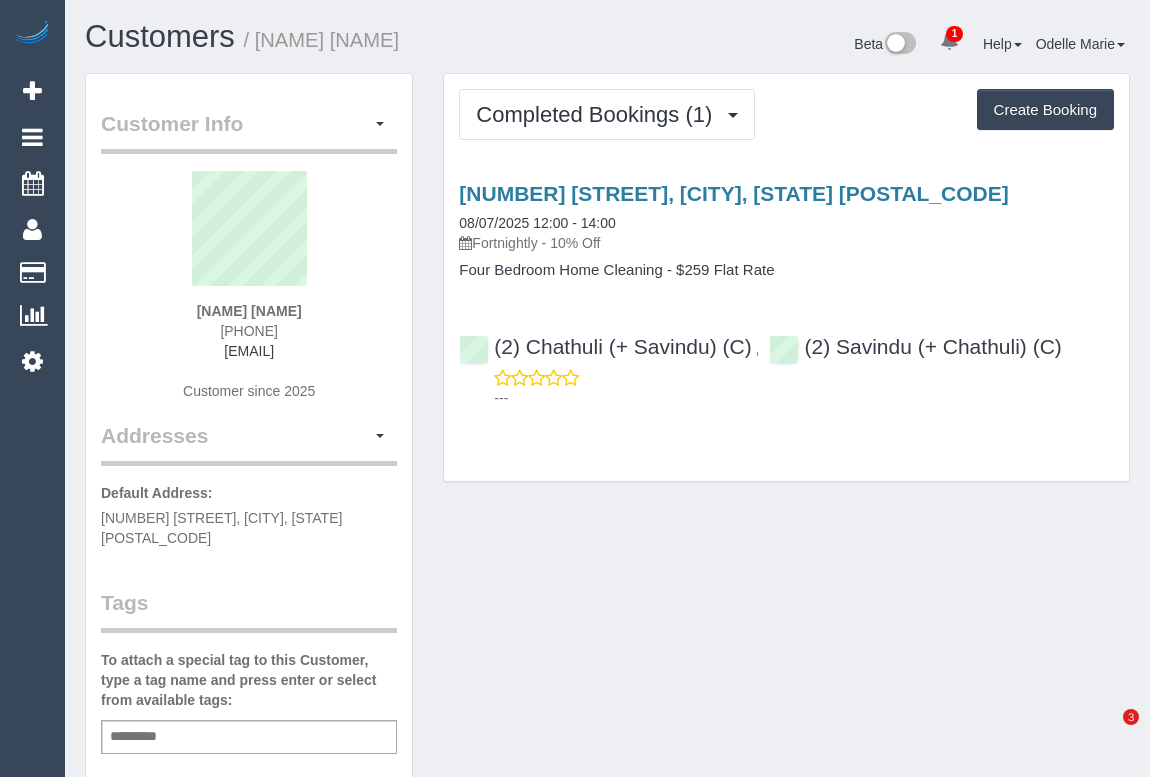 scroll, scrollTop: 0, scrollLeft: 0, axis: both 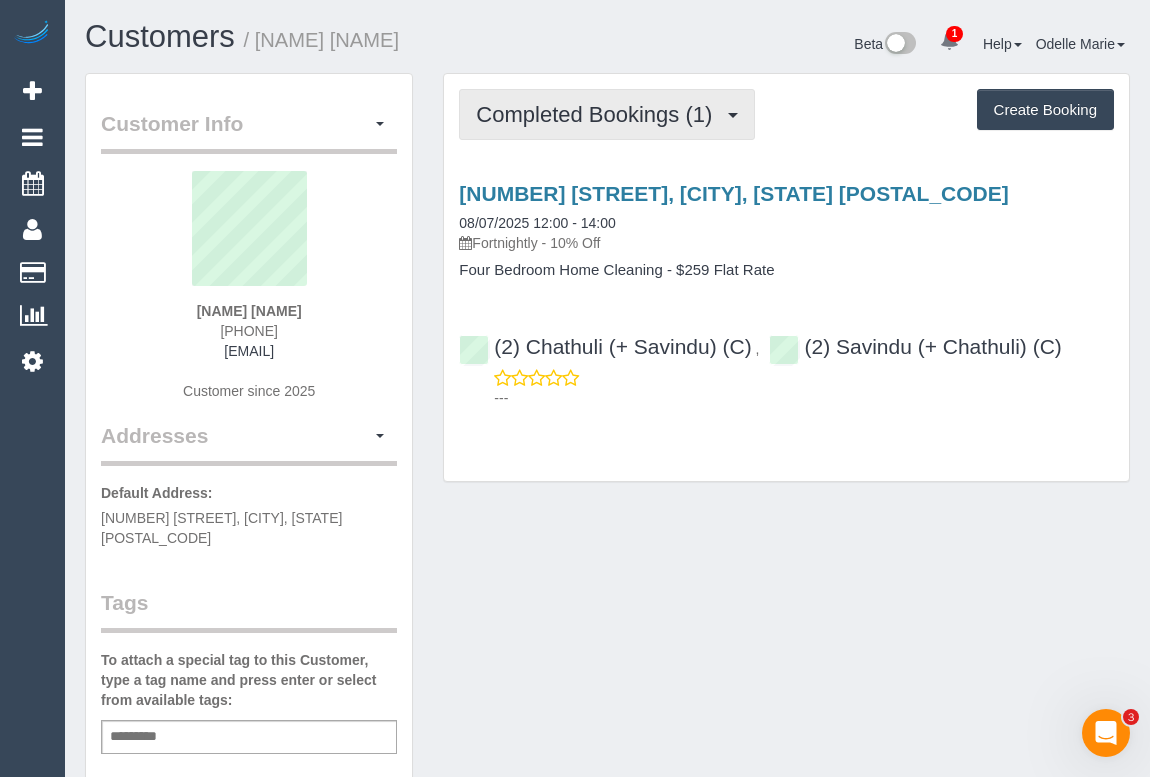 click on "Completed Bookings (1)" at bounding box center [599, 114] 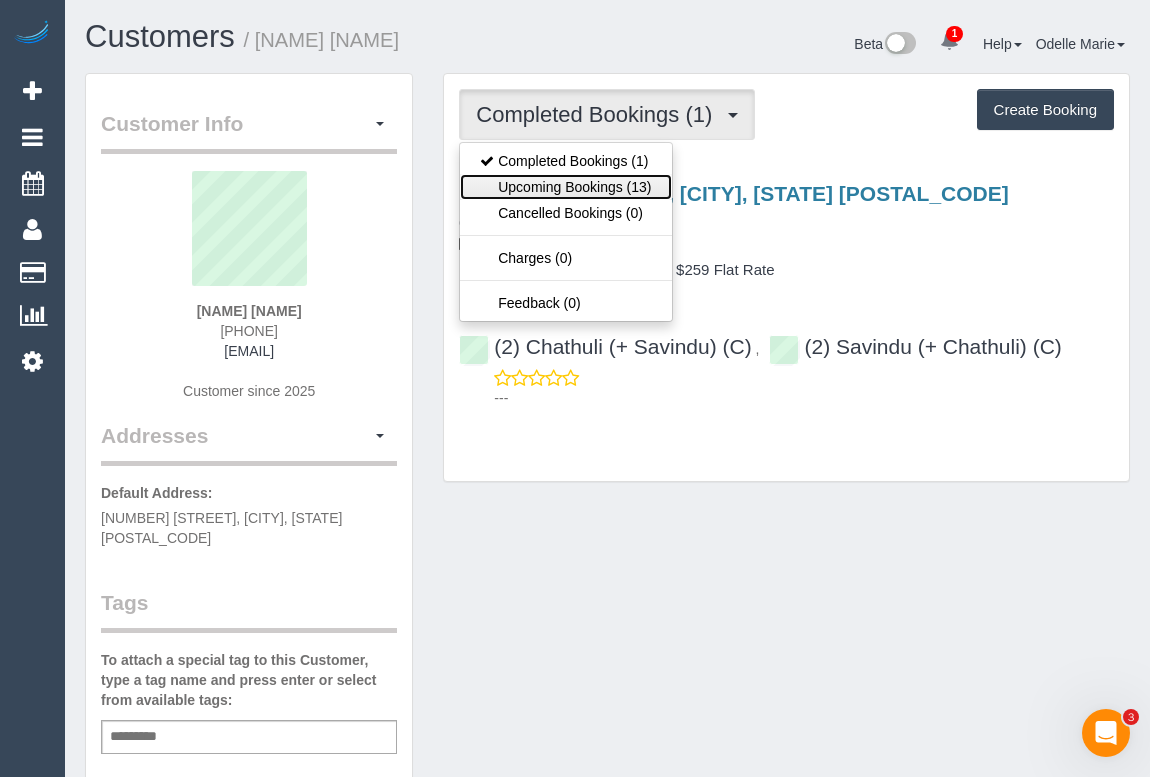 click on "Upcoming Bookings (13)" at bounding box center [565, 187] 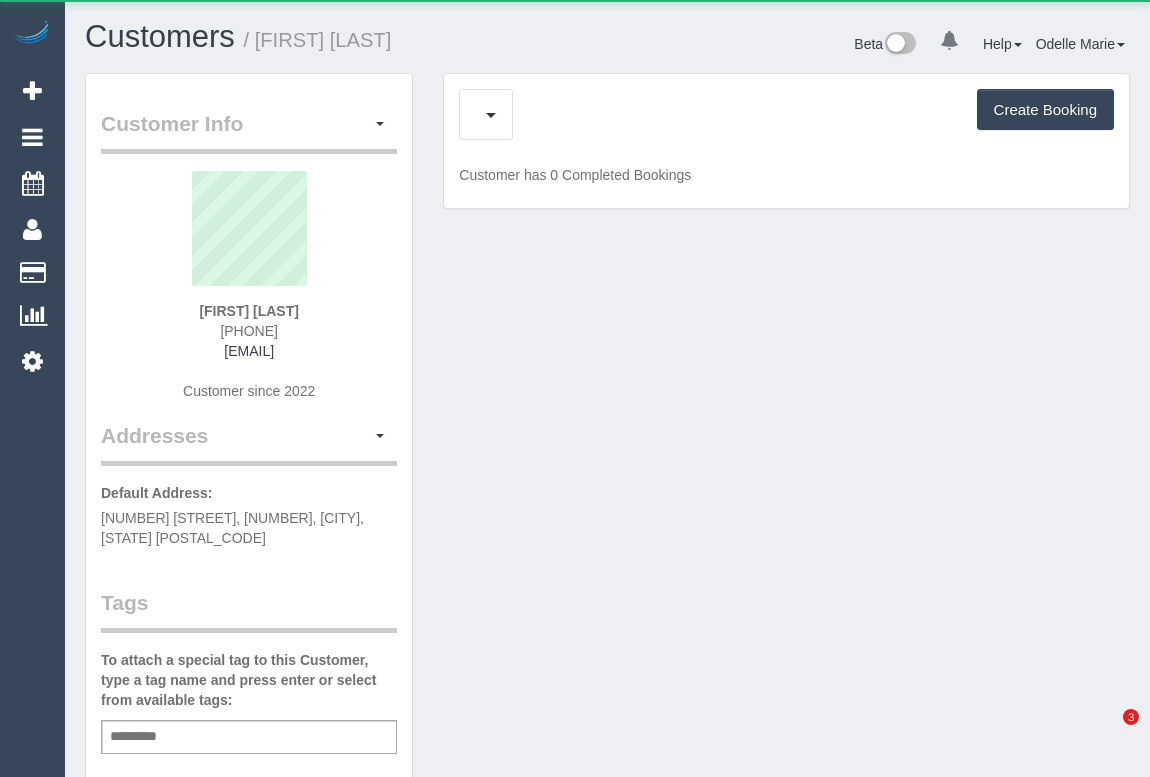 scroll, scrollTop: 0, scrollLeft: 0, axis: both 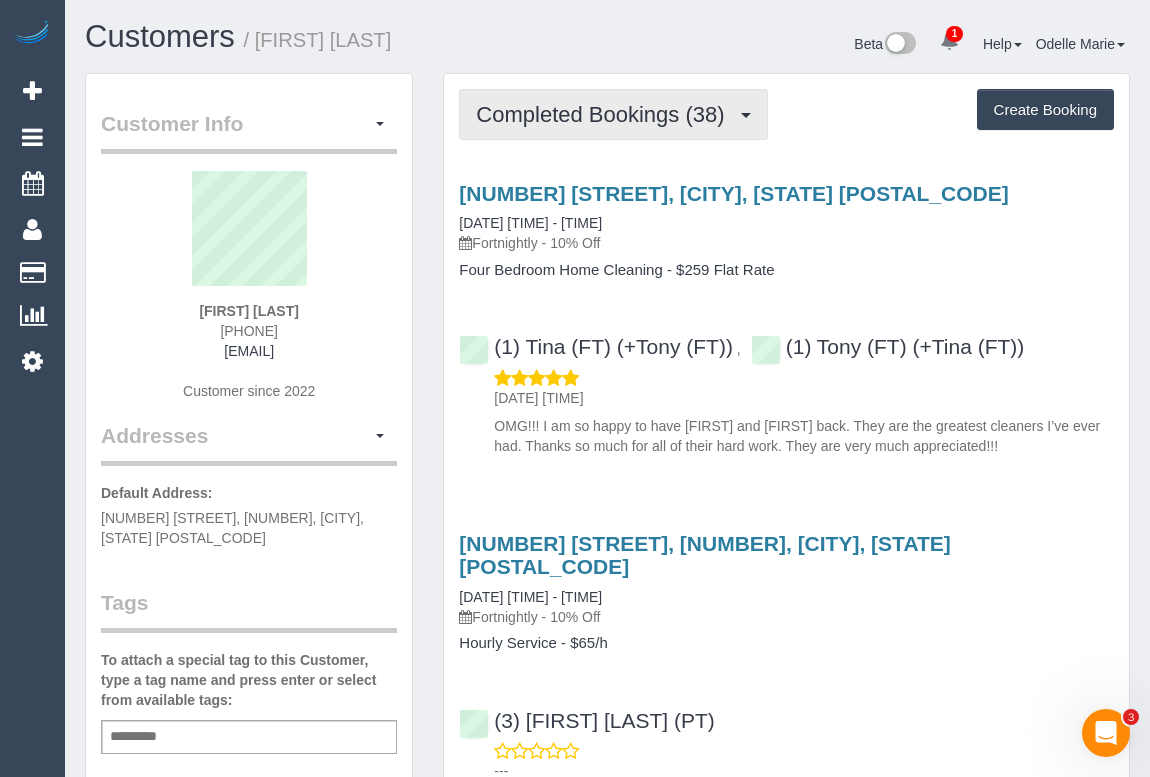 click on "Completed Bookings (38)" at bounding box center (605, 114) 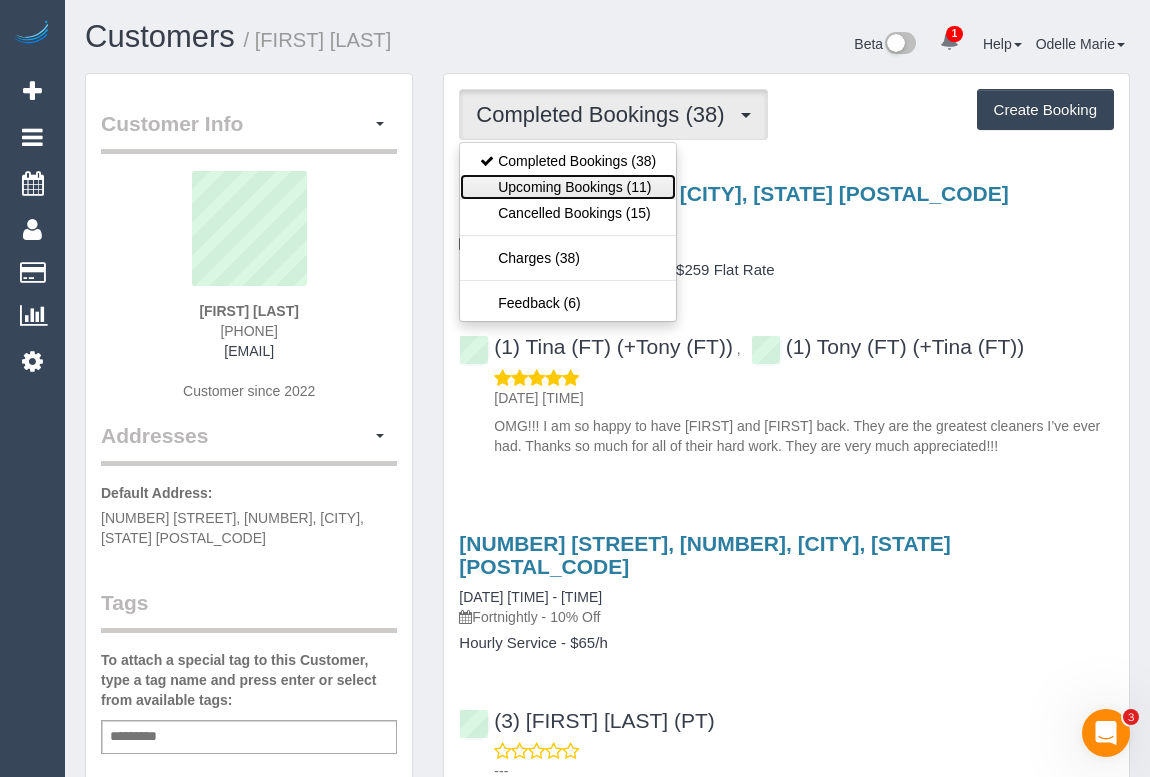 click on "Upcoming Bookings (11)" at bounding box center (568, 187) 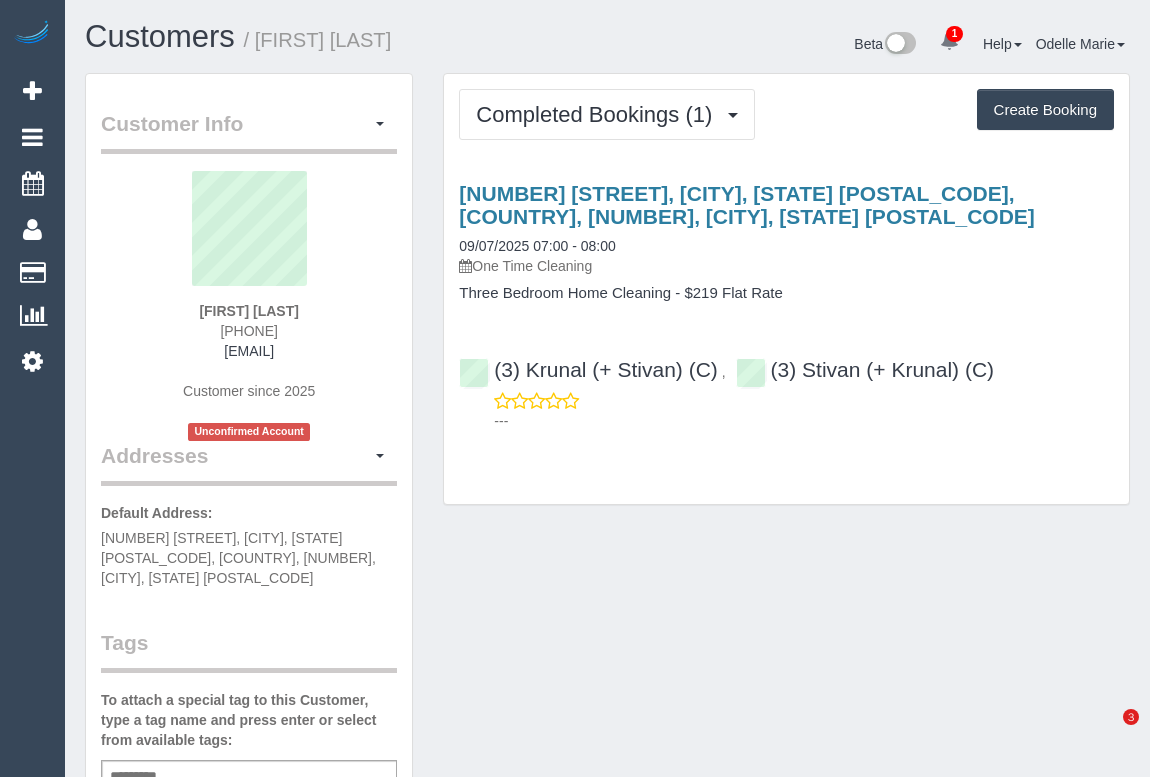scroll, scrollTop: 0, scrollLeft: 0, axis: both 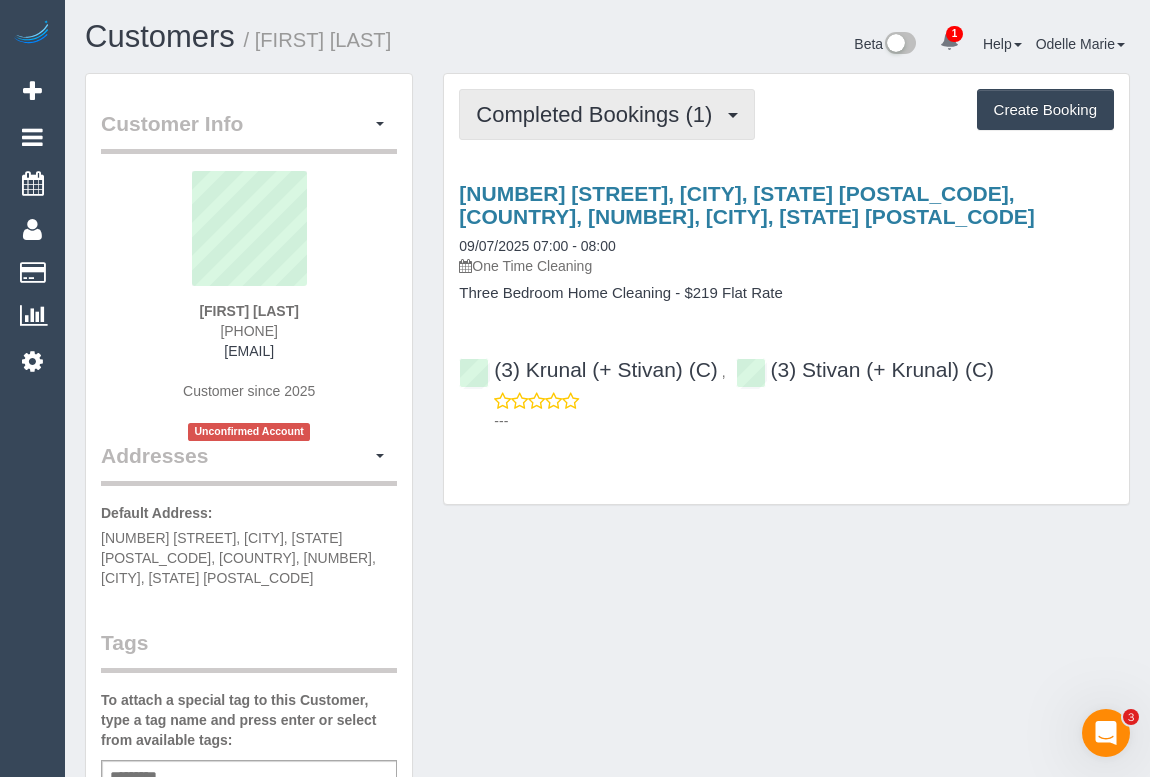 click on "Completed Bookings (1)" at bounding box center [599, 114] 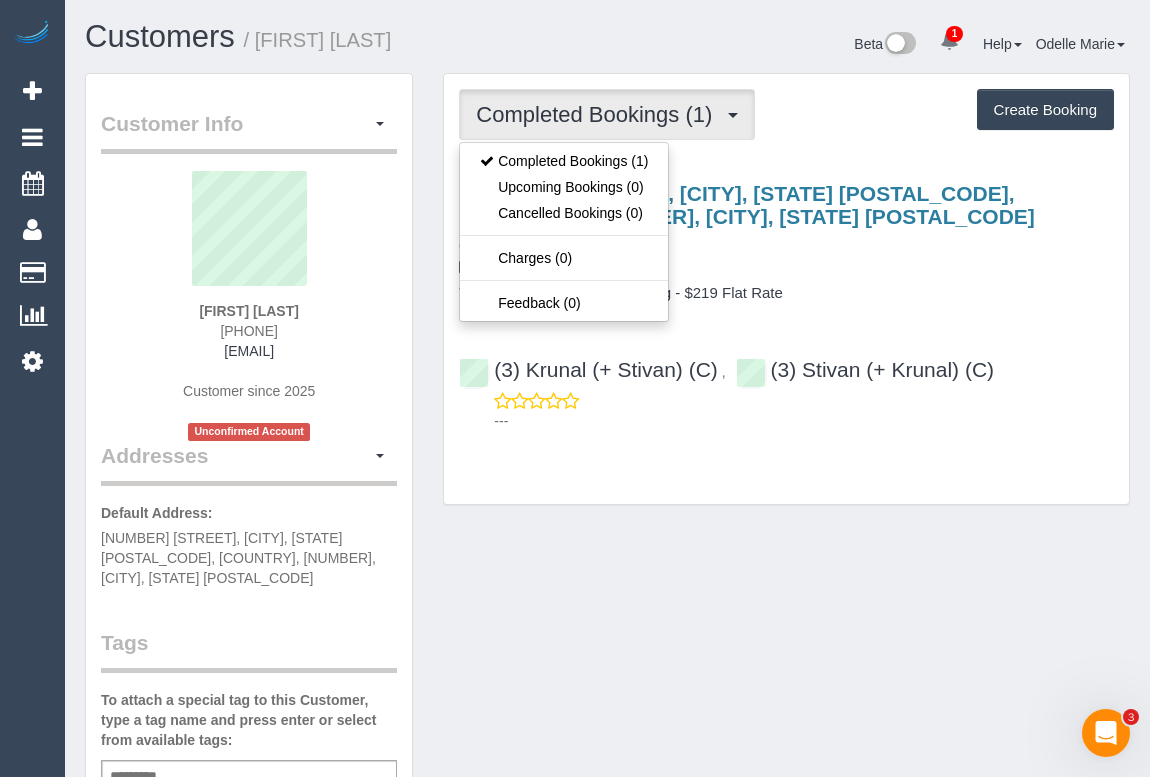 click on "Completed Bookings (1)
Completed Bookings (1)
Upcoming Bookings (0)
Cancelled Bookings (0)
Charges (0)
Feedback (0)
Create Booking
Service
Feedback" at bounding box center (786, 299) 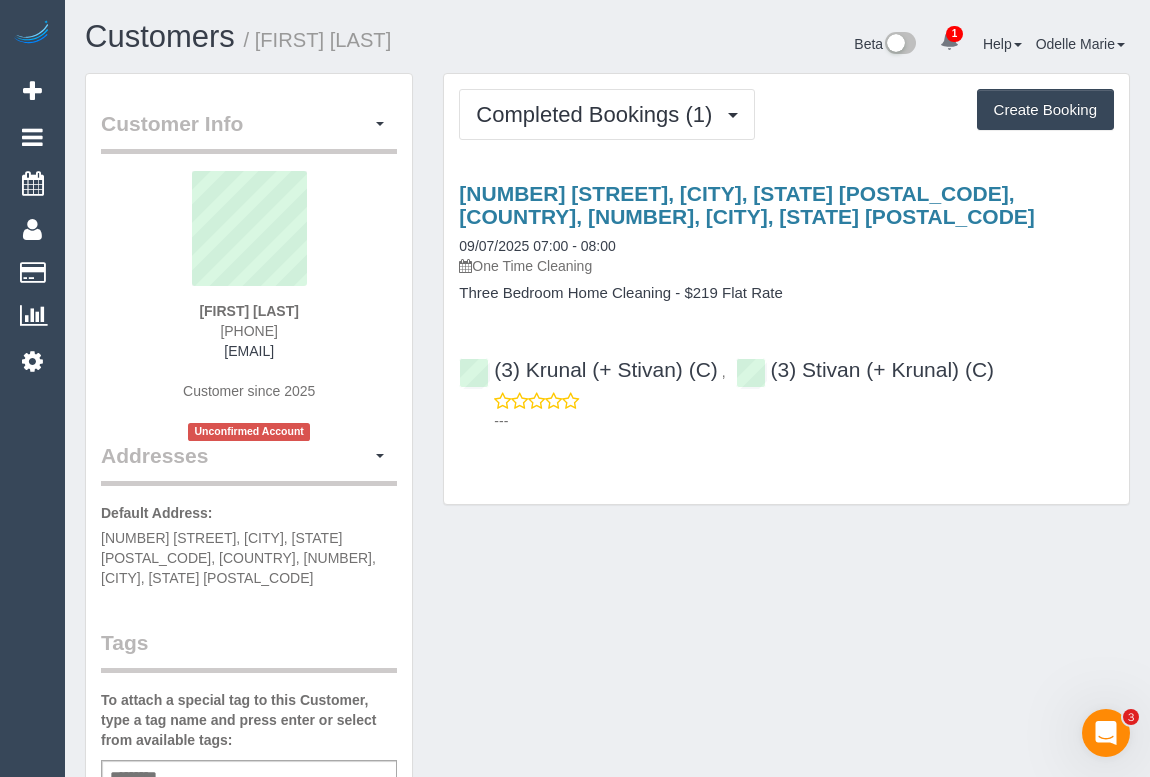 drag, startPoint x: 134, startPoint y: 348, endPoint x: 381, endPoint y: 353, distance: 247.0506 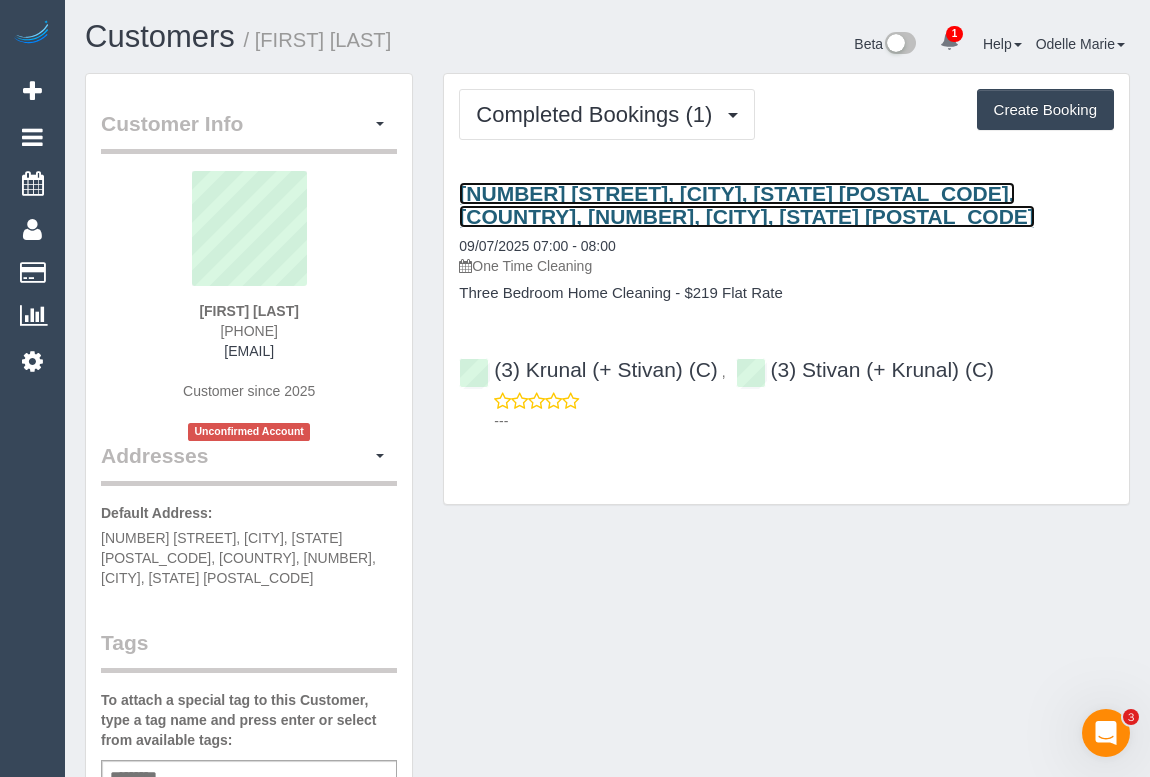 click on "386 Toorak Road, South Yarra, Victoria 3141, Australia, 2, South Yarra, VIC 3141" at bounding box center (747, 205) 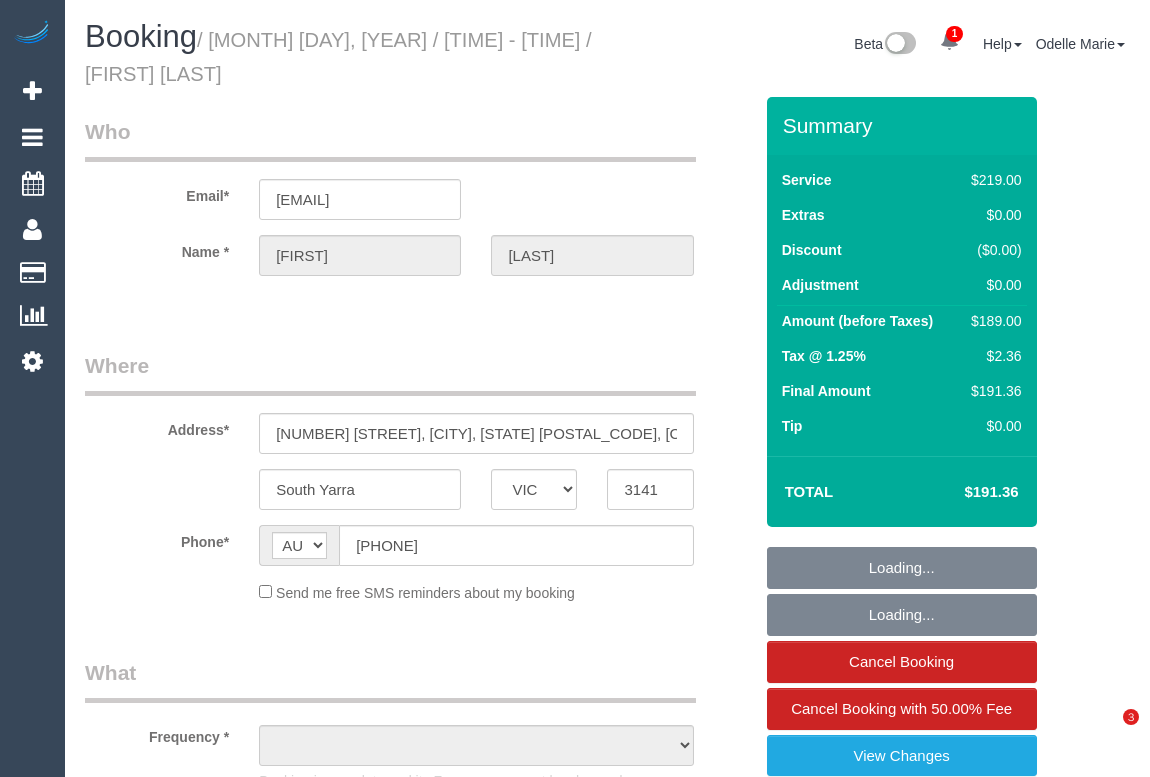 select on "VIC" 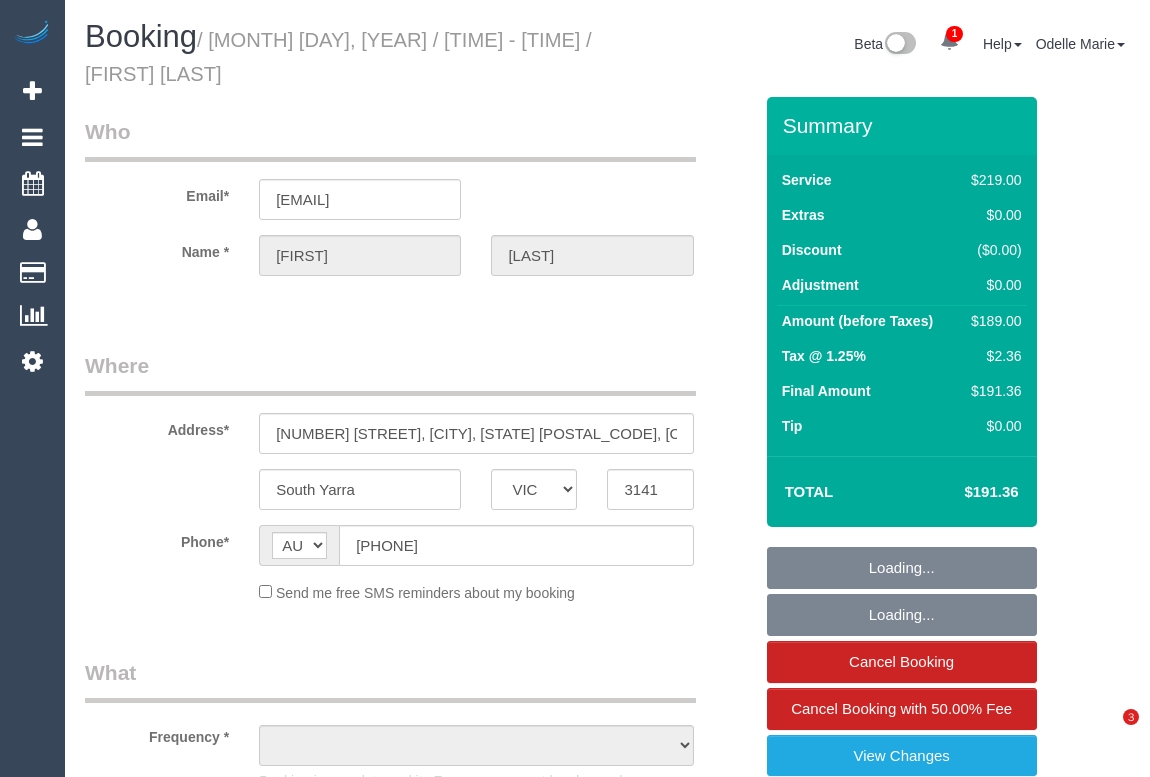 scroll, scrollTop: 0, scrollLeft: 0, axis: both 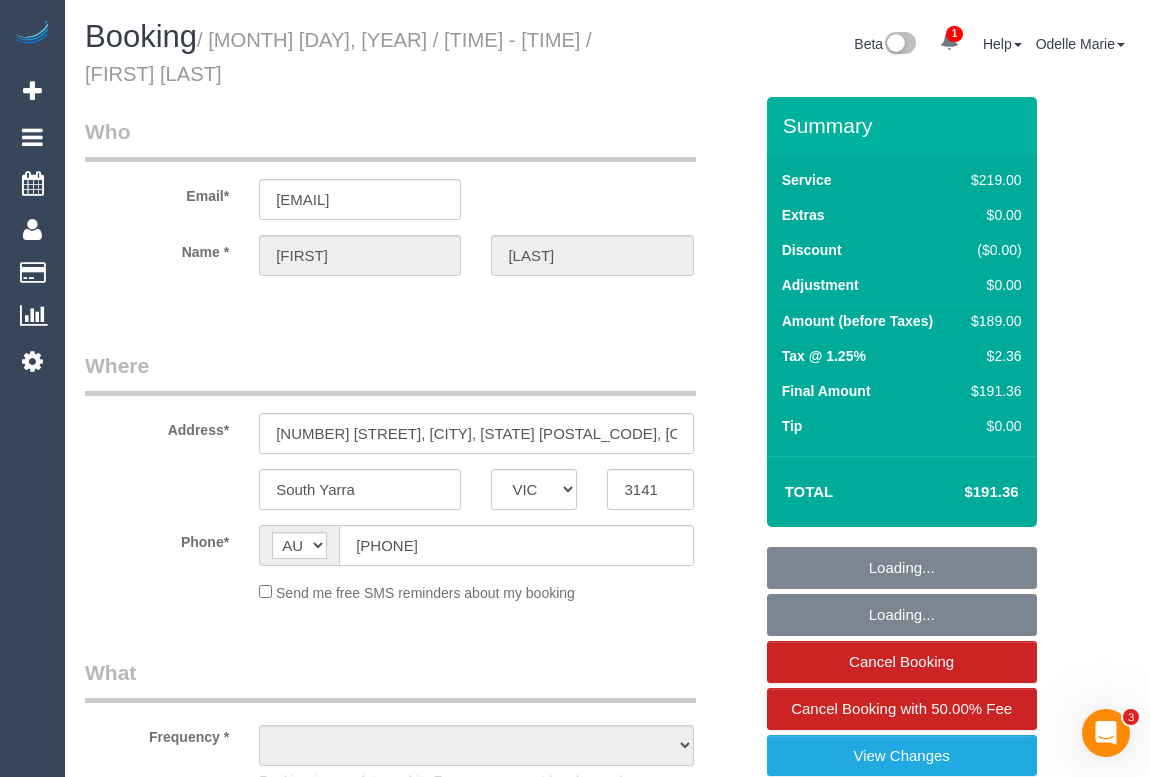 select on "object:568" 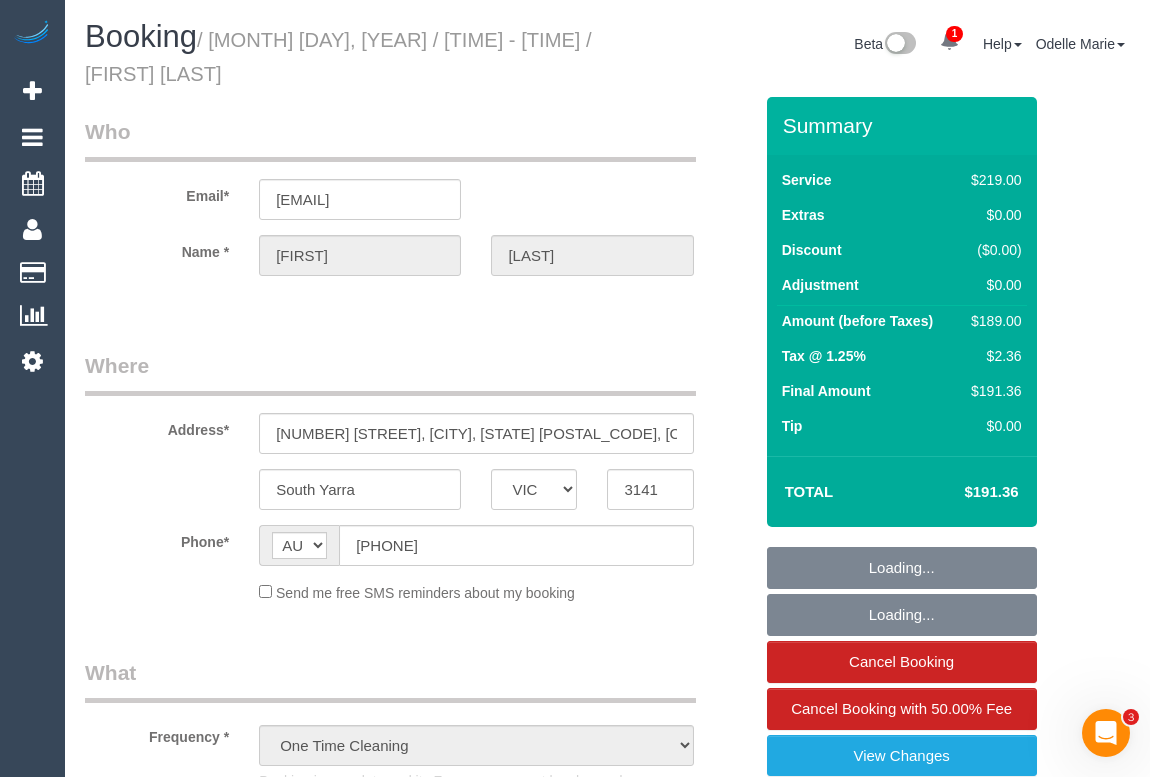 select on "number:27" 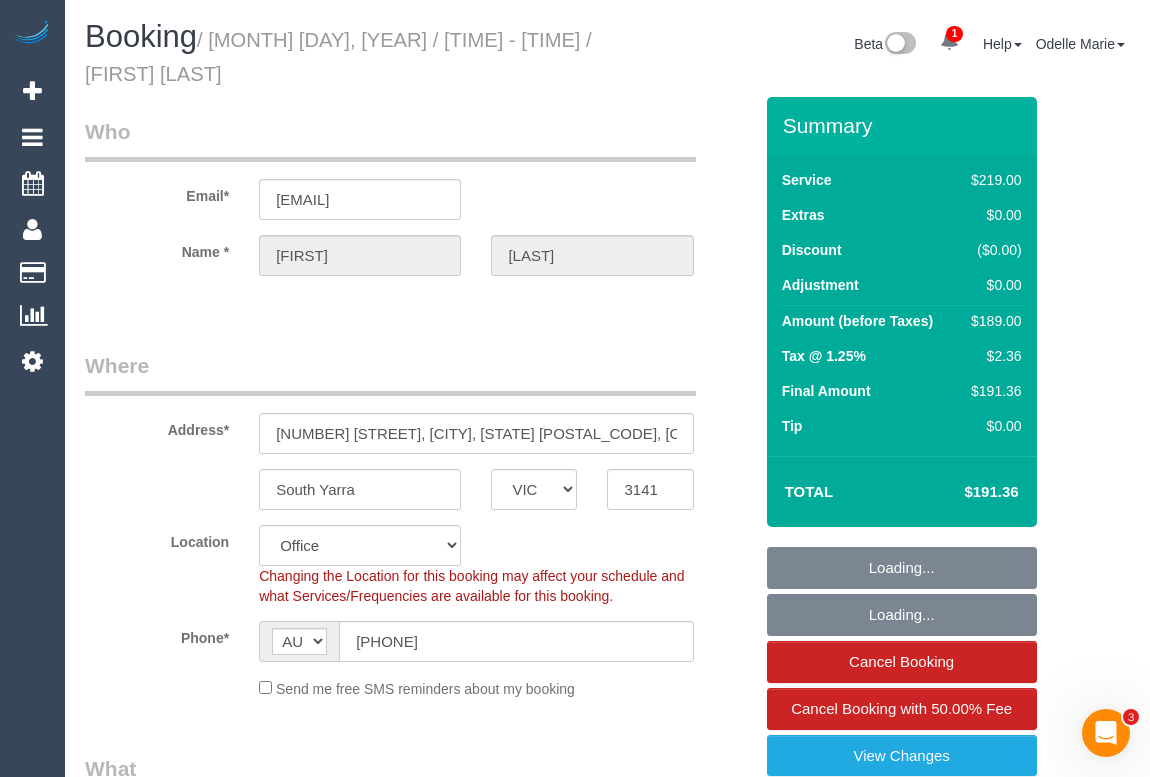 select on "object:820" 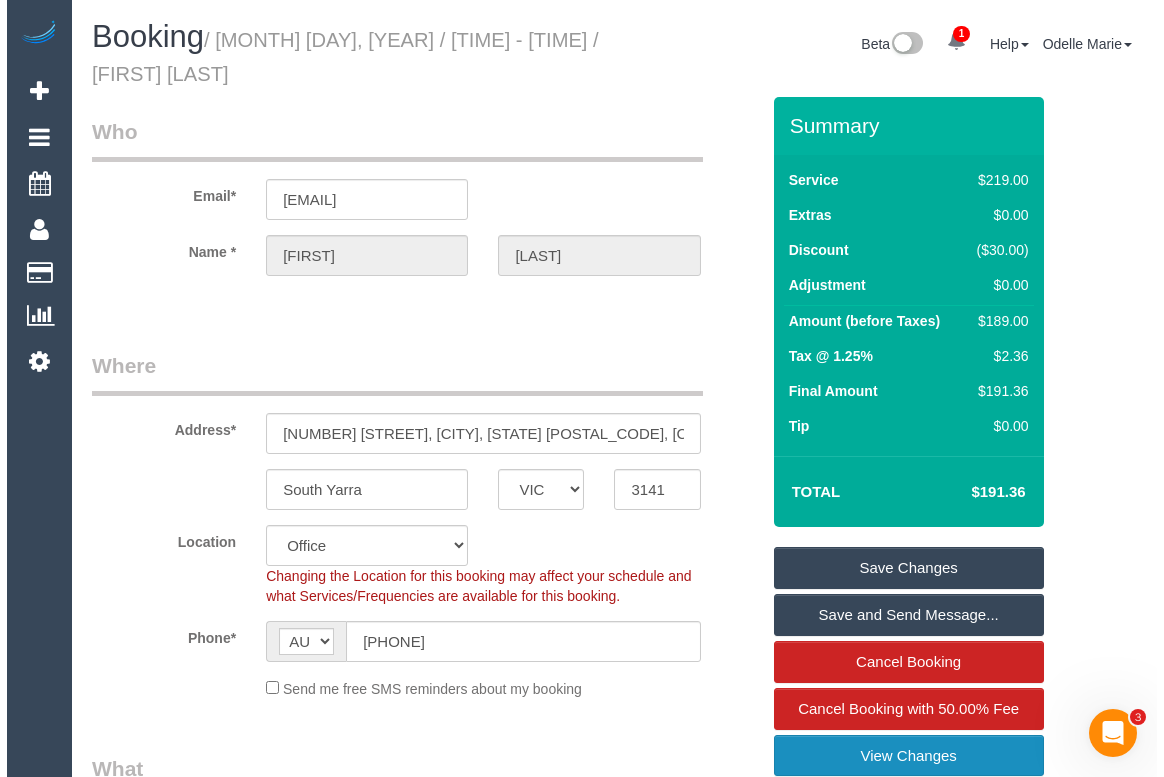 scroll, scrollTop: 272, scrollLeft: 0, axis: vertical 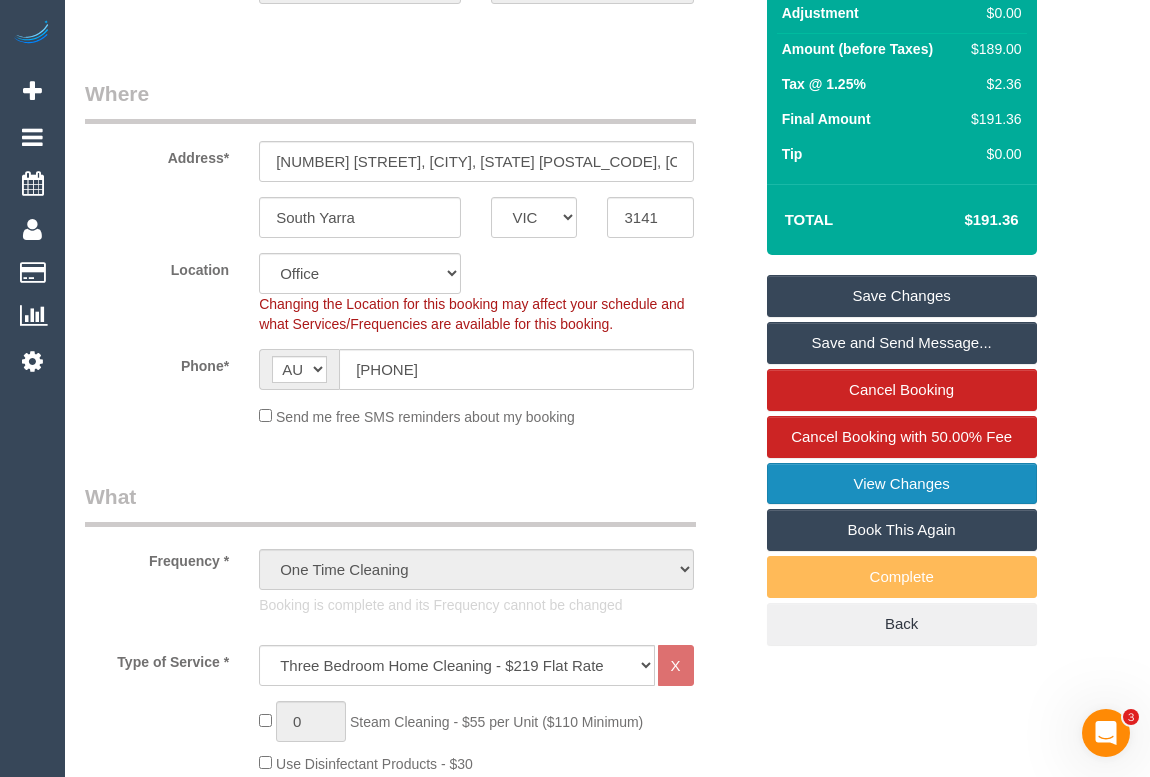 click on "View Changes" at bounding box center [902, 484] 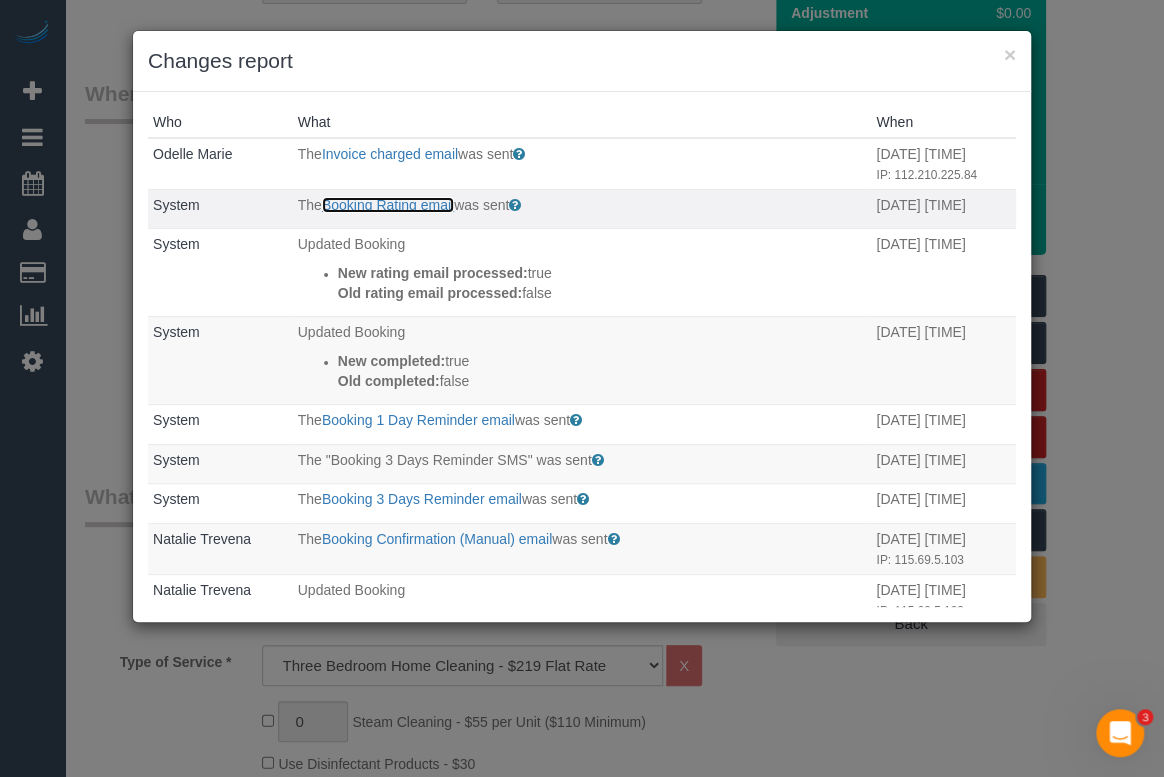 click on "Booking Rating email" at bounding box center (388, 205) 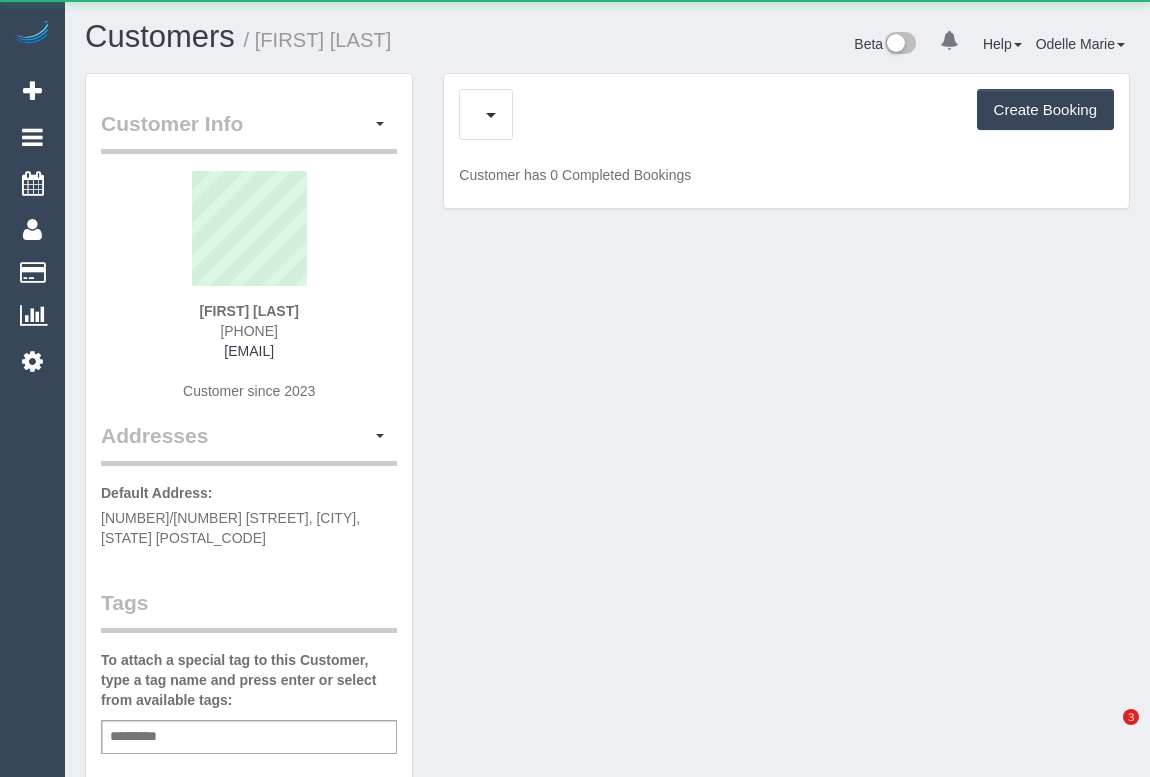 scroll, scrollTop: 0, scrollLeft: 0, axis: both 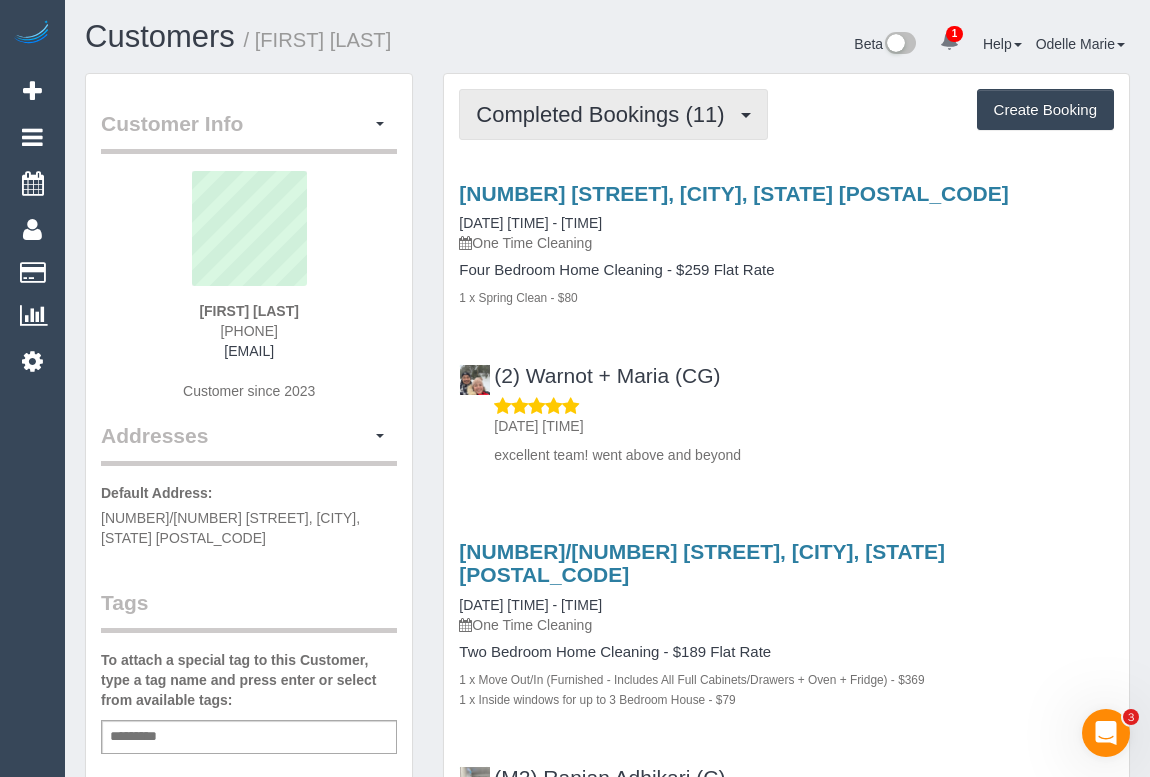 click on "Completed Bookings (11)" at bounding box center (605, 114) 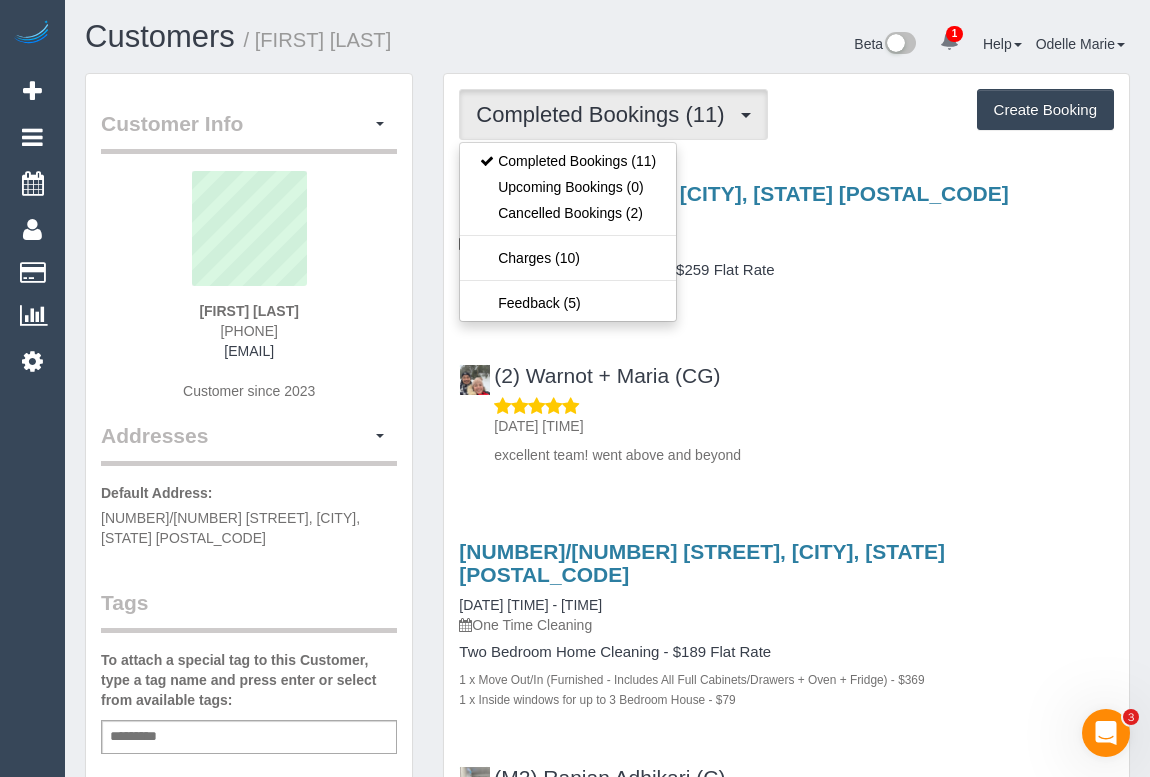 click on "76 Hutton Street, Thornbury, VIC 3071
09/07/2025 08:00 - 10:00
One Time Cleaning
Four Bedroom Home Cleaning  - $259 Flat Rate
1 x Spring Clean - $80
(2) Warnot + Maria (CG)
10/07/2025 06:57
excellent team! went above and beyond" at bounding box center [786, 319] 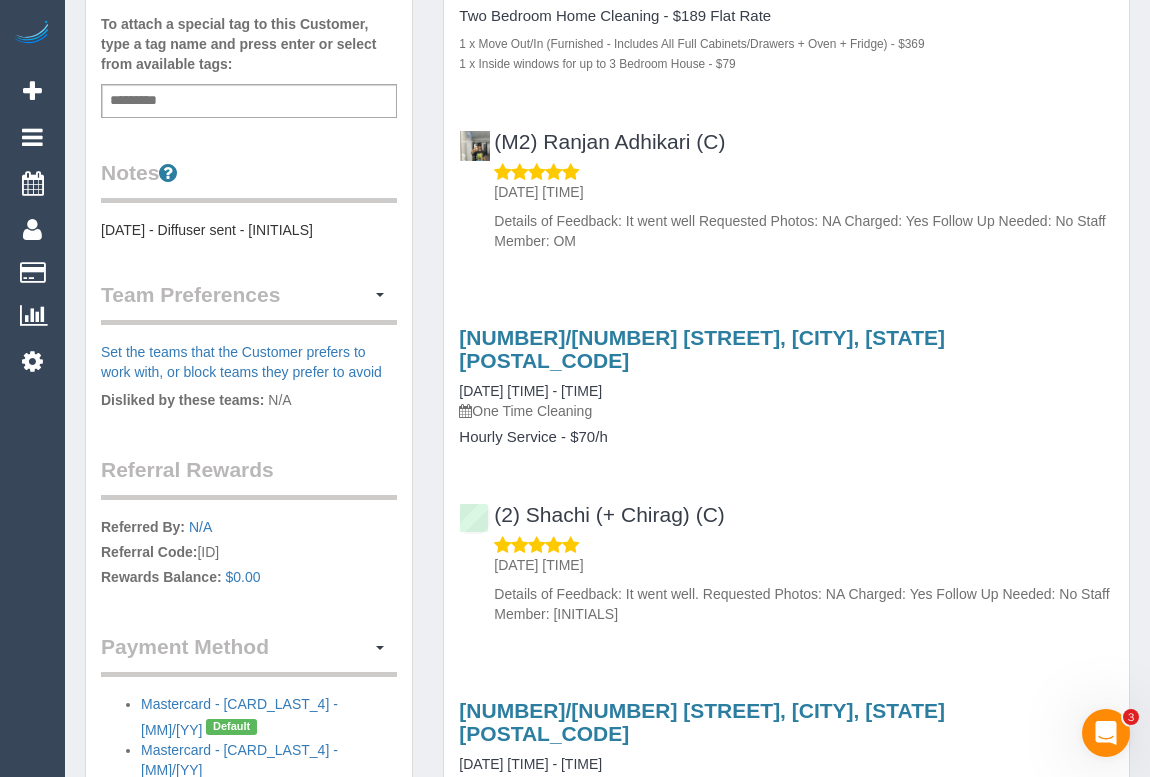 scroll, scrollTop: 0, scrollLeft: 0, axis: both 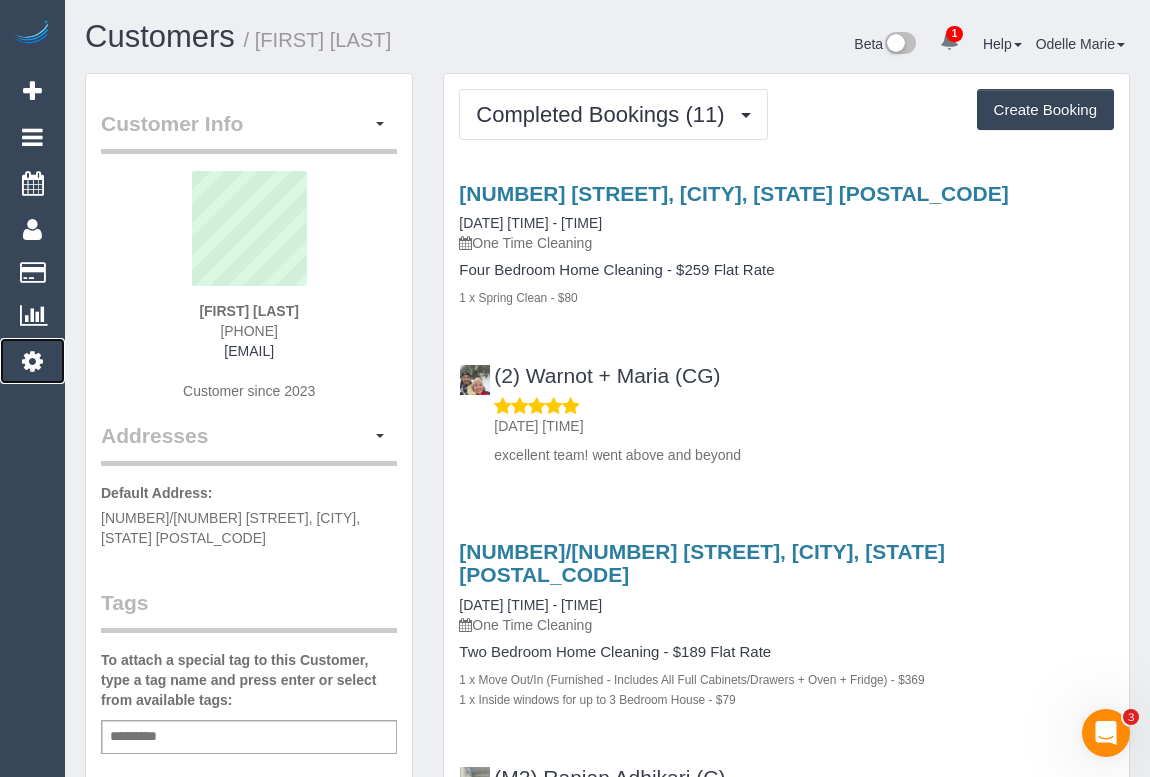 click at bounding box center (32, 361) 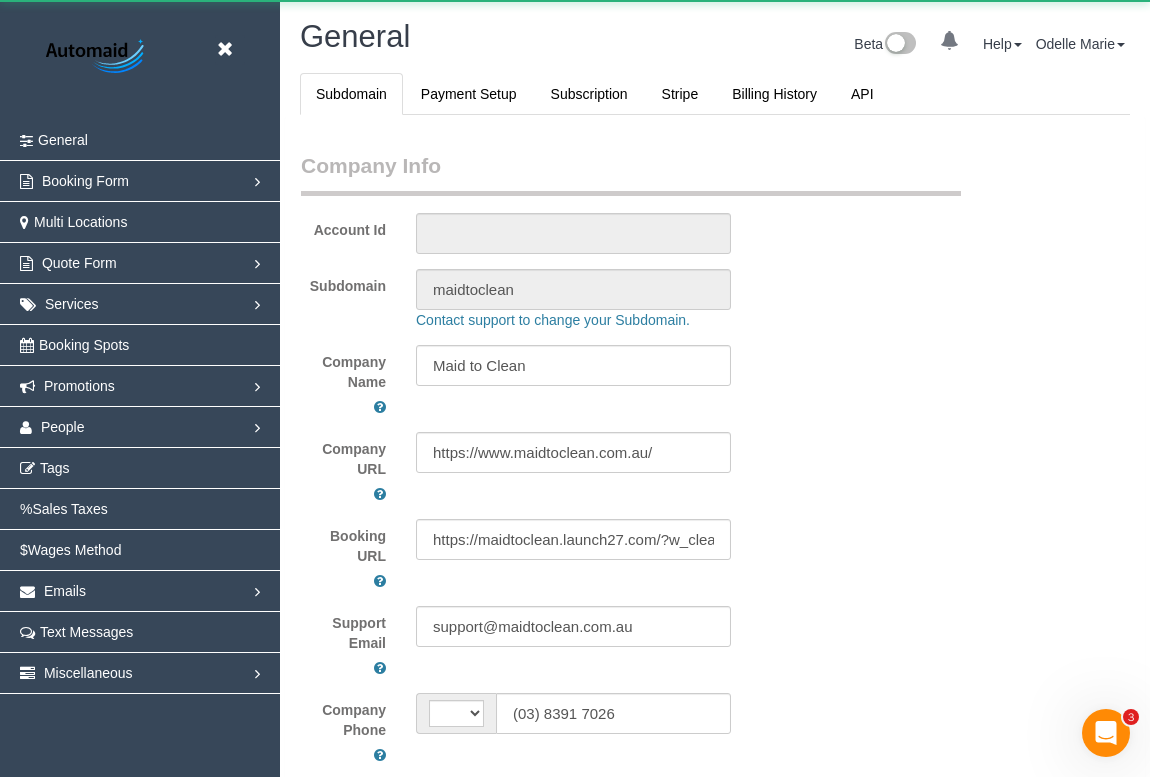 select on "string:AU" 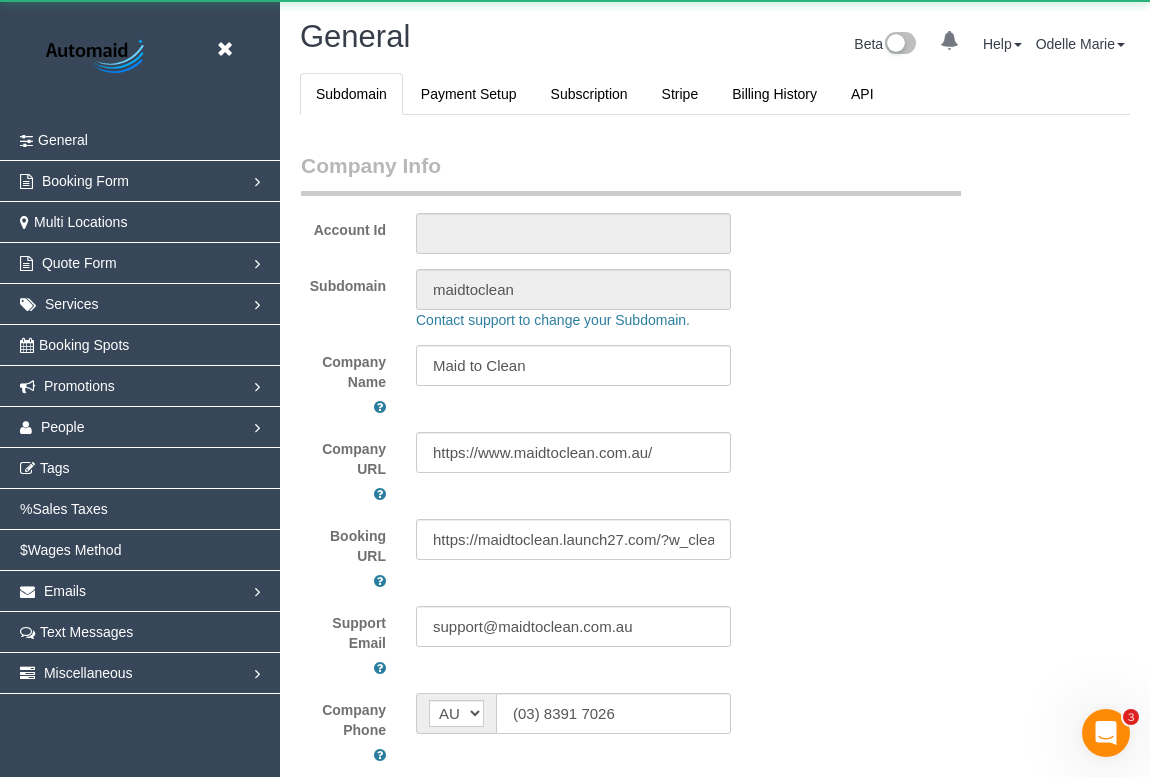 scroll, scrollTop: 94923, scrollLeft: 98850, axis: both 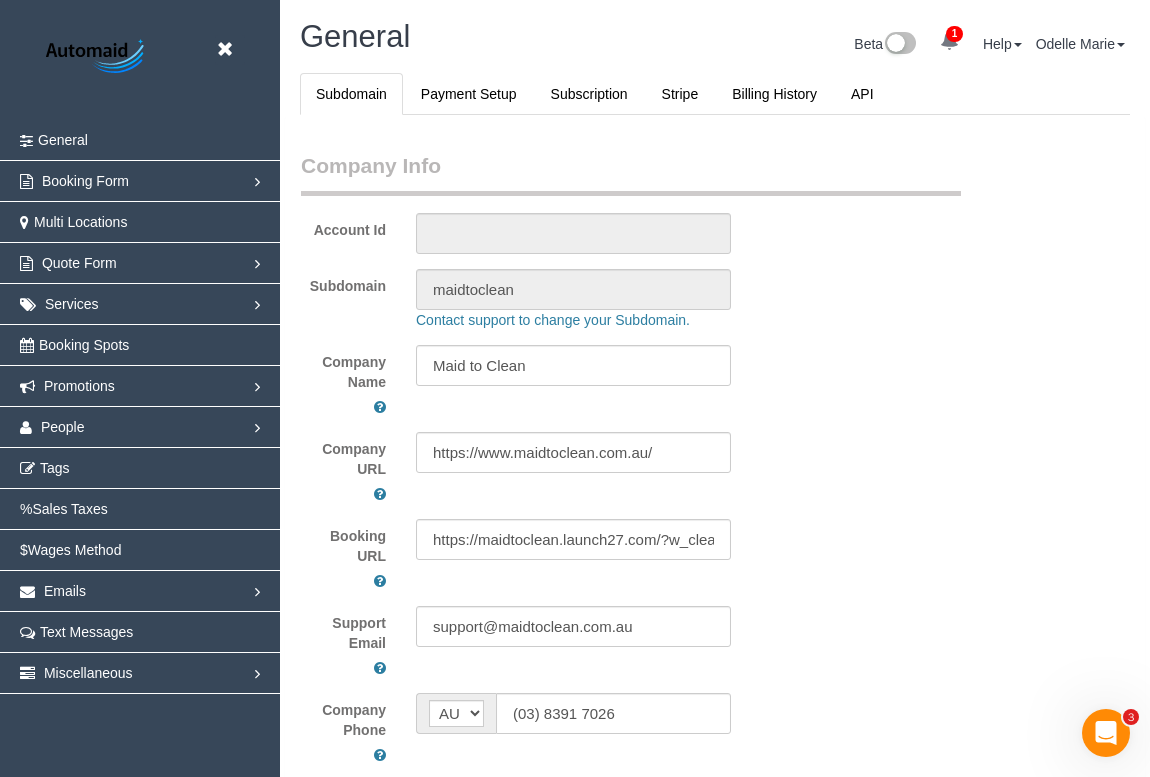 select on "1" 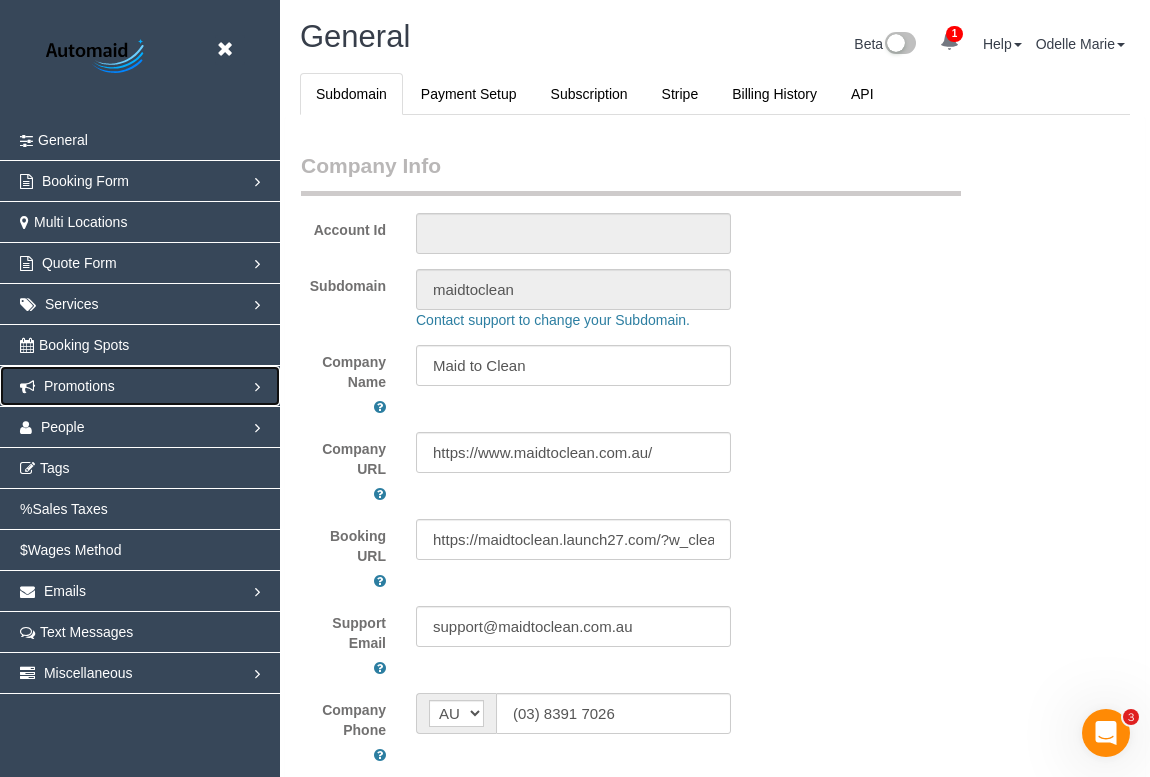 click on "Promotions" at bounding box center [140, 386] 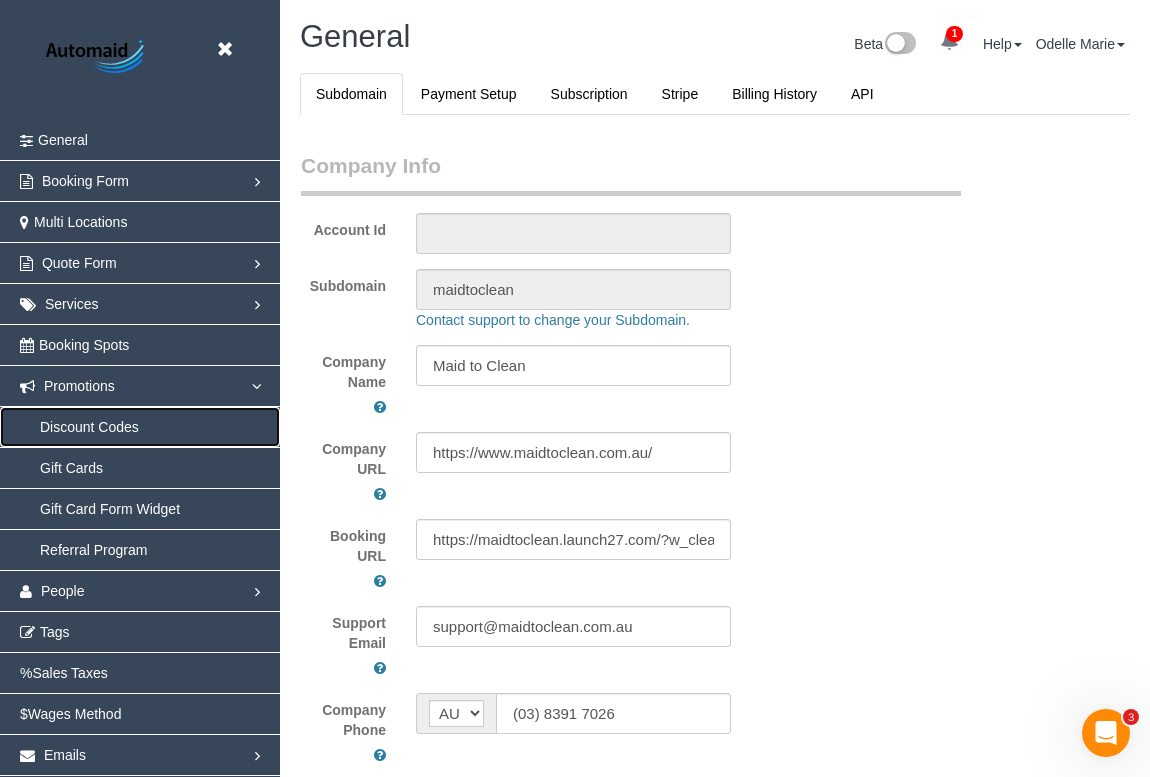 click on "Discount Codes" at bounding box center [140, 427] 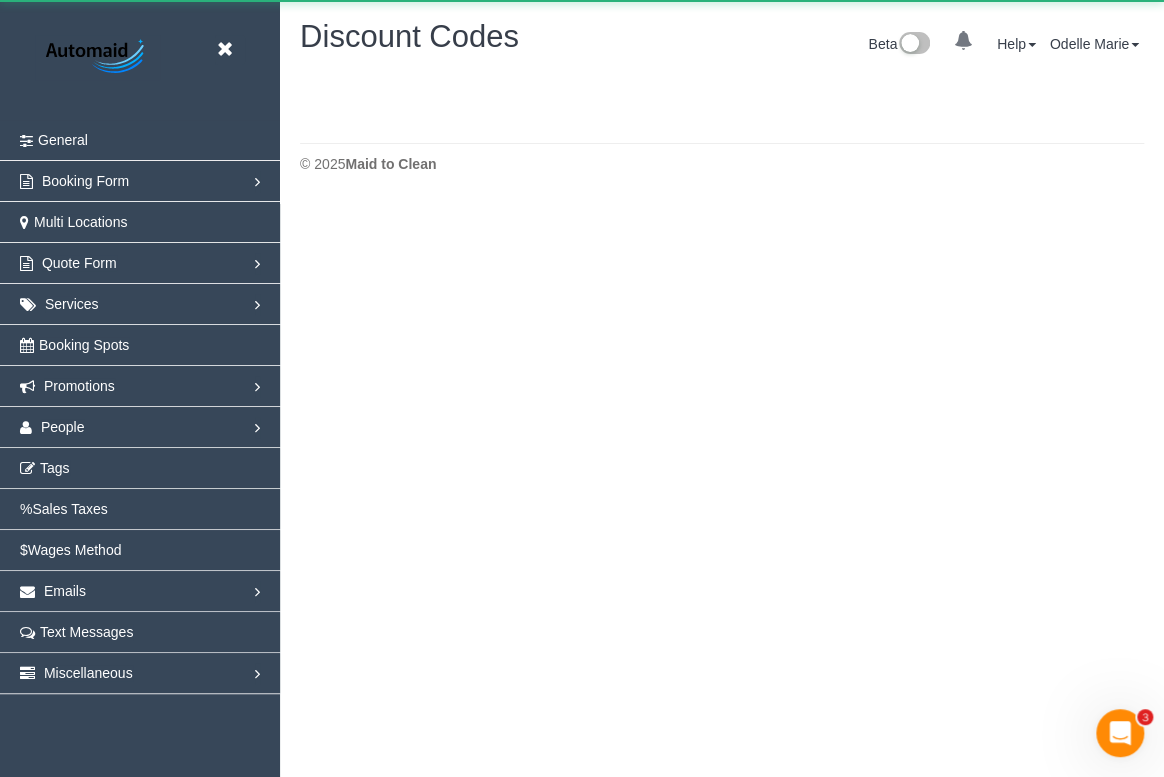 scroll, scrollTop: 99798, scrollLeft: 98836, axis: both 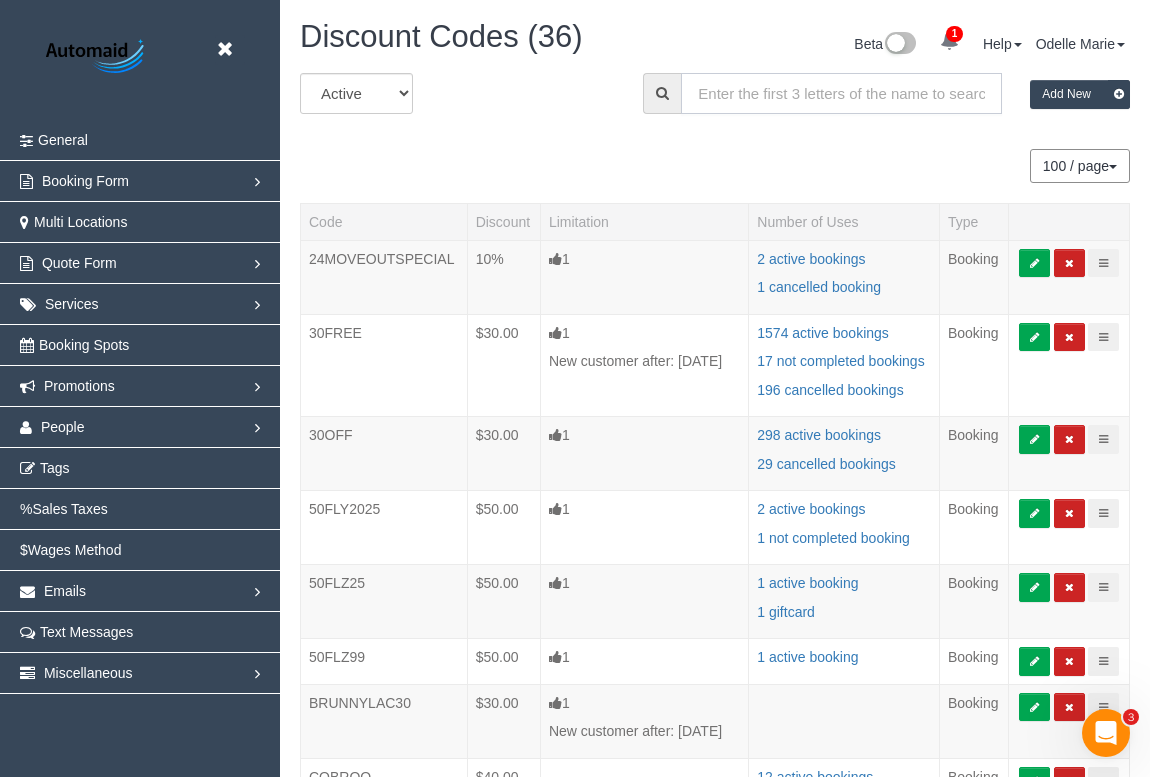 click at bounding box center (841, 93) 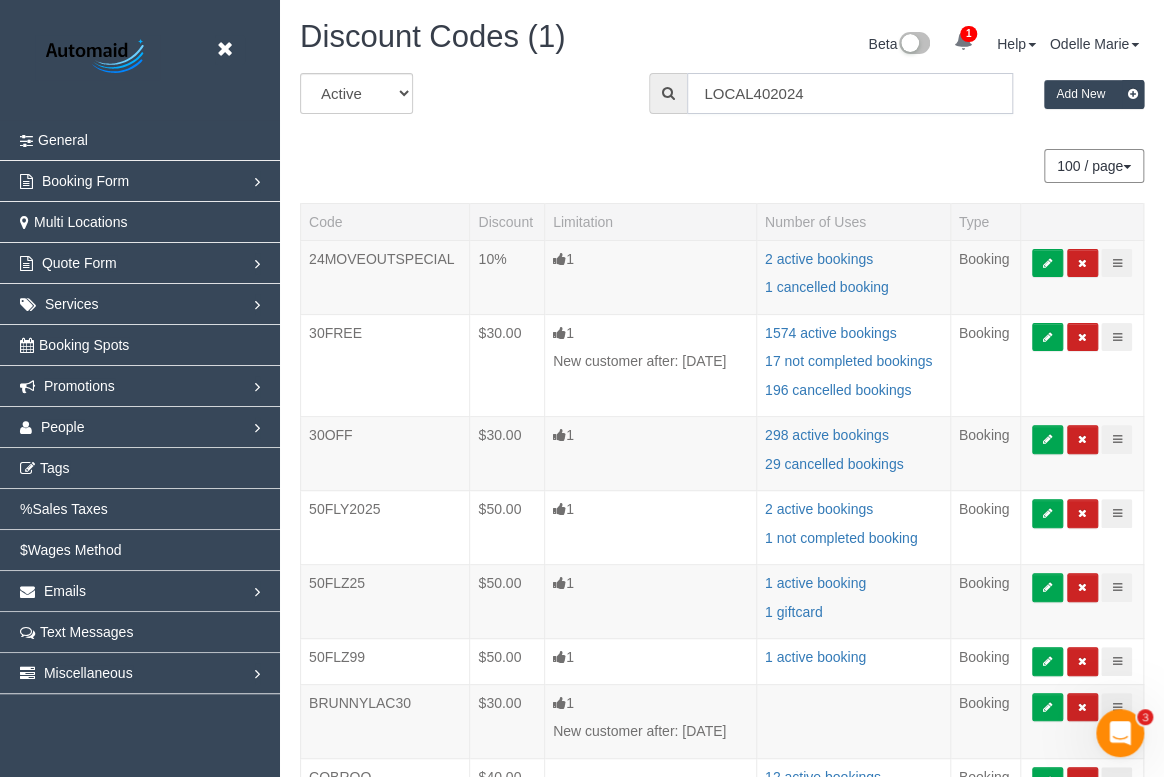 scroll, scrollTop: 515, scrollLeft: 1163, axis: both 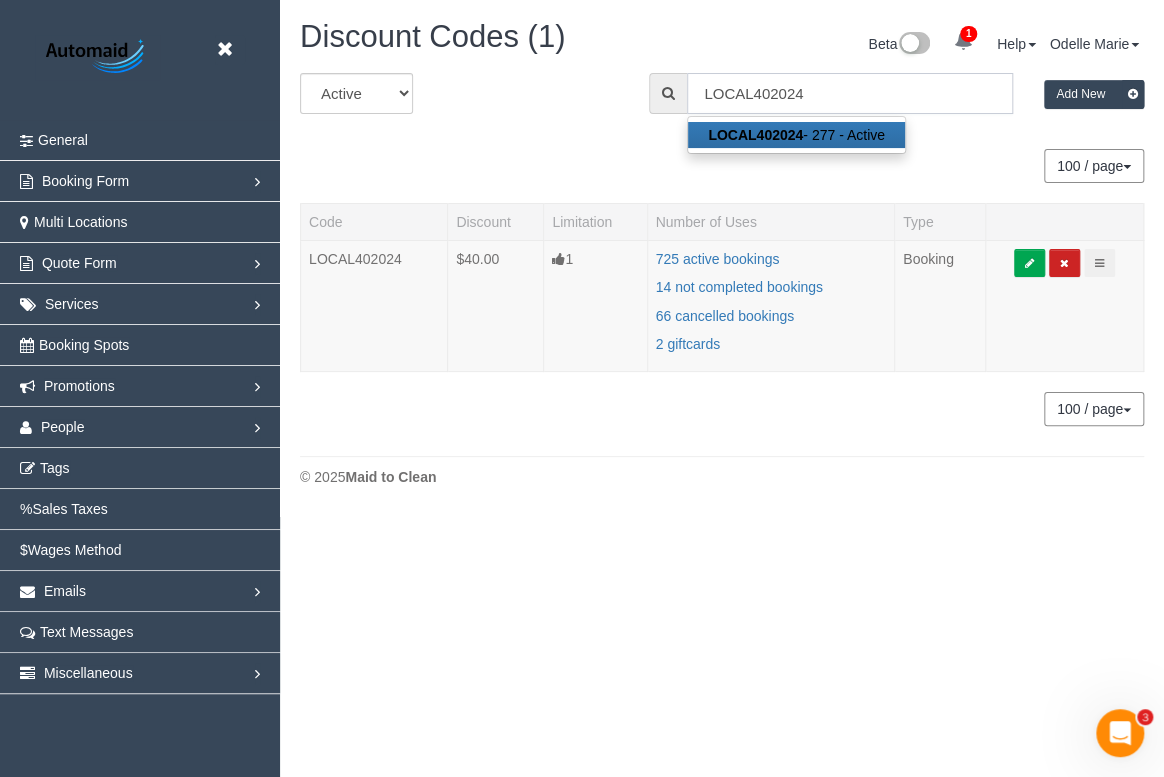 type on "LOCAL402024" 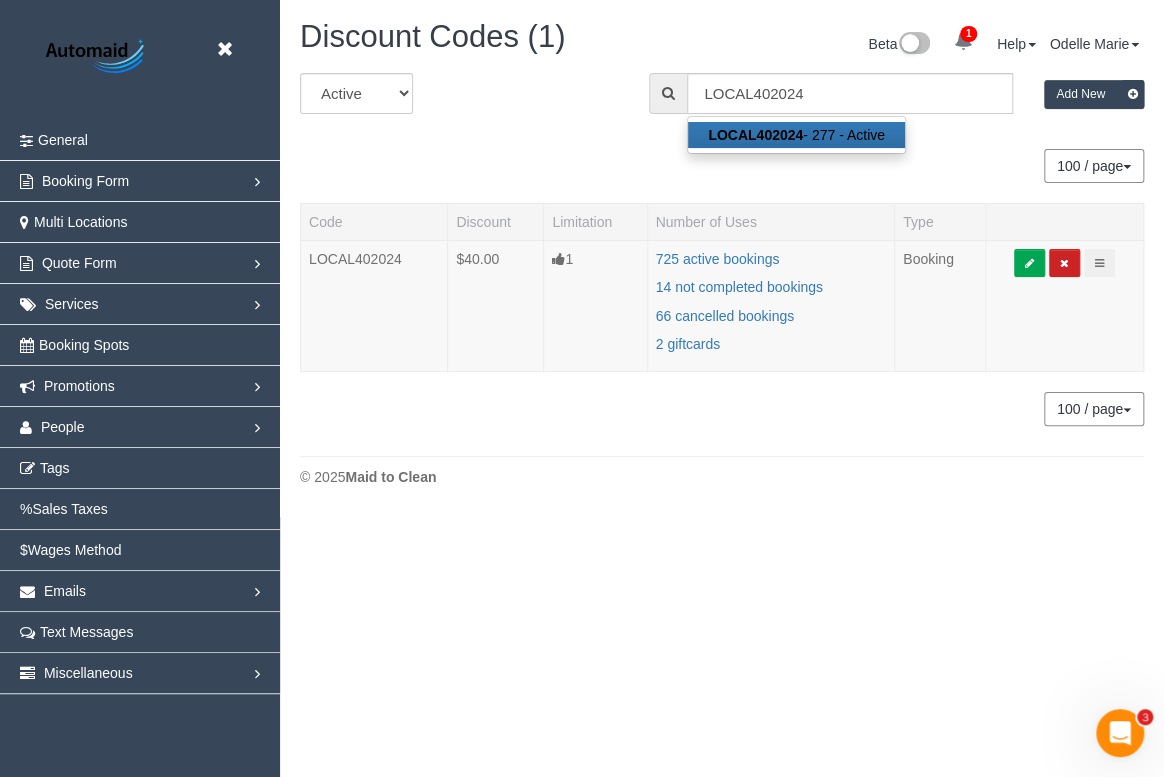 click on "All Active Archived
LOCAL402024
LOCAL402024  - 277 - Active
Add New" at bounding box center (722, 101) 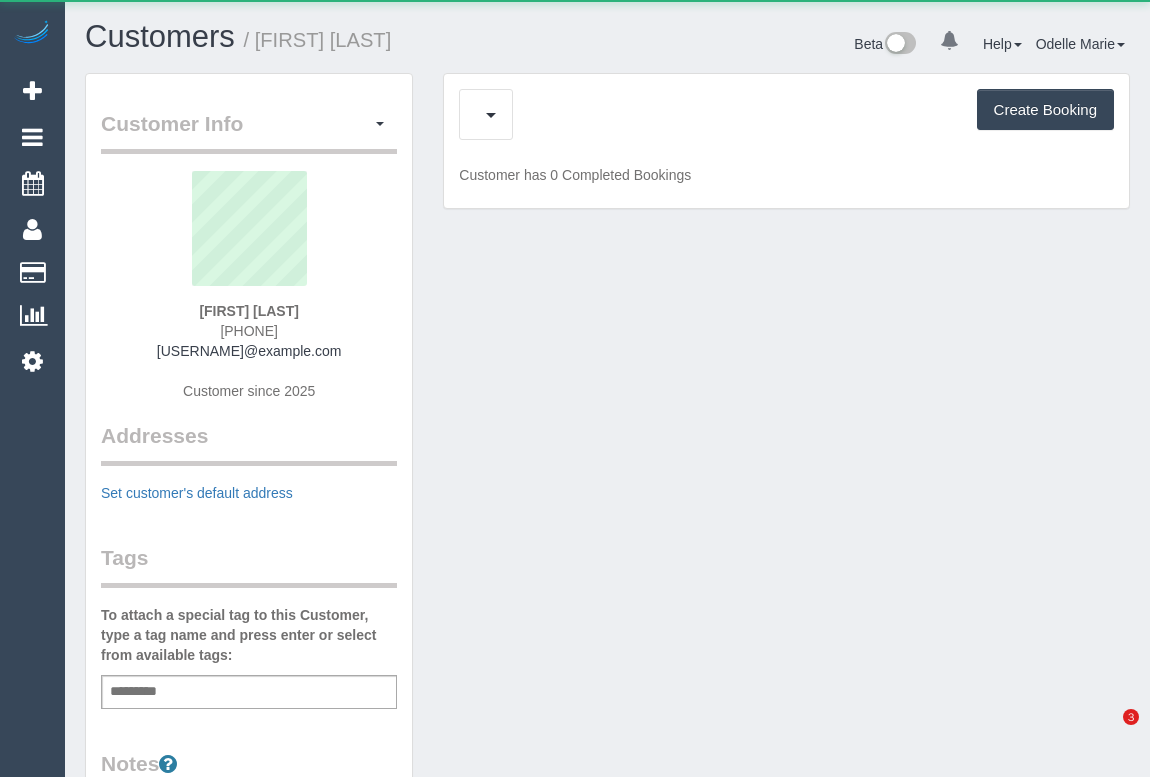 scroll, scrollTop: 0, scrollLeft: 0, axis: both 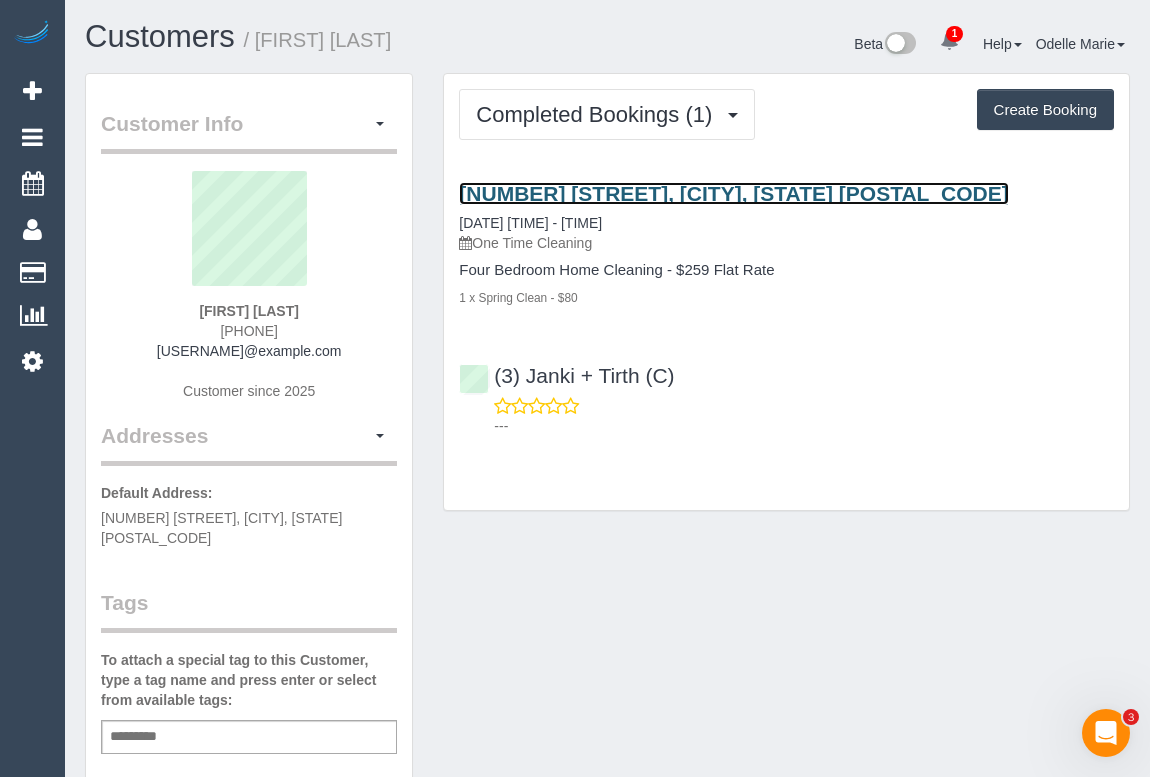 click on "[NUMBER] [STREET], [CITY], [STATE] [POSTAL_CODE]" at bounding box center [733, 193] 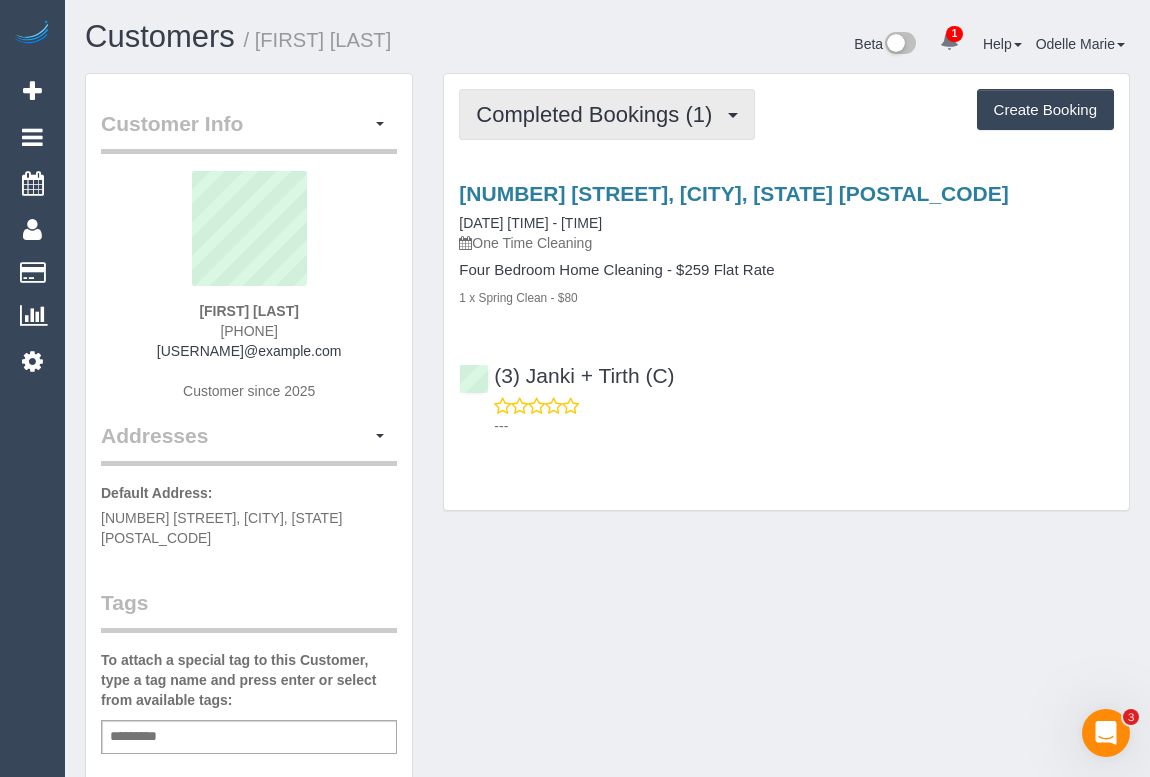 click on "Completed Bookings (1)" at bounding box center (607, 114) 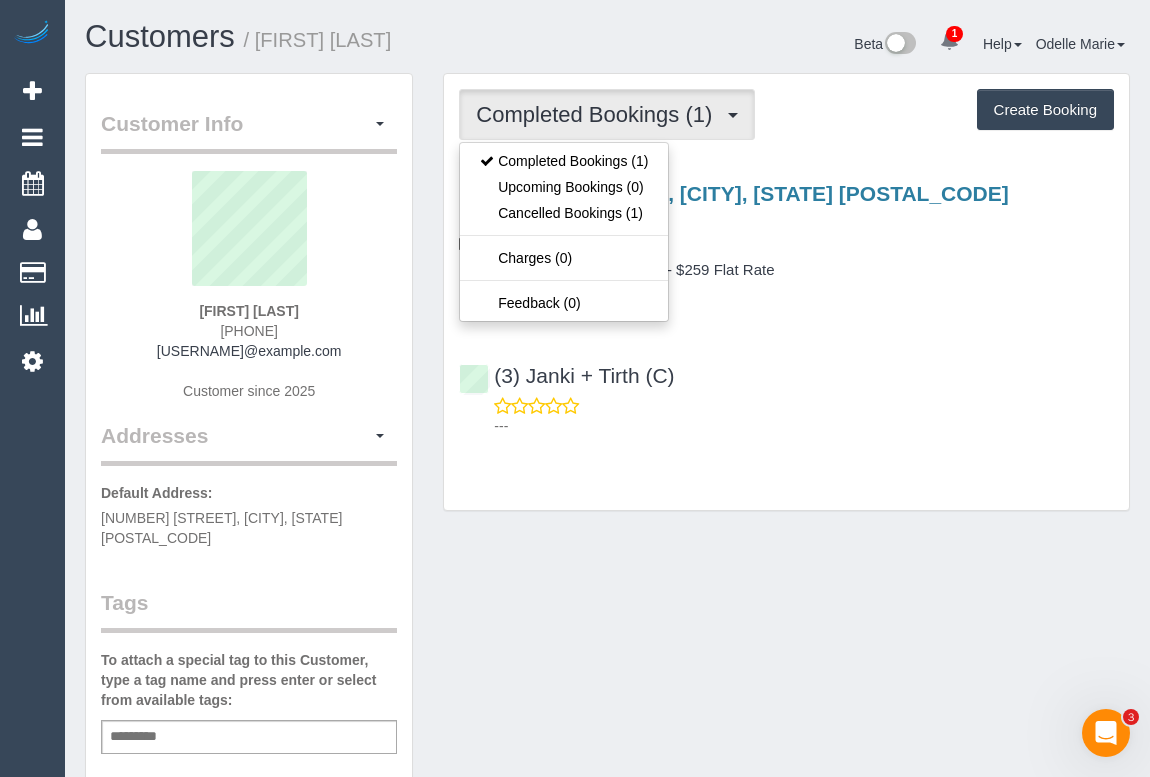 click on "[NUMBER] [STREET], [CITY], [STATE] [POSTAL_CODE]
[DATE] [TIME] - [TIME]
One Time Cleaning
Four Bedroom Home Cleaning  - $259 Flat Rate
1 x Spring Clean - $80
(3) [NAME] + [NAME] (C)
---" at bounding box center (786, 305) 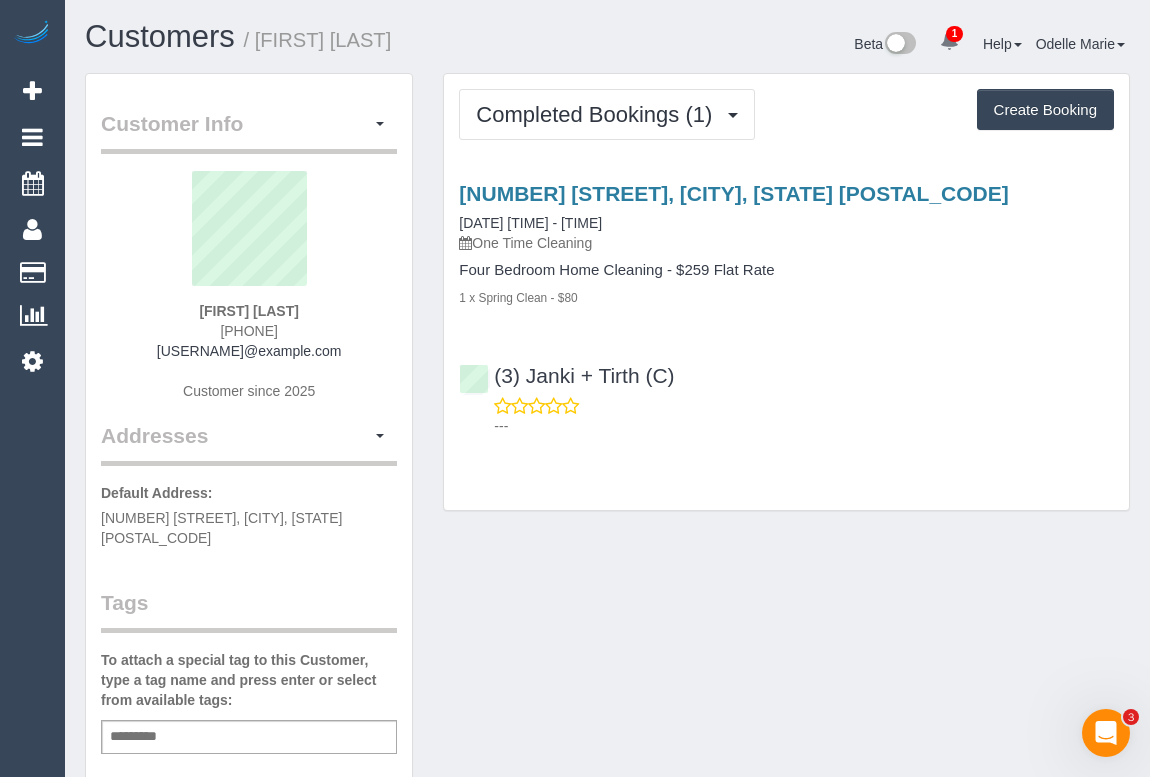 drag, startPoint x: 179, startPoint y: 300, endPoint x: 379, endPoint y: 300, distance: 200 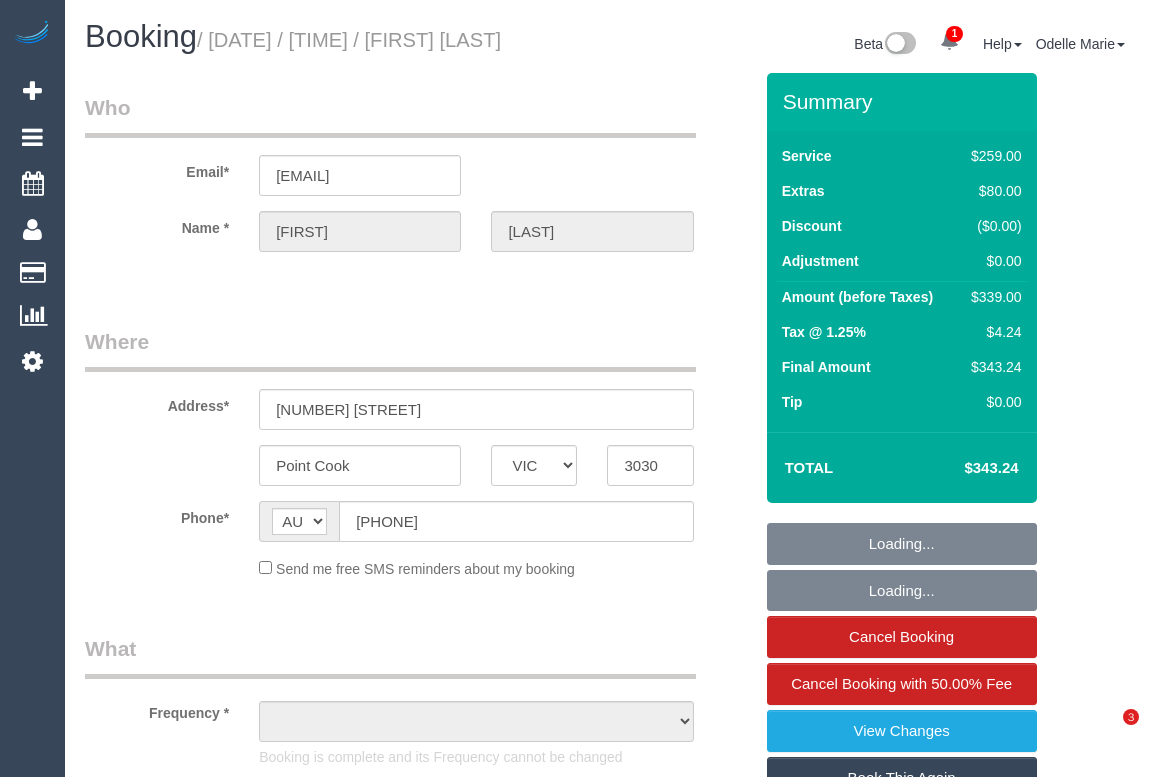 select on "VIC" 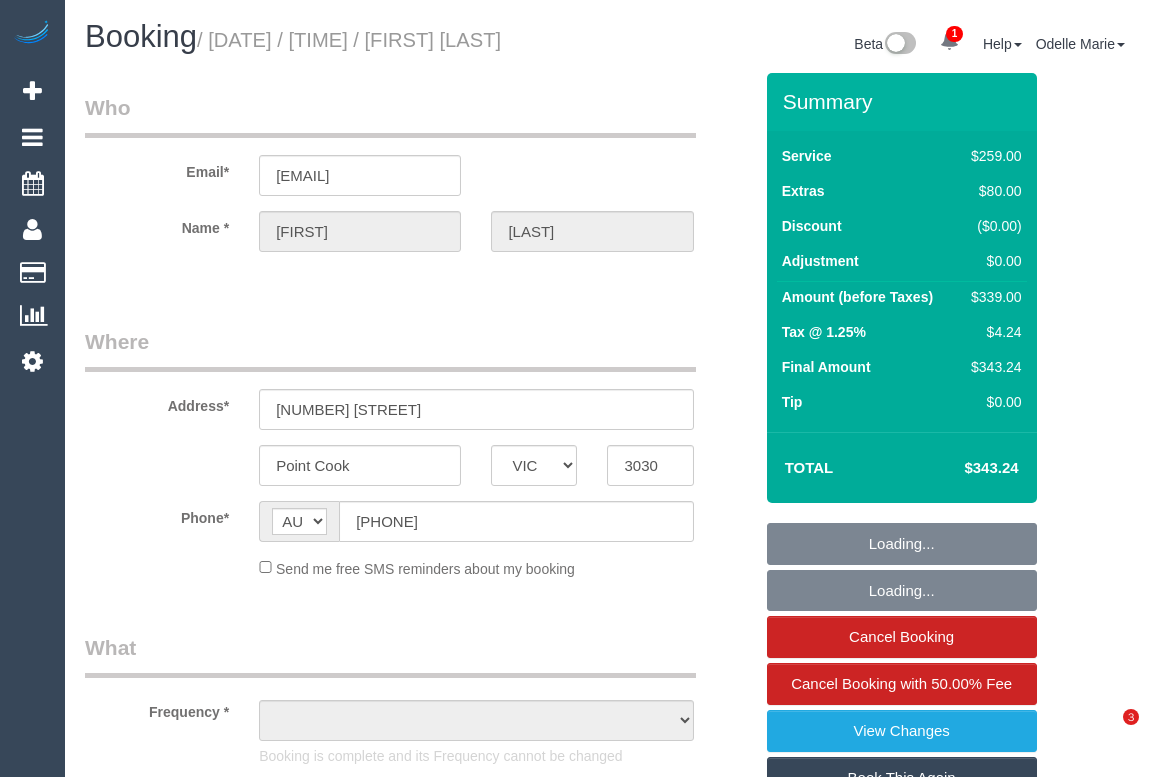 scroll, scrollTop: 0, scrollLeft: 0, axis: both 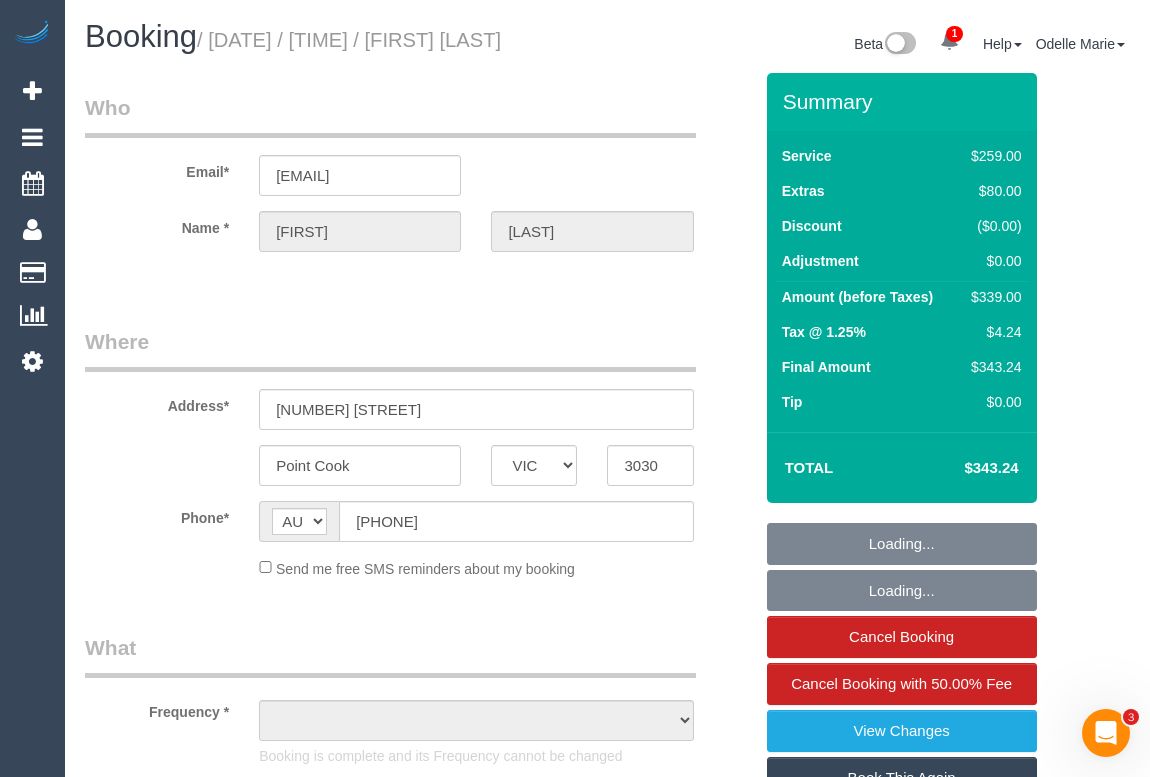 select on "string:stripe-pm_1RWT2z2GScqysDRV6ic10cfF" 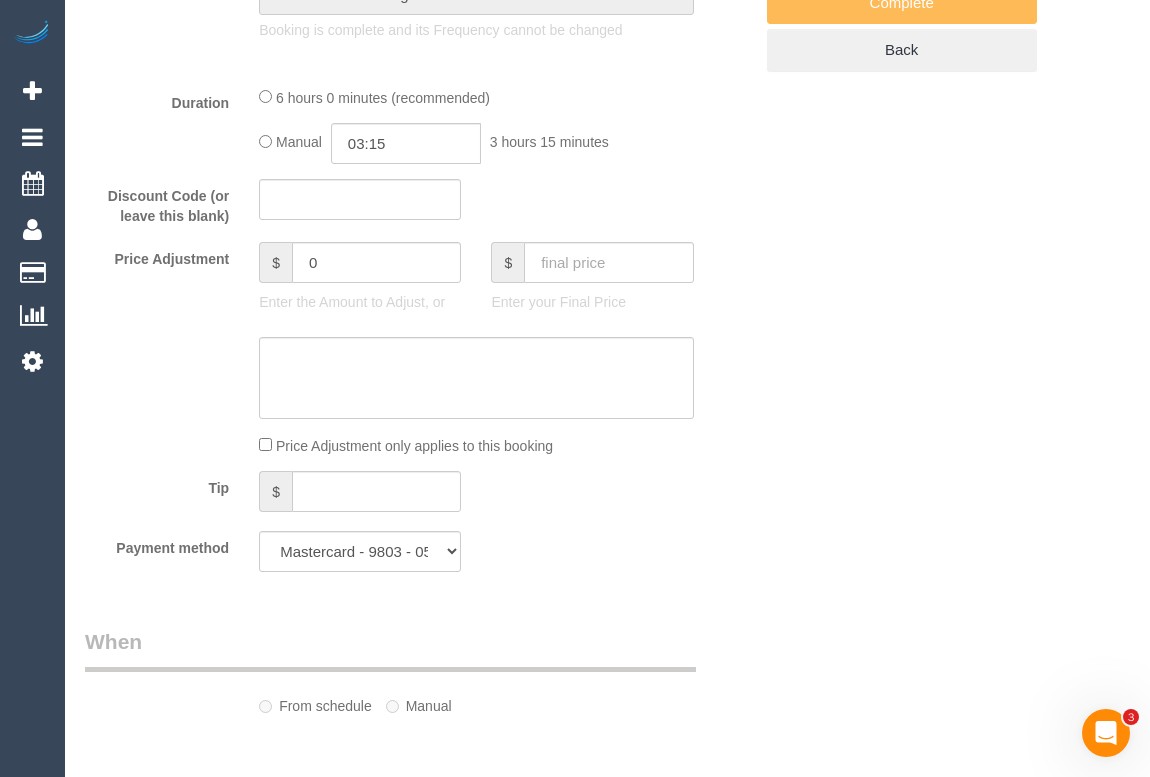 select on "object:816" 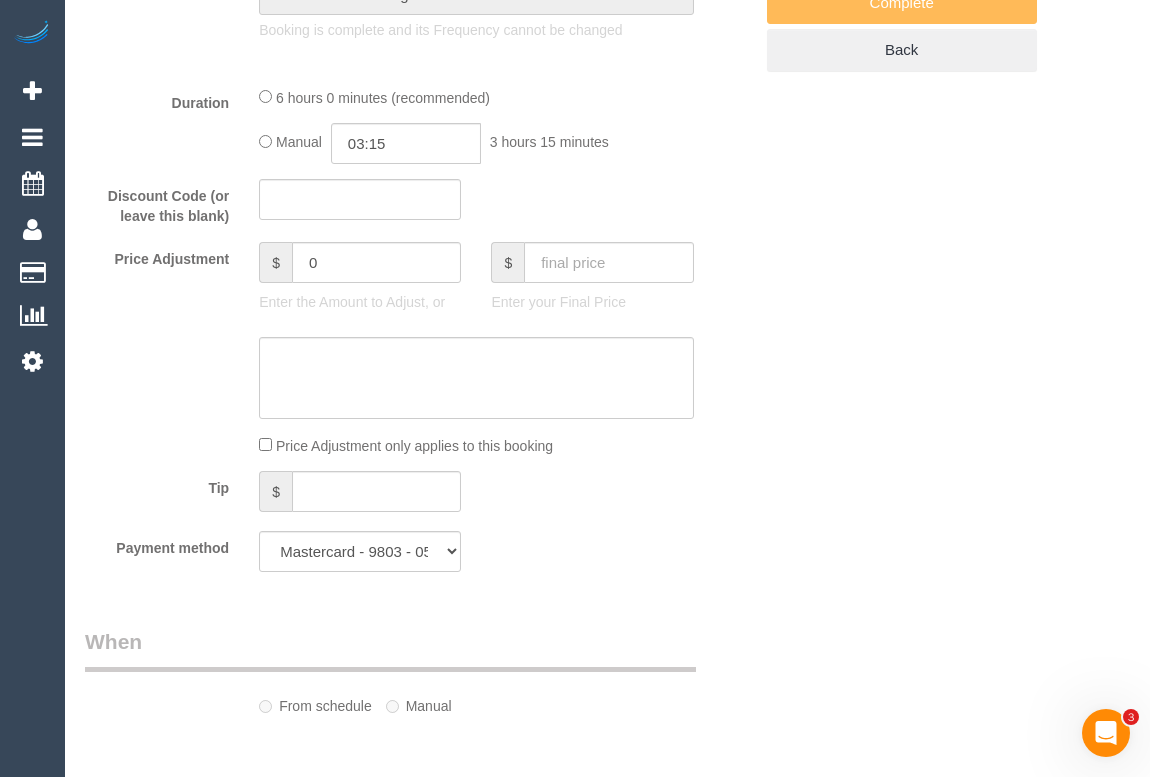 select on "number:28" 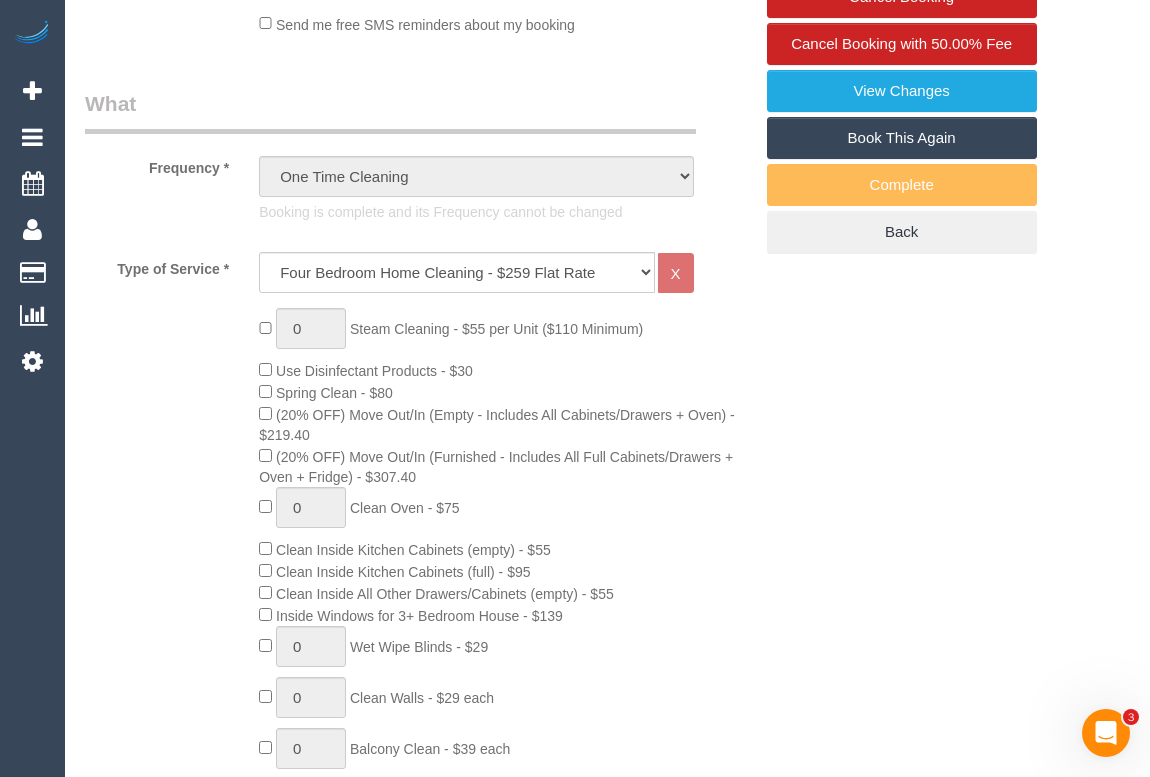 select on "spot1" 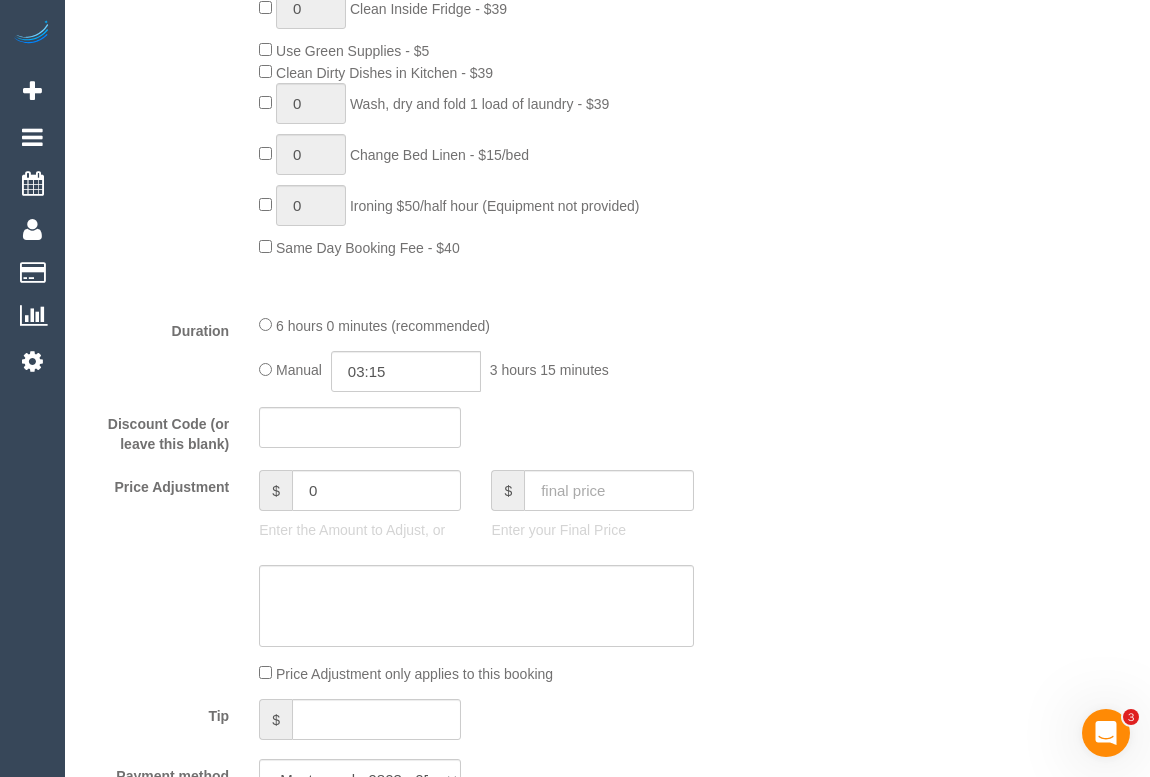 scroll, scrollTop: 1459, scrollLeft: 0, axis: vertical 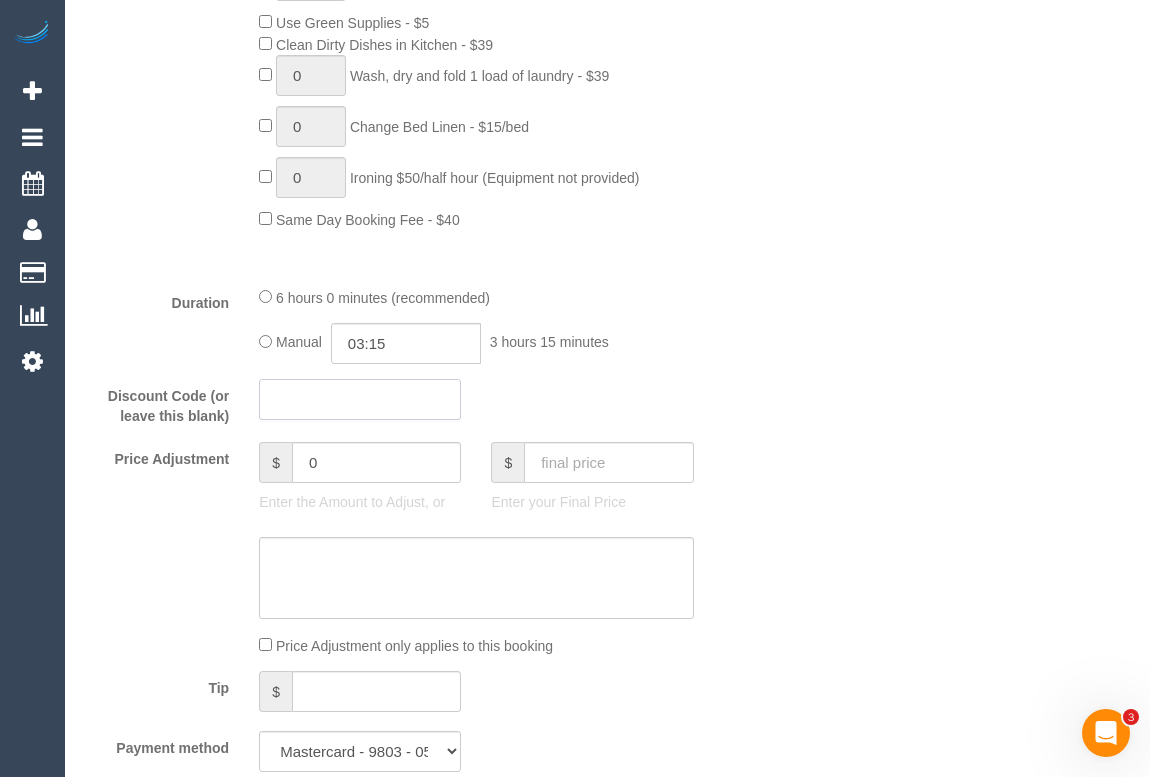 click 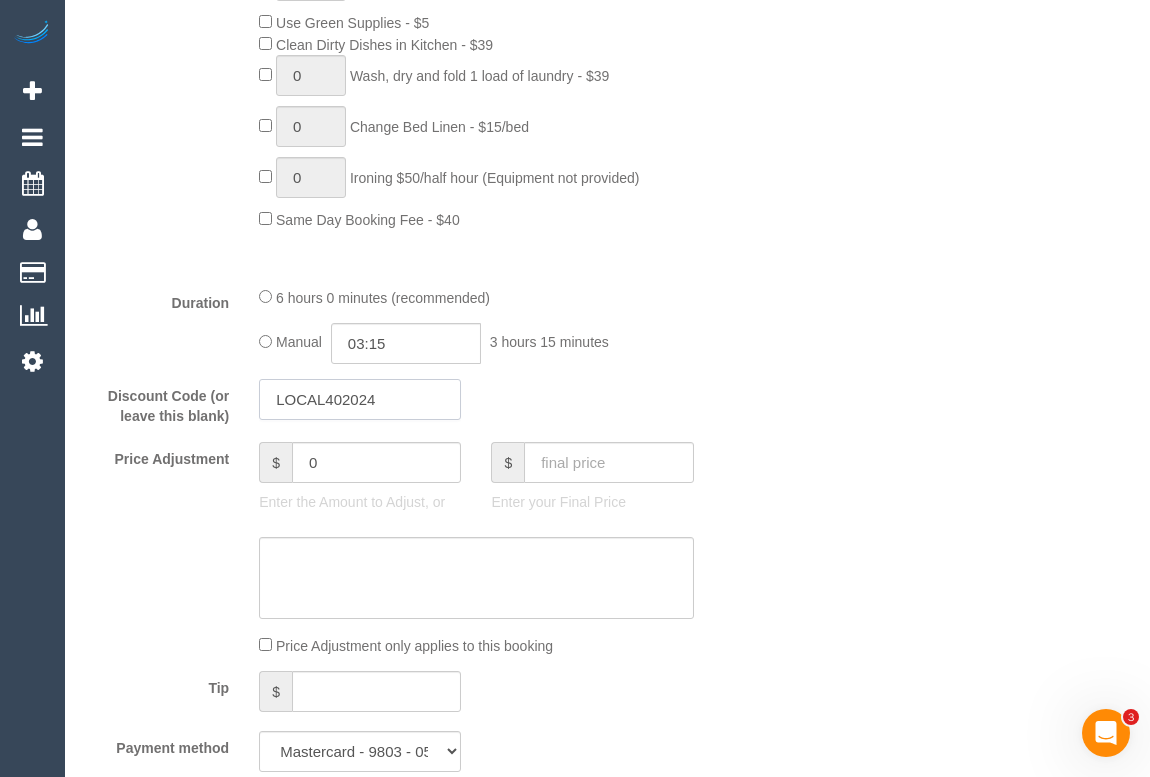 type on "LOCAL402024" 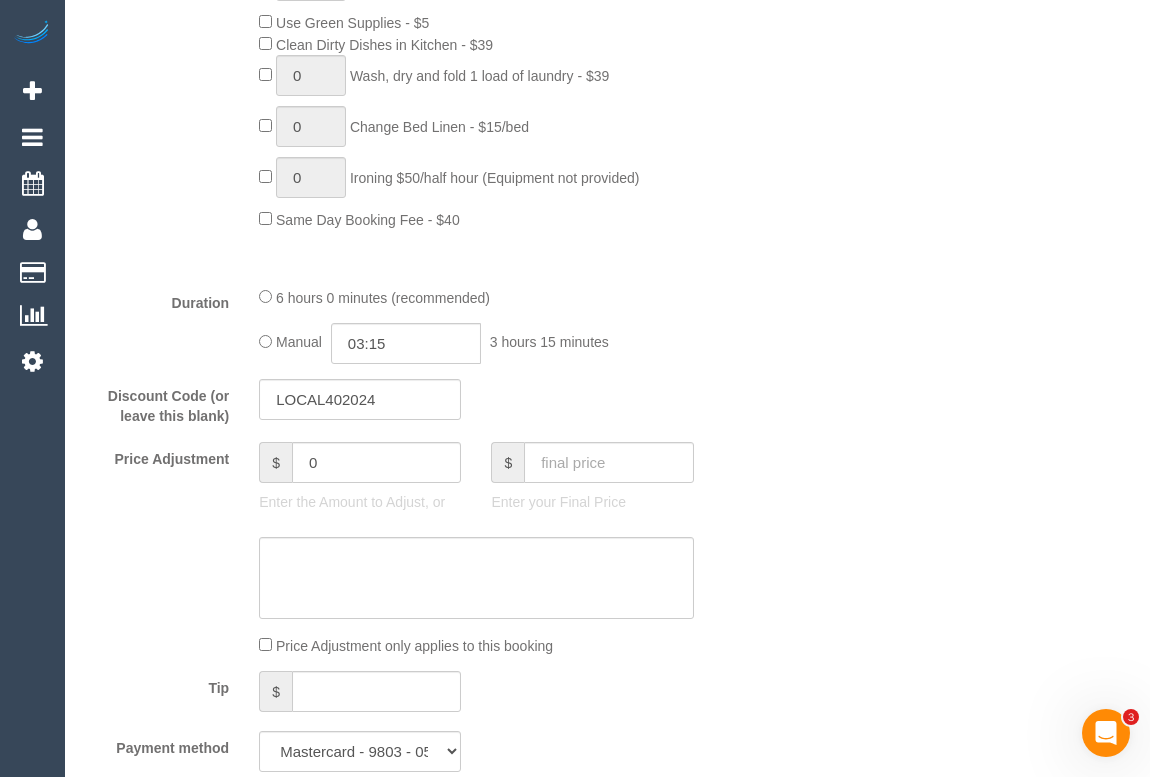click on "Who
Email*
psahityareddy@gmail.com
Name *
Sahitya
Pidaparthi
Where
Address*
23 Japonica Way
Point Cook
ACT
NSW
NT
QLD
SA
TAS
VIC
WA
3030
Location
Office City East (North) East (South) Inner East Inner North (East) Inner North (West) Inner South East Inner West North (East) North (West) Outer East Outer North (East) Outer North (West) Outer South East Outer West South East (East) South East (West) West (North) West (South) ZG - Central ZG - East ZG - North ZG - South" at bounding box center [607, 713] 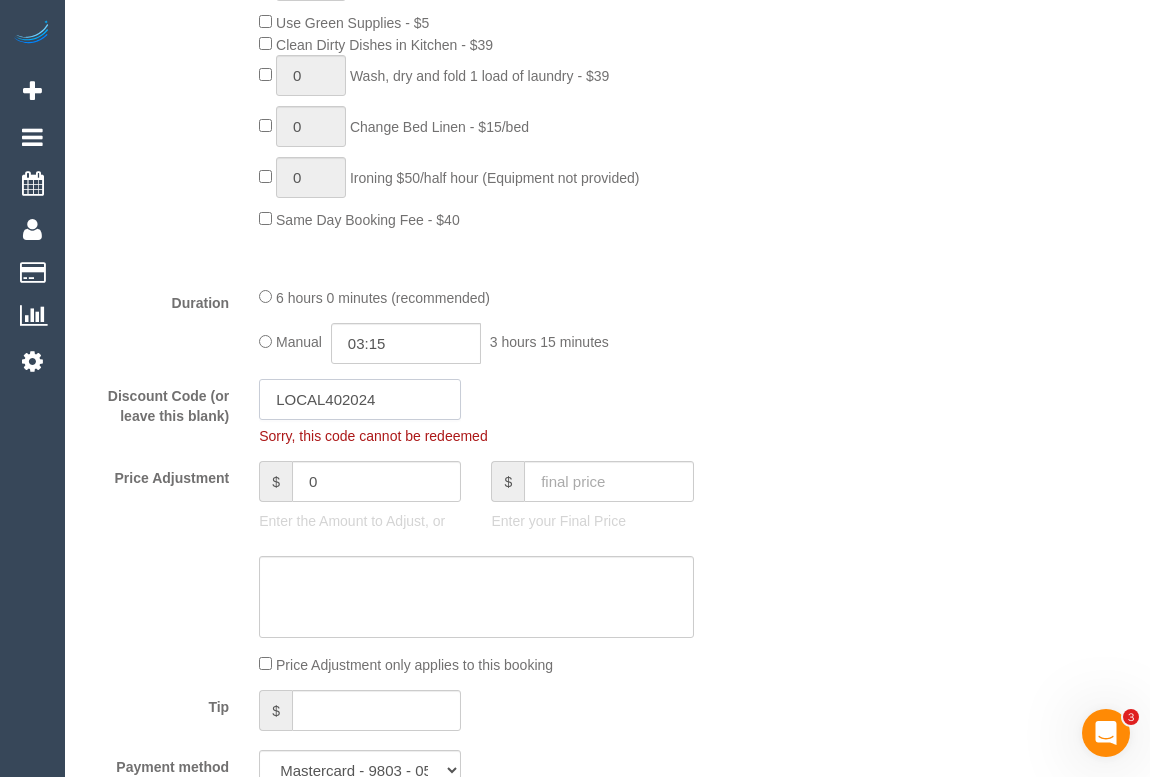 drag, startPoint x: 433, startPoint y: 432, endPoint x: 223, endPoint y: 435, distance: 210.02142 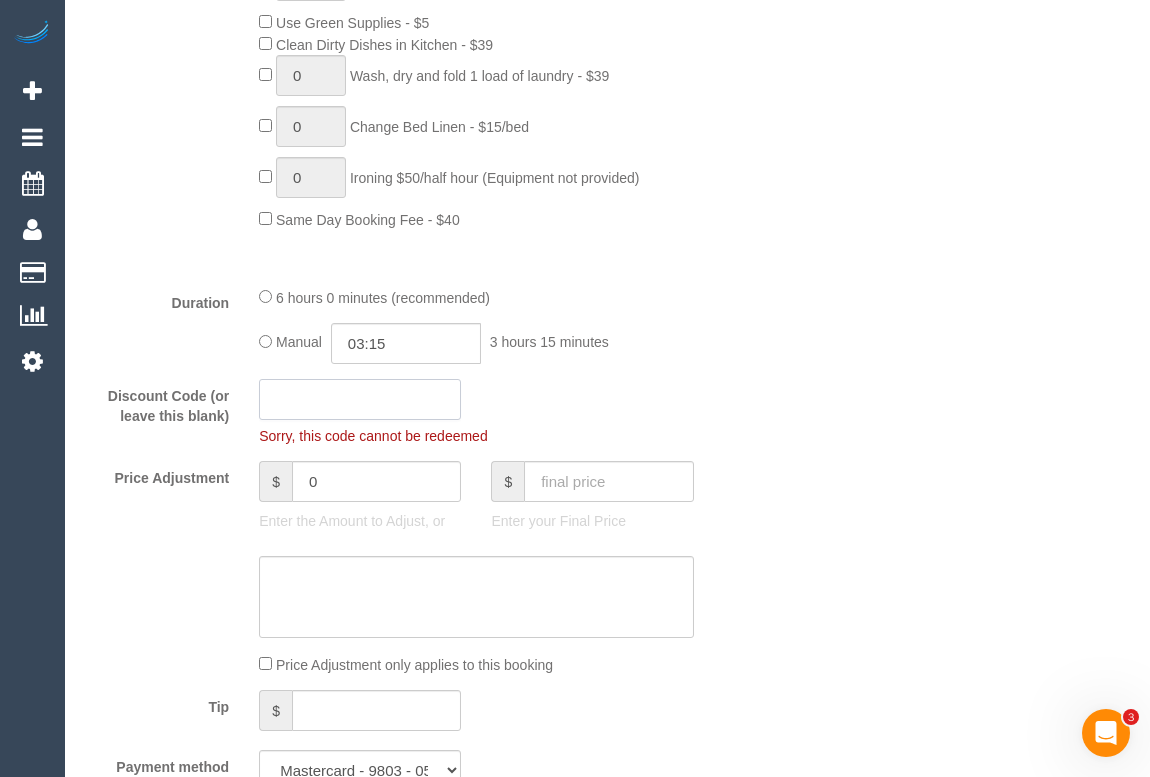 type 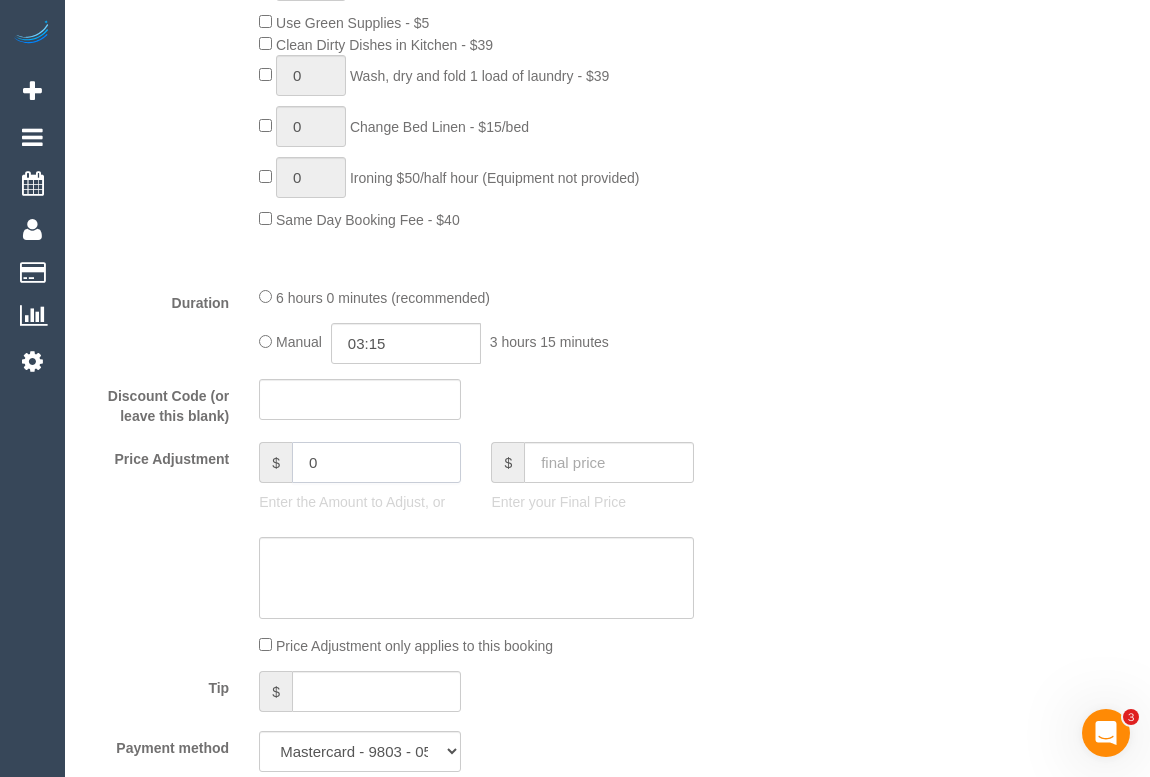 drag, startPoint x: 348, startPoint y: 509, endPoint x: 269, endPoint y: 510, distance: 79.00633 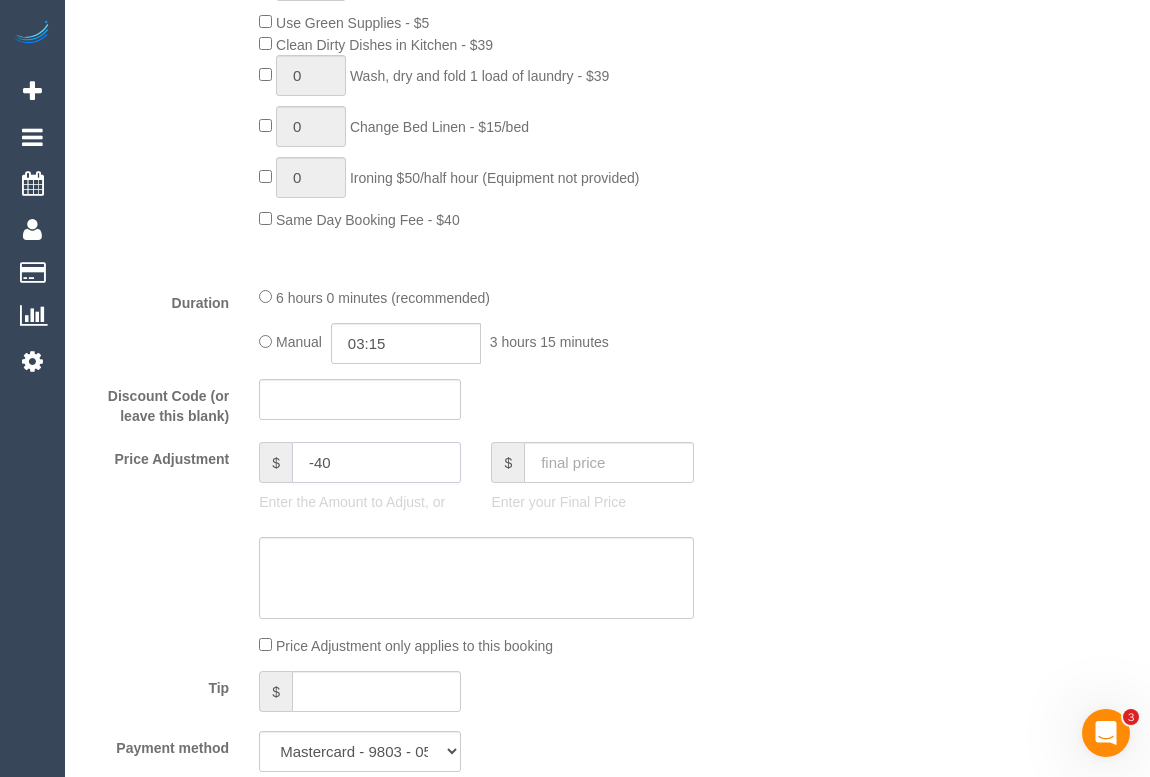 type on "-40" 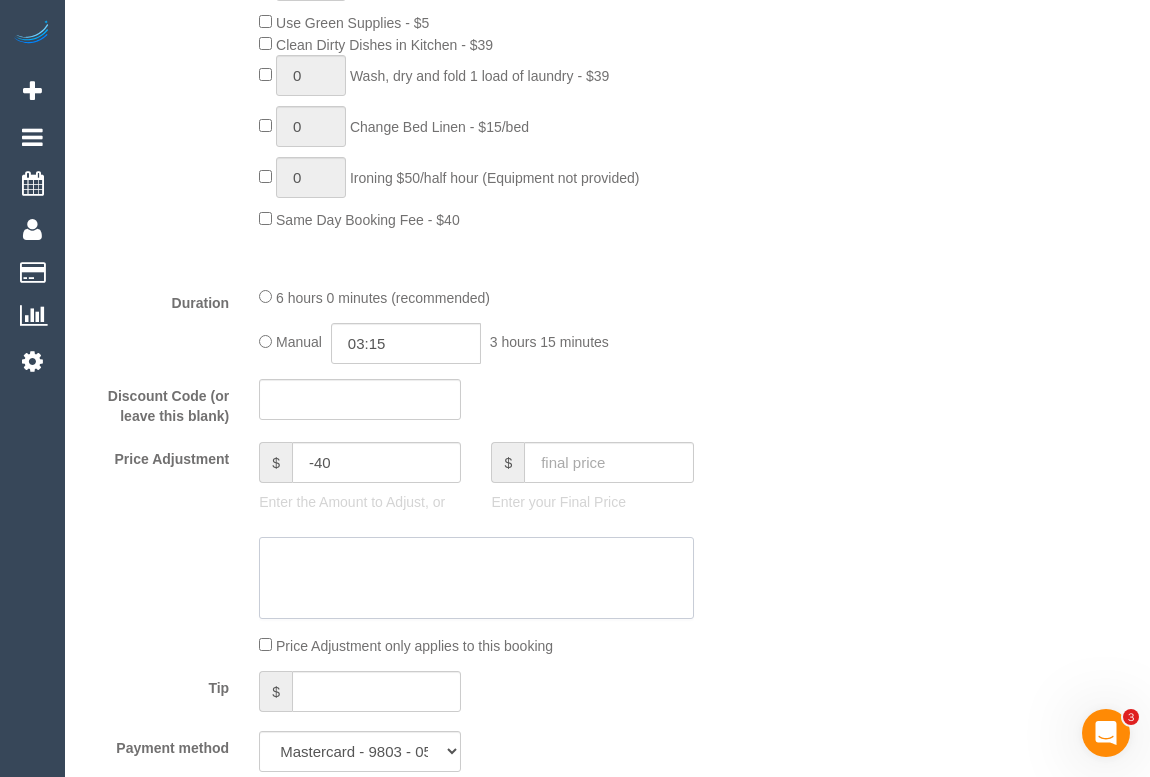 click 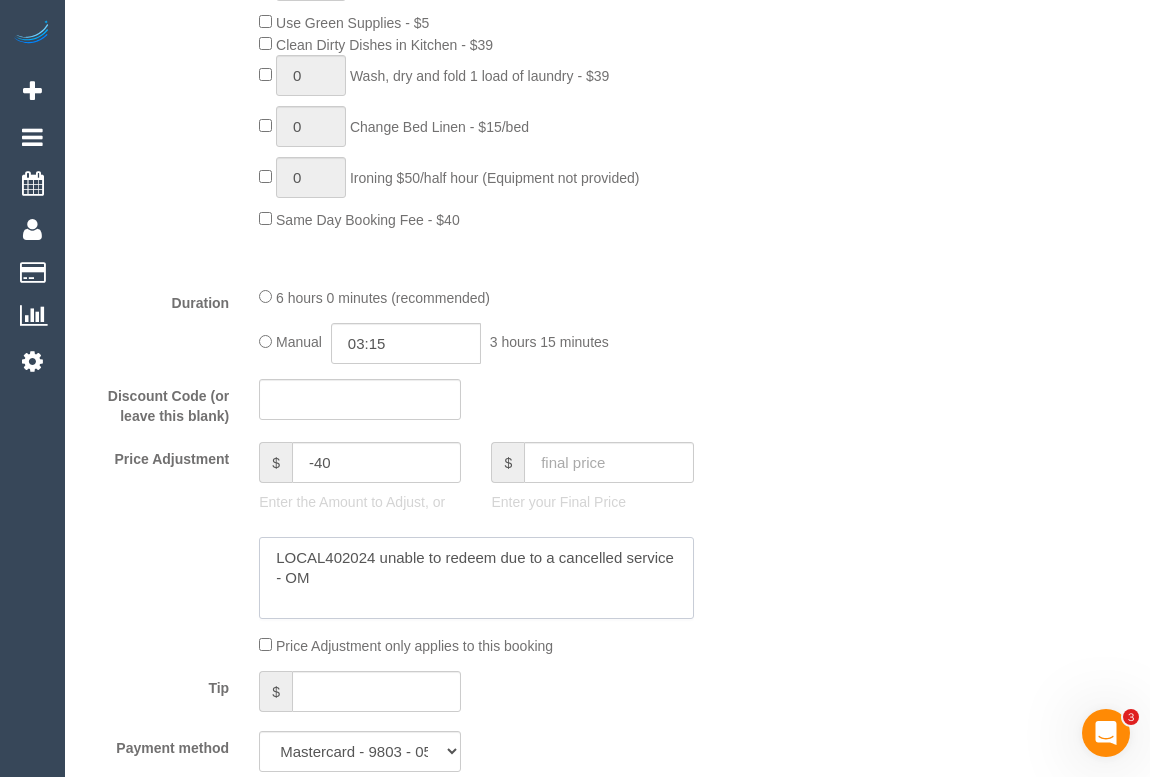 drag, startPoint x: 383, startPoint y: 587, endPoint x: 493, endPoint y: 590, distance: 110.0409 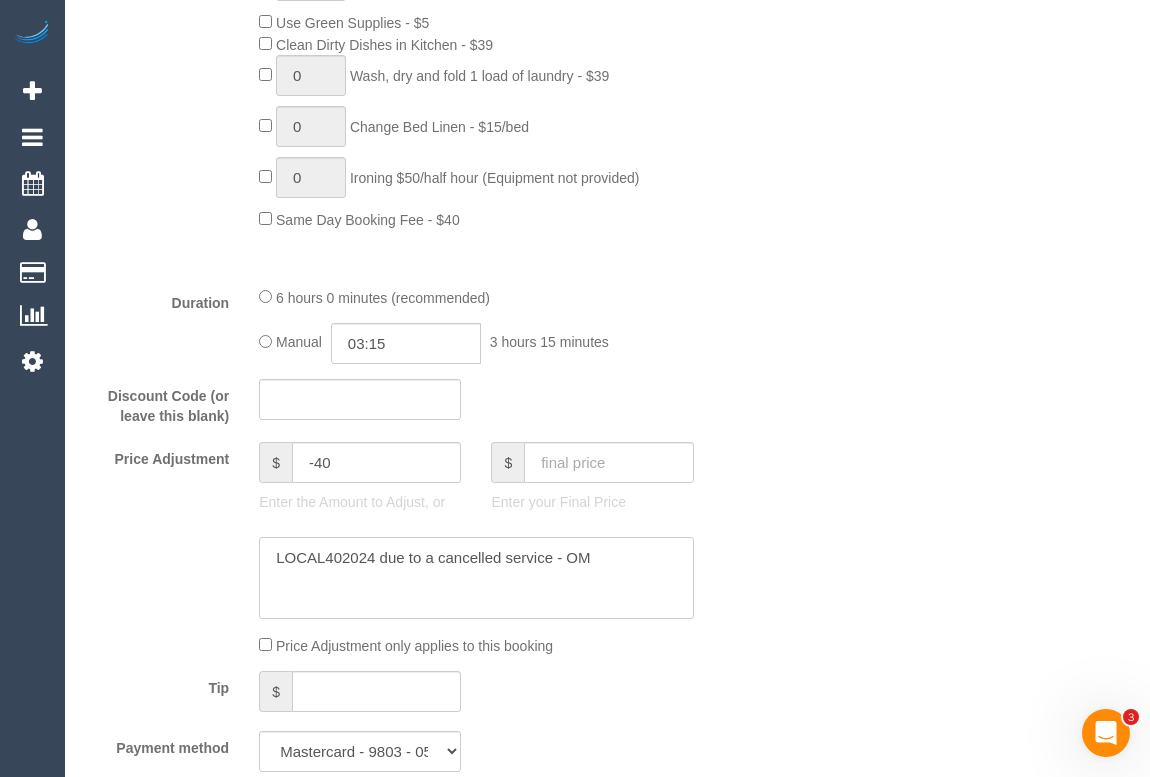 click 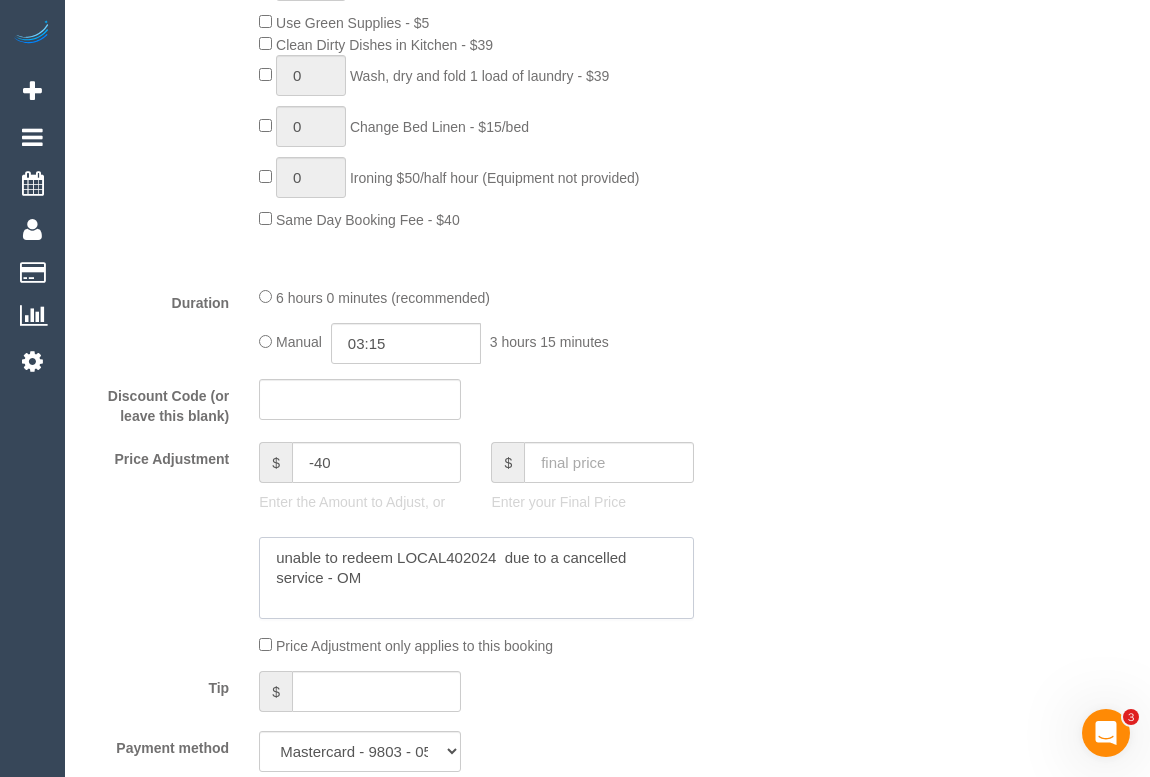drag, startPoint x: 494, startPoint y: 582, endPoint x: 400, endPoint y: 575, distance: 94.26028 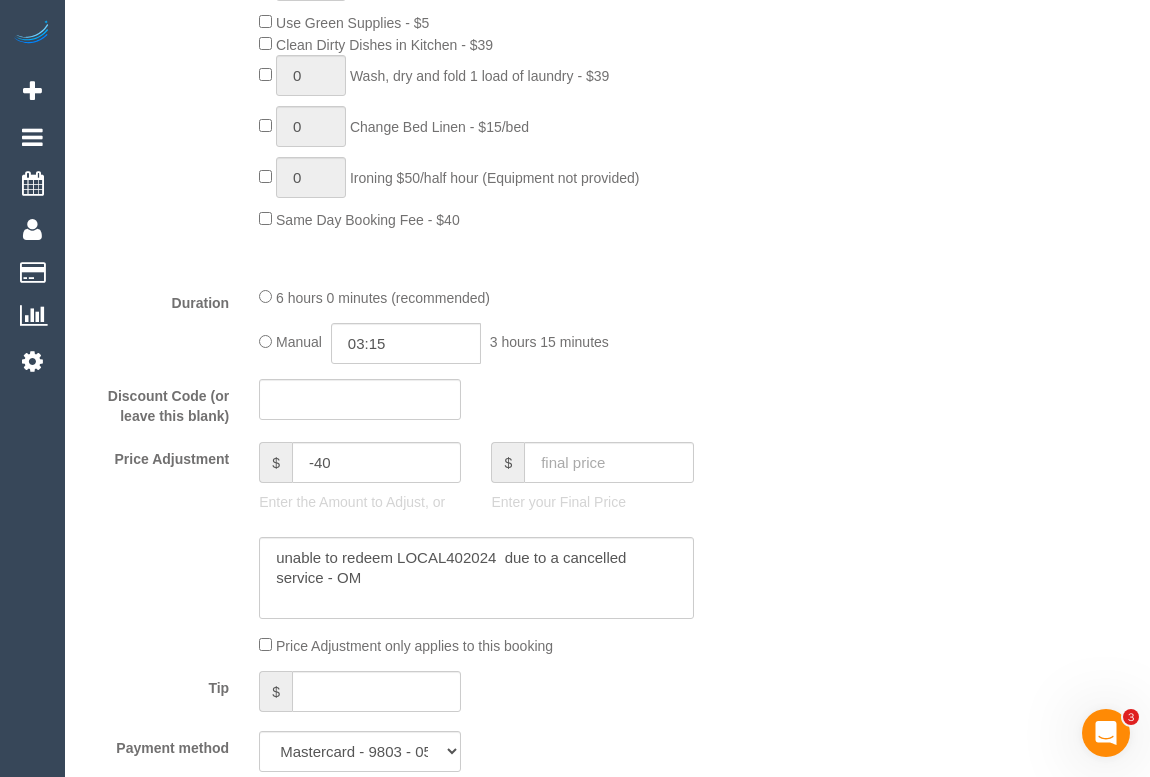 click on "Who
Email*
psahityareddy@gmail.com
Name *
Sahitya
Pidaparthi
Where
Address*
23 Japonica Way
Point Cook
ACT
NSW
NT
QLD
SA
TAS
VIC
WA
3030
Location
Office City East (North) East (South) Inner East Inner North (East) Inner North (West) Inner South East Inner West North (East) North (West) Outer East Outer North (East) Outer North (West) Outer South East Outer West South East (East) South East (West) West (North) West (South) ZG - Central ZG - East ZG - North ZG - South" at bounding box center (607, 713) 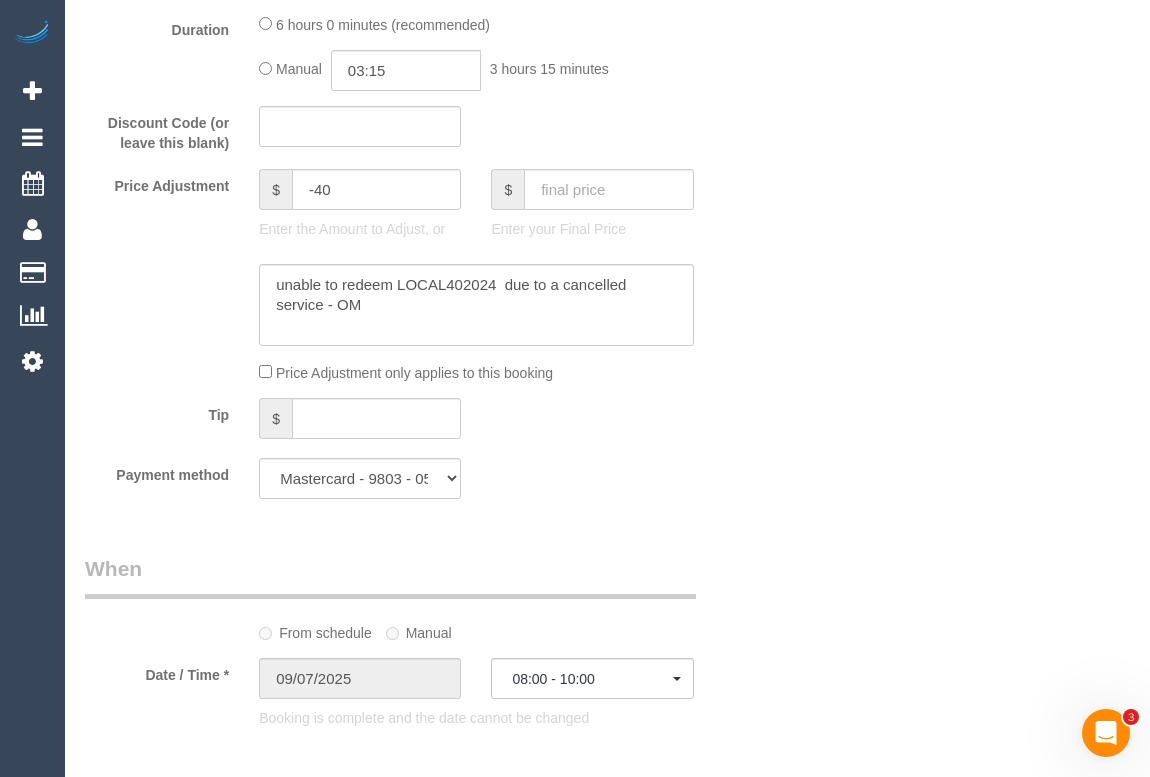 scroll, scrollTop: 1731, scrollLeft: 0, axis: vertical 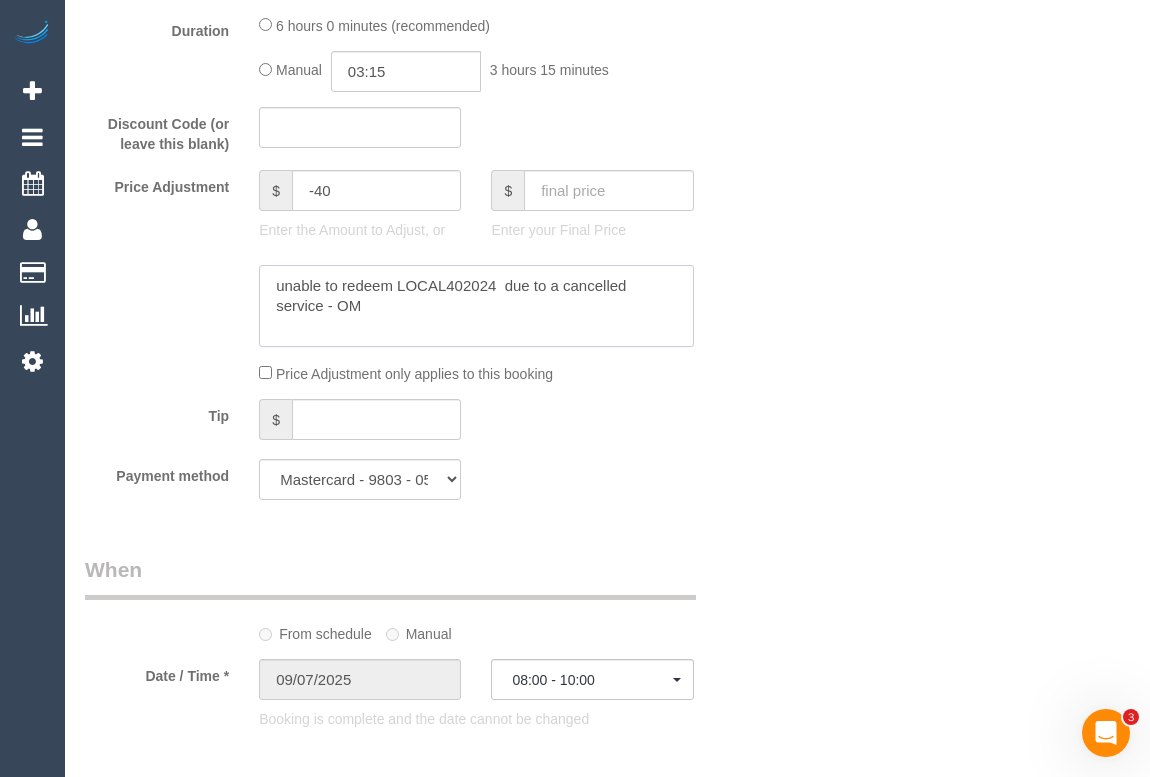 click 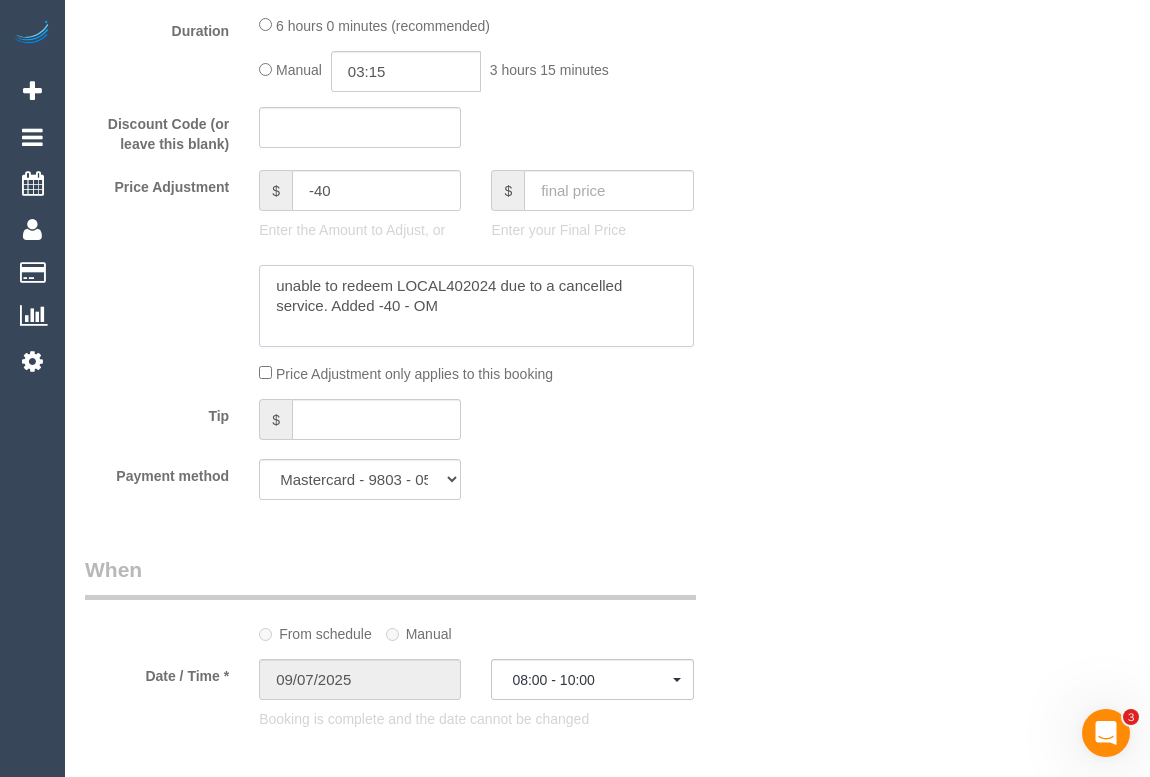 type on "unable to redeem LOCAL402024  due to a cancelled service. Added -40 - OM" 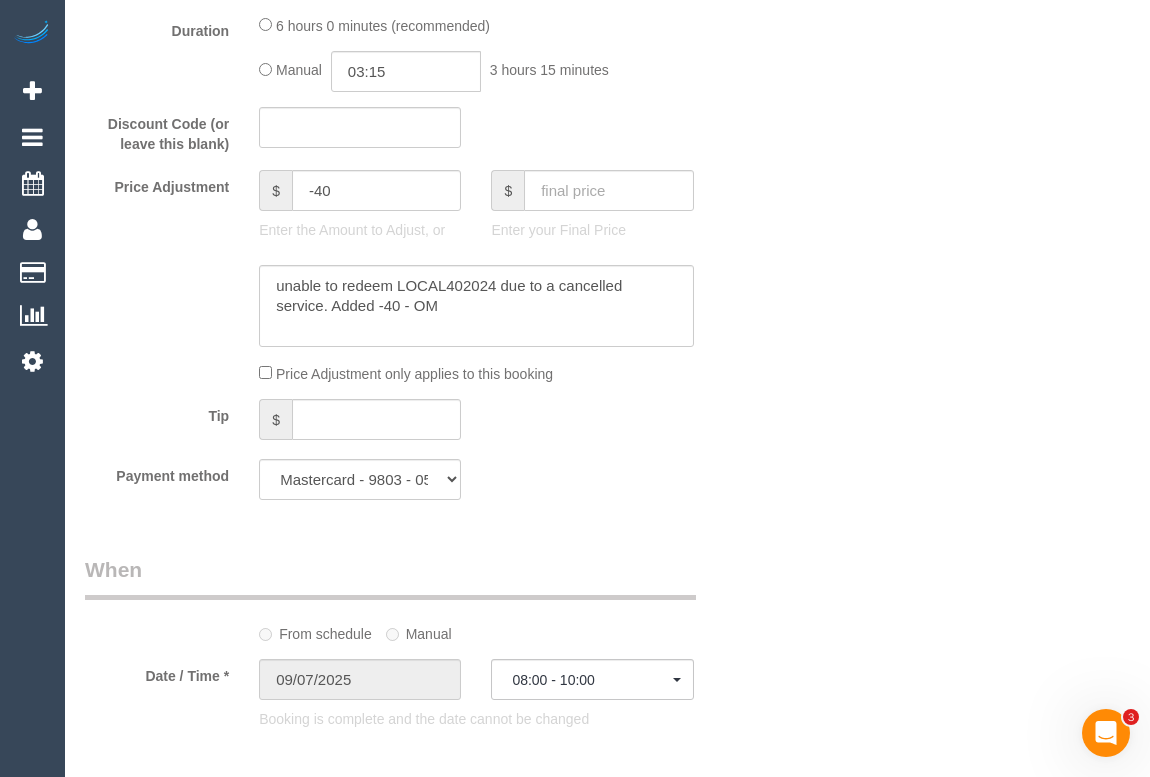click on "Tip
$" 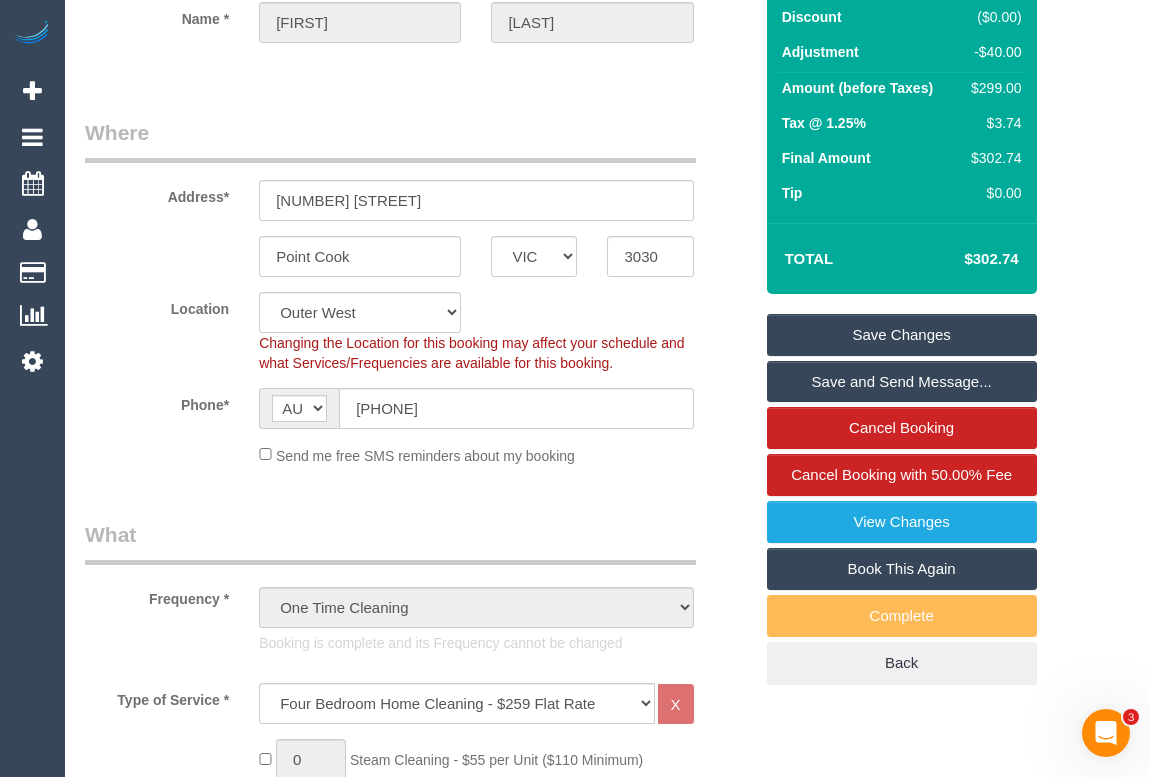 scroll, scrollTop: 4, scrollLeft: 0, axis: vertical 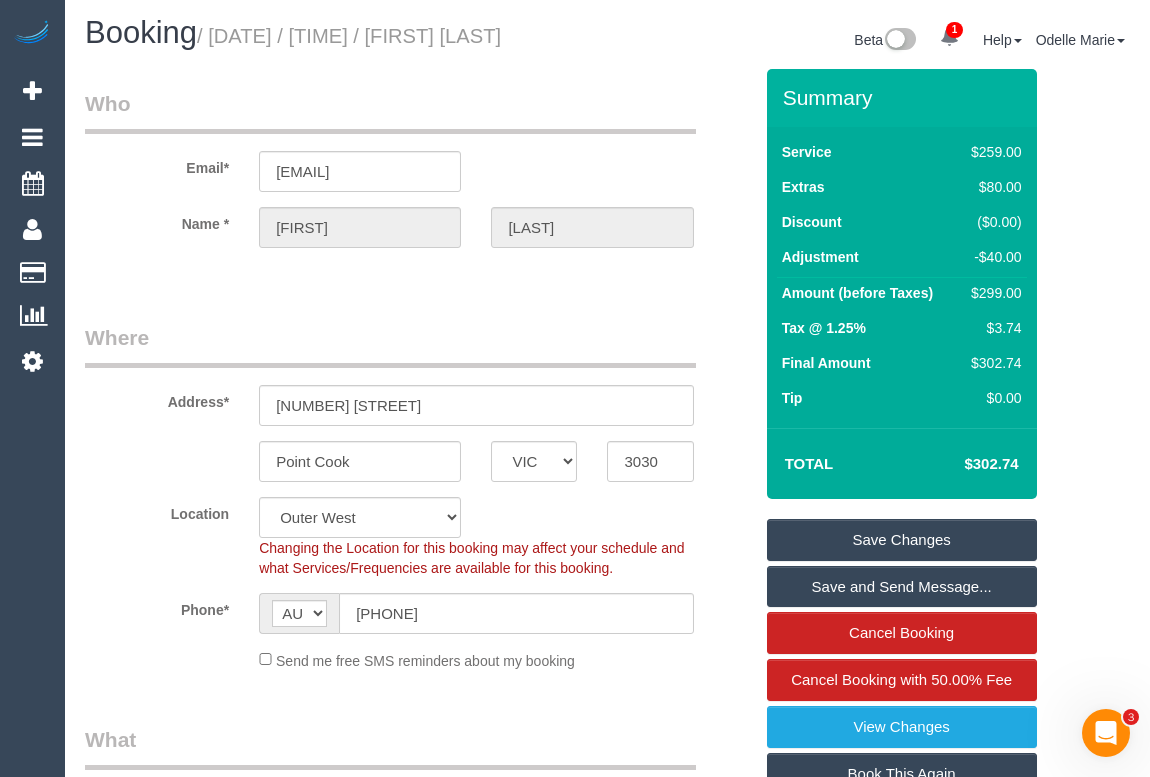 click on "Save Changes" at bounding box center (902, 540) 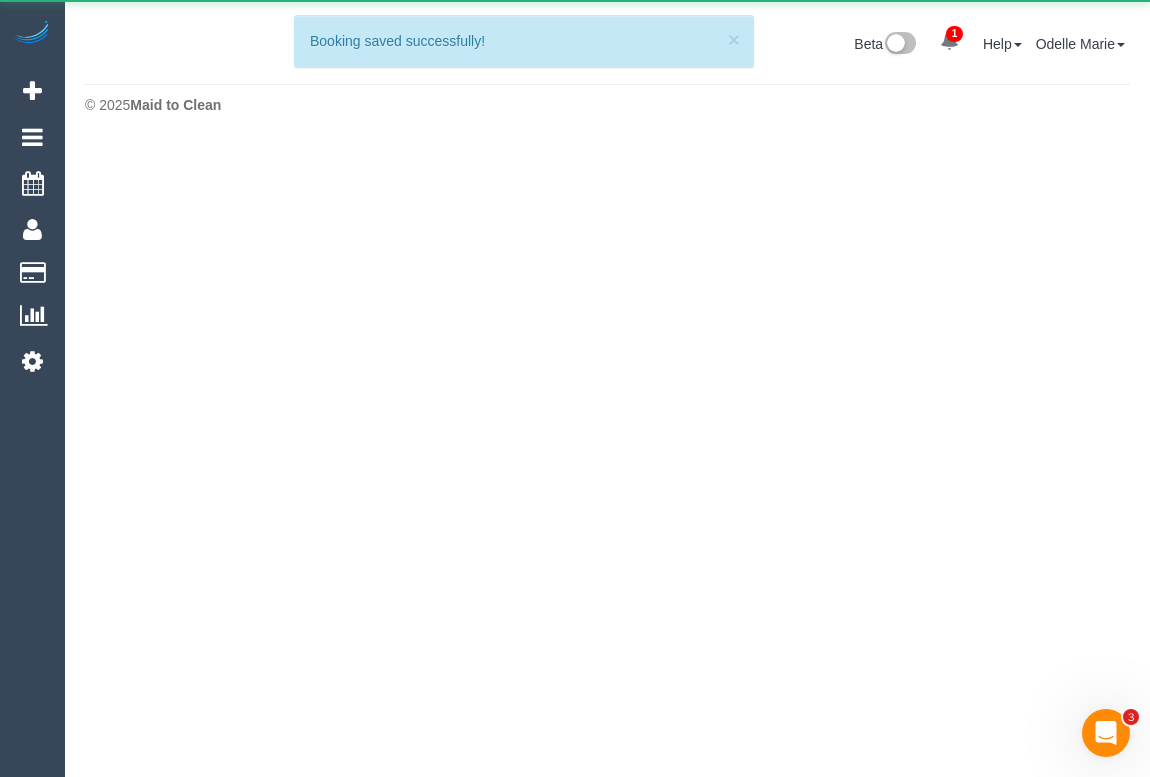 scroll, scrollTop: 0, scrollLeft: 0, axis: both 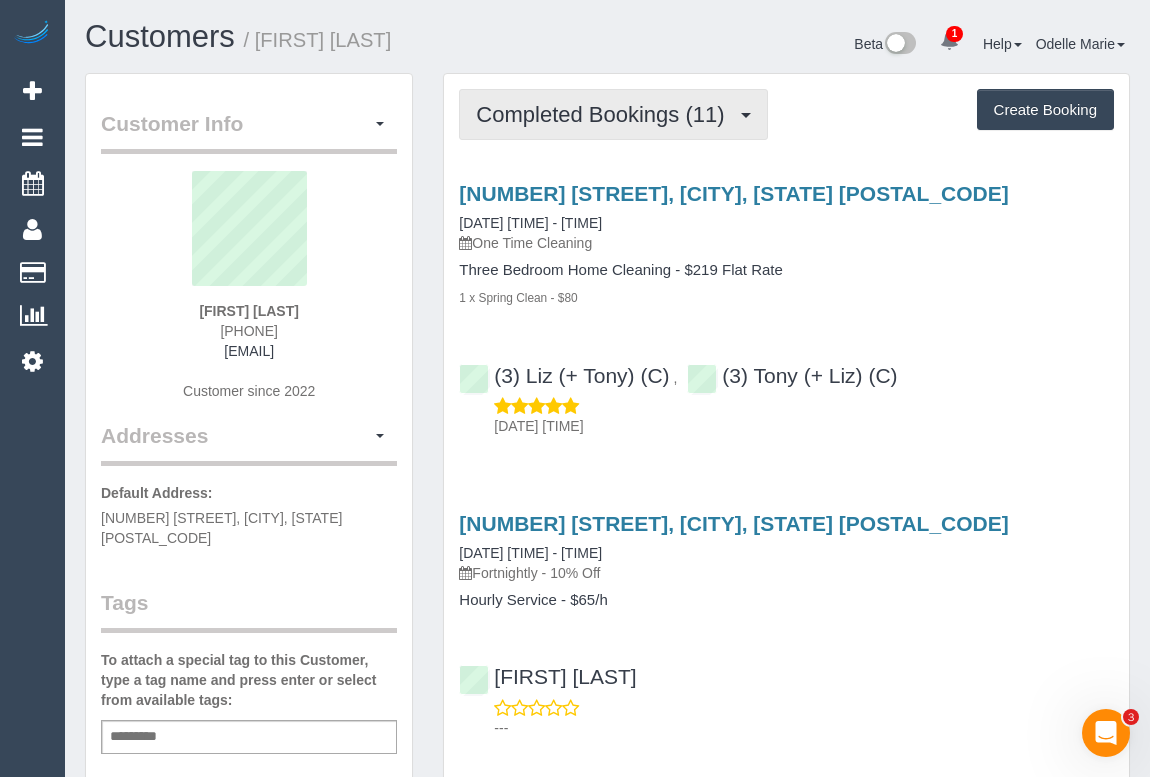 click on "Completed Bookings (11)" at bounding box center [613, 114] 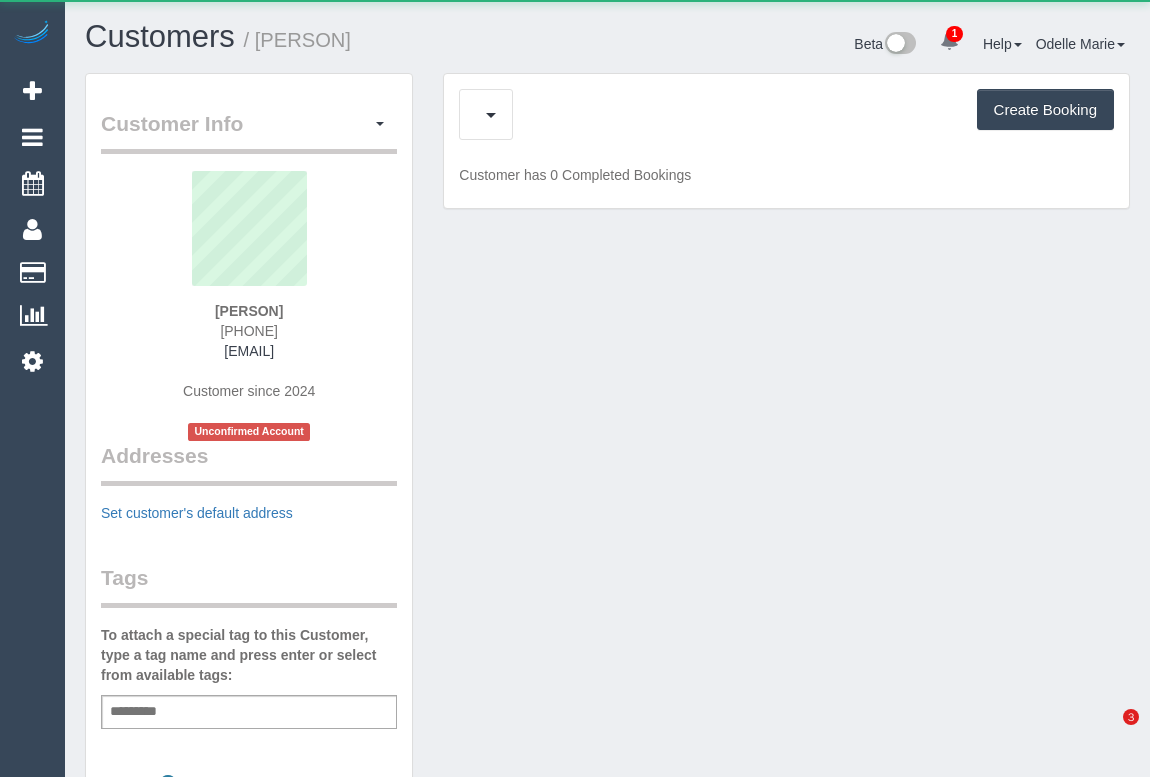 scroll, scrollTop: 0, scrollLeft: 0, axis: both 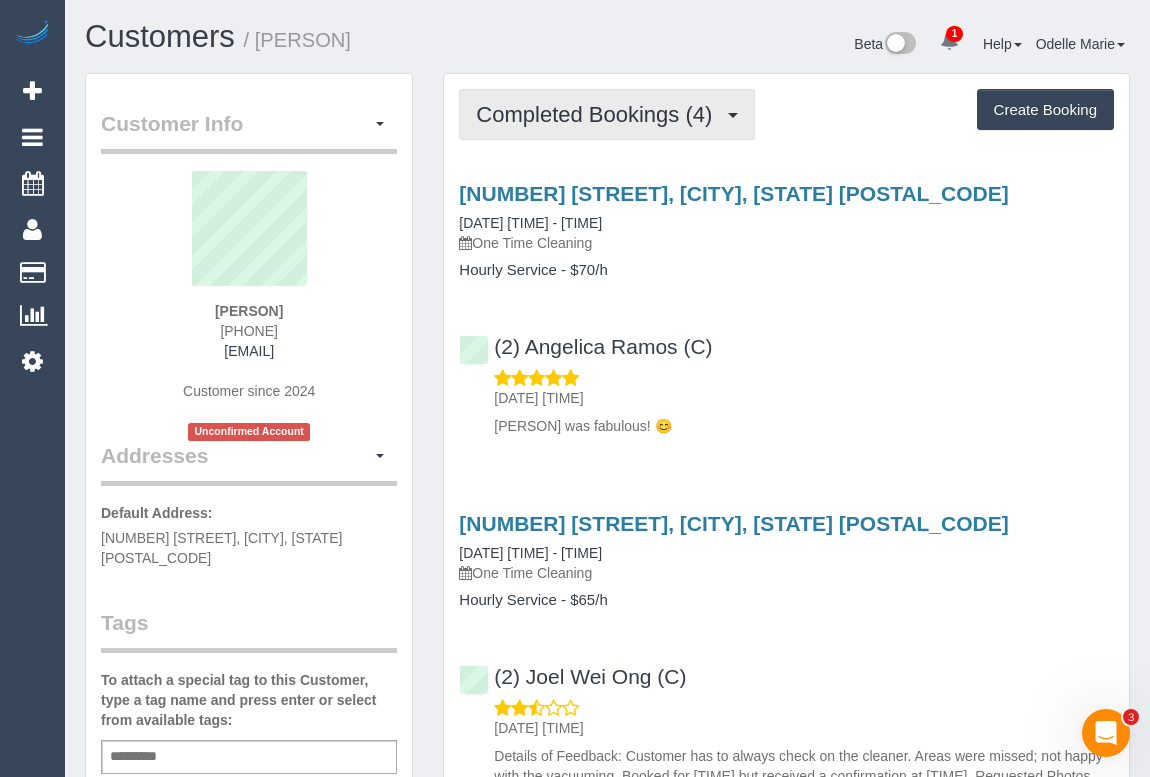 click on "Completed Bookings (4)" at bounding box center [599, 114] 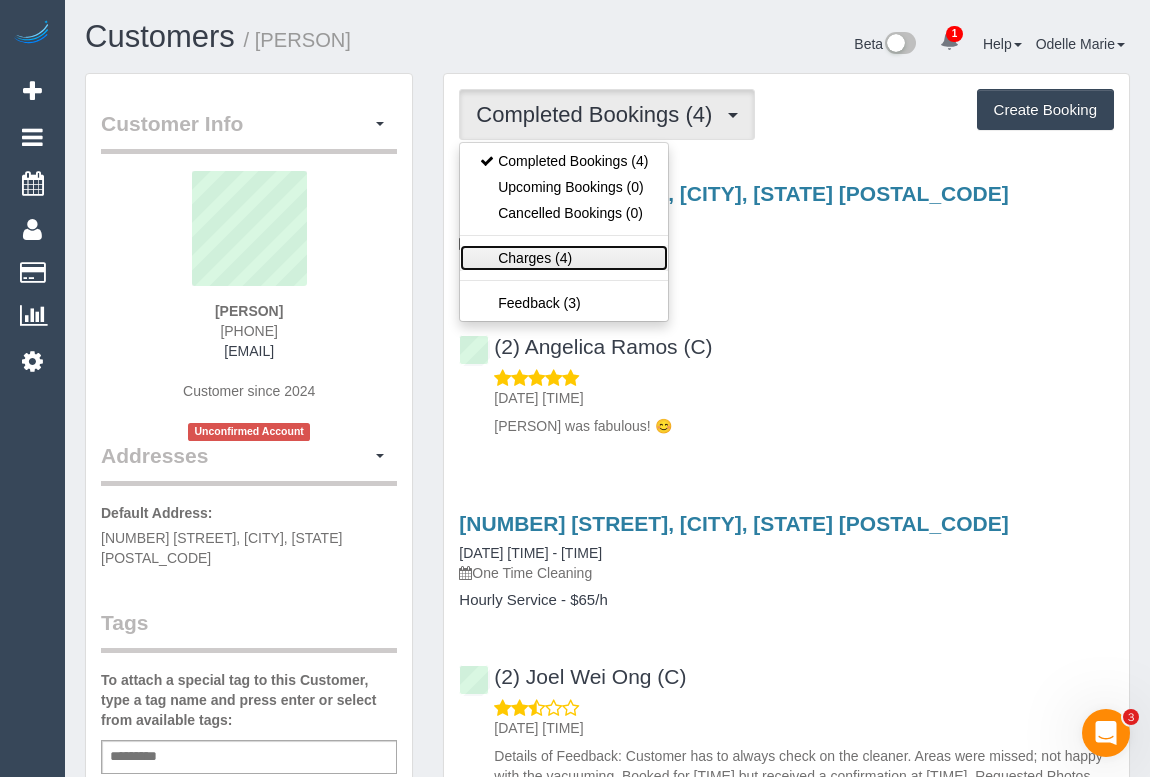 click on "Charges (4)" at bounding box center (564, 258) 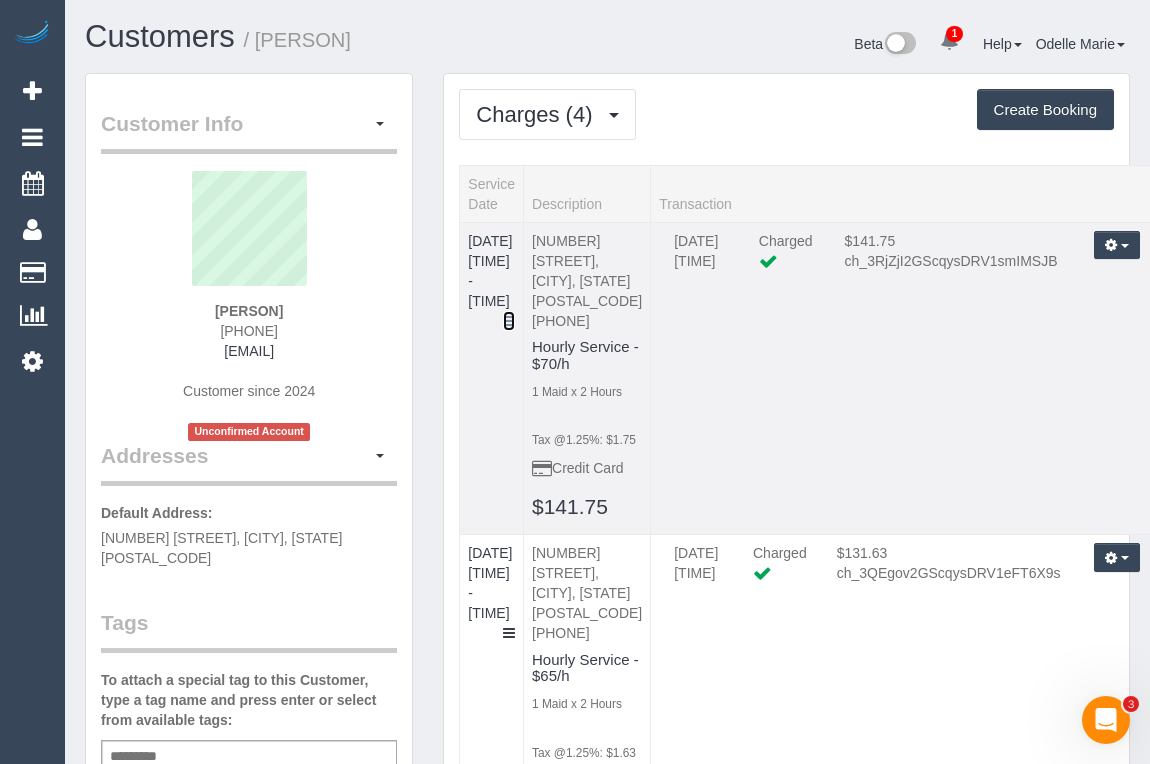 click at bounding box center (509, 321) 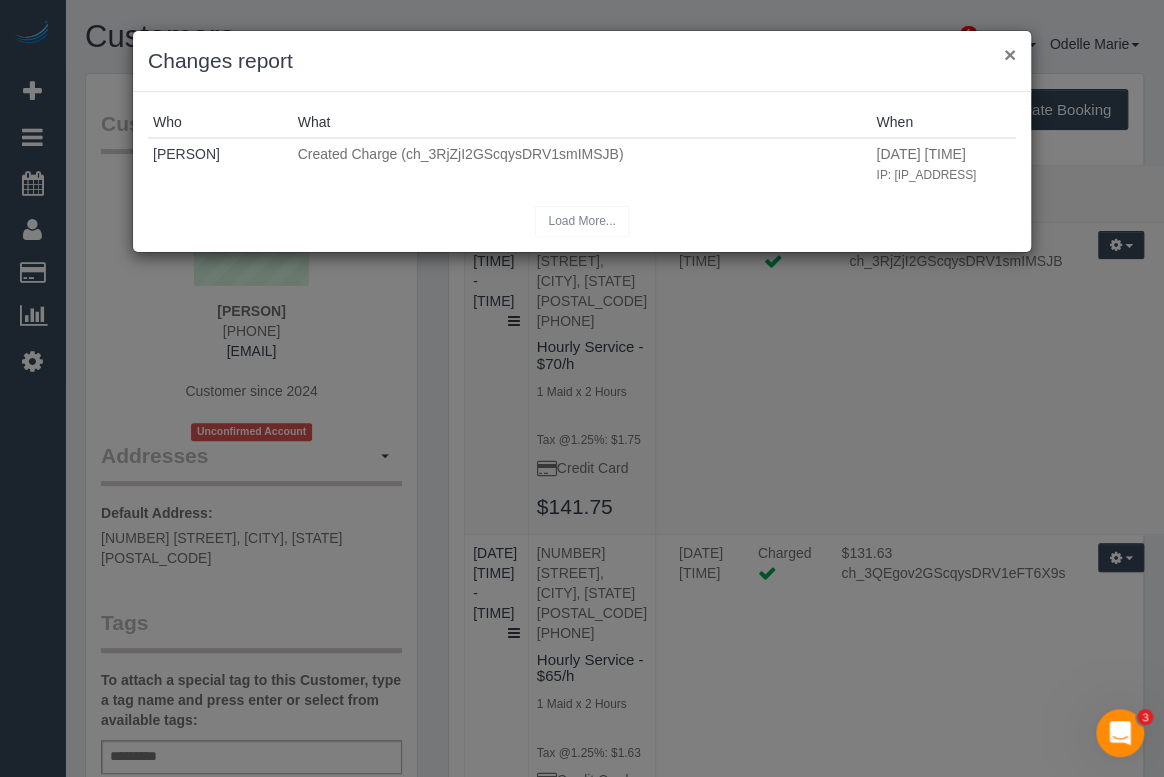 click on "×" at bounding box center [1010, 54] 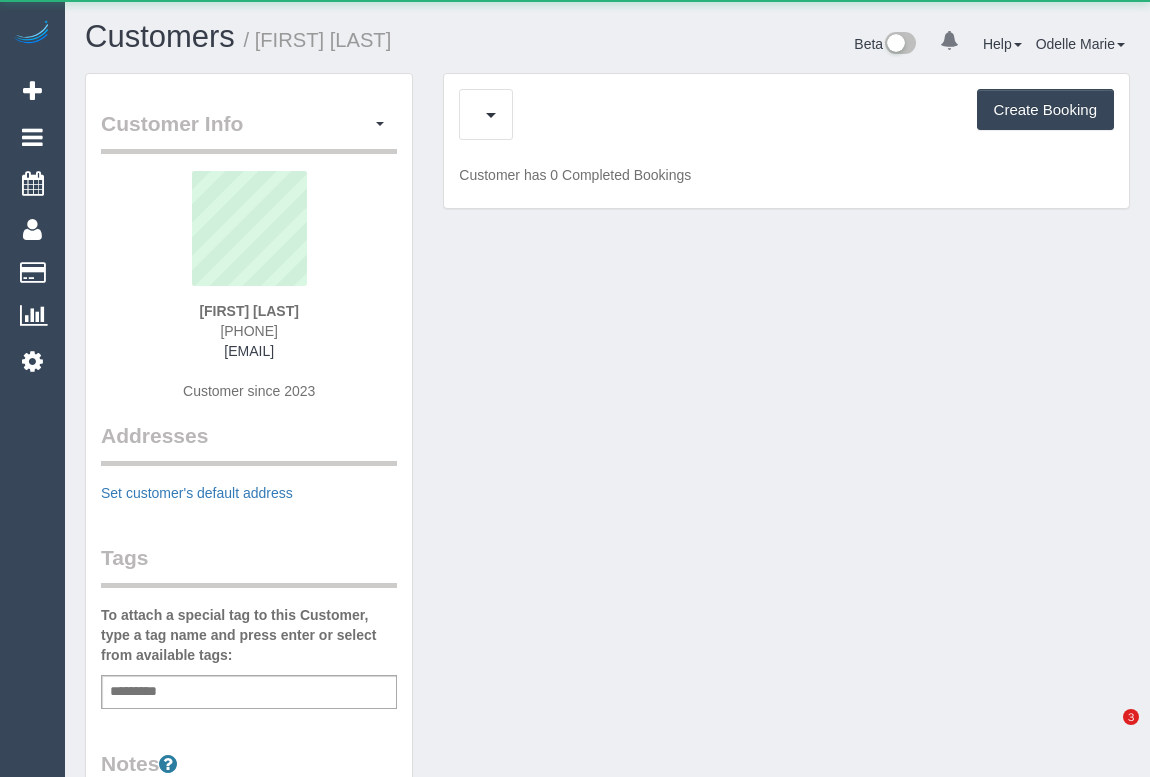 scroll, scrollTop: 0, scrollLeft: 0, axis: both 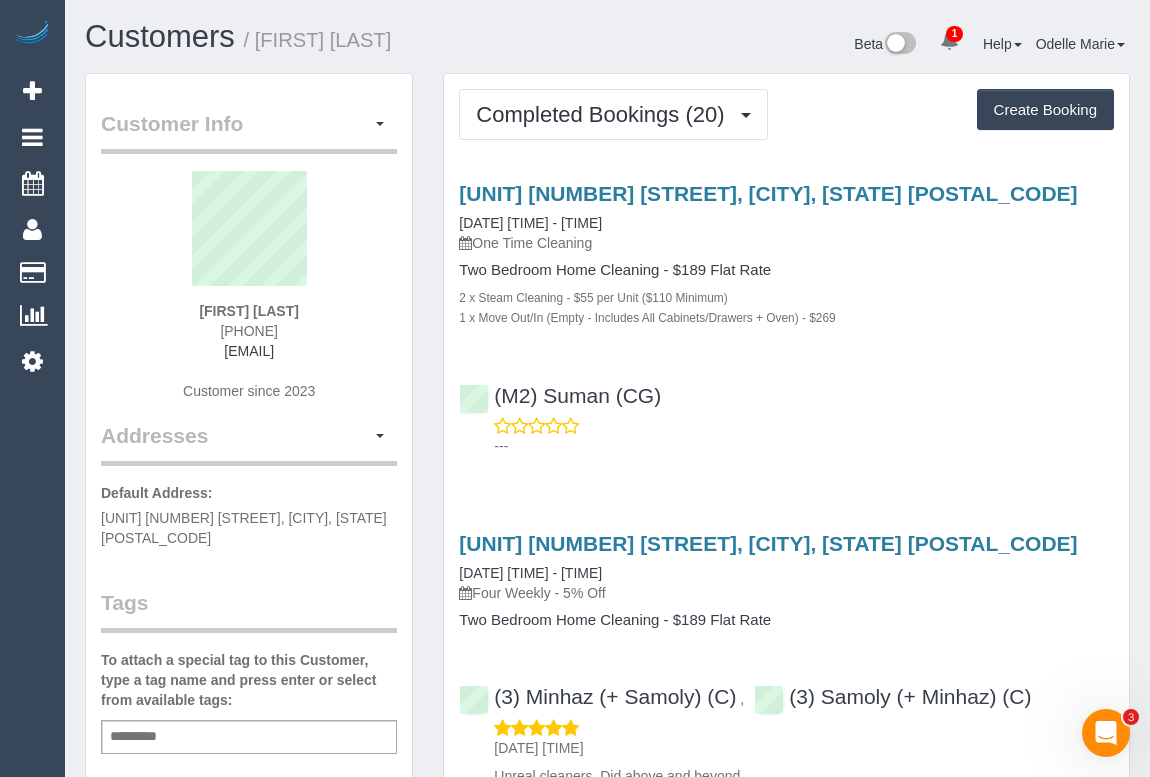 click on "---" at bounding box center [804, 446] 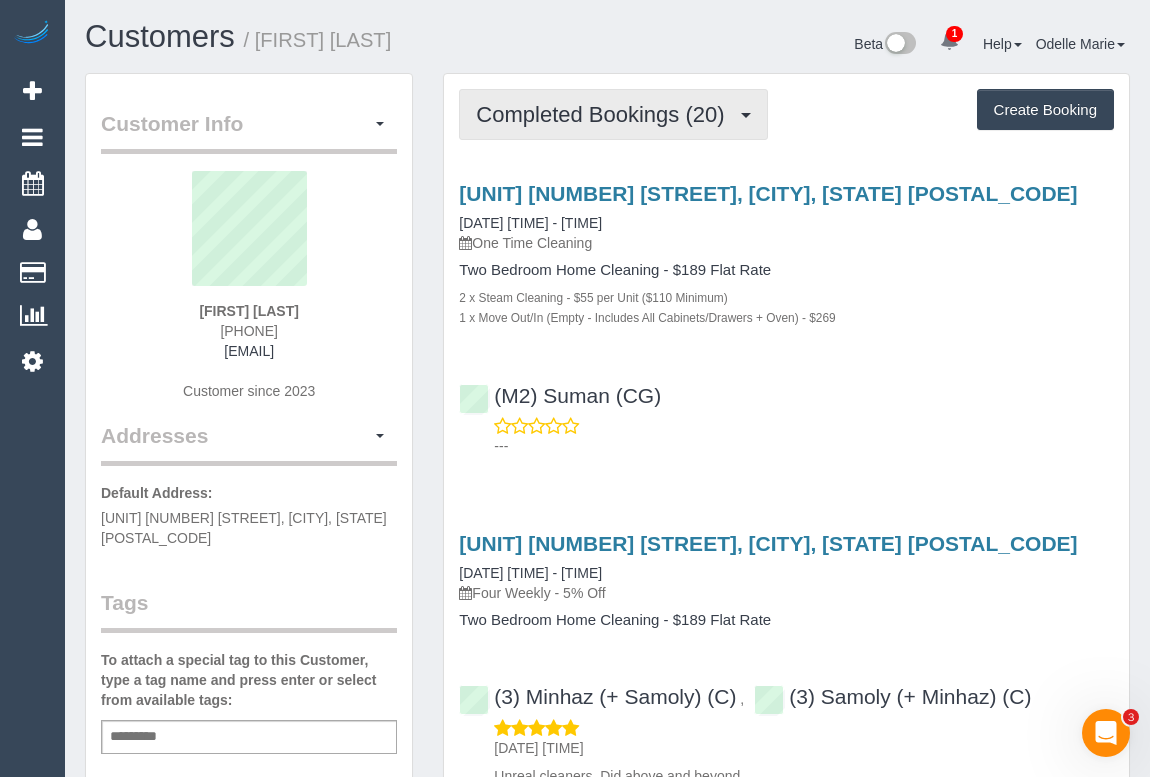 click on "Completed Bookings (20)" at bounding box center [605, 114] 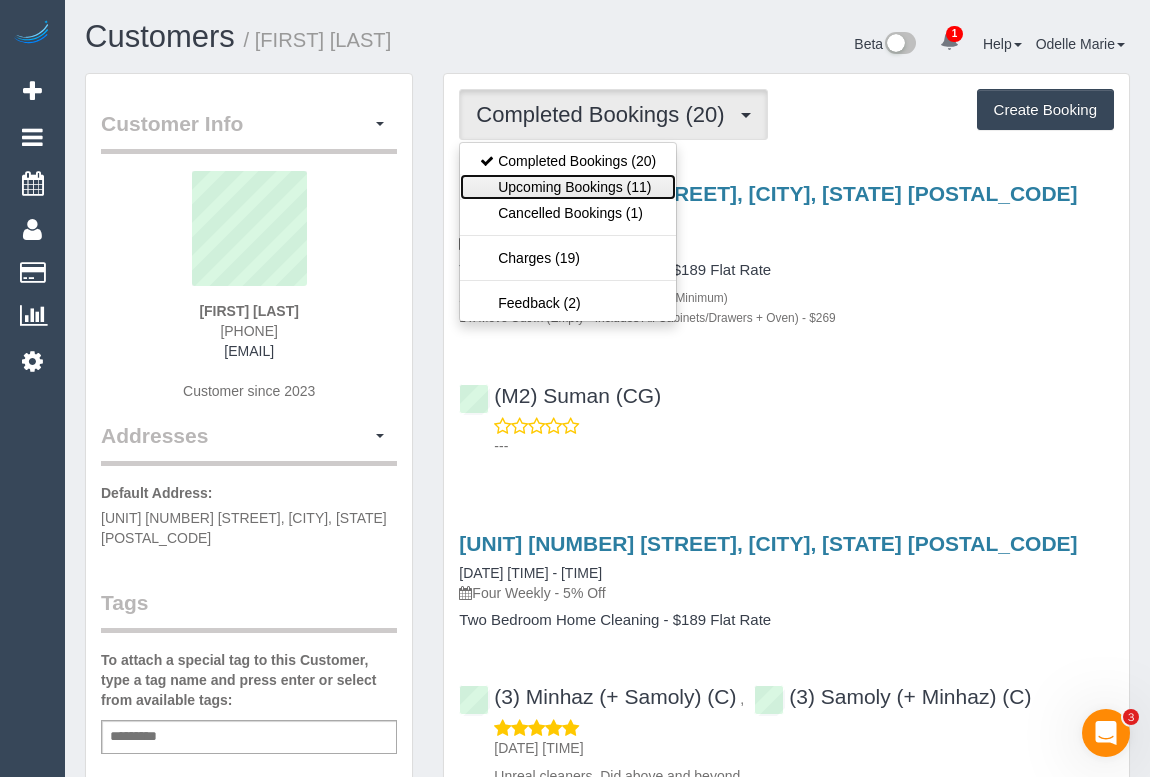 click on "Upcoming Bookings (11)" at bounding box center (568, 187) 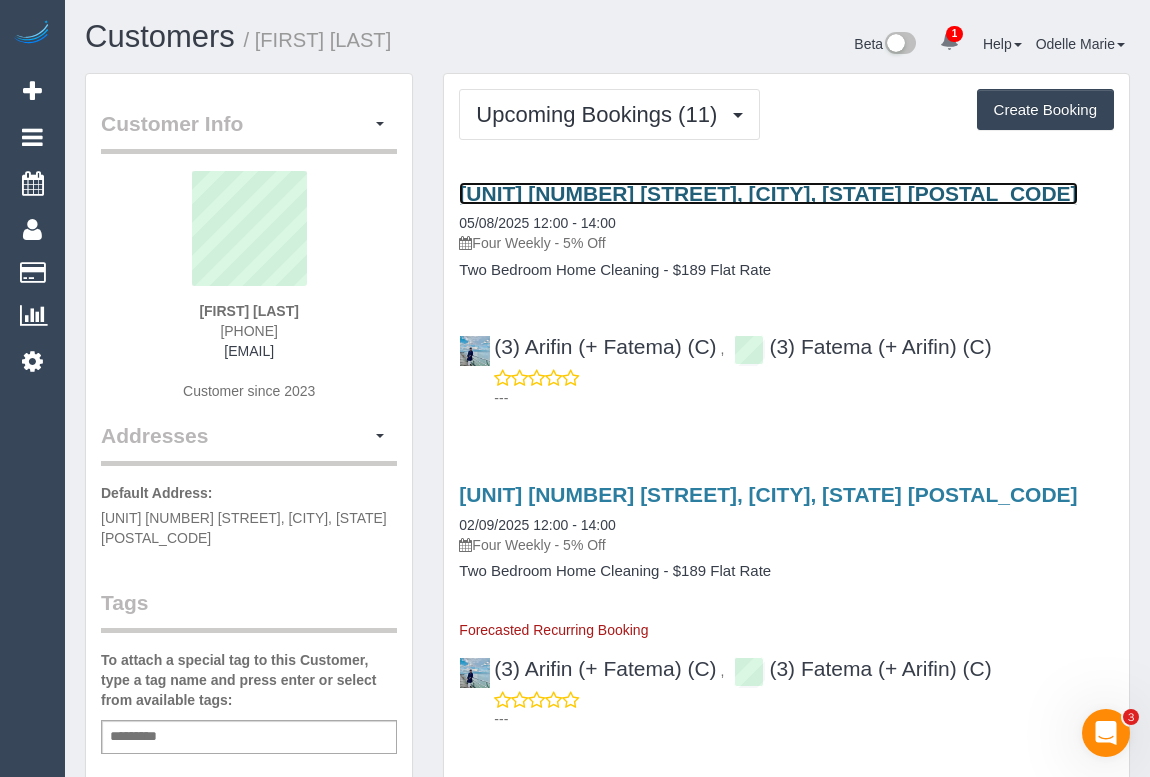 click on "Unit 4,14 Pitts St, Brunswick, VIC 3056" at bounding box center (768, 193) 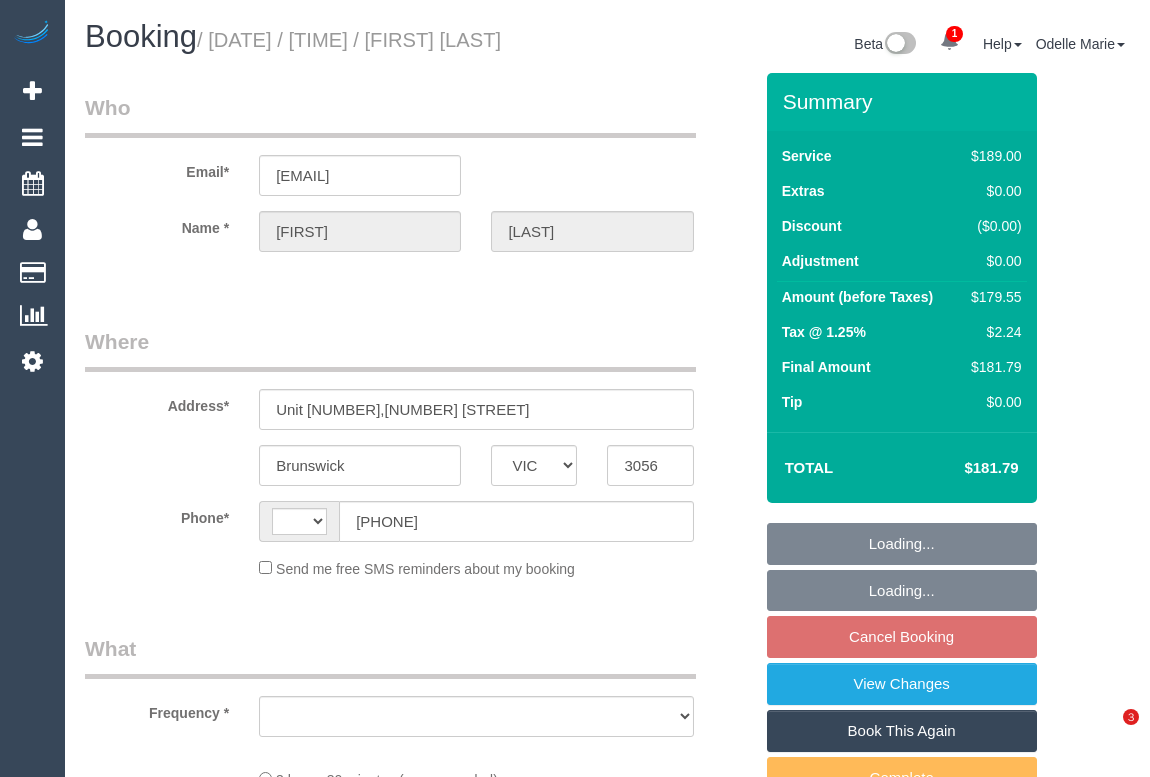 select on "VIC" 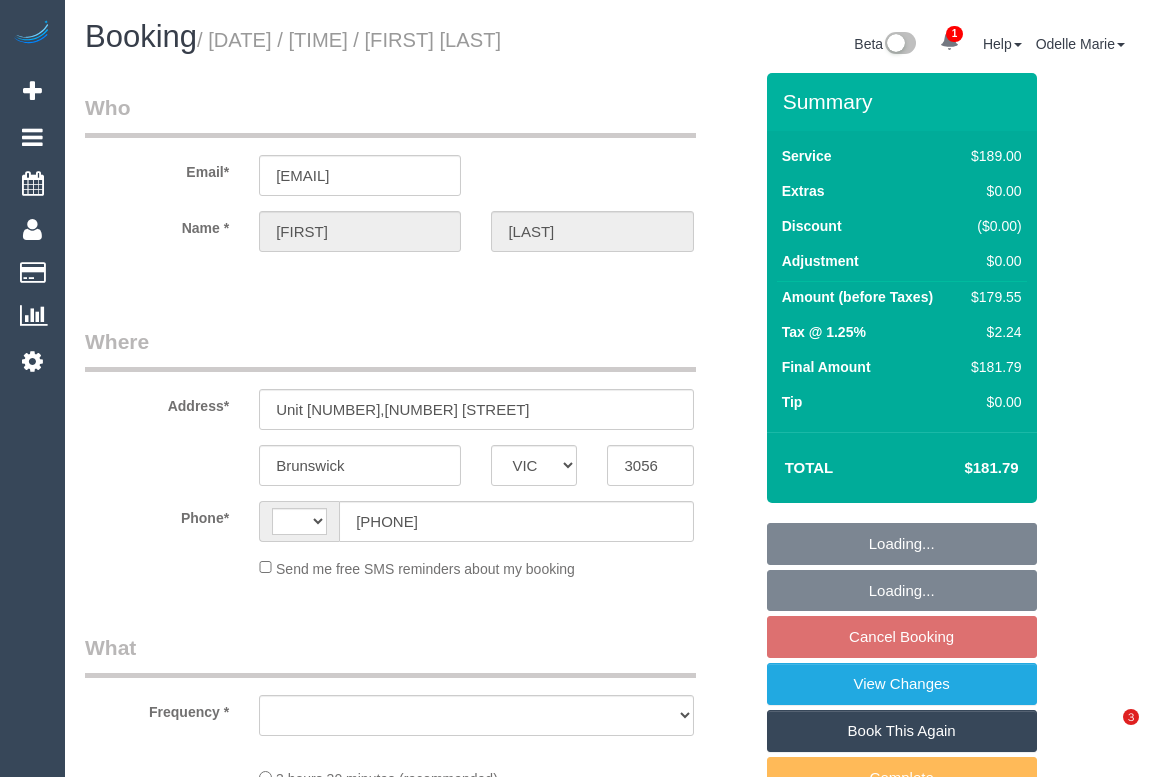 scroll, scrollTop: 0, scrollLeft: 0, axis: both 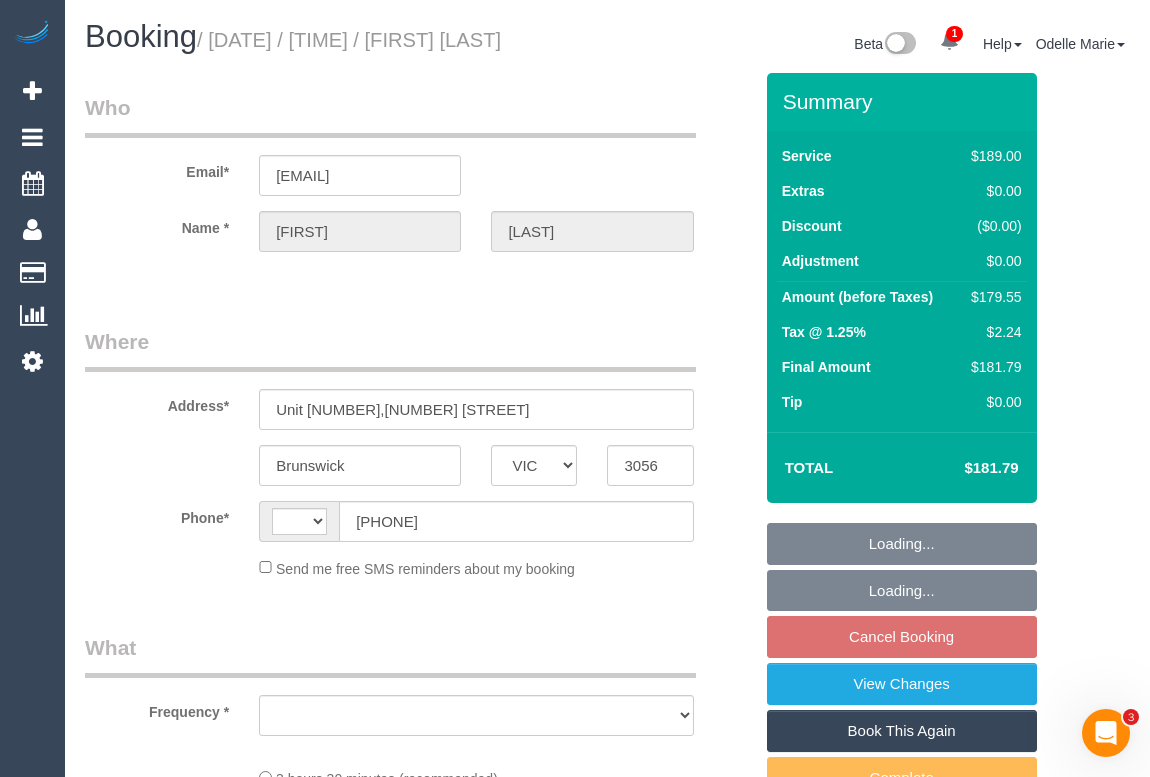 select on "string:stripe-pm_1Pv6e72GScqysDRVoUFoljgi" 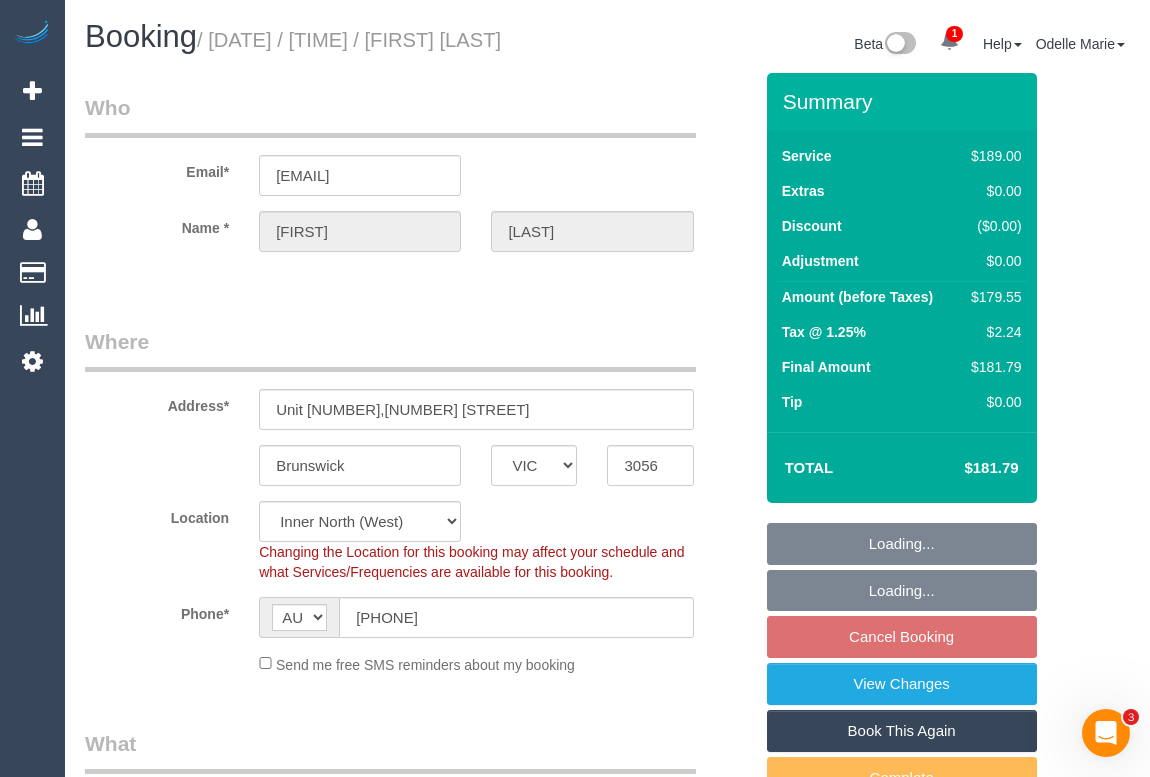 select on "object:644" 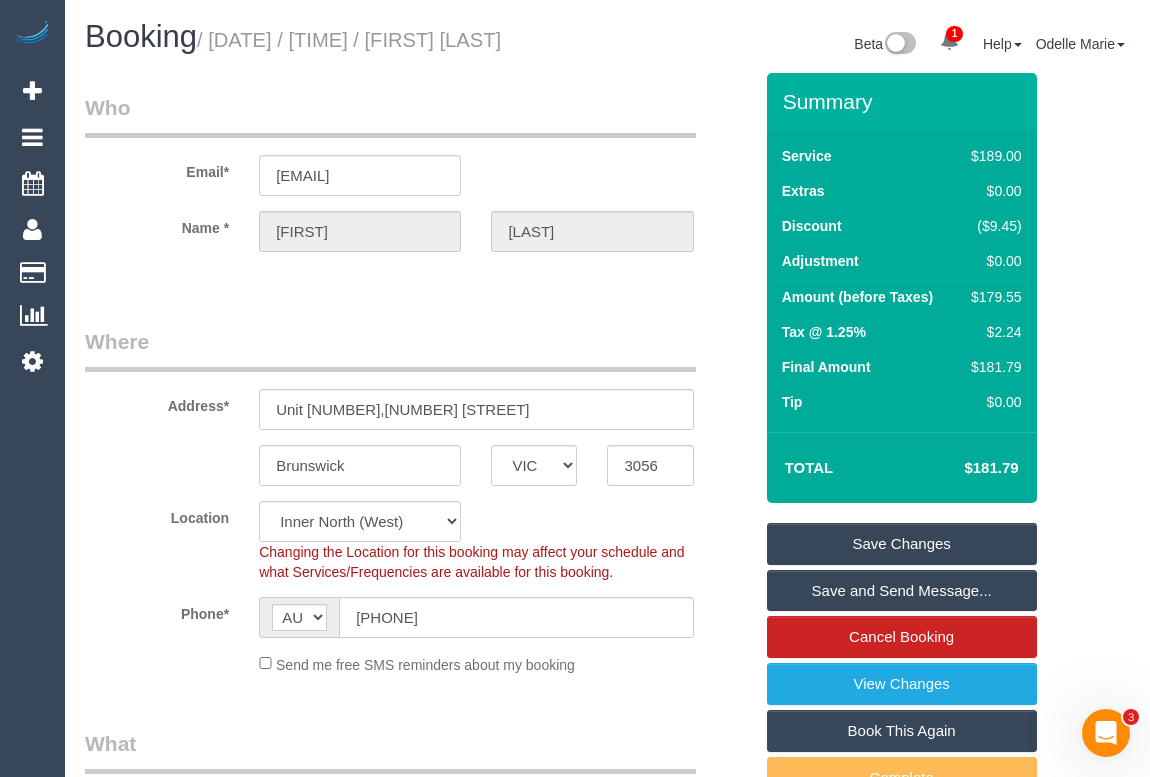 click on "Who
Email*
[EMAIL]
Name *
[FIRST]
[LAST]
Where
Address*
Unit [NUMBER],[NUMBER] [STREET]
[CITY]
[STATE_OPTION]
[STATE_OPTION]
[STATE_OPTION]
[STATE_OPTION]
[STATE_OPTION]
[STATE_OPTION]
[STATE_OPTION]
[STATE_OPTION]
[POSTAL_CODE]
Location
[LOCATION] [LOCATION] [LOCATION] [LOCATION] [LOCATION] [LOCATION] [LOCATION] [LOCATION] [LOCATION] [LOCATION] [LOCATION] [LOCATION] [LOCATION] [LOCATION] [LOCATION] [LOCATION] [LOCATION] [LOCATION] [LOCATION] [LOCATION] [LOCATION] [LOCATION] [LOCATION]" at bounding box center (607, 2045) 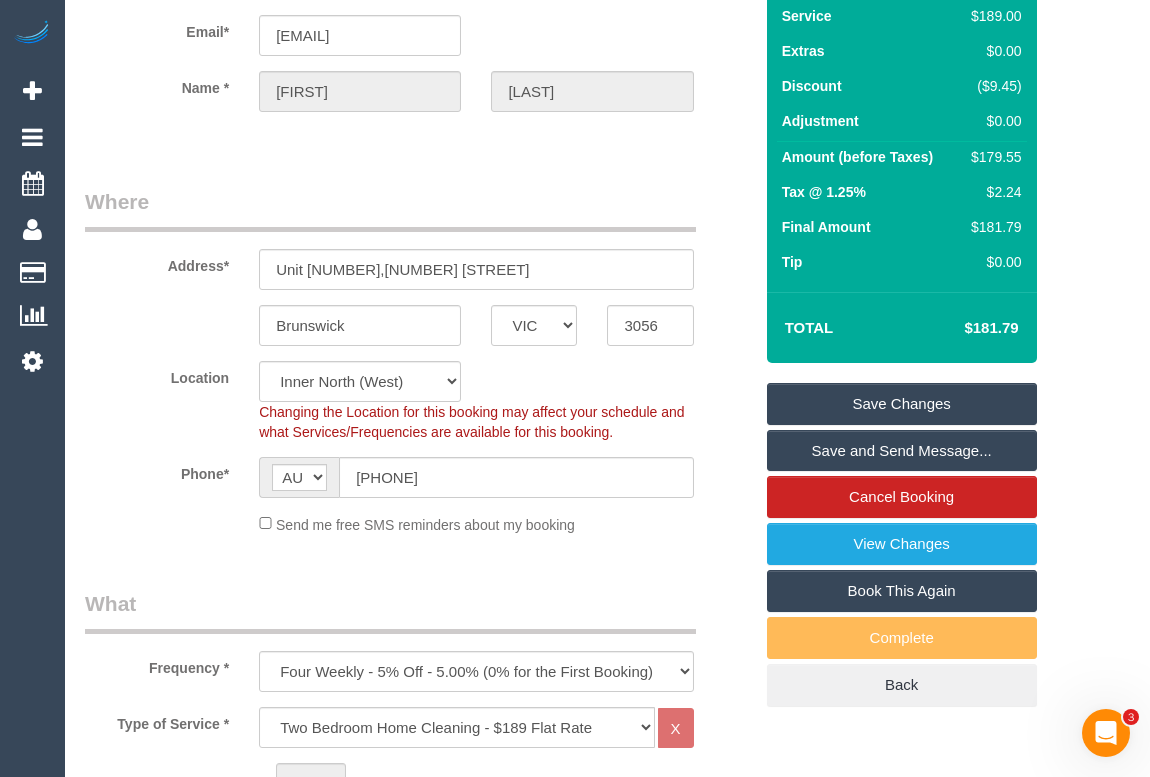 scroll, scrollTop: 181, scrollLeft: 0, axis: vertical 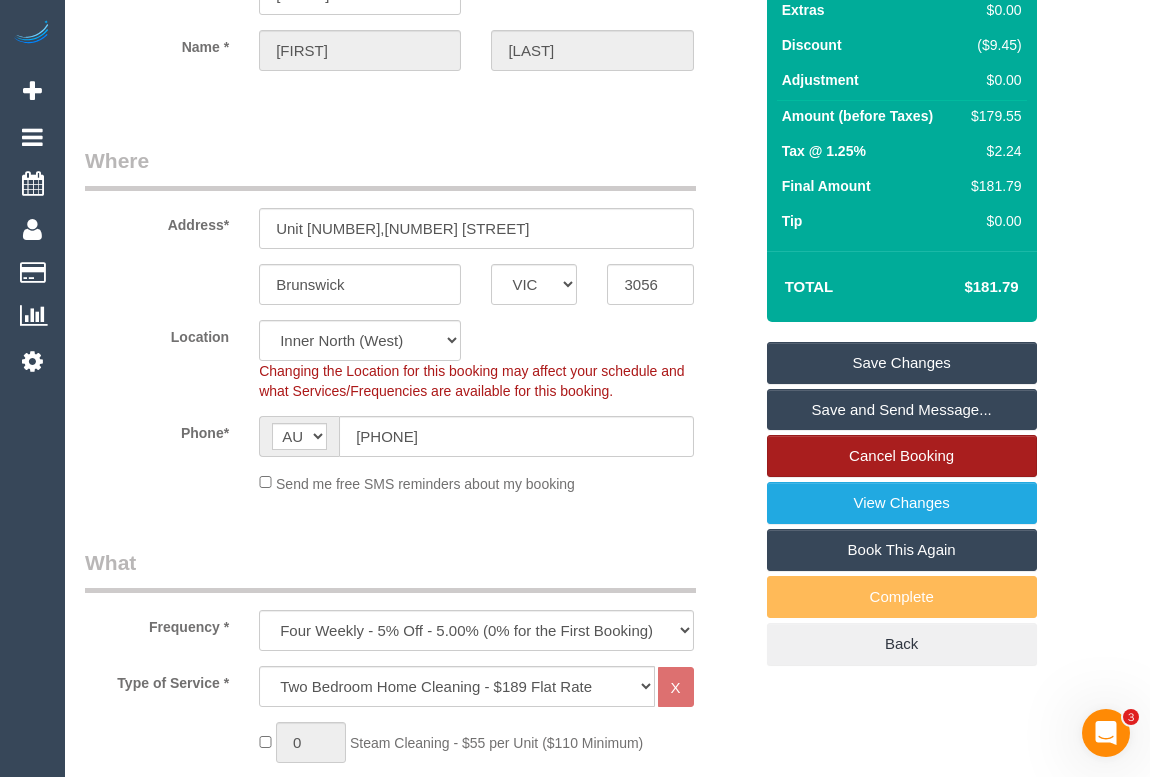 click on "Cancel Booking" at bounding box center (902, 456) 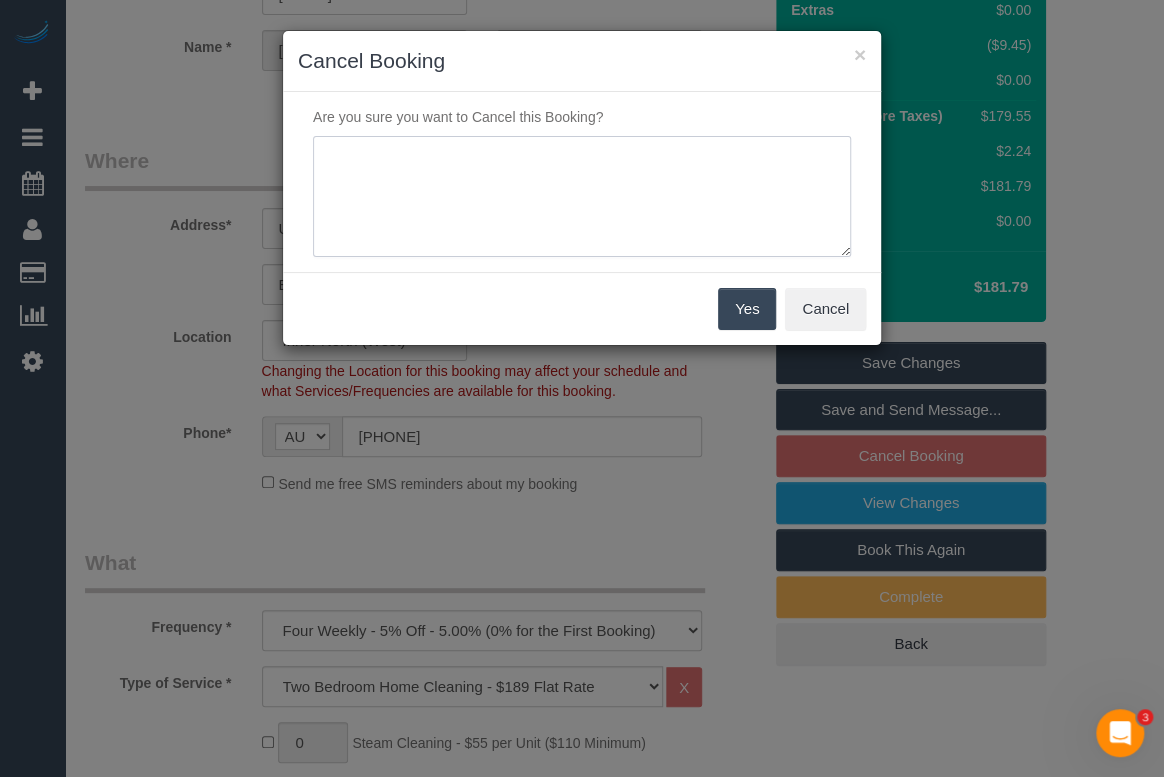 click at bounding box center [582, 197] 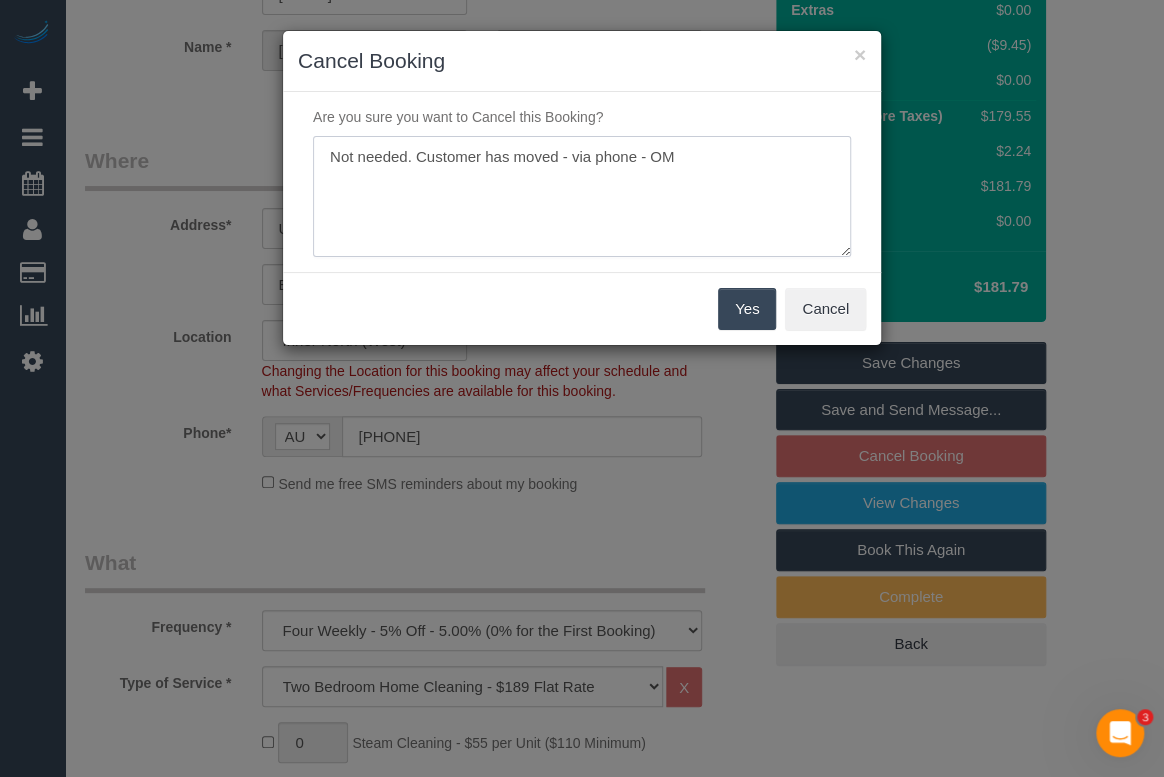 type on "Not needed. Customer has moved - via phone - OM" 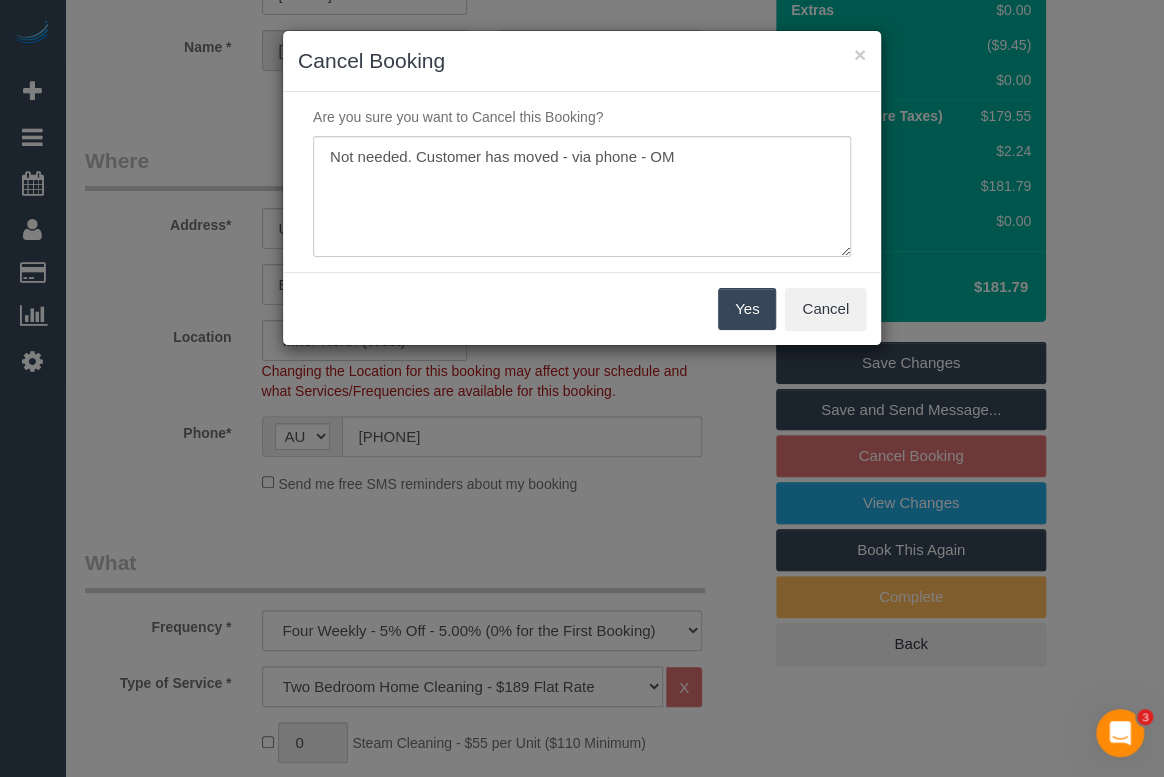 click on "Yes" at bounding box center [747, 309] 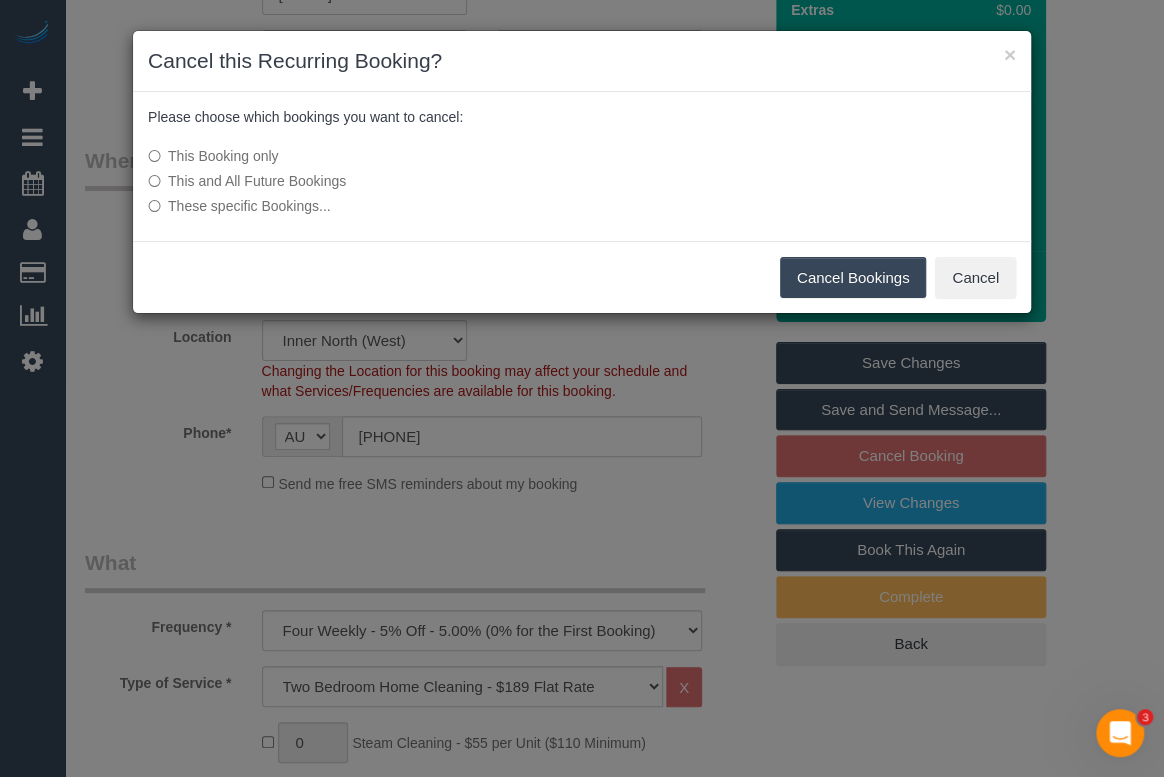 click on "This and All Future Bookings" at bounding box center (432, 181) 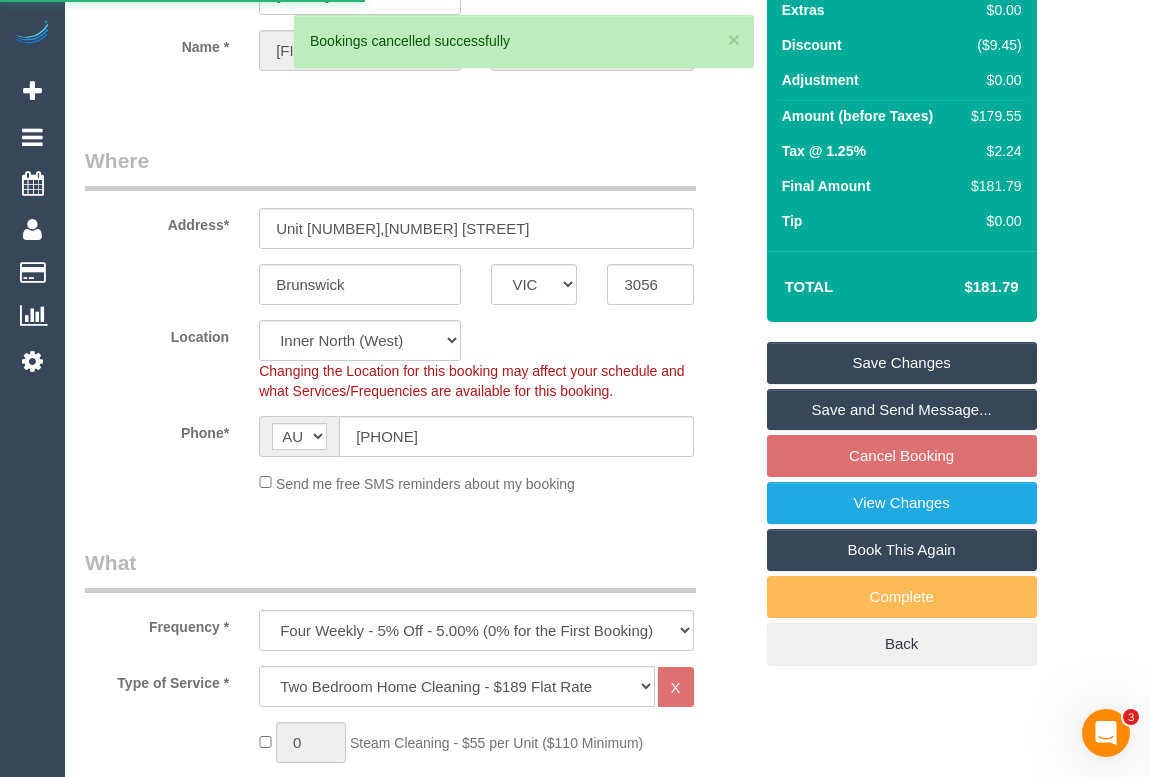scroll, scrollTop: 0, scrollLeft: 0, axis: both 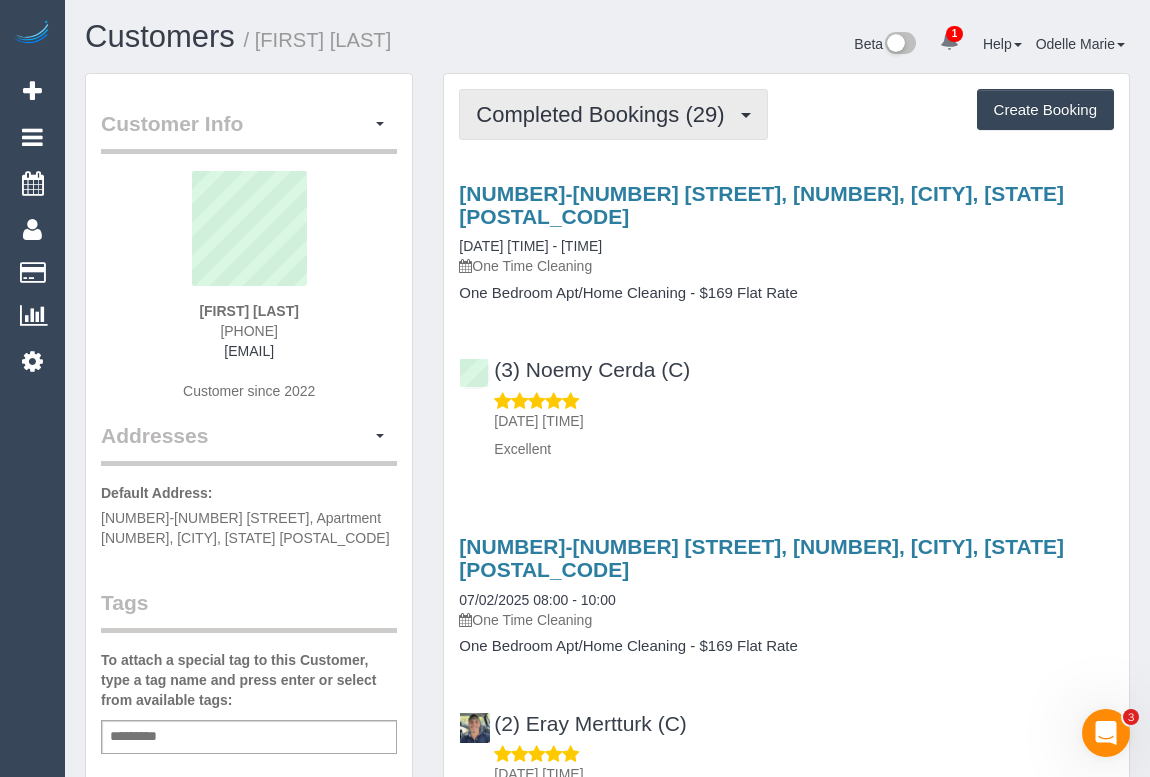 click on "Completed Bookings (29)" at bounding box center [605, 114] 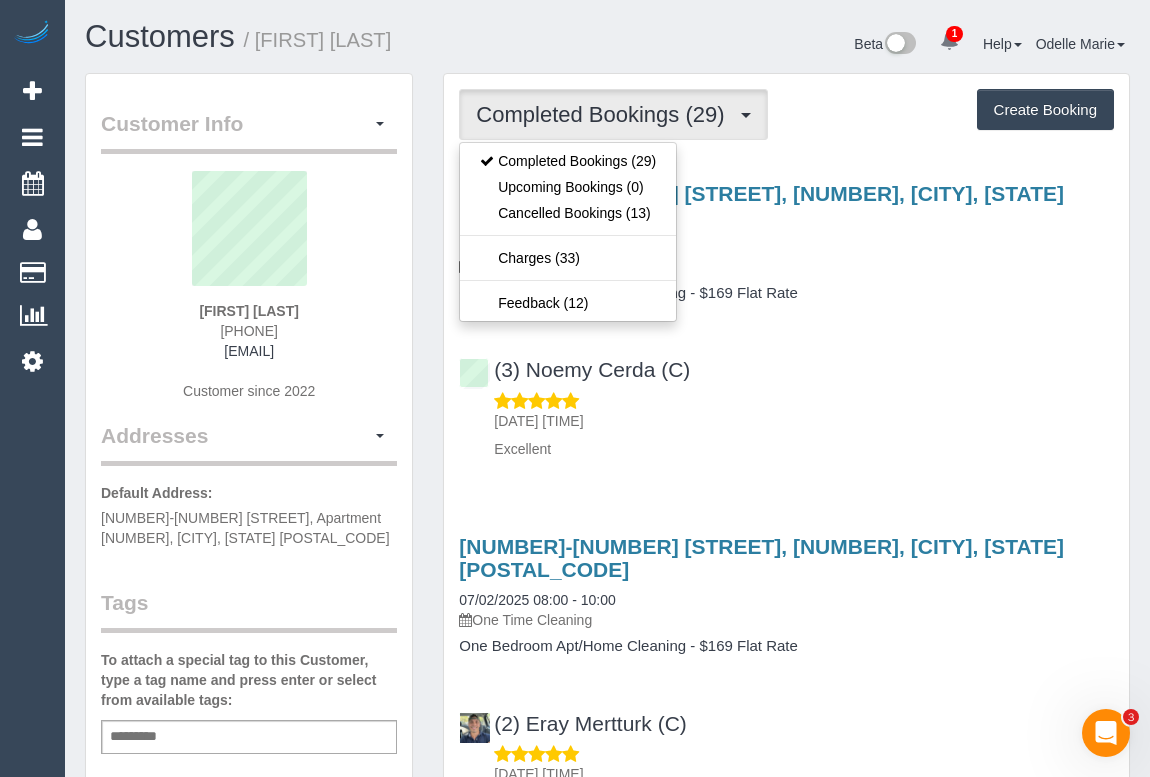 click on "304-310 Lygon Street, 505, East Brunswick, VIC 3057
10/07/2025 07:00 - 09:00
One Time Cleaning
One Bedroom Apt/Home Cleaning - $169 Flat Rate
(3) Noemy Cerda (C)
11/07/2025 06:31
Excellent" at bounding box center [786, 316] 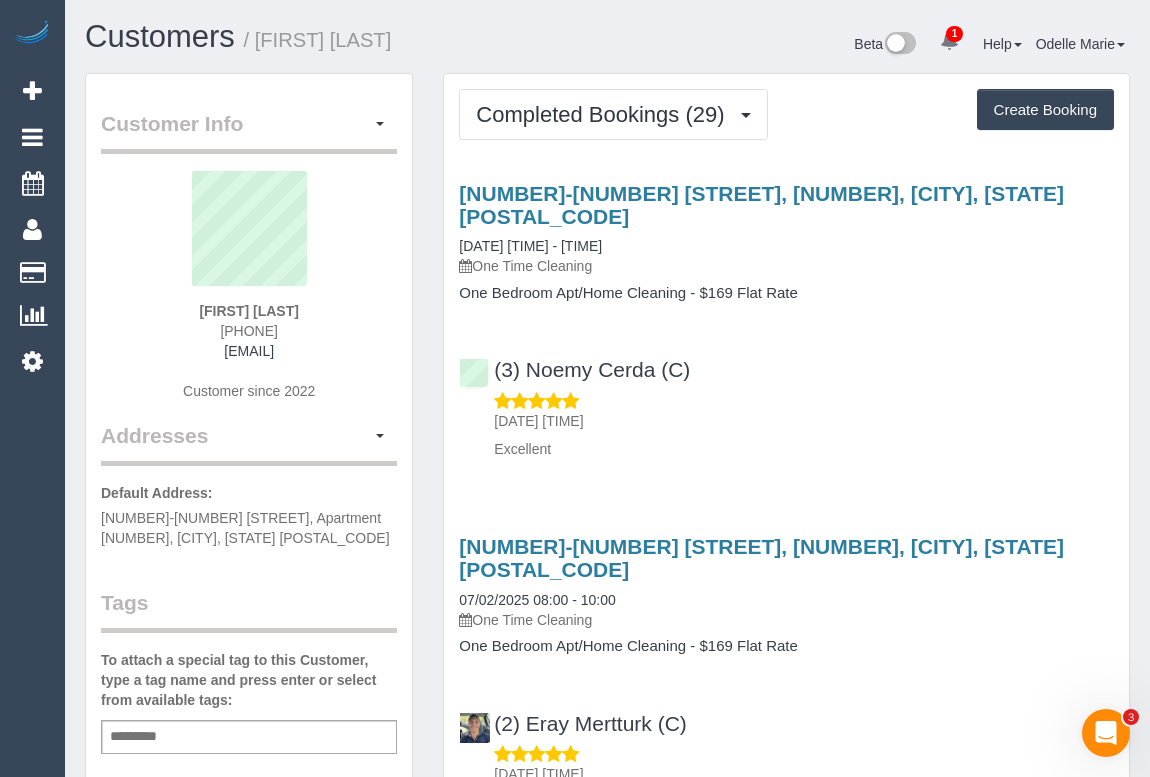 drag, startPoint x: 189, startPoint y: 323, endPoint x: 342, endPoint y: 334, distance: 153.39491 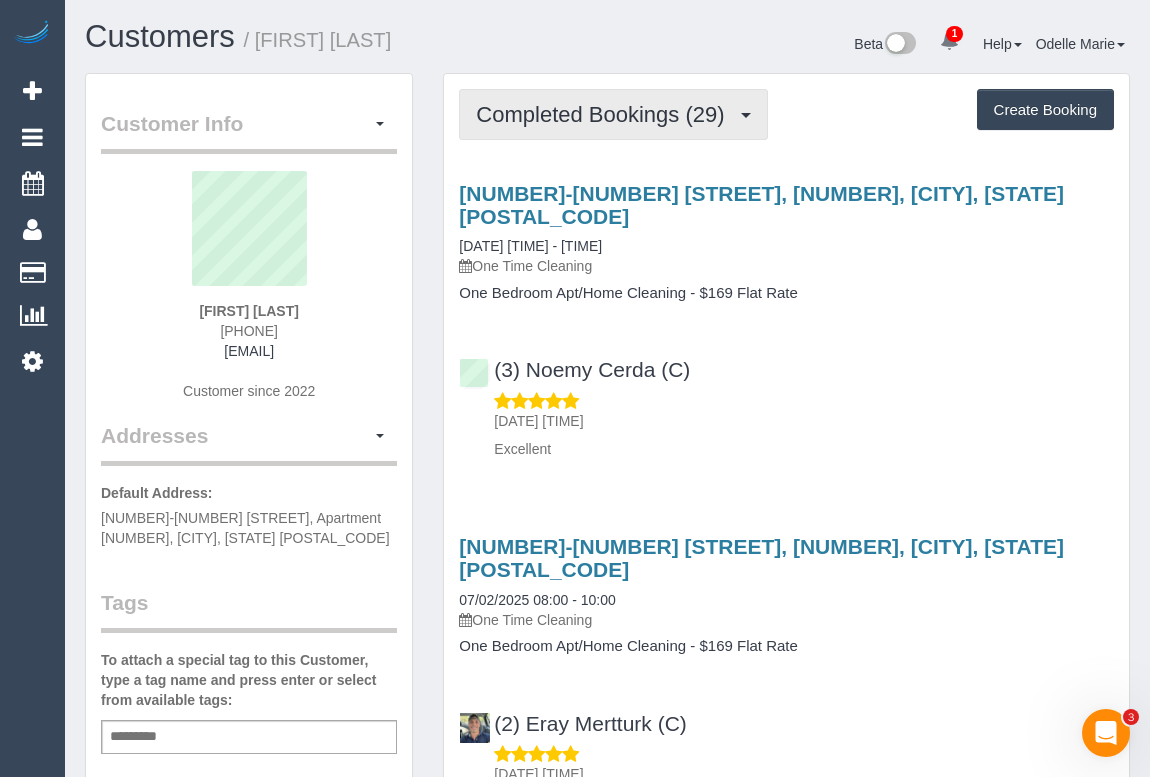 click on "Completed Bookings (29)" at bounding box center (605, 114) 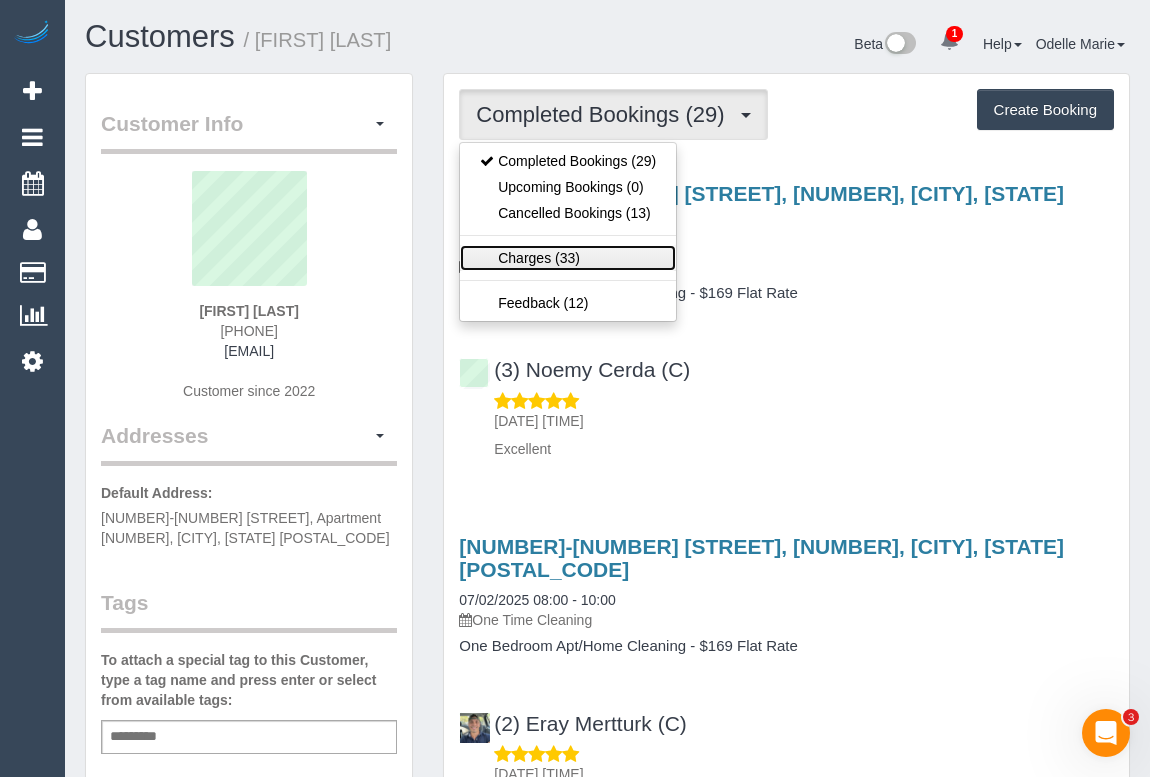 click on "Charges (33)" at bounding box center [568, 258] 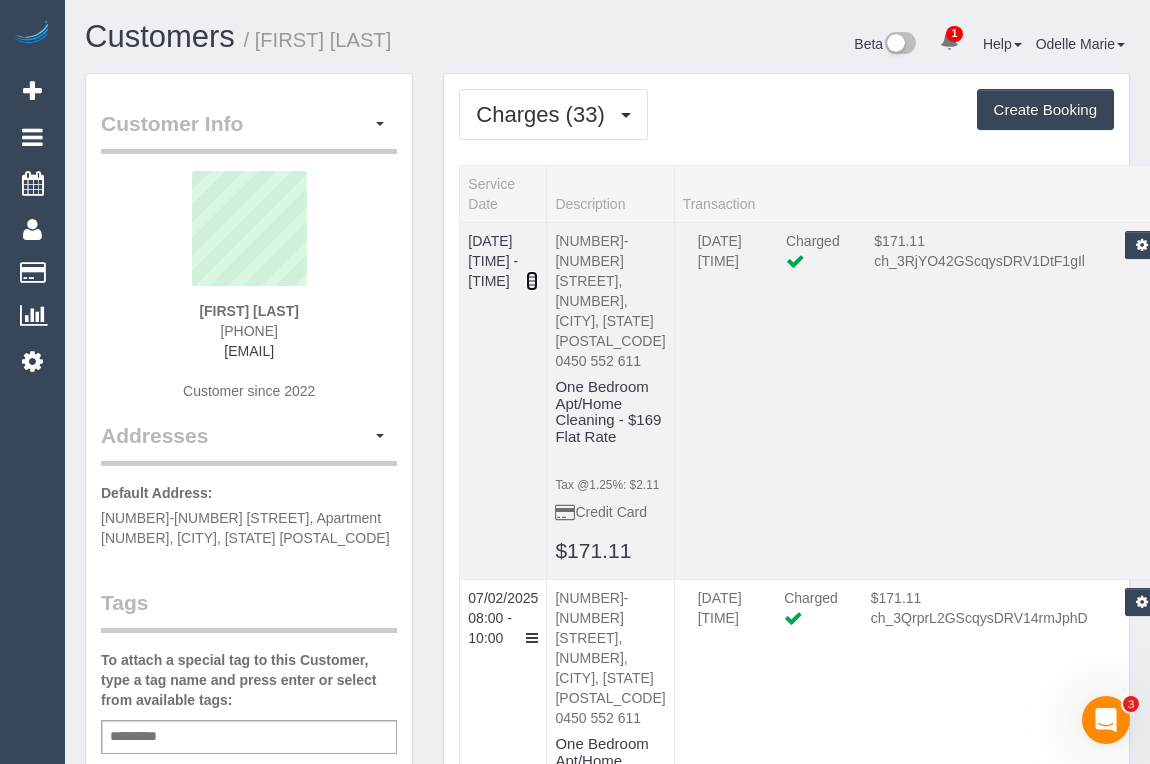 click at bounding box center [532, 281] 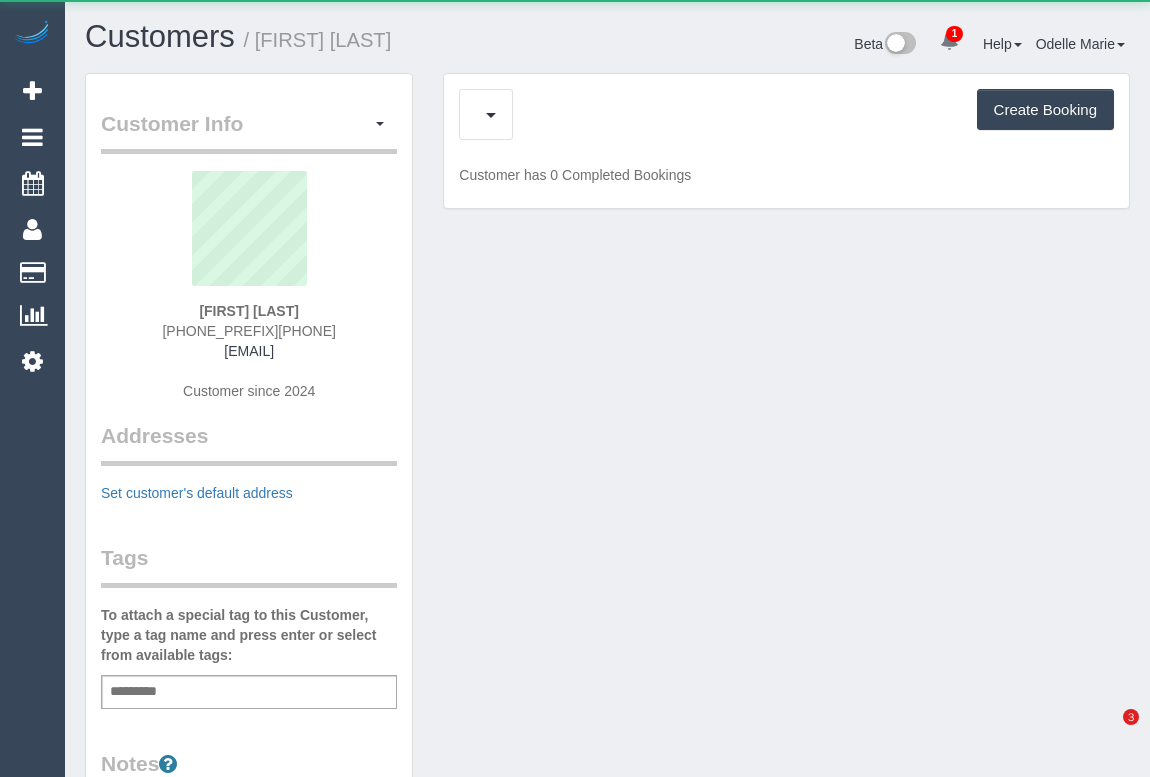 scroll, scrollTop: 0, scrollLeft: 0, axis: both 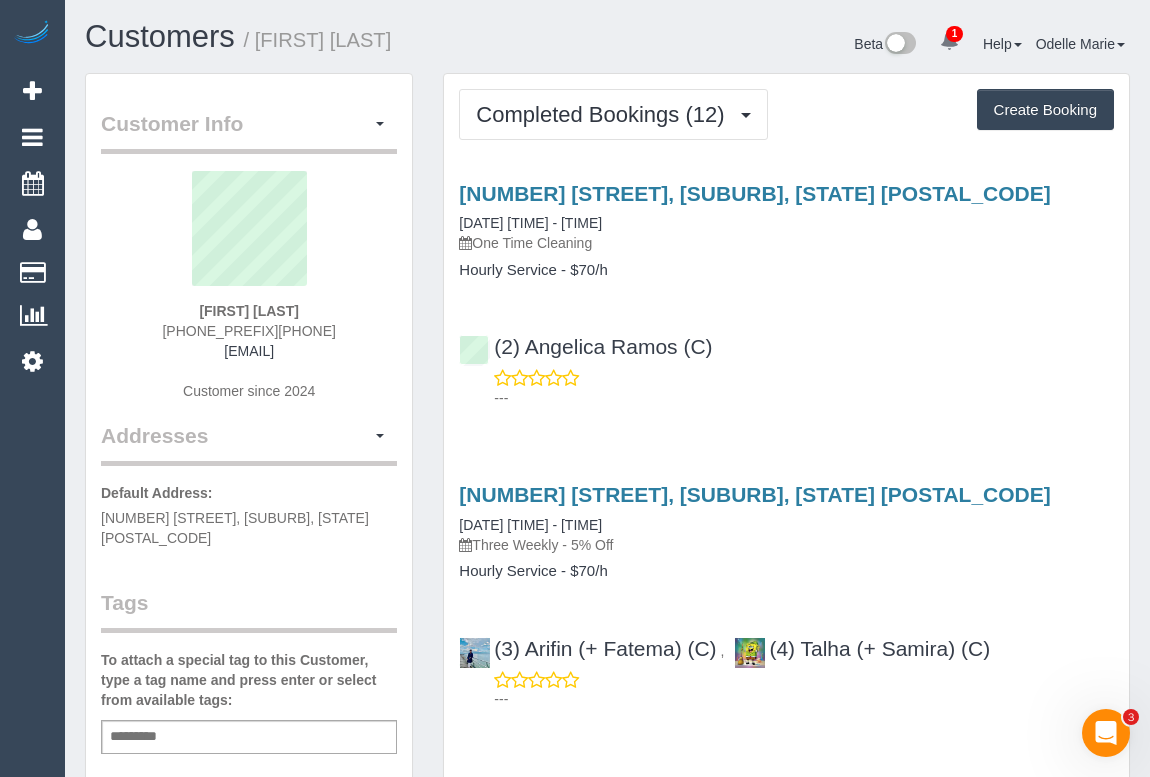 click on "---" at bounding box center (786, 388) 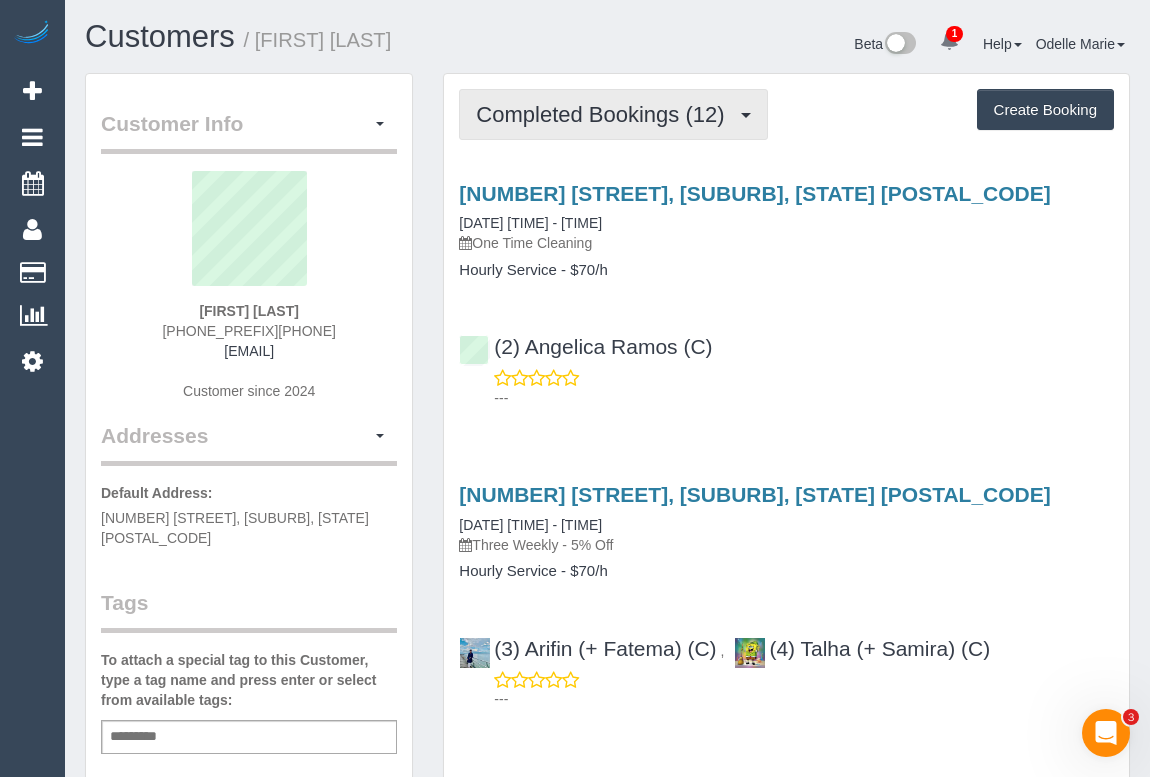 click on "Completed Bookings (12)" at bounding box center (613, 114) 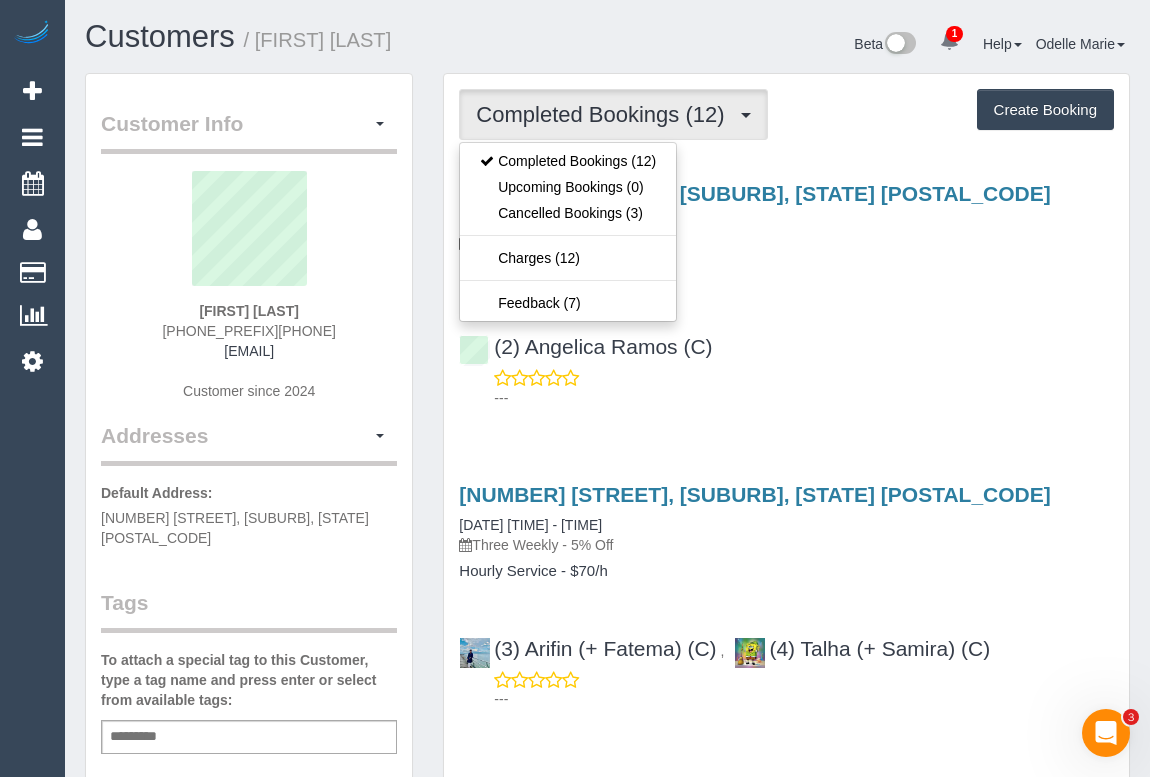 click on "(2) Angelica Ramos (C)
---" at bounding box center [786, 363] 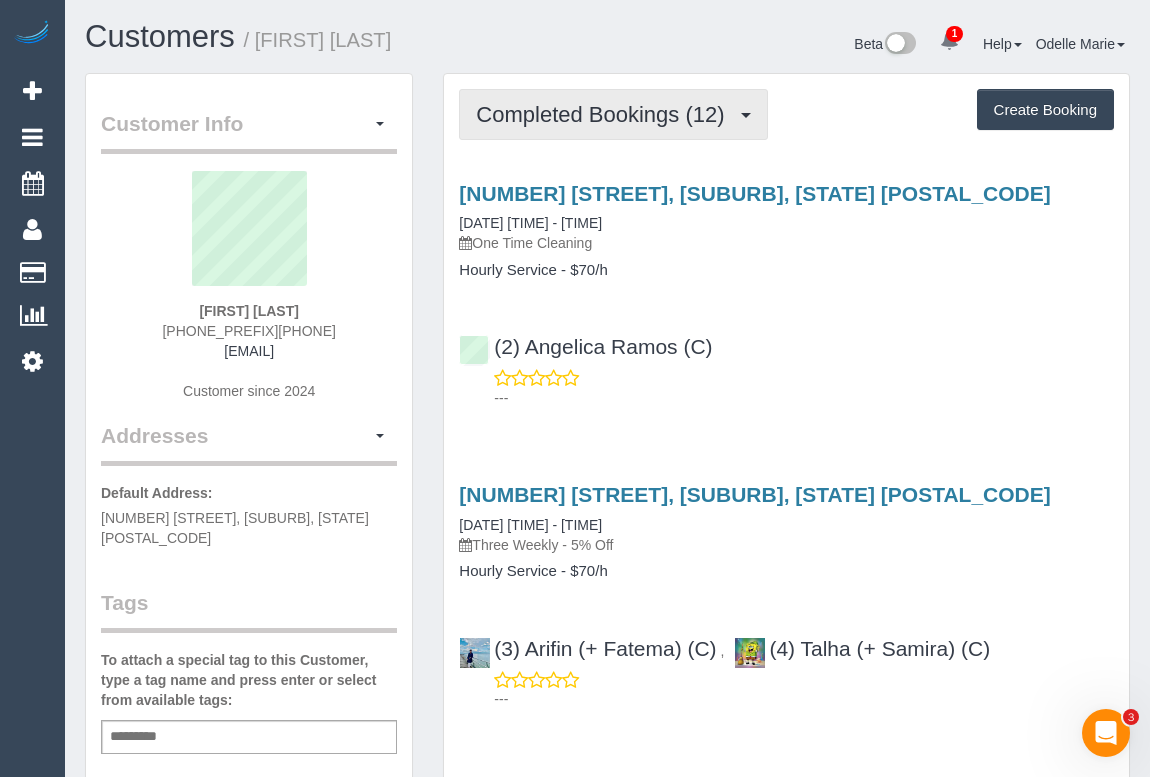 click on "Completed Bookings (12)" at bounding box center [605, 114] 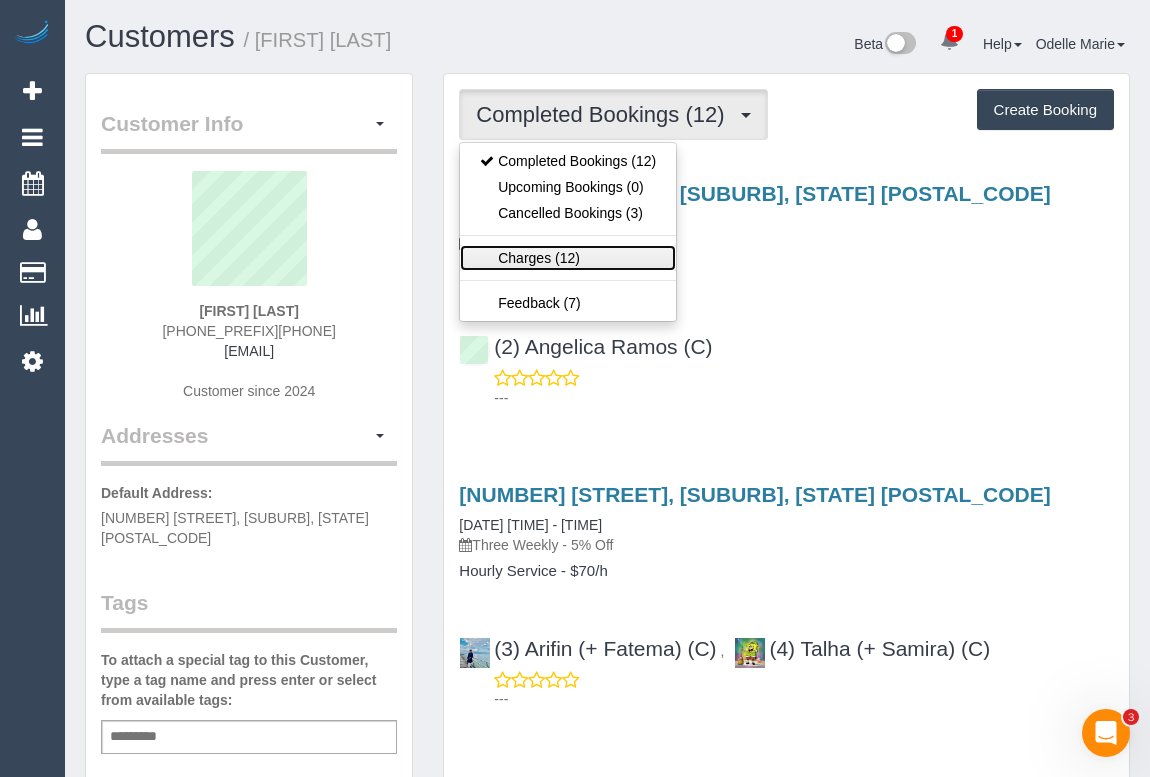 click on "Charges (12)" at bounding box center [568, 258] 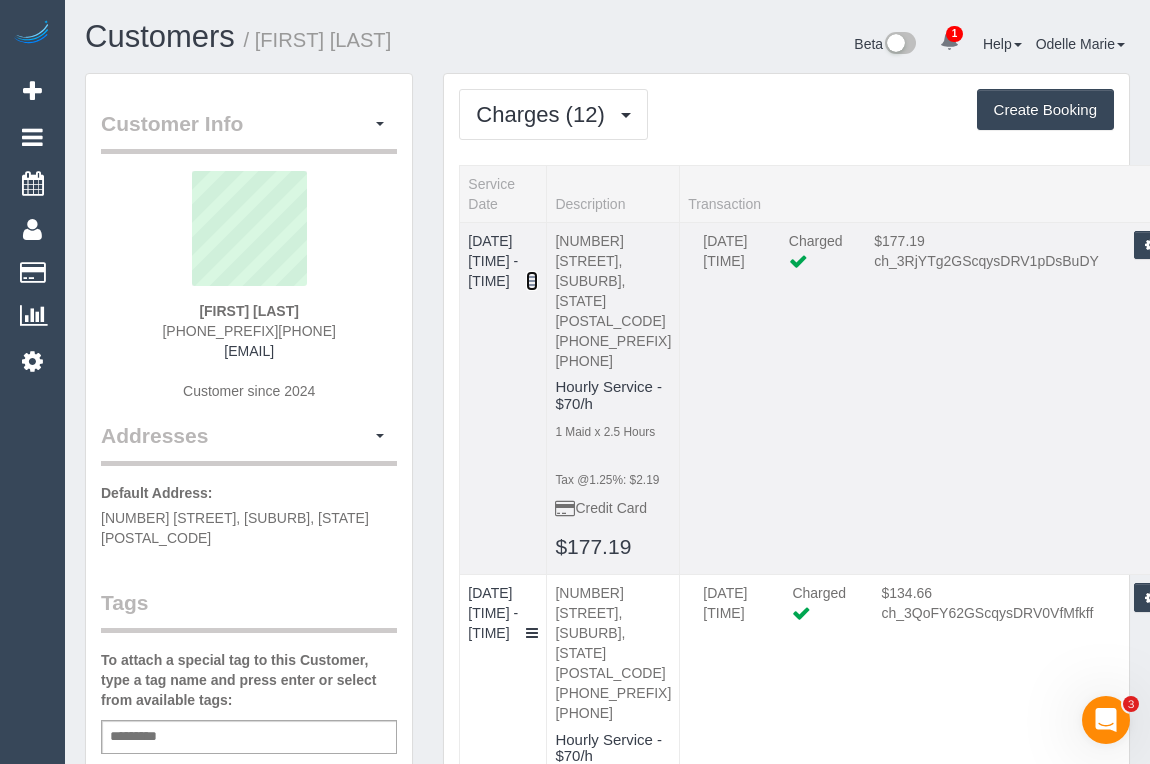 click at bounding box center [532, 281] 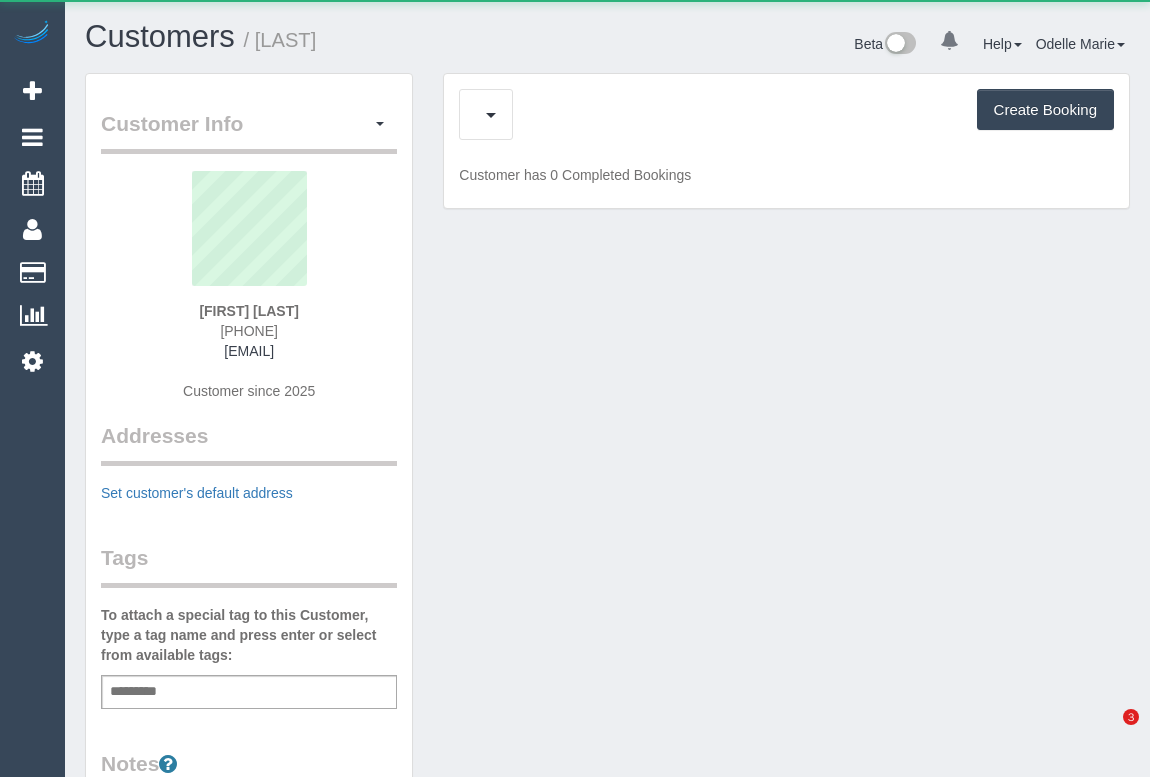 scroll, scrollTop: 0, scrollLeft: 0, axis: both 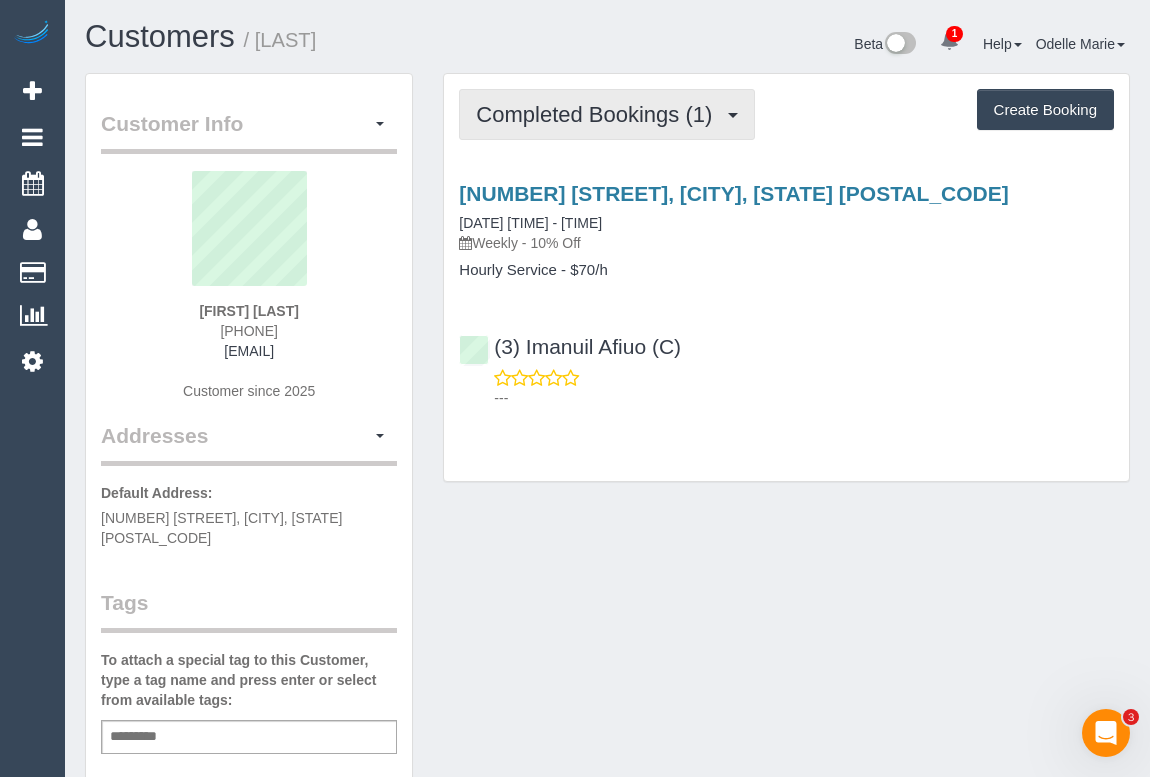 click on "Completed Bookings (1)" at bounding box center [599, 114] 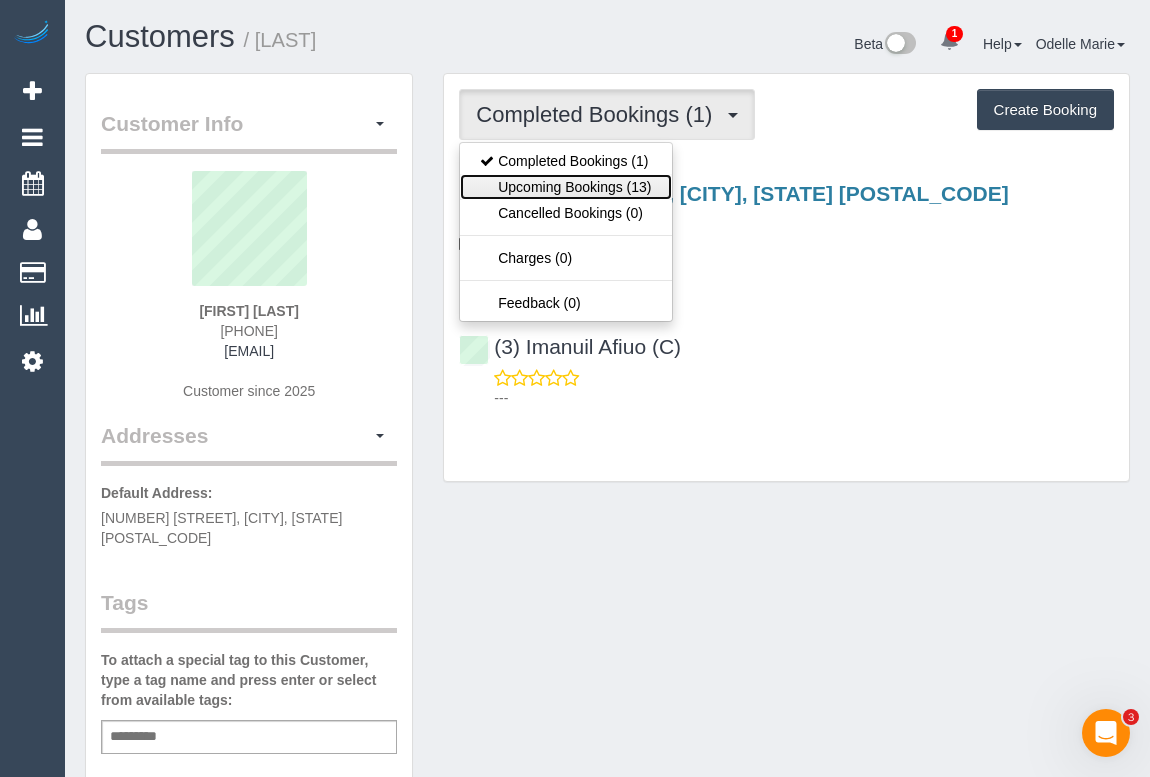 click on "Upcoming Bookings (13)" at bounding box center (565, 187) 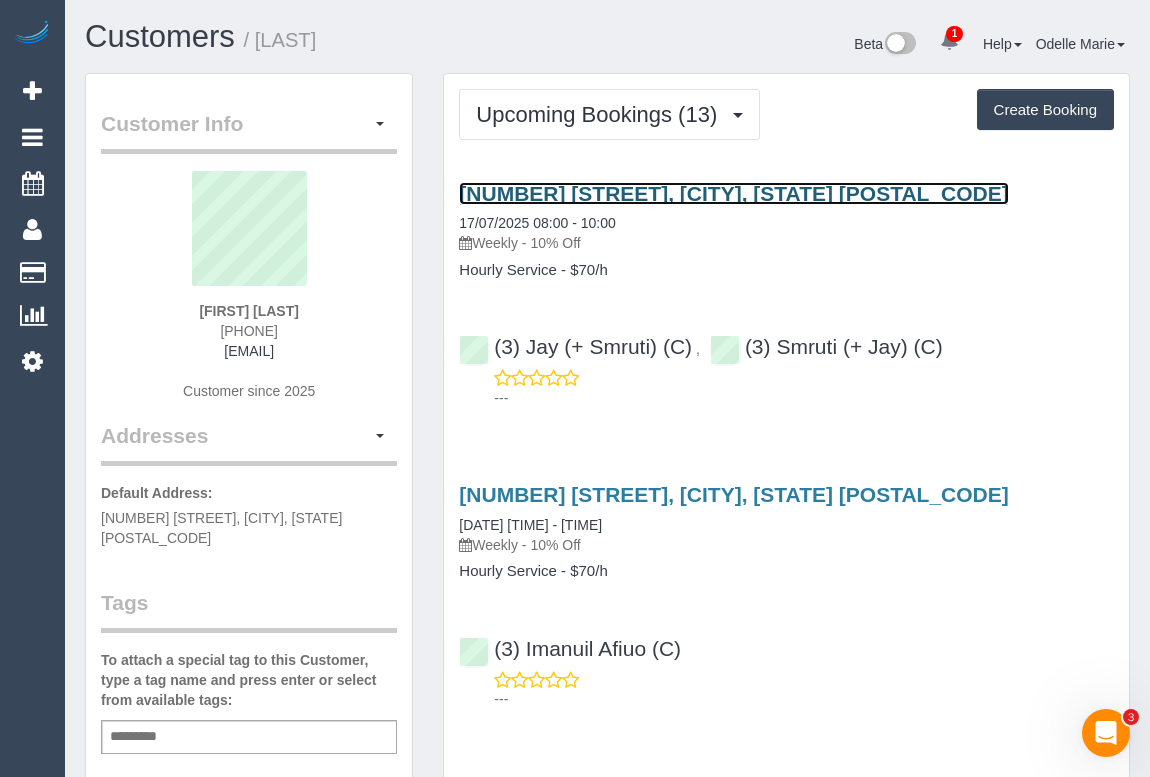click on "[NUMBER] [STREET], [CITY], [STATE] [POSTAL_CODE]" at bounding box center [733, 193] 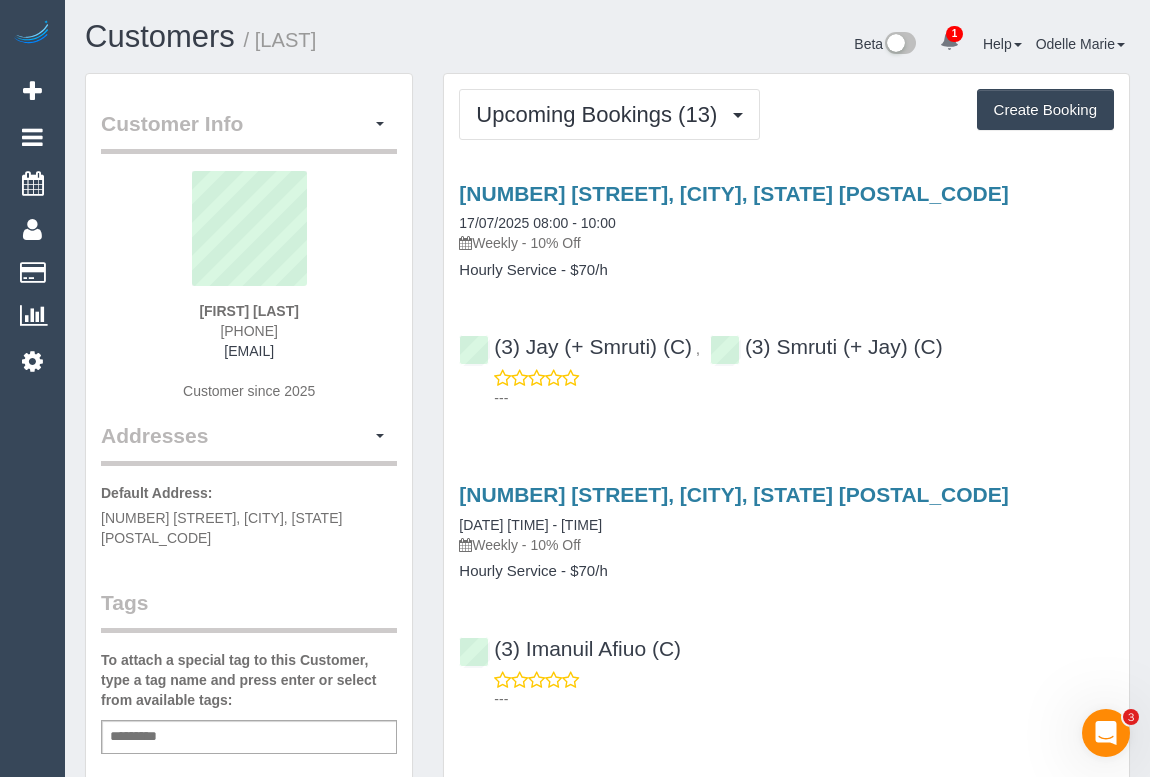 click on "[NUMBER] [STREET], [CITY], [STATE] [POSTAL_CODE]
[DATE] [TIME] - [TIME]
Weekly - 10% Off
Hourly Service - $70/h
(3) [FIRST] (+ [FIRST]) (C)
,
(3) [FIRST] (+ [FIRST]) (C)
---" at bounding box center [786, 291] 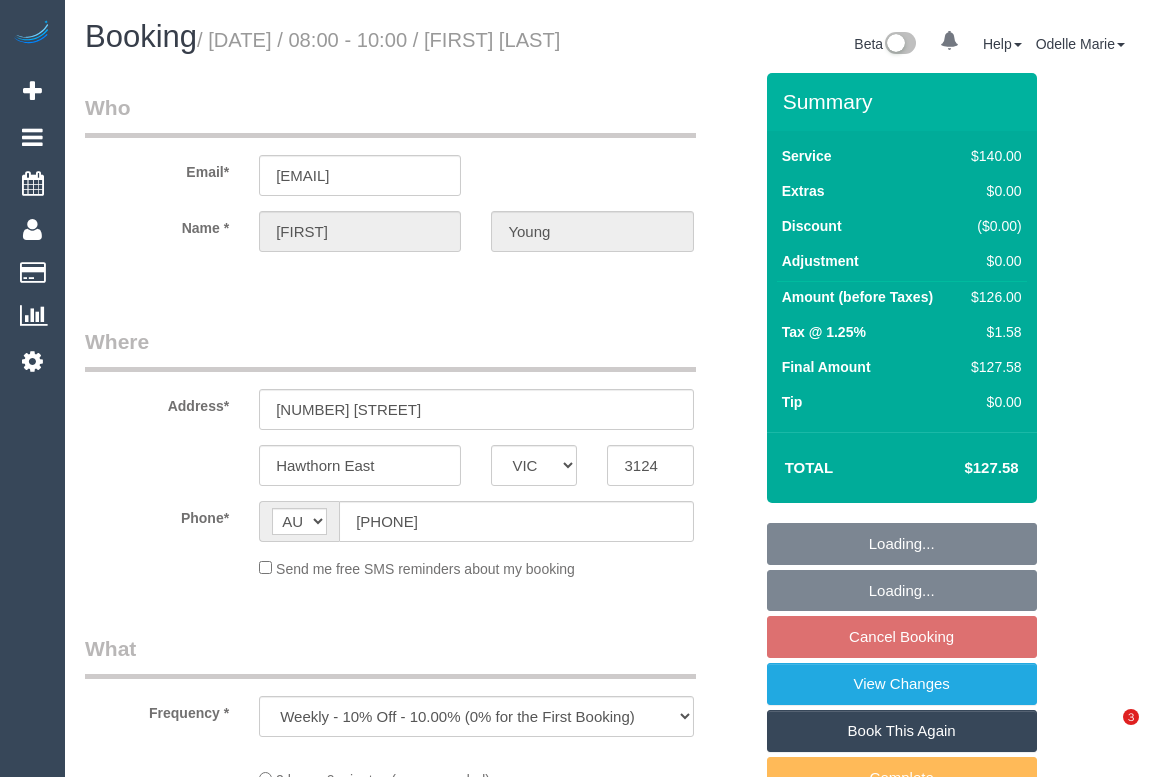 select on "VIC" 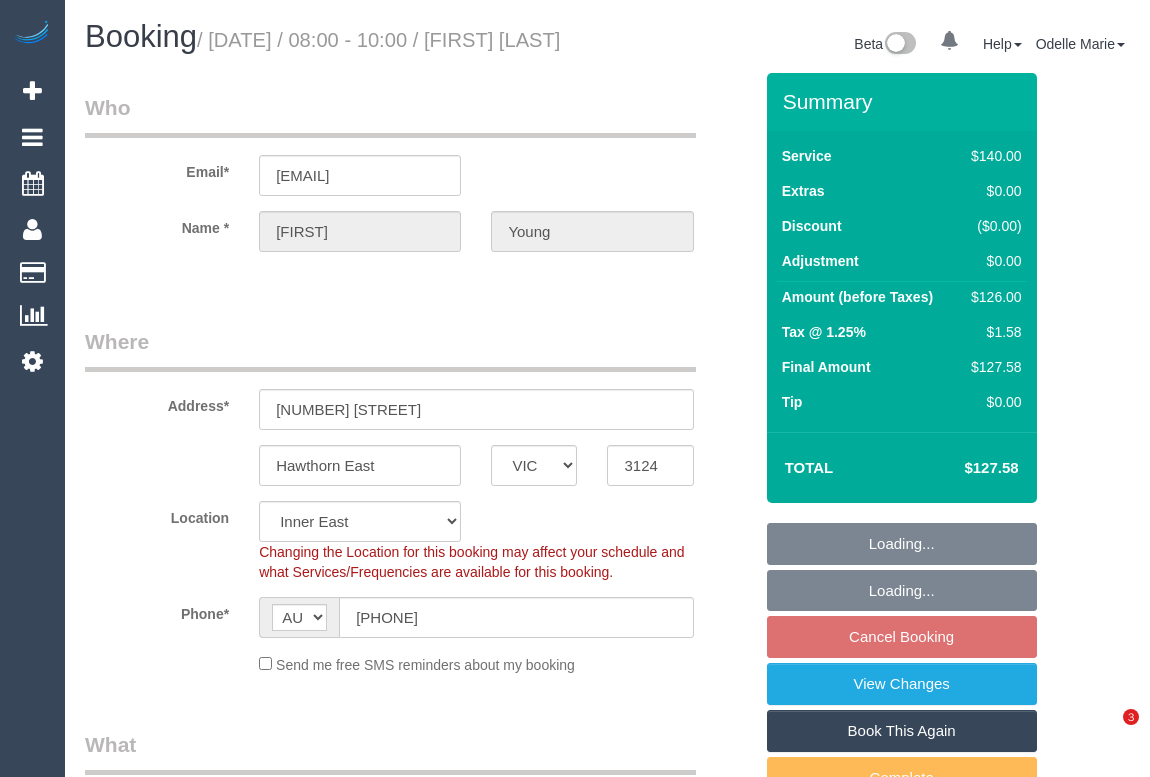 select on "object:1512" 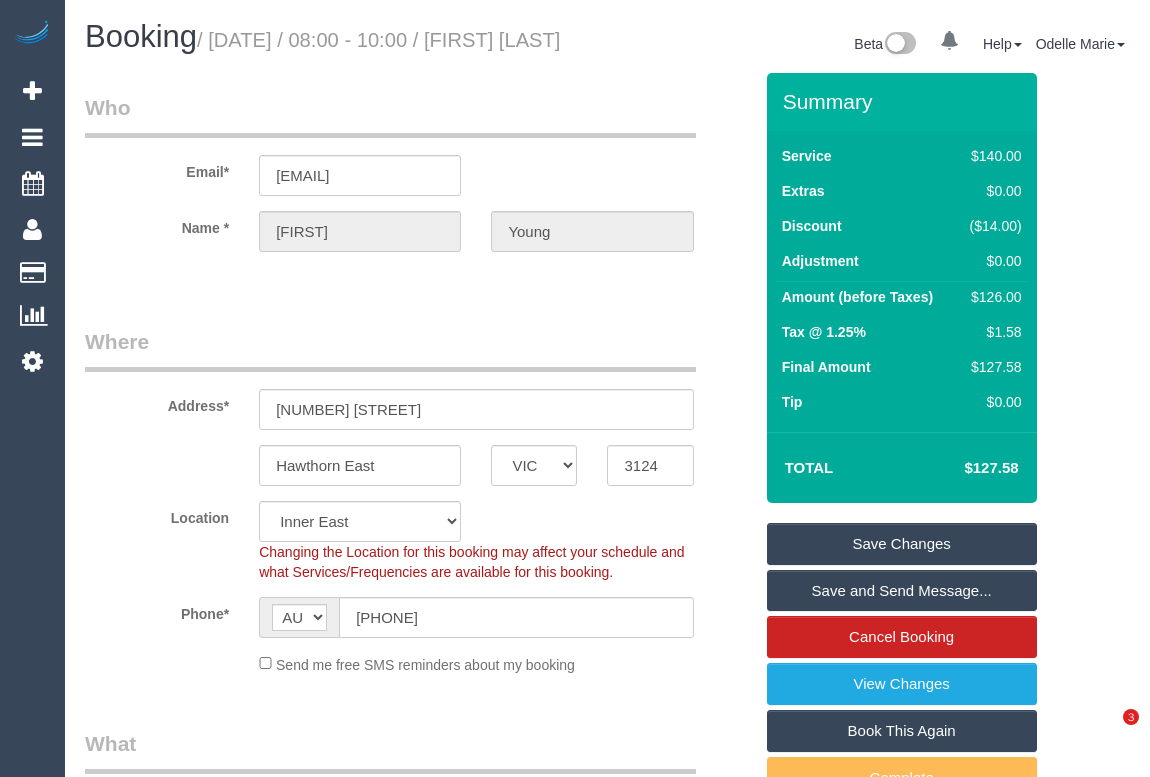 scroll, scrollTop: 0, scrollLeft: 0, axis: both 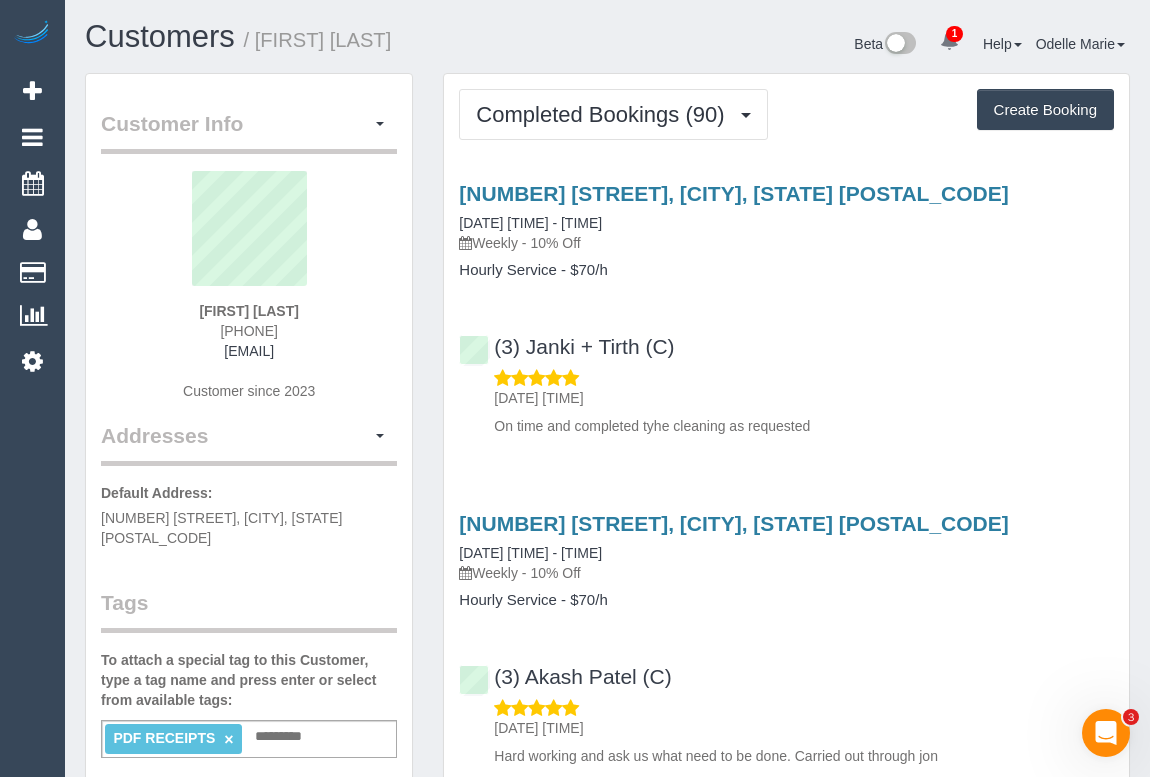 drag, startPoint x: 486, startPoint y: 245, endPoint x: 523, endPoint y: 247, distance: 37.054016 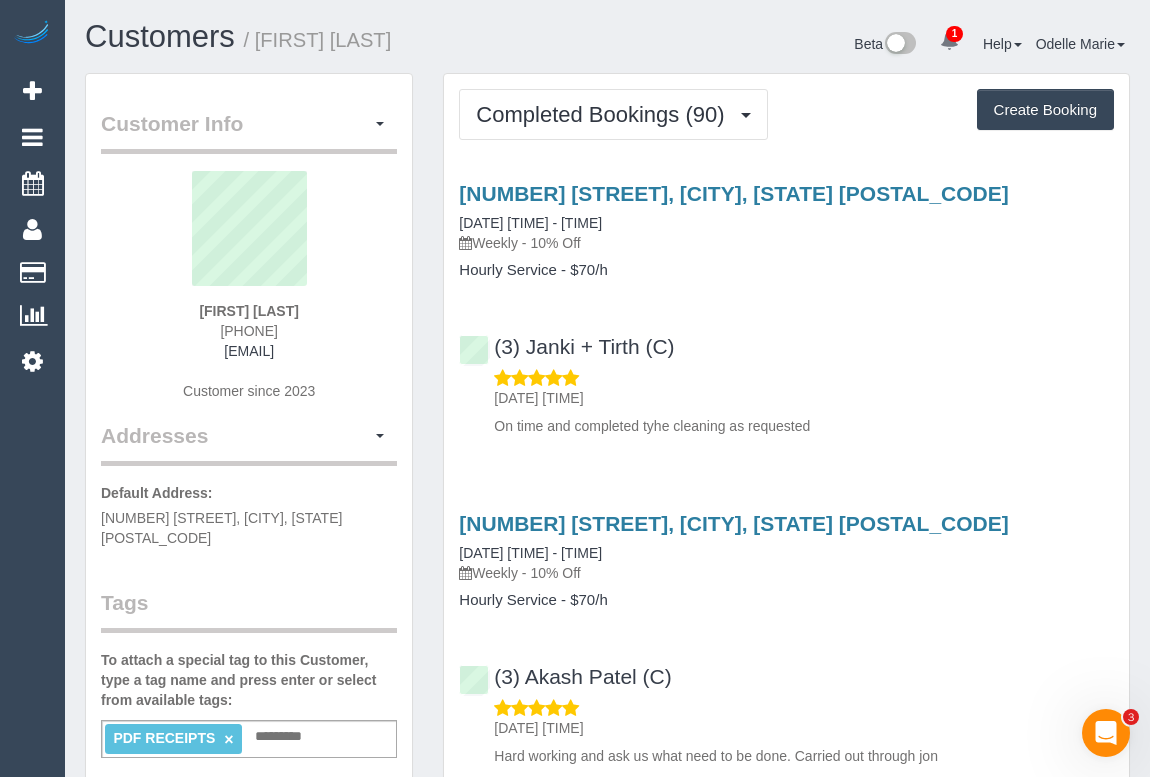 drag, startPoint x: 459, startPoint y: 266, endPoint x: 554, endPoint y: 269, distance: 95.047356 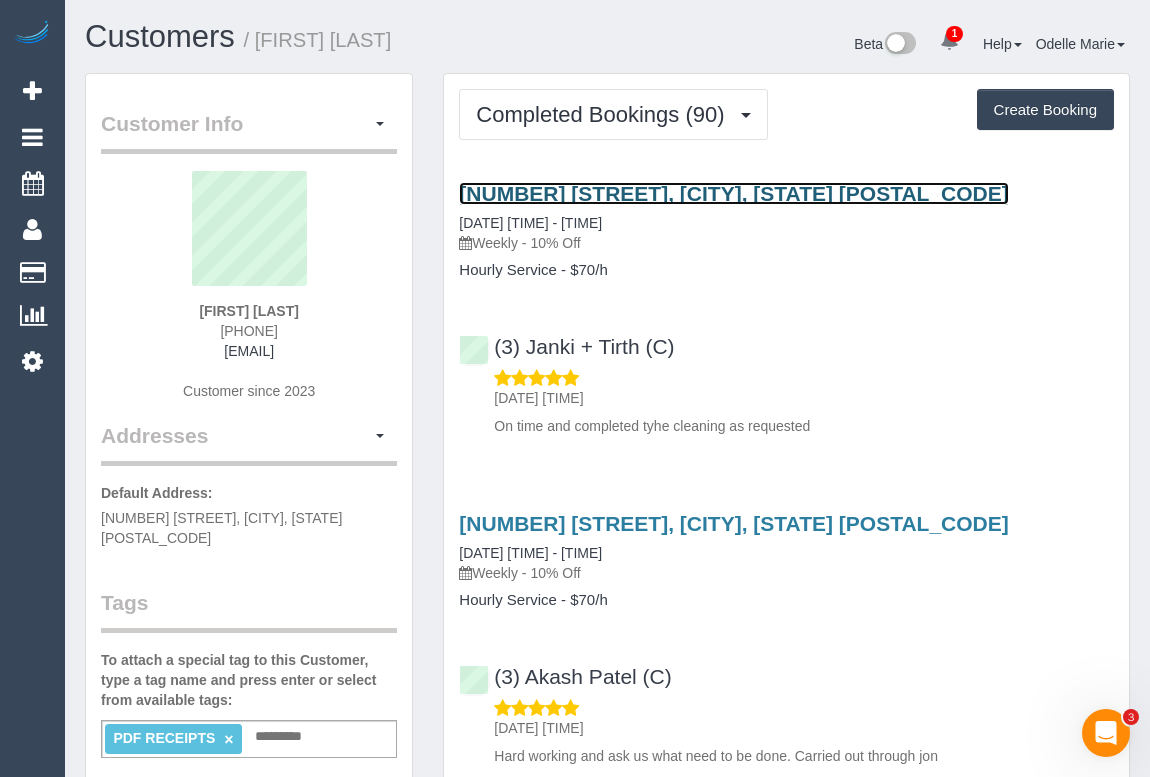 click on "5 Chat Place, Werribee, VIC 3030" at bounding box center [733, 193] 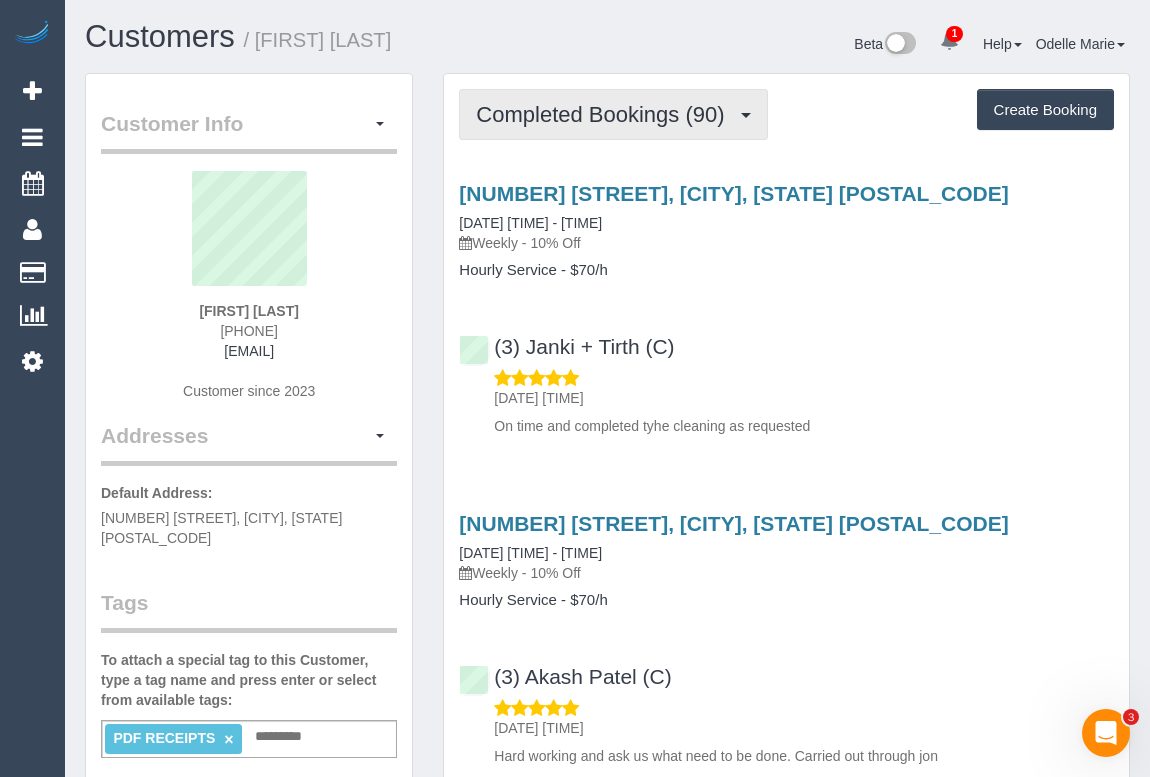 click on "Completed Bookings (90)" at bounding box center [605, 114] 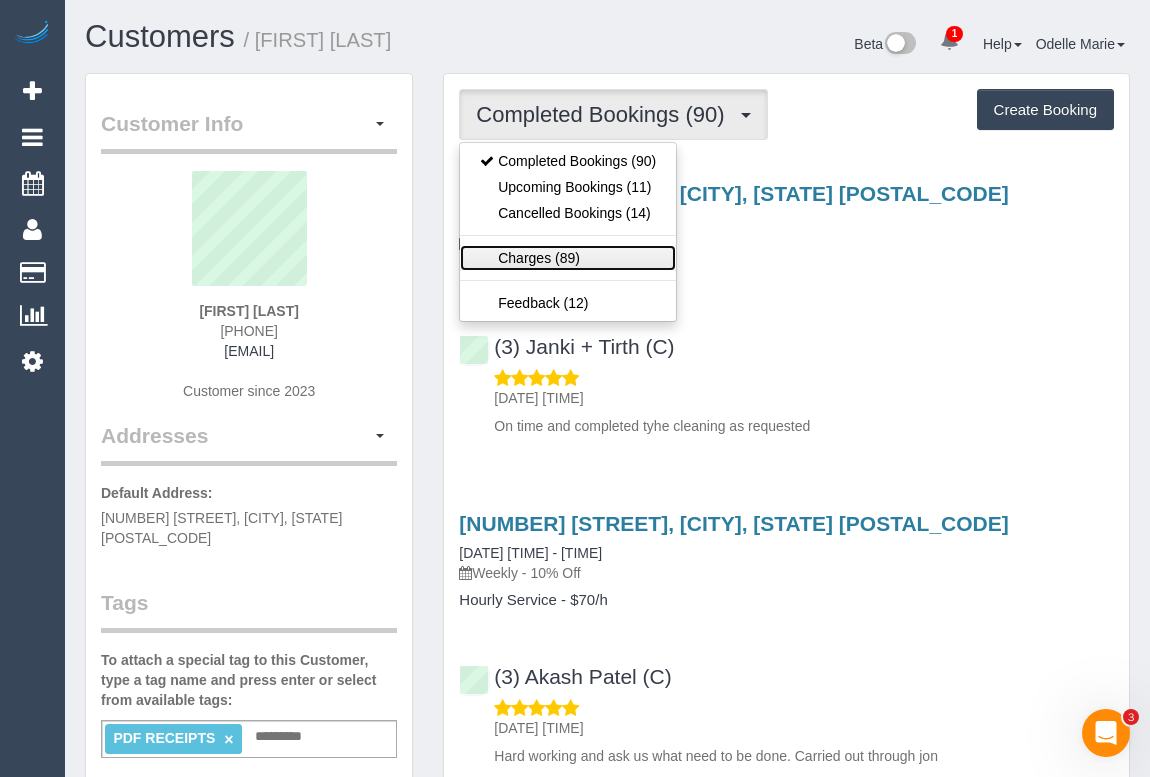 click on "Charges (89)" at bounding box center (568, 258) 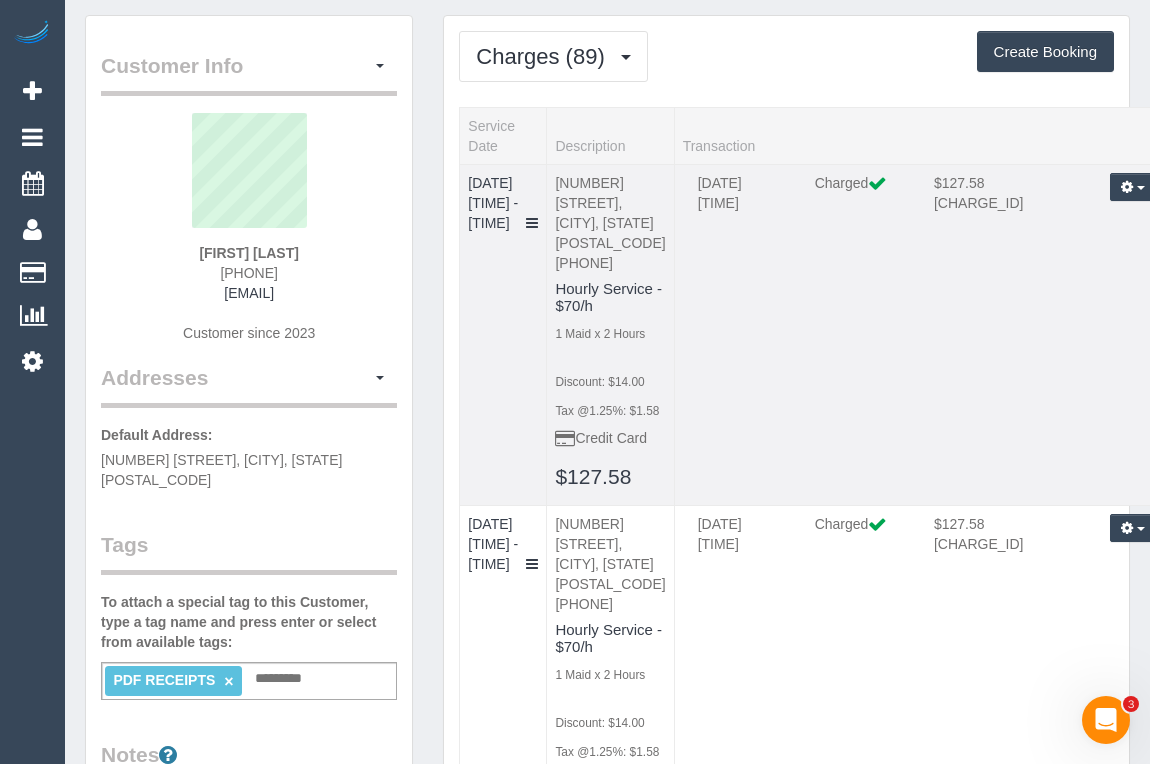 scroll, scrollTop: 90, scrollLeft: 0, axis: vertical 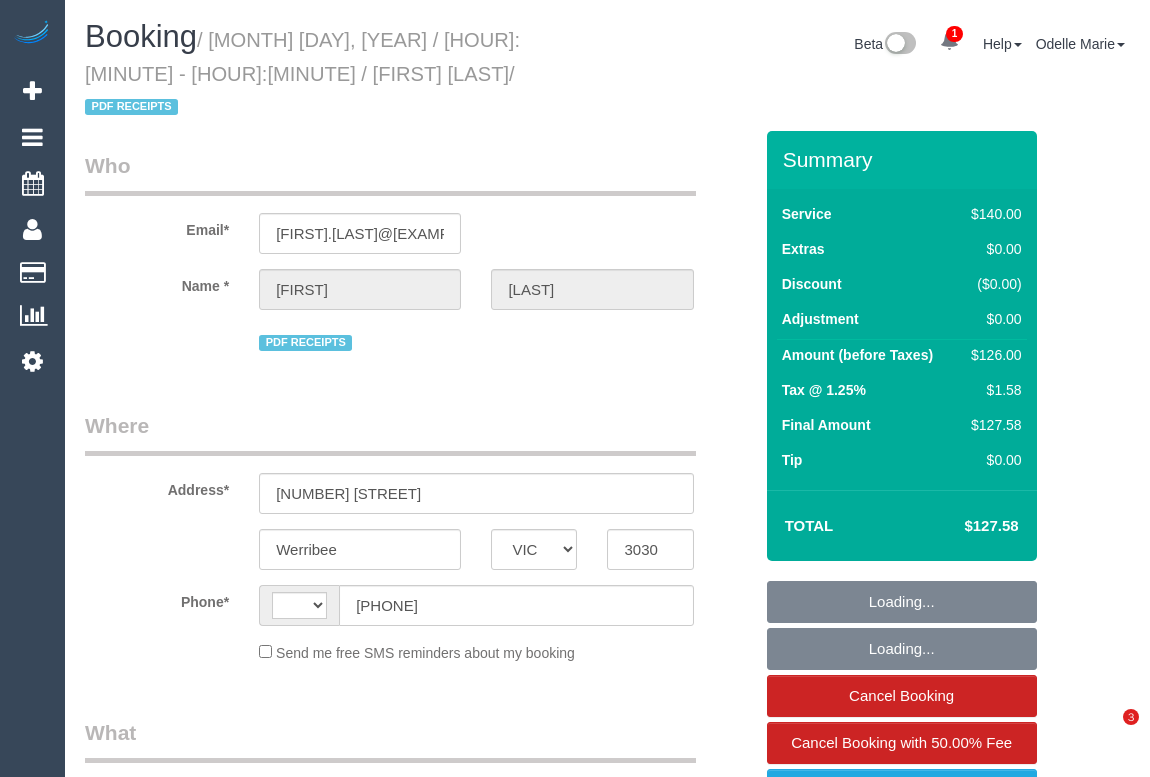 select on "VIC" 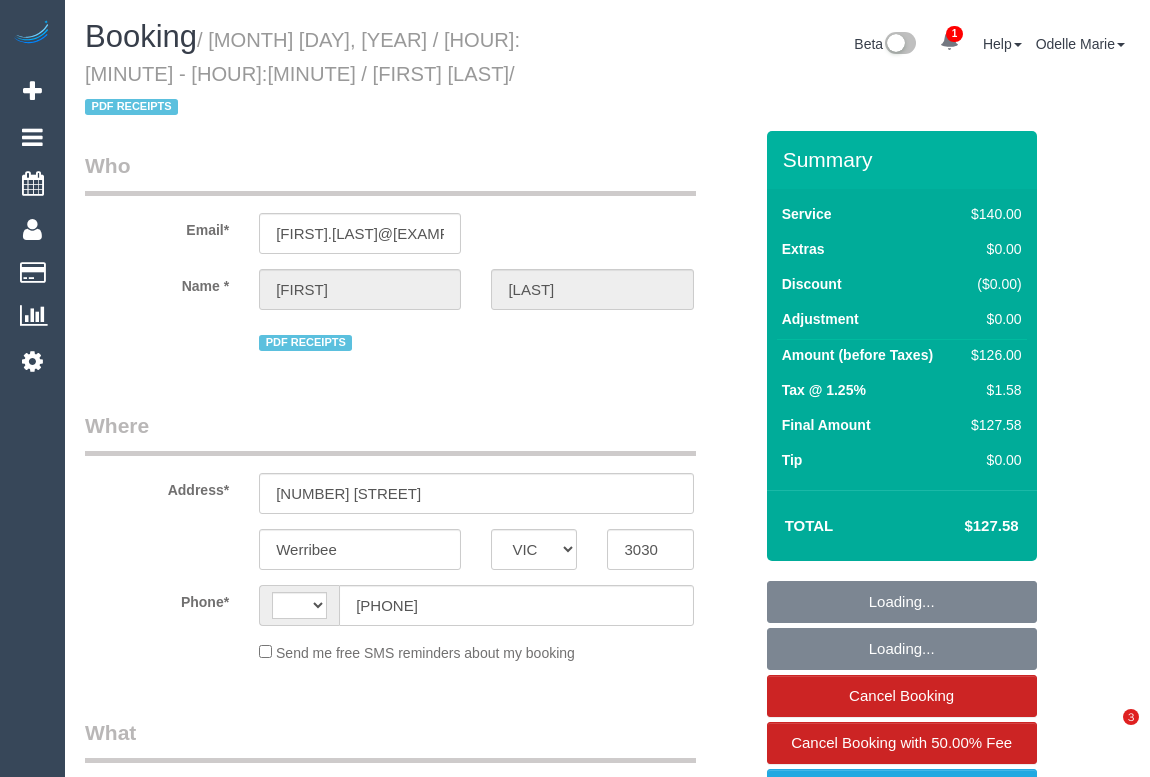 scroll, scrollTop: 0, scrollLeft: 0, axis: both 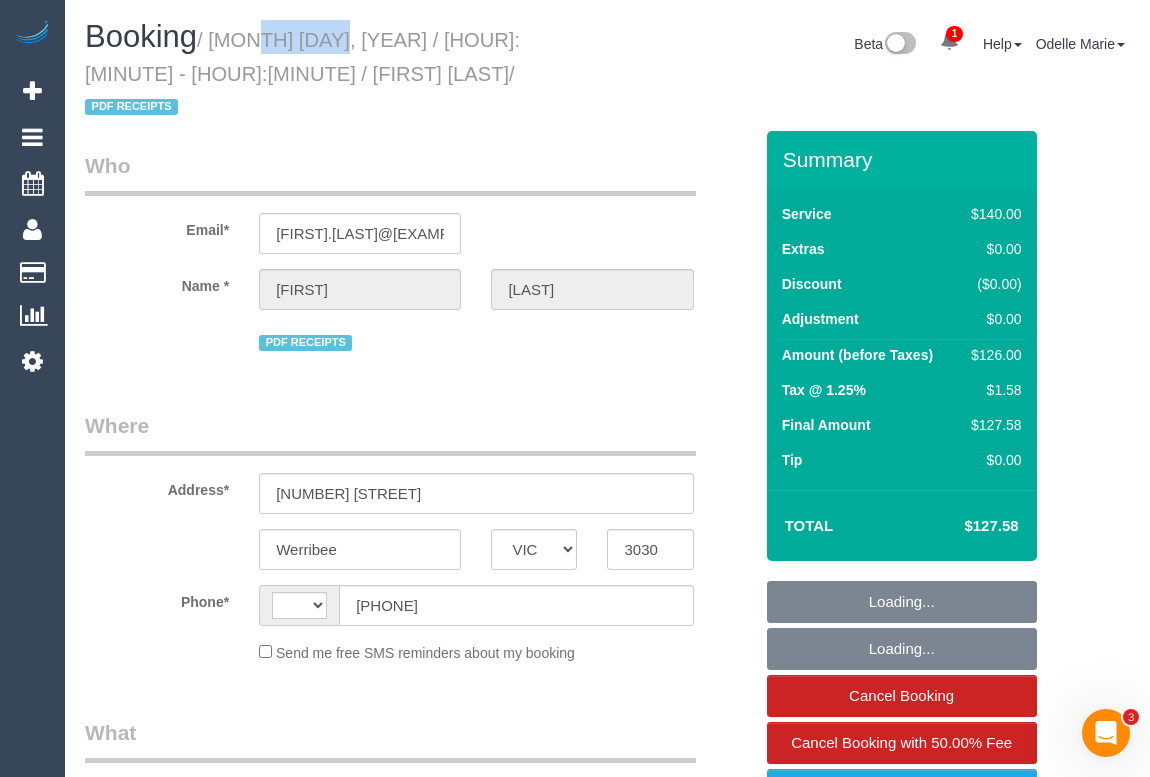 select on "string:stripe-pm_1Qcxx42GScqysDRVWEuoYT5p" 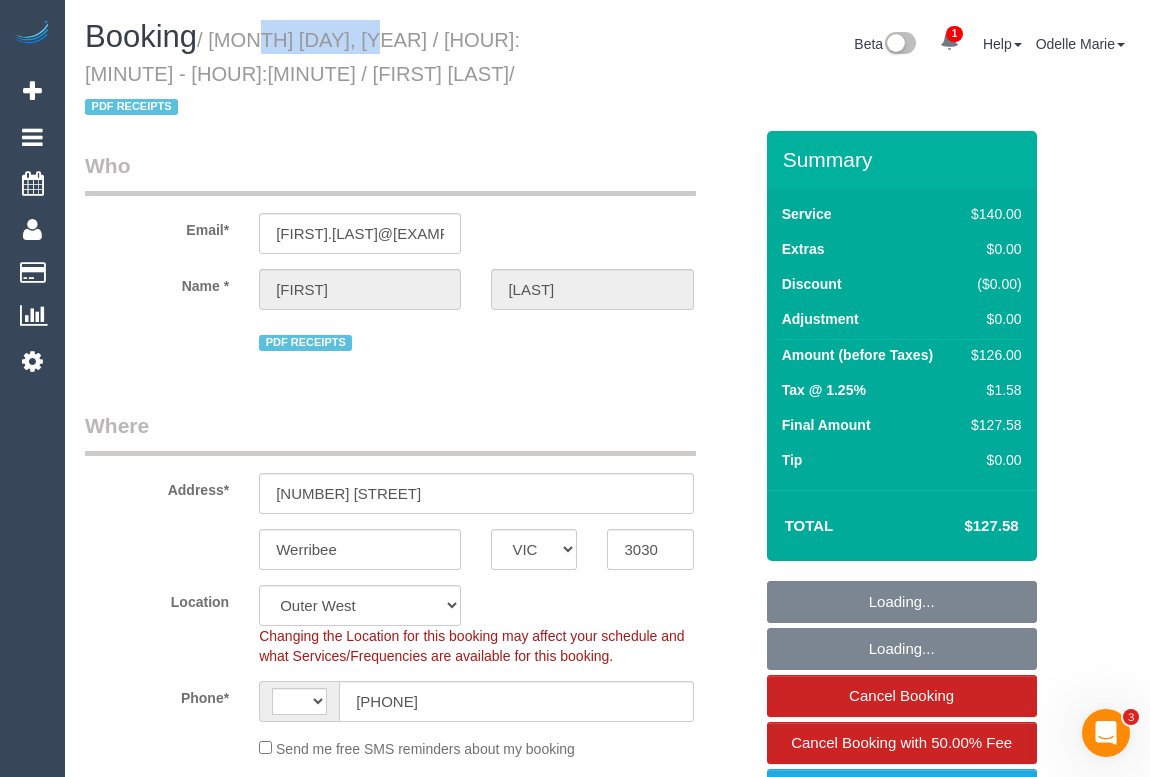 select on "string:AU" 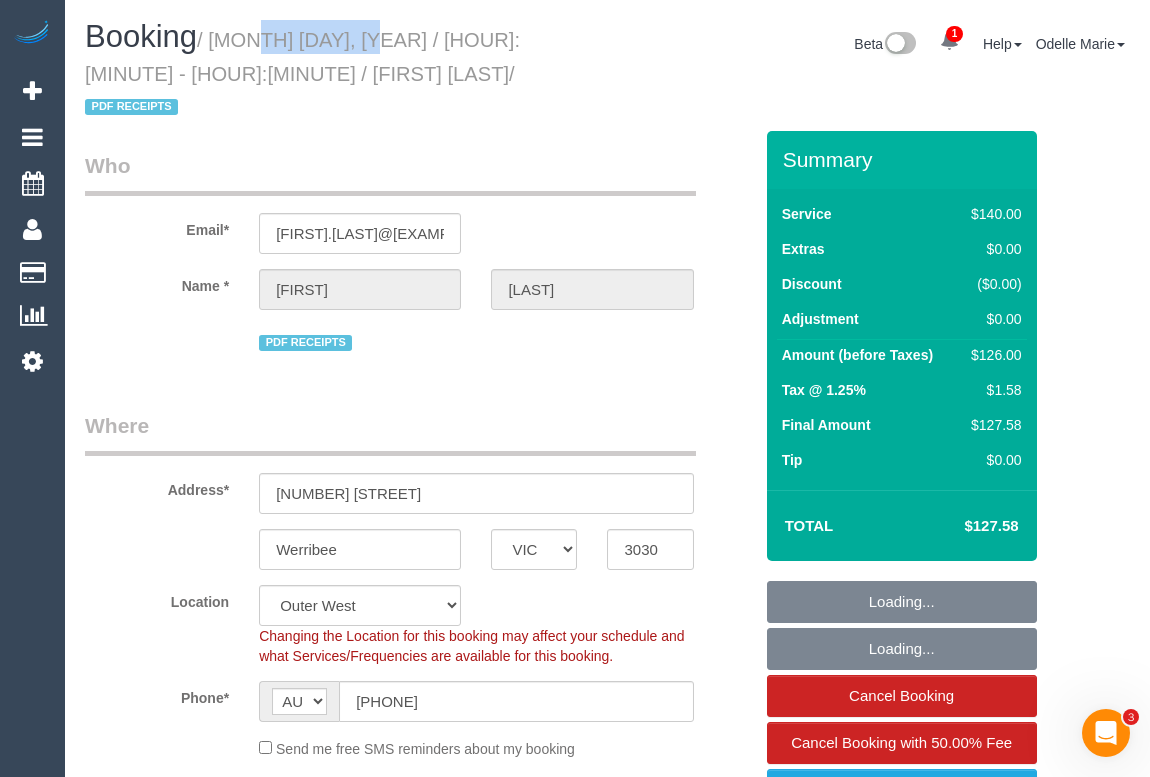 select on "object:1198" 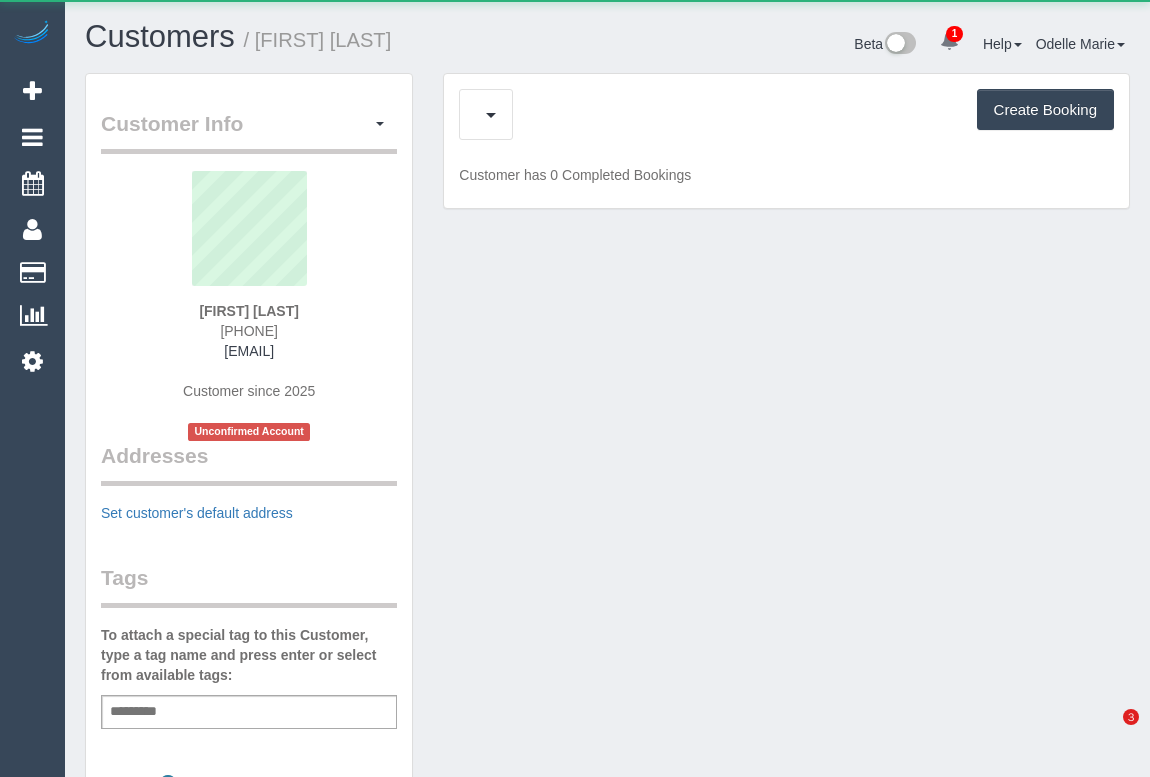 scroll, scrollTop: 0, scrollLeft: 0, axis: both 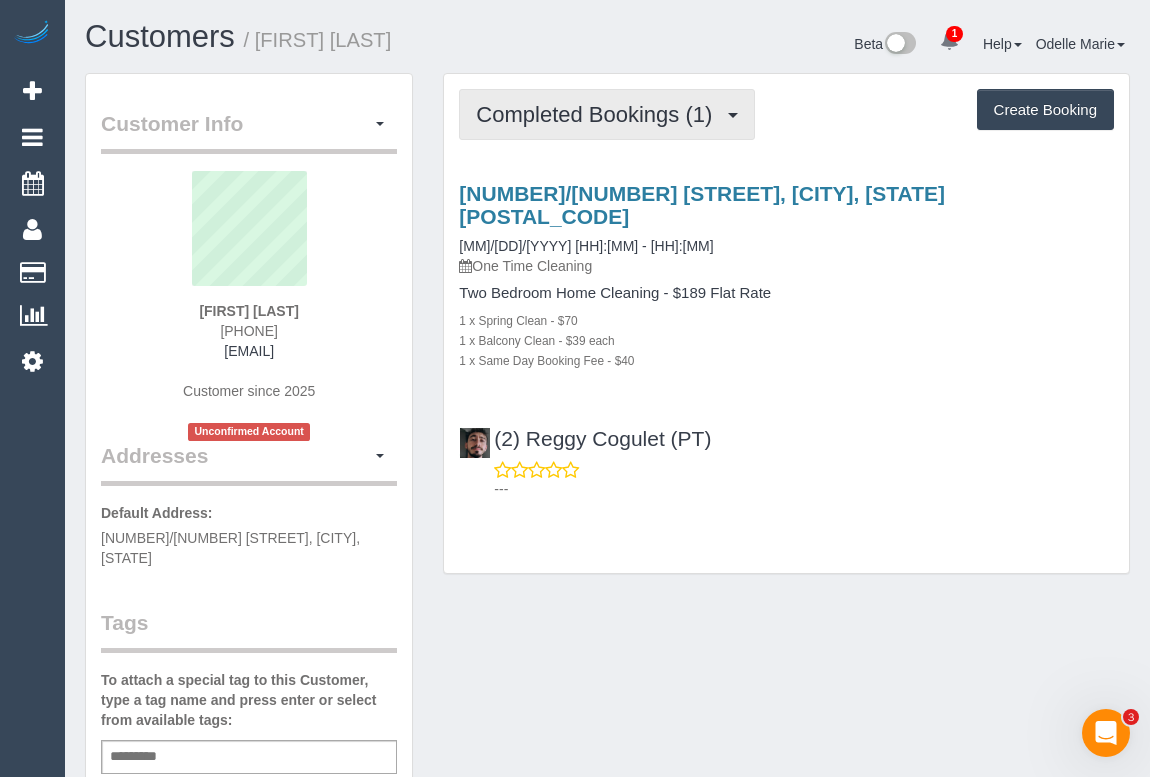 click on "Completed Bookings (1)" at bounding box center [599, 114] 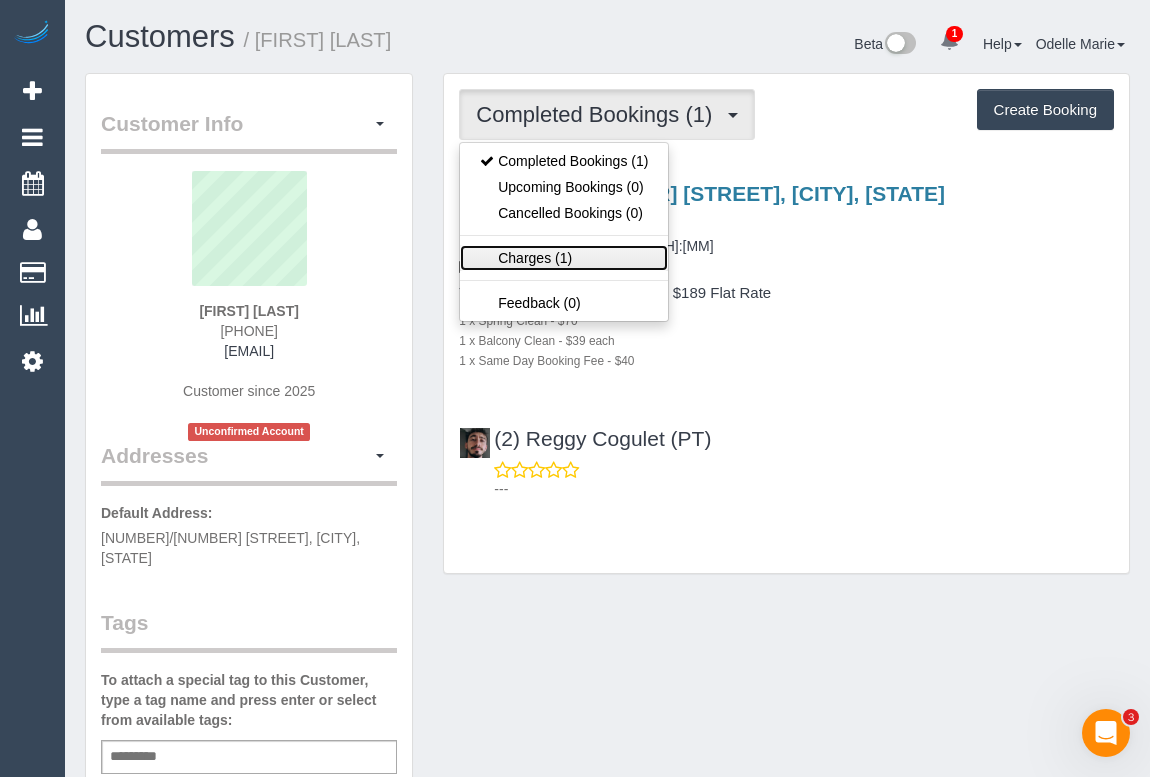 click on "Charges (1)" at bounding box center [564, 258] 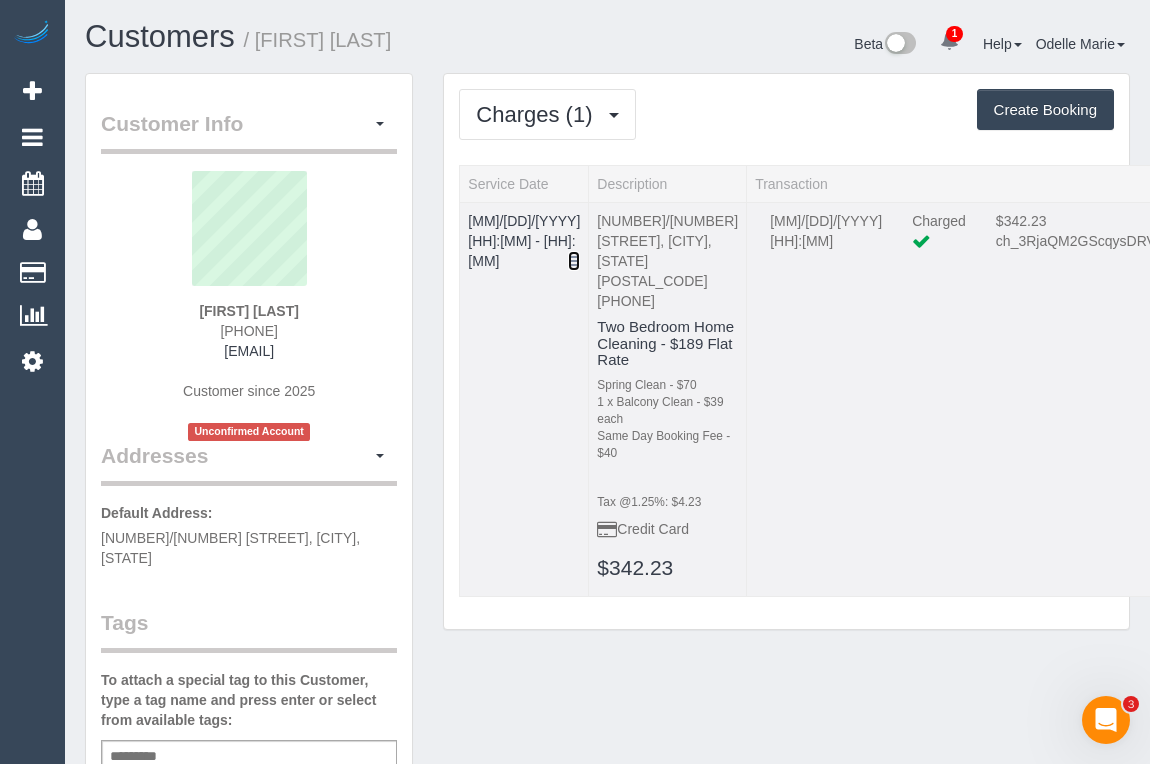 click at bounding box center [574, 261] 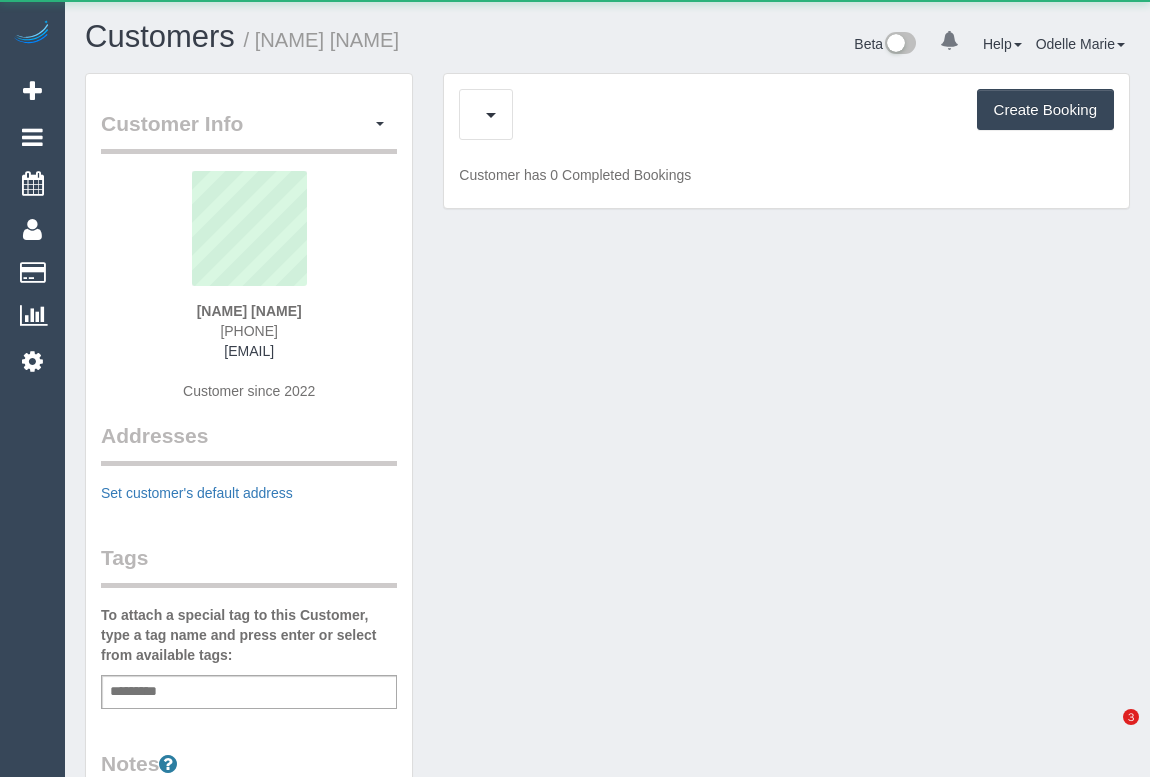 scroll, scrollTop: 0, scrollLeft: 0, axis: both 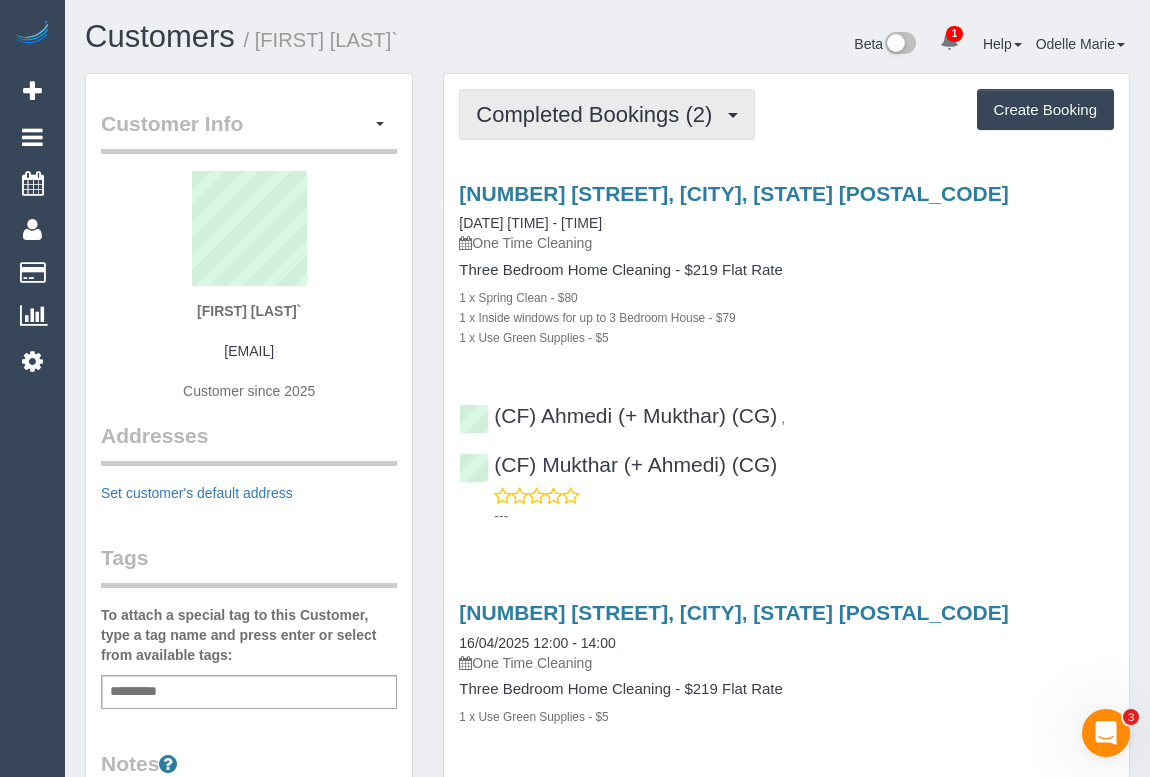 click on "Completed Bookings (2)" at bounding box center [599, 114] 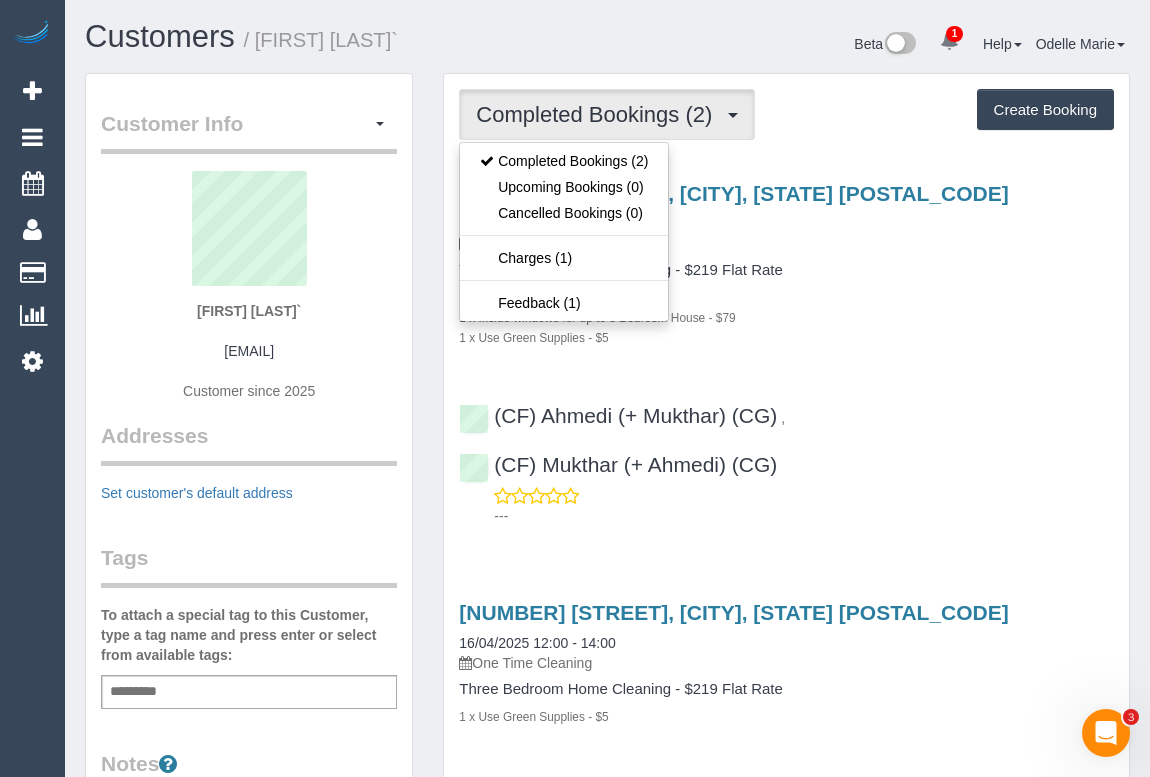 click on "1 x Use Green Supplies  - $5" at bounding box center (786, 337) 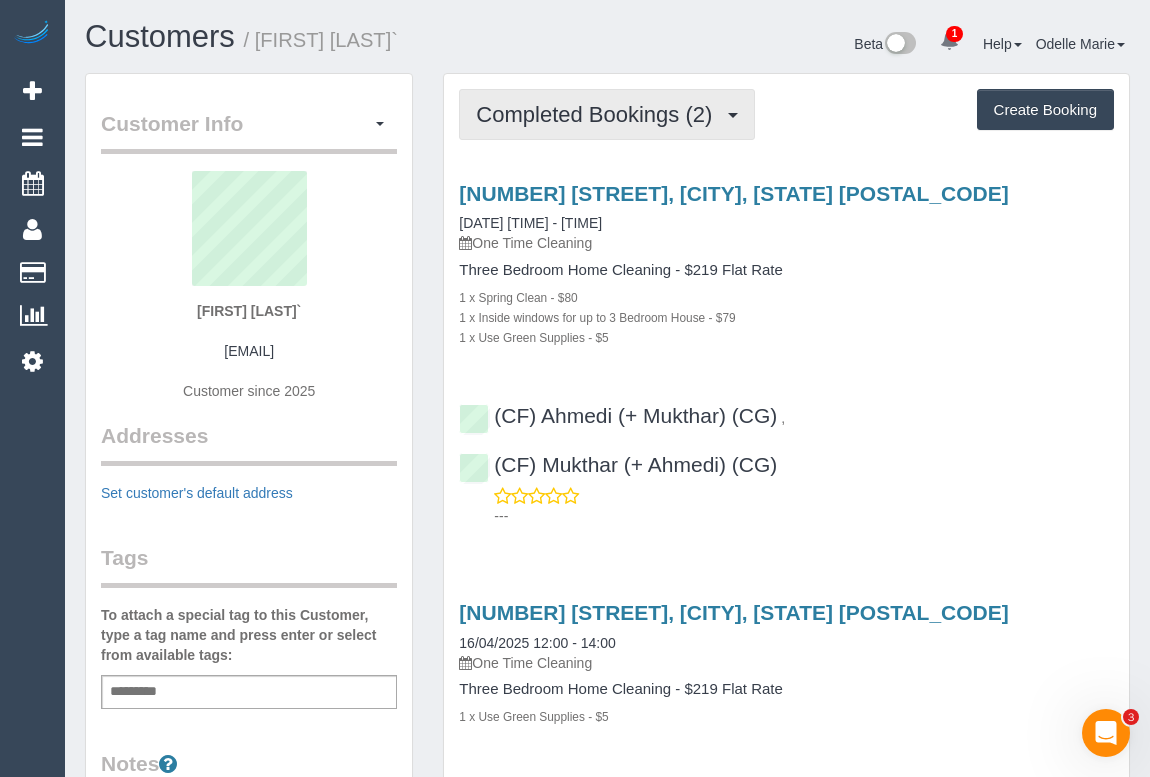 click on "Completed Bookings (2)" at bounding box center (599, 114) 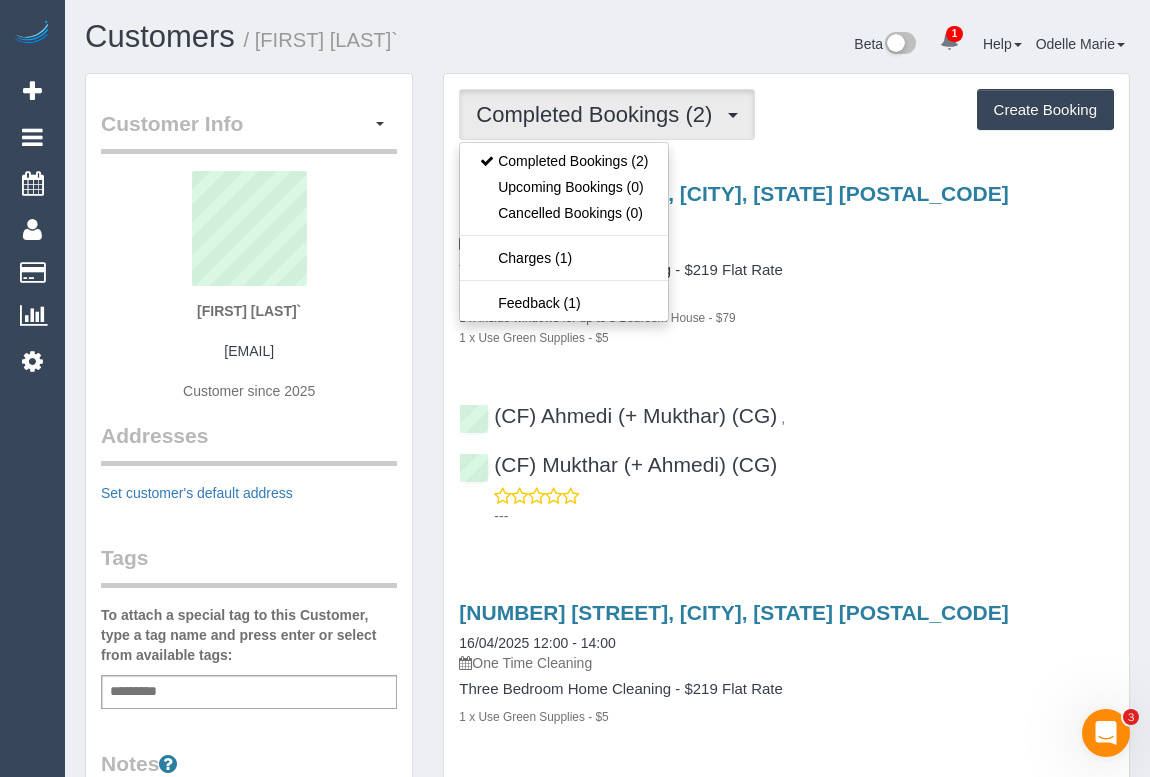 click on "1 x Spring Clean - $80" at bounding box center (786, 297) 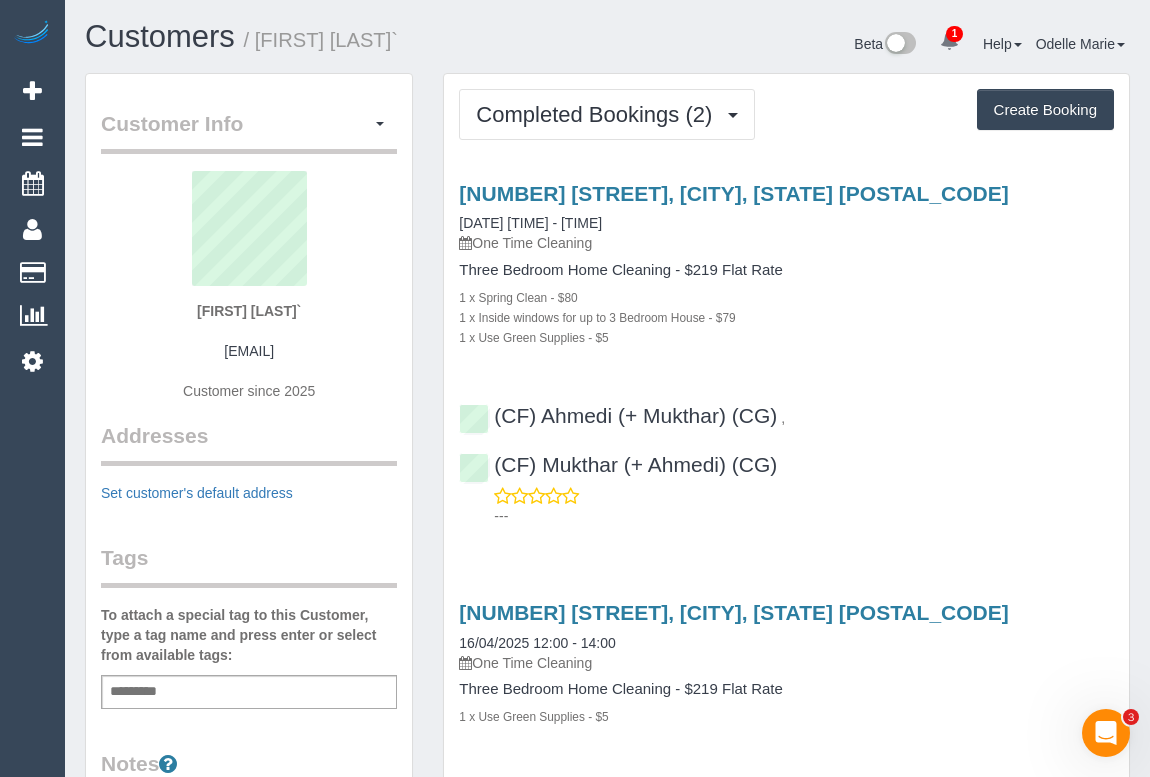 drag, startPoint x: 202, startPoint y: 352, endPoint x: 337, endPoint y: 350, distance: 135.01482 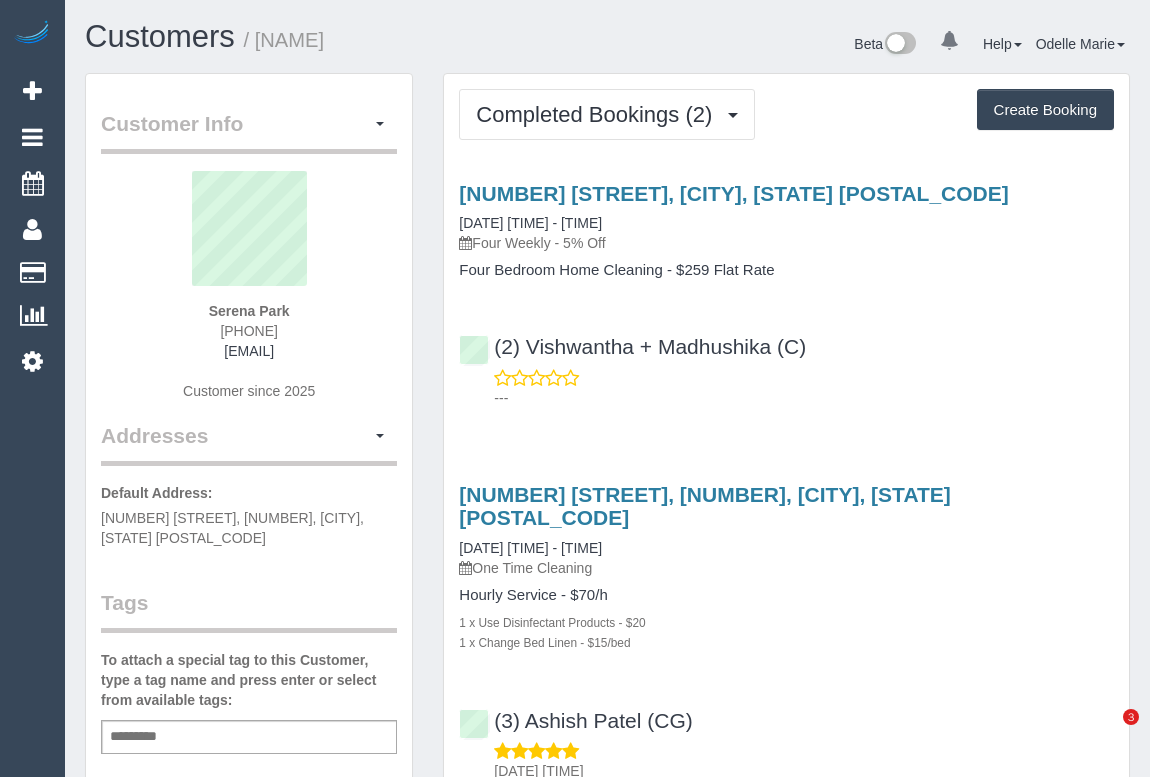 scroll, scrollTop: 0, scrollLeft: 0, axis: both 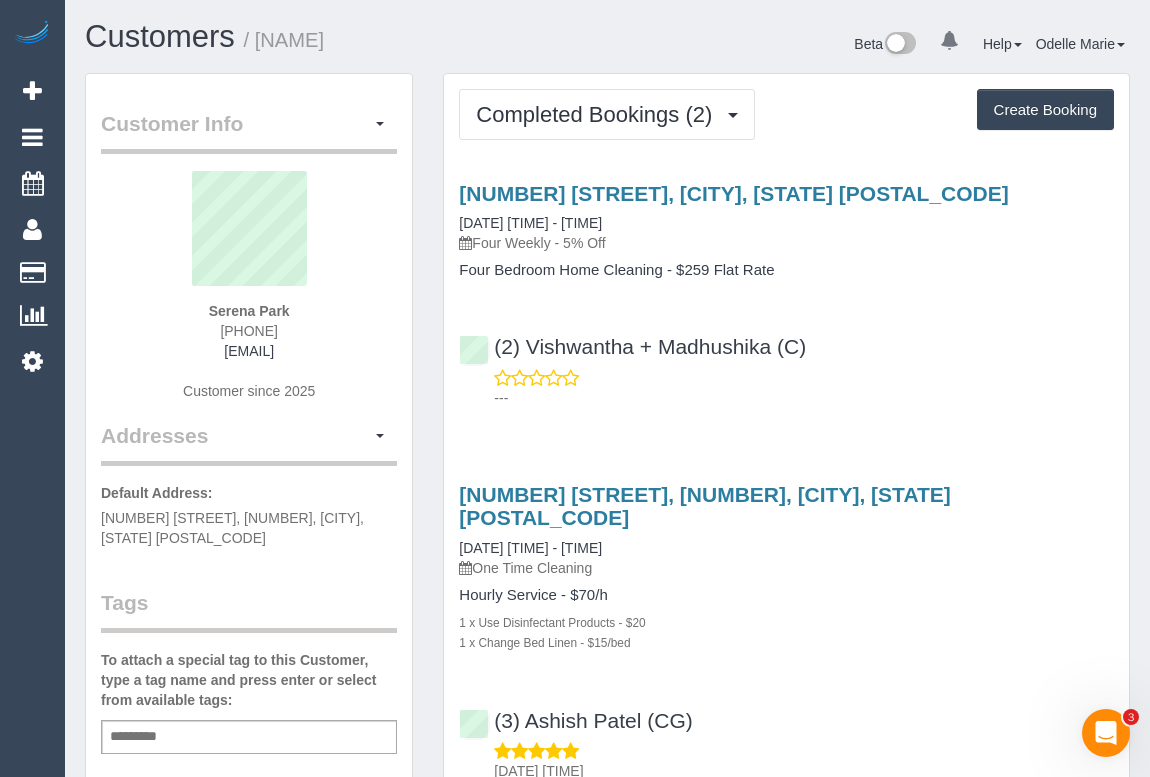 click on "(2) Vishwantha + Madhushika (C)
---" at bounding box center (786, 363) 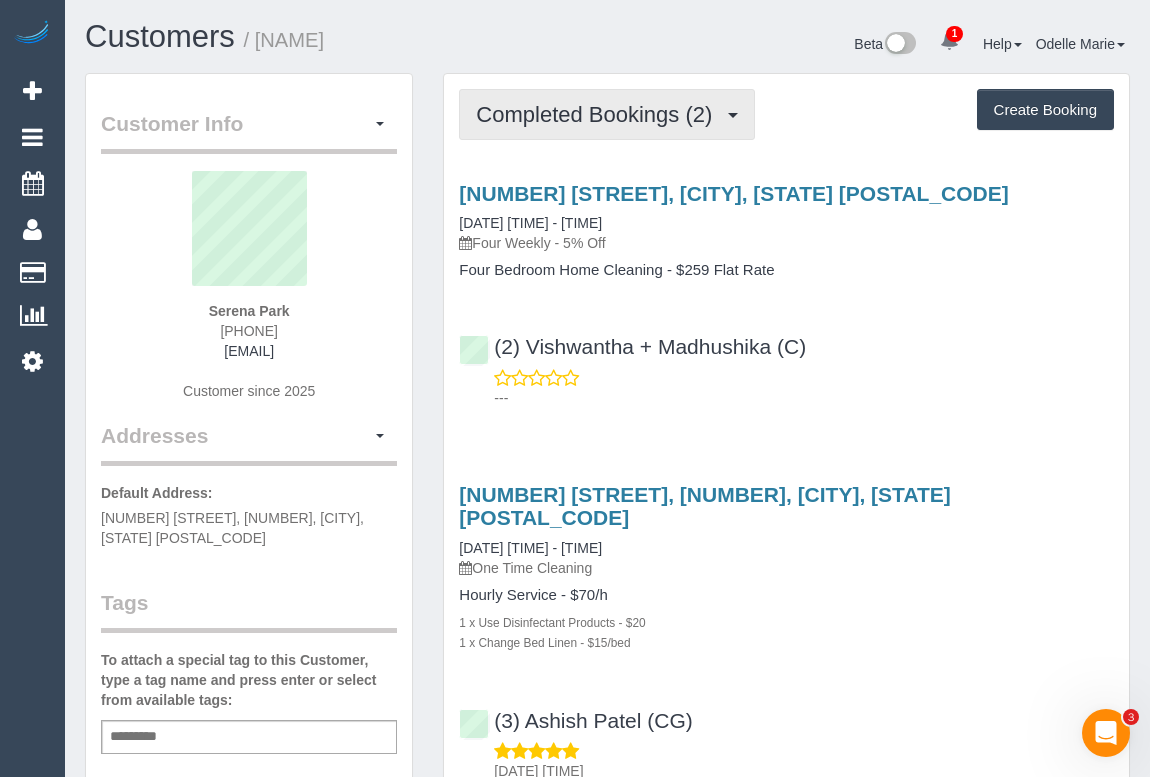 click on "Completed Bookings (2)" at bounding box center [599, 114] 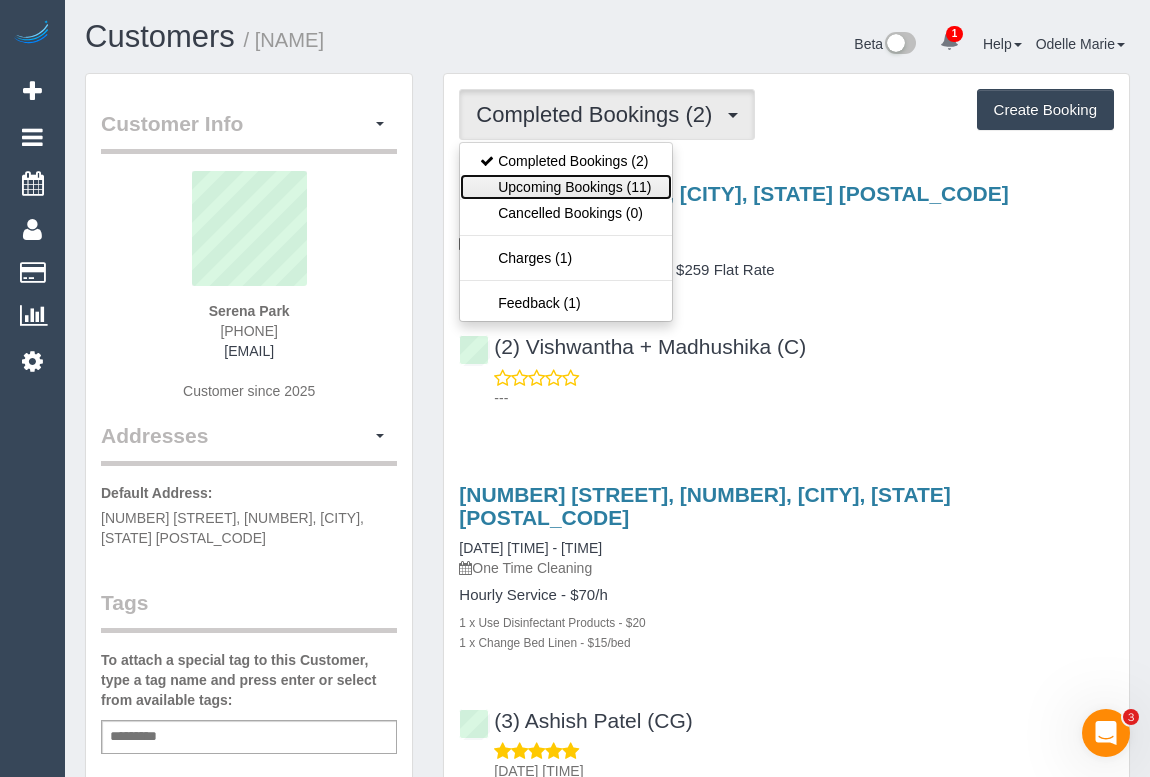 click on "Upcoming Bookings (11)" at bounding box center [565, 187] 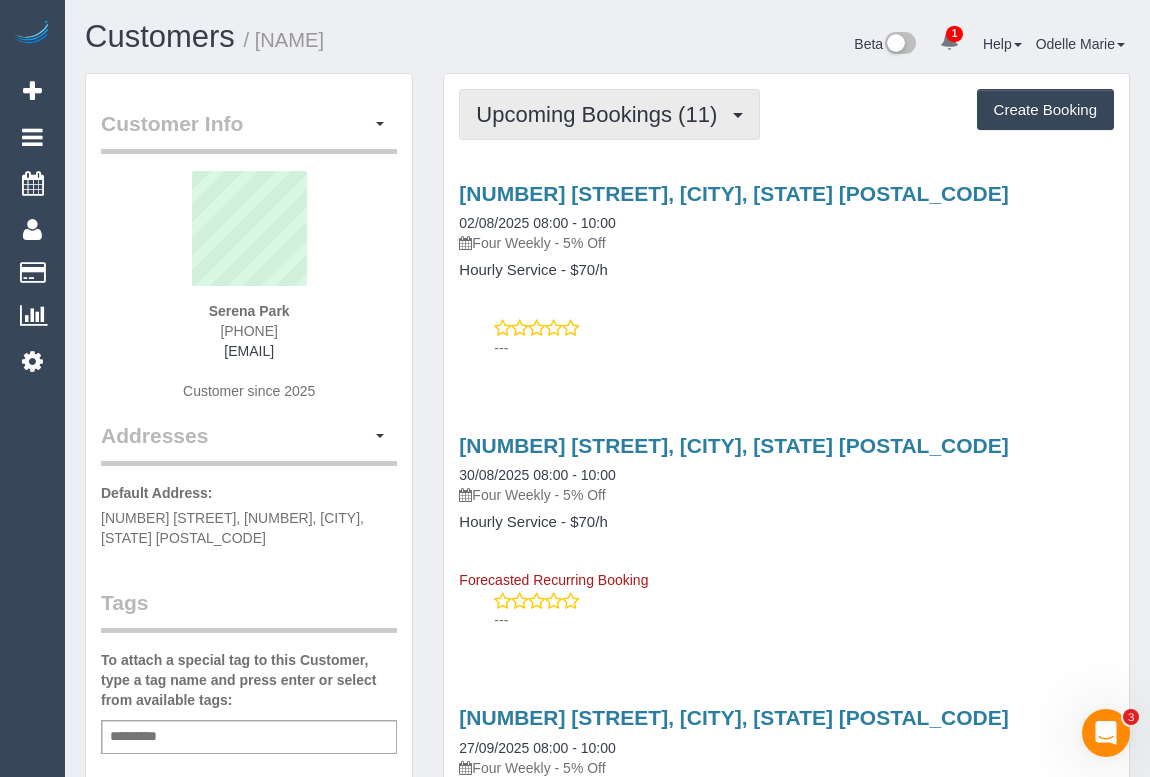 click on "Upcoming Bookings (11)" at bounding box center (609, 114) 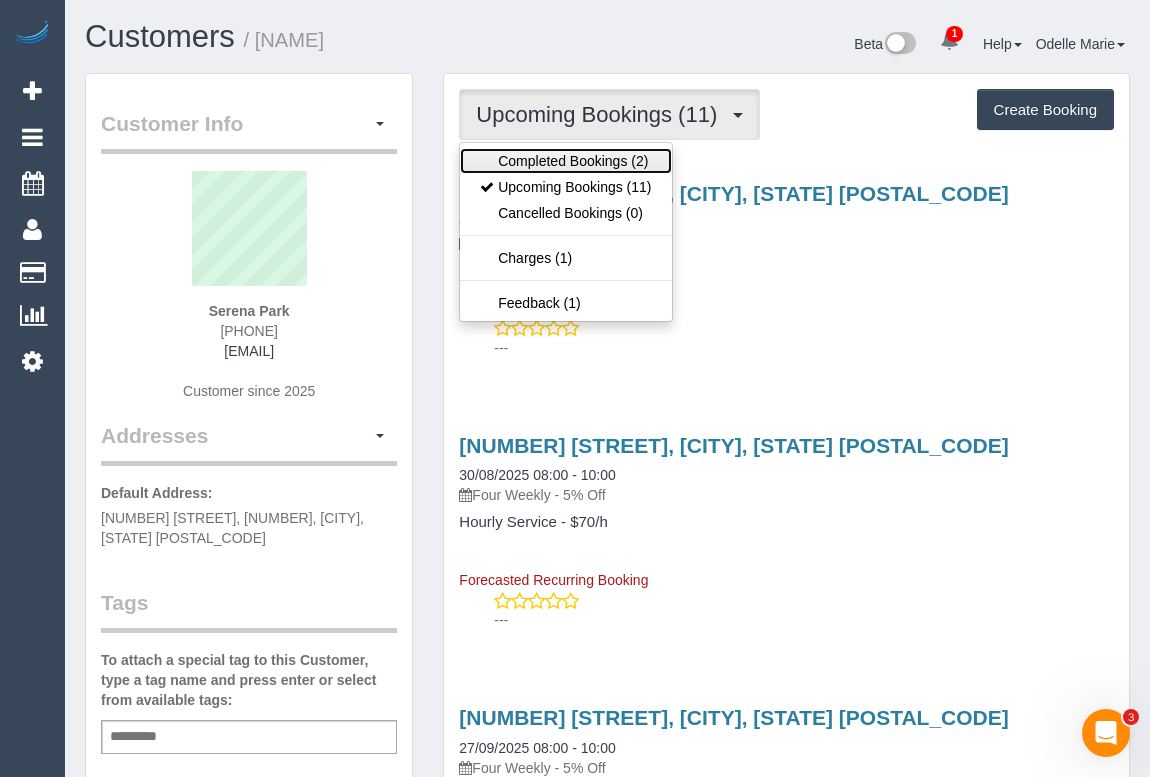 click on "Completed Bookings (2)" at bounding box center [565, 161] 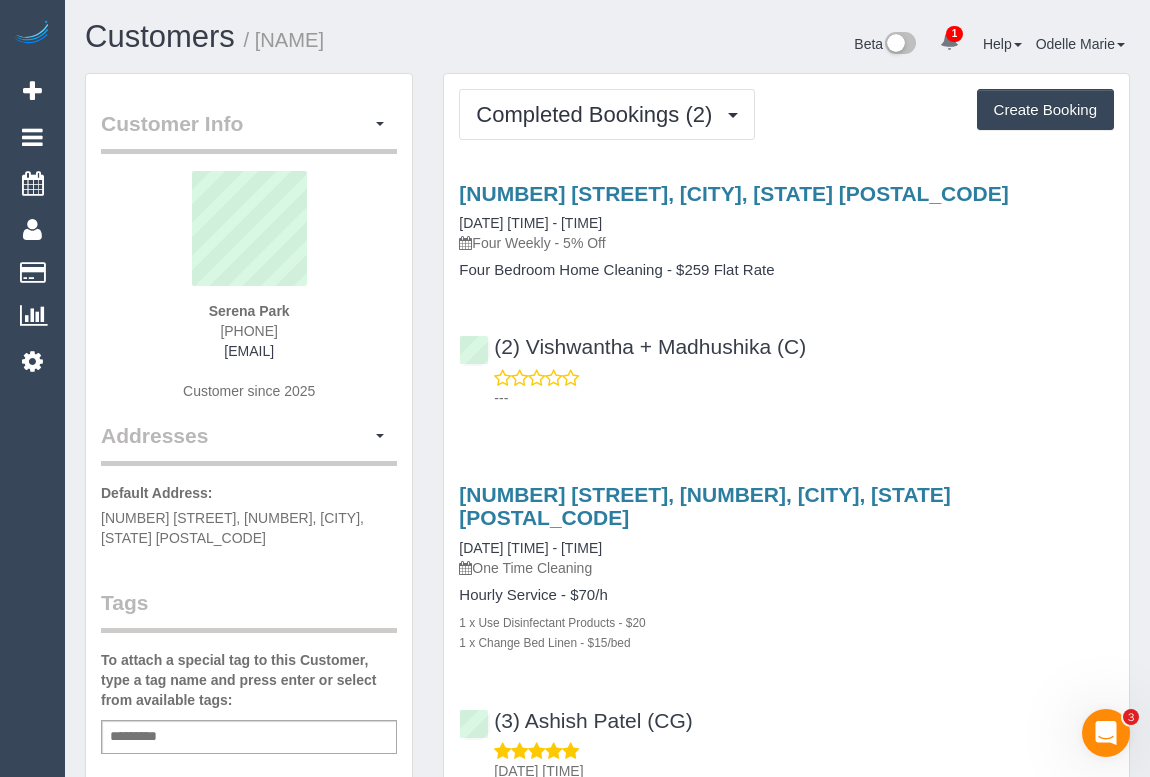 click on "1 x Change Bed Linen - $15/bed" at bounding box center [786, 642] 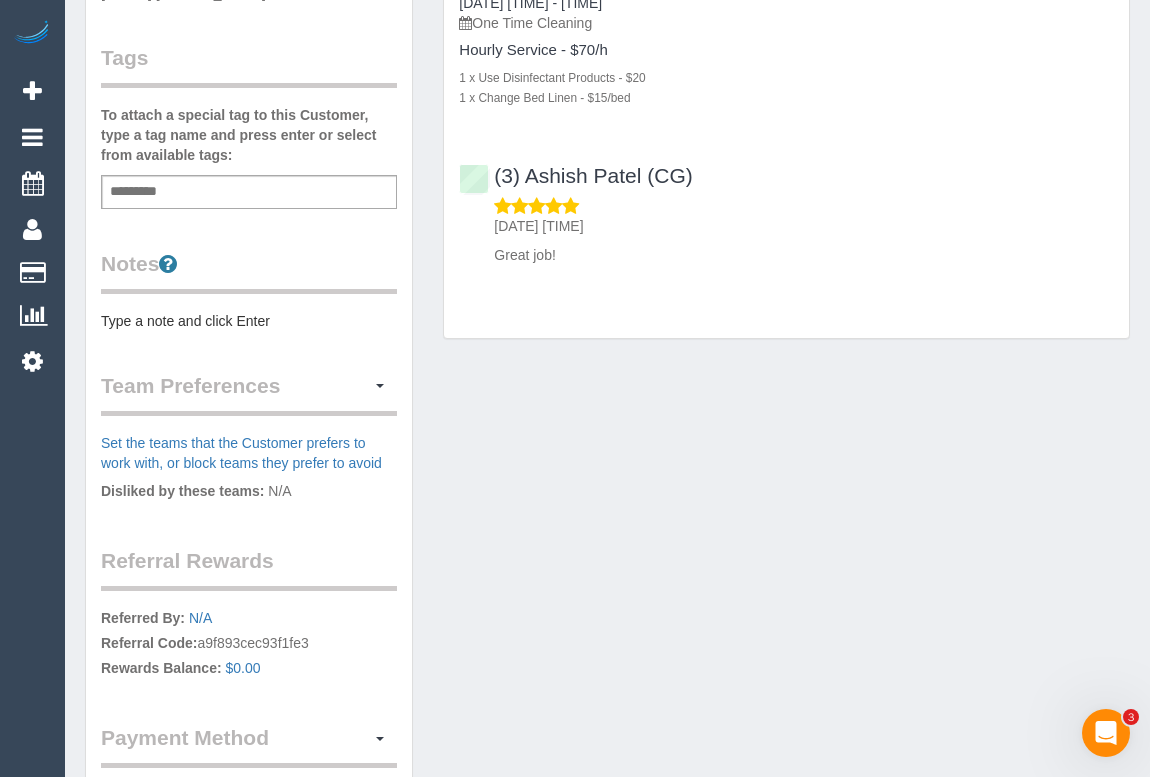 scroll, scrollTop: 90, scrollLeft: 0, axis: vertical 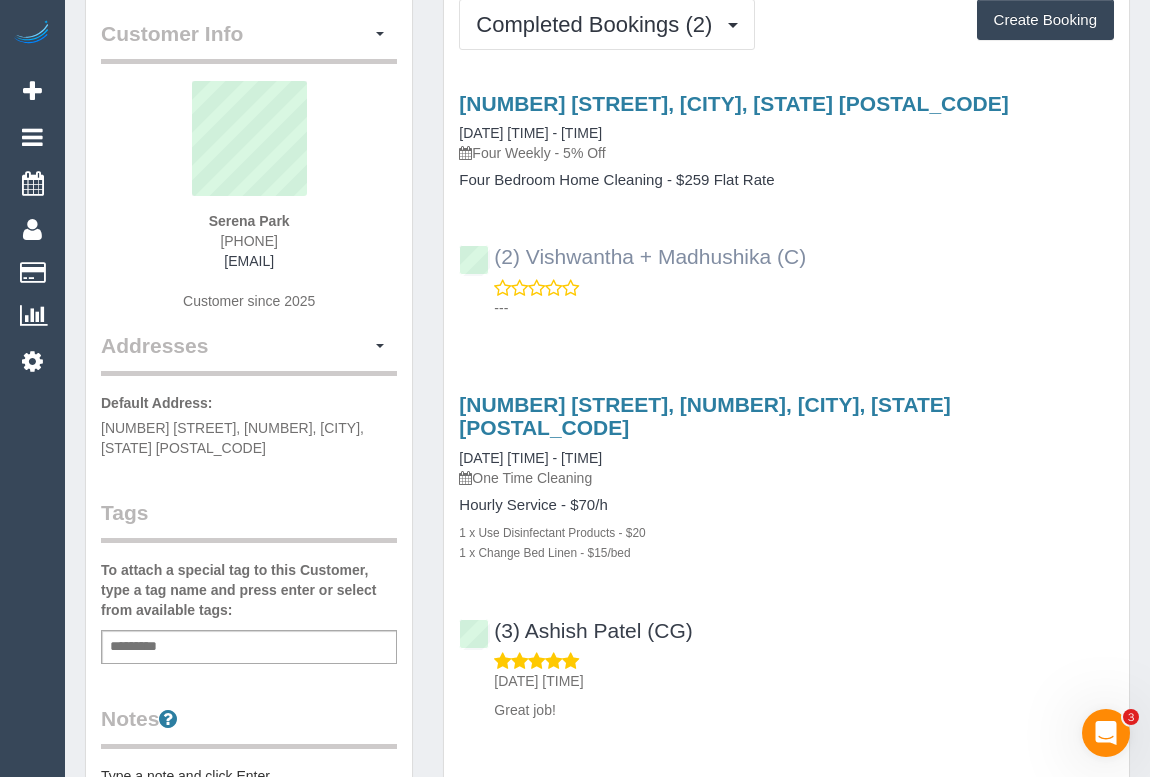 drag, startPoint x: 846, startPoint y: 260, endPoint x: 491, endPoint y: 251, distance: 355.11407 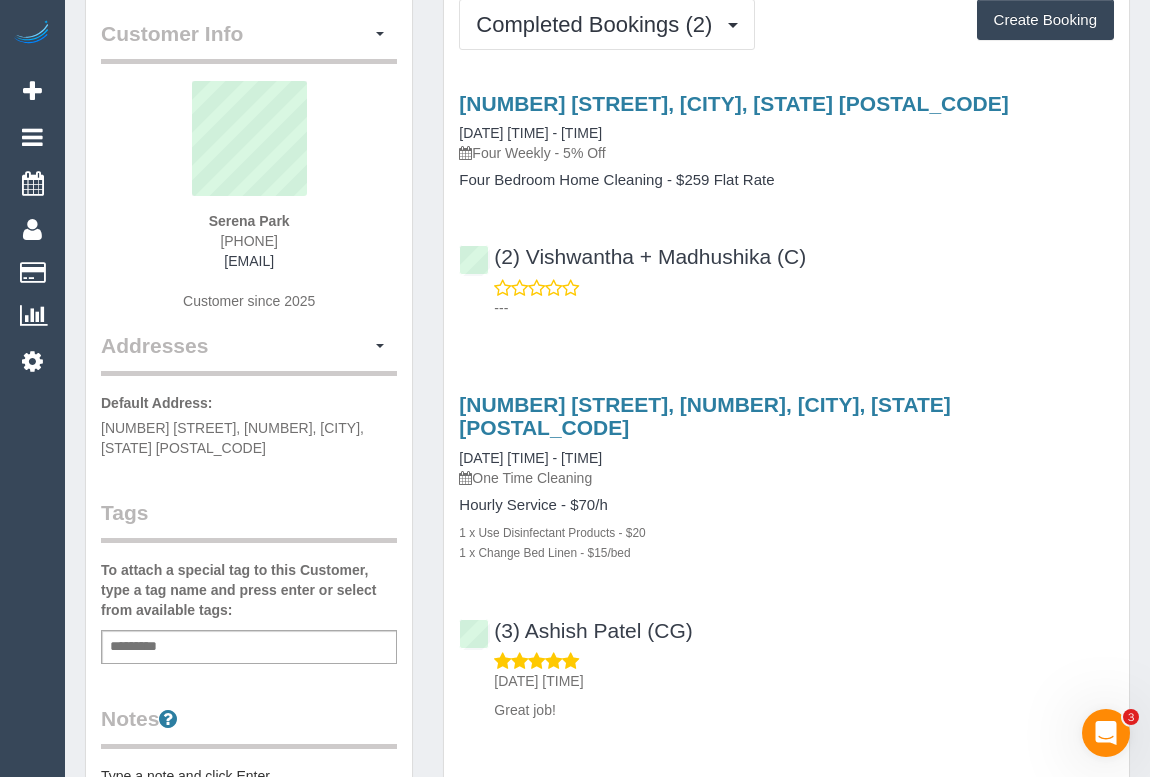 copy on "(2) Vishwantha + Madhushika (C)" 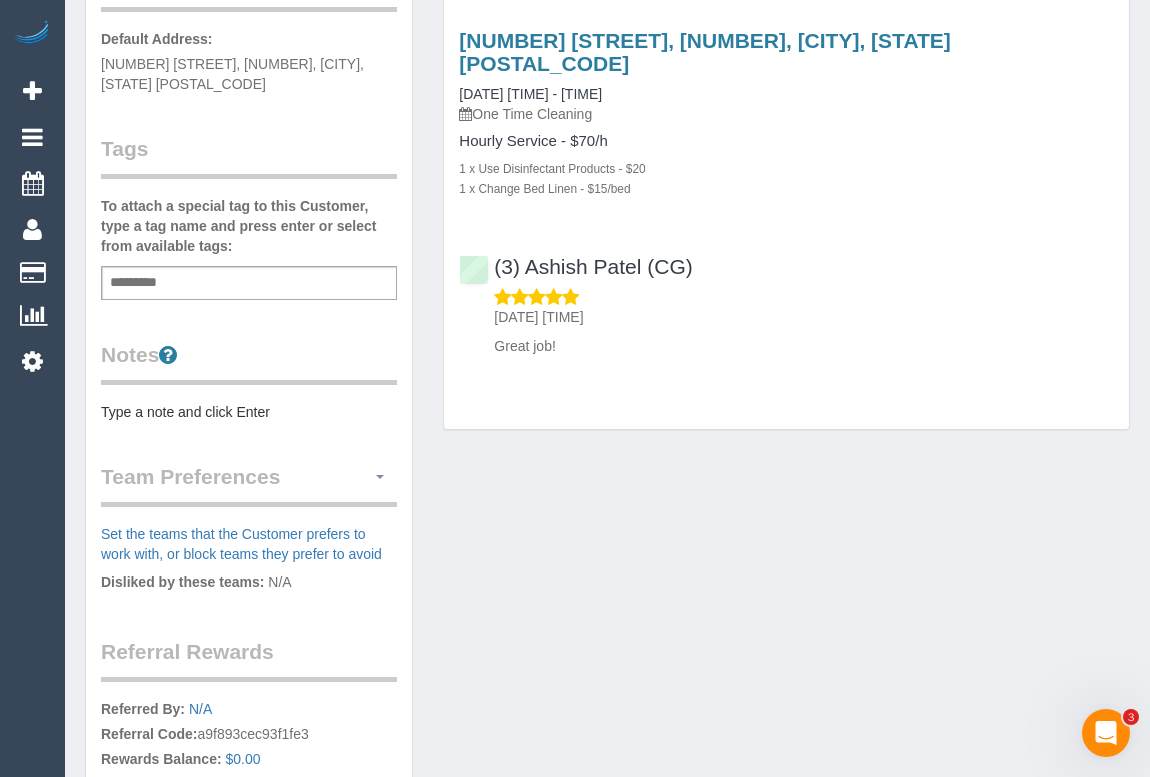 click at bounding box center (380, 477) 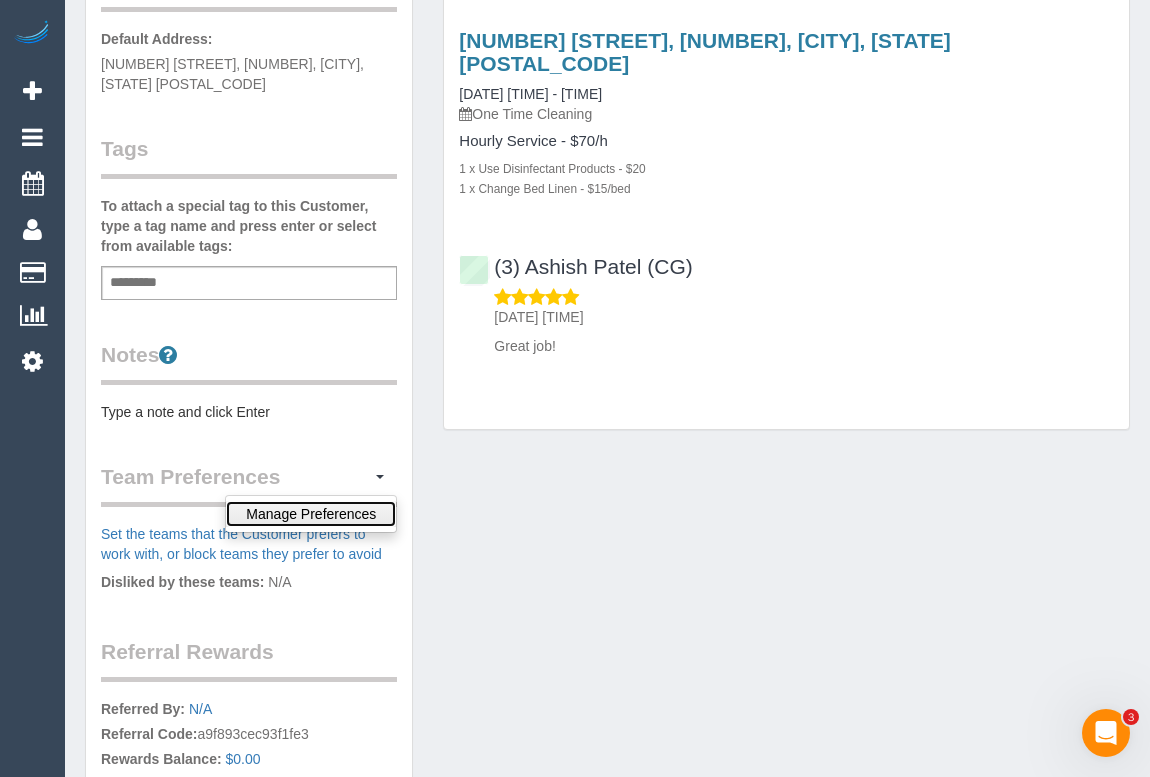 click on "Manage Preferences" at bounding box center (311, 514) 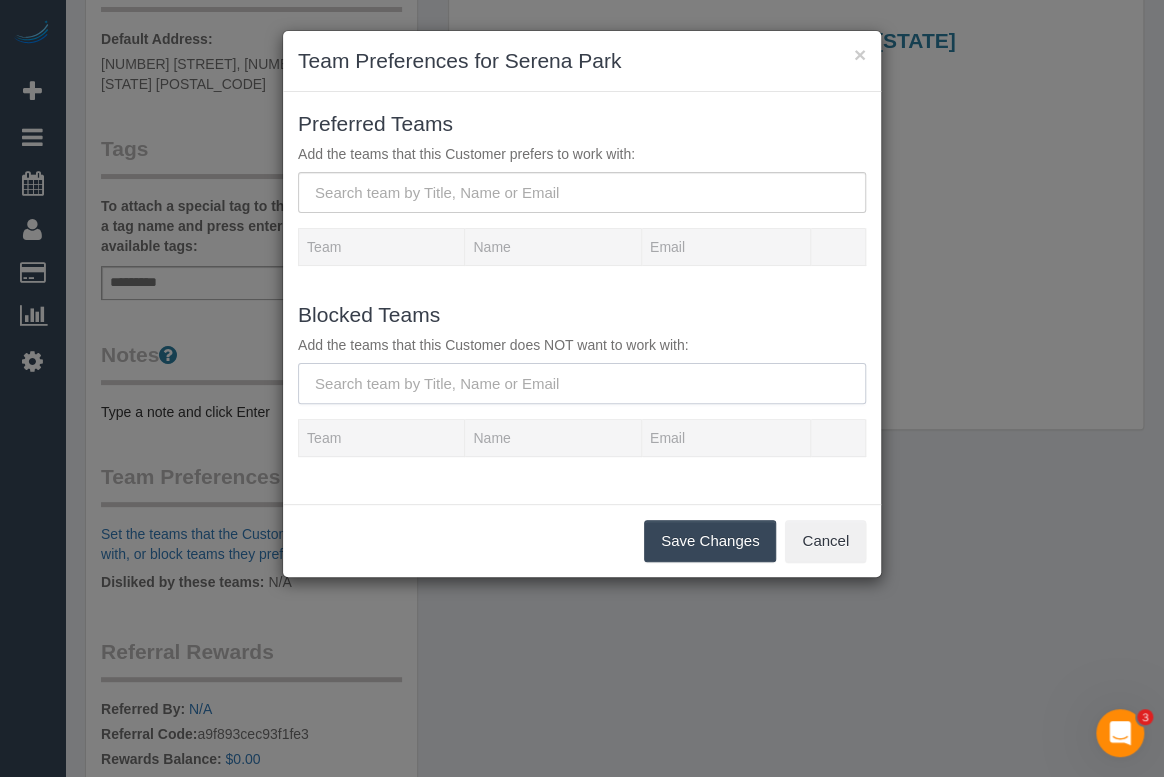 click at bounding box center [582, 383] 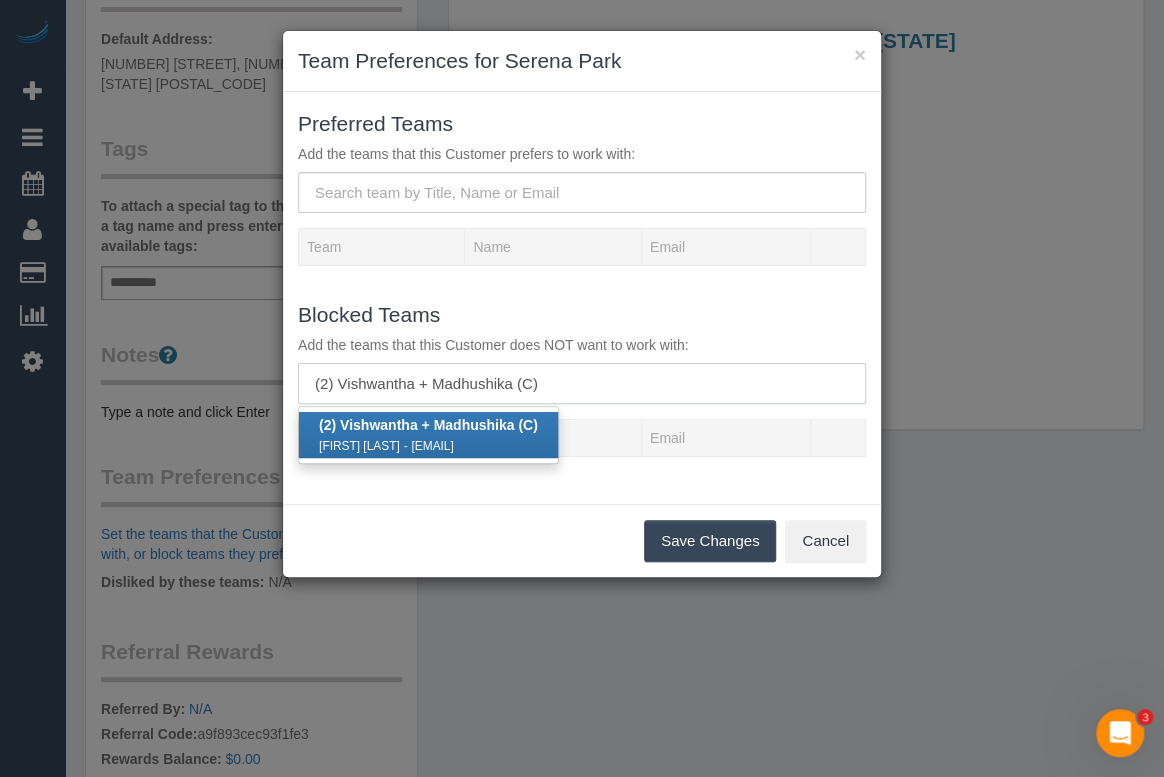 type on "(2) Vishwantha + Madhushika (C)" 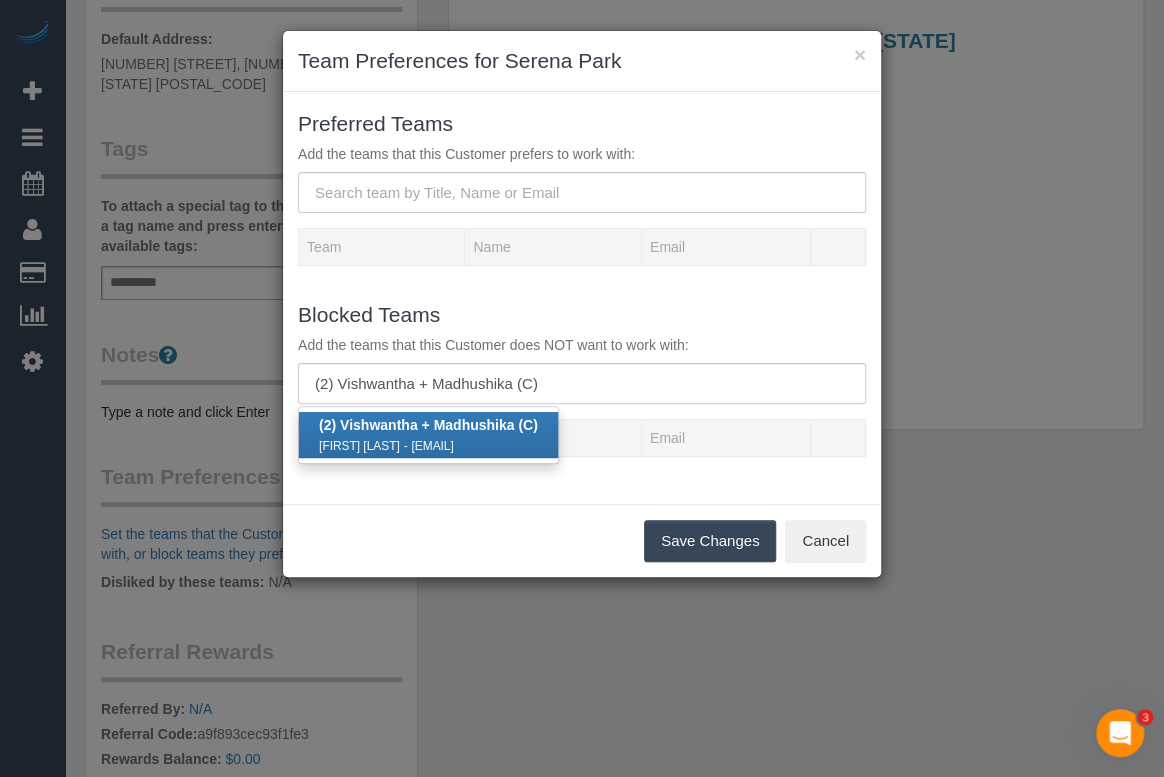 click on "Vishwantha Garusinghe" at bounding box center [359, 446] 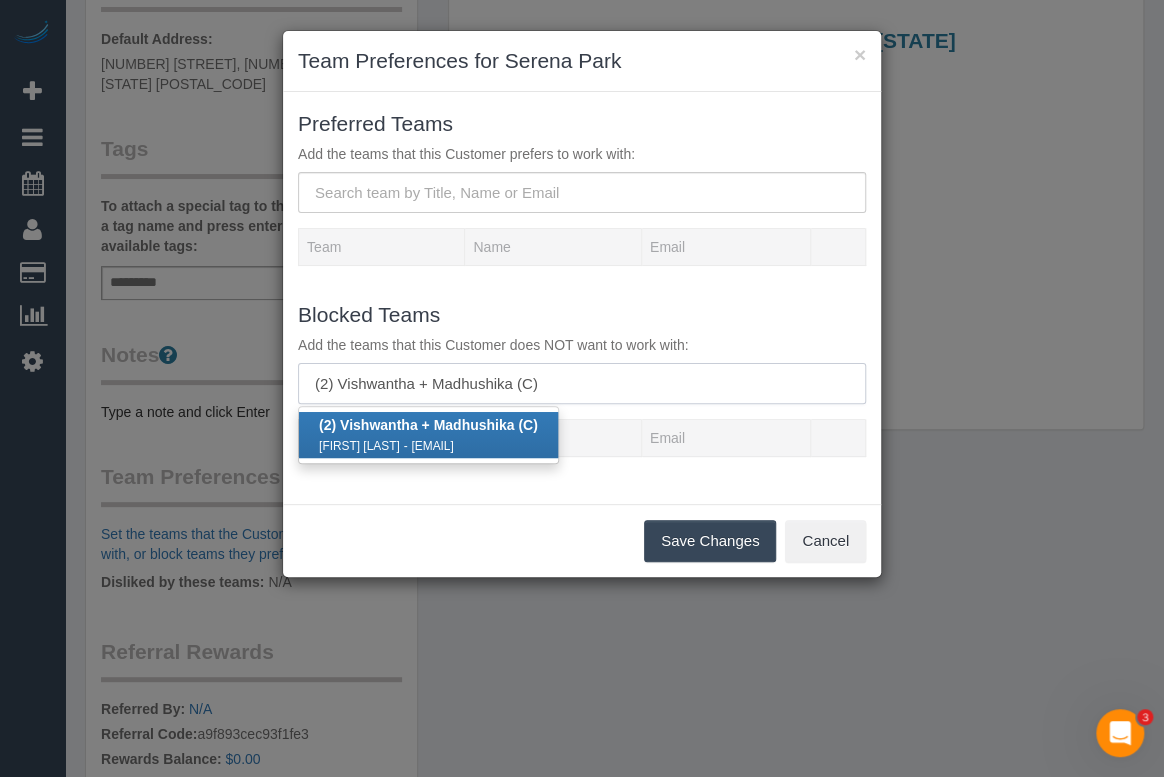 type 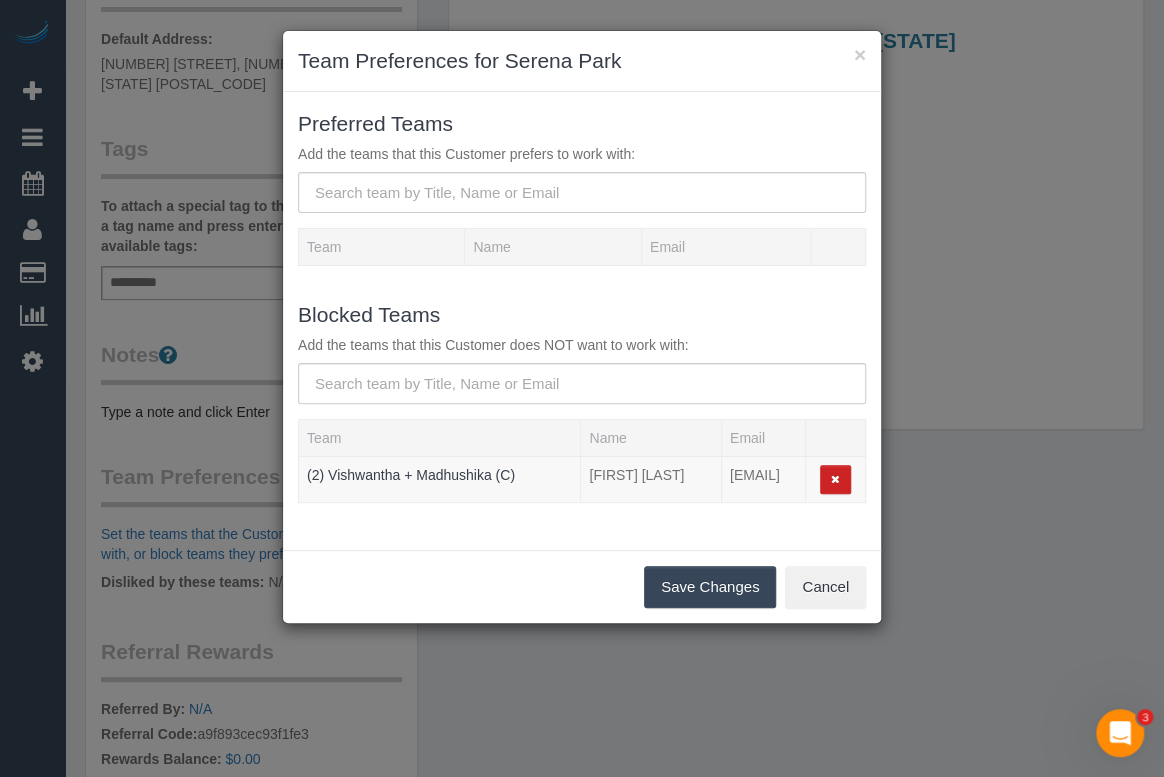 click on "Save Changes" at bounding box center [710, 587] 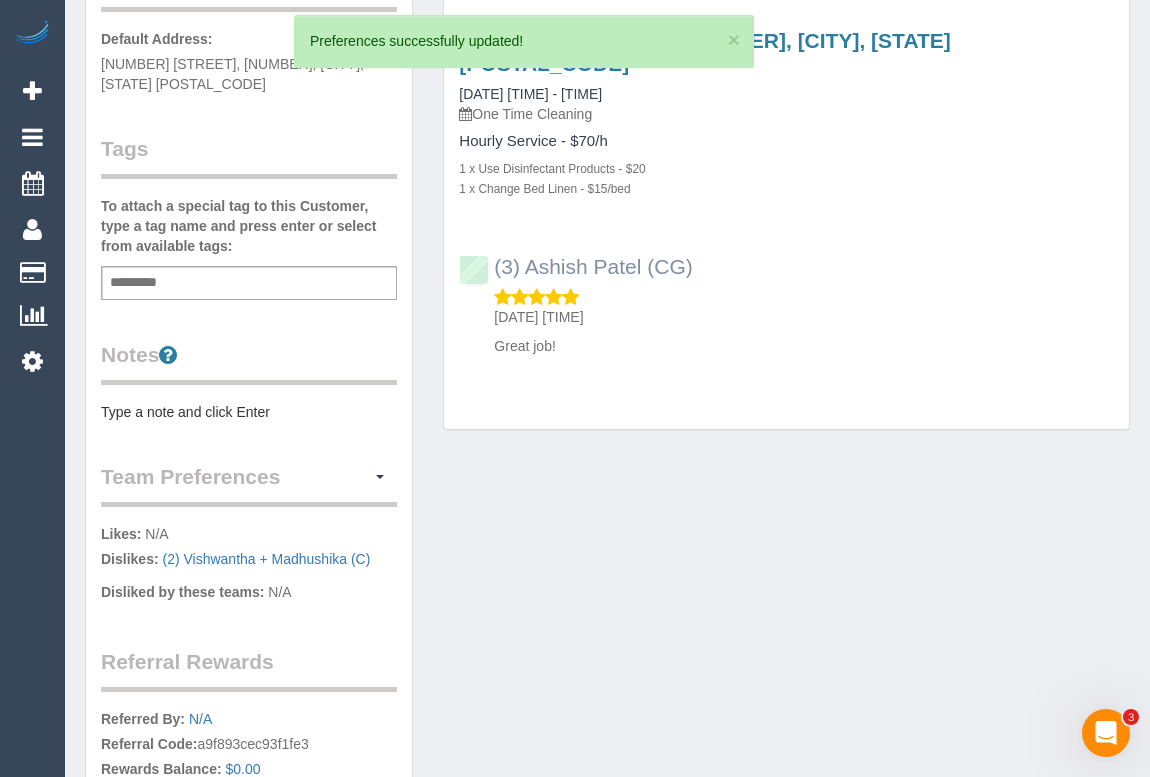 drag, startPoint x: 714, startPoint y: 249, endPoint x: 493, endPoint y: 243, distance: 221.08144 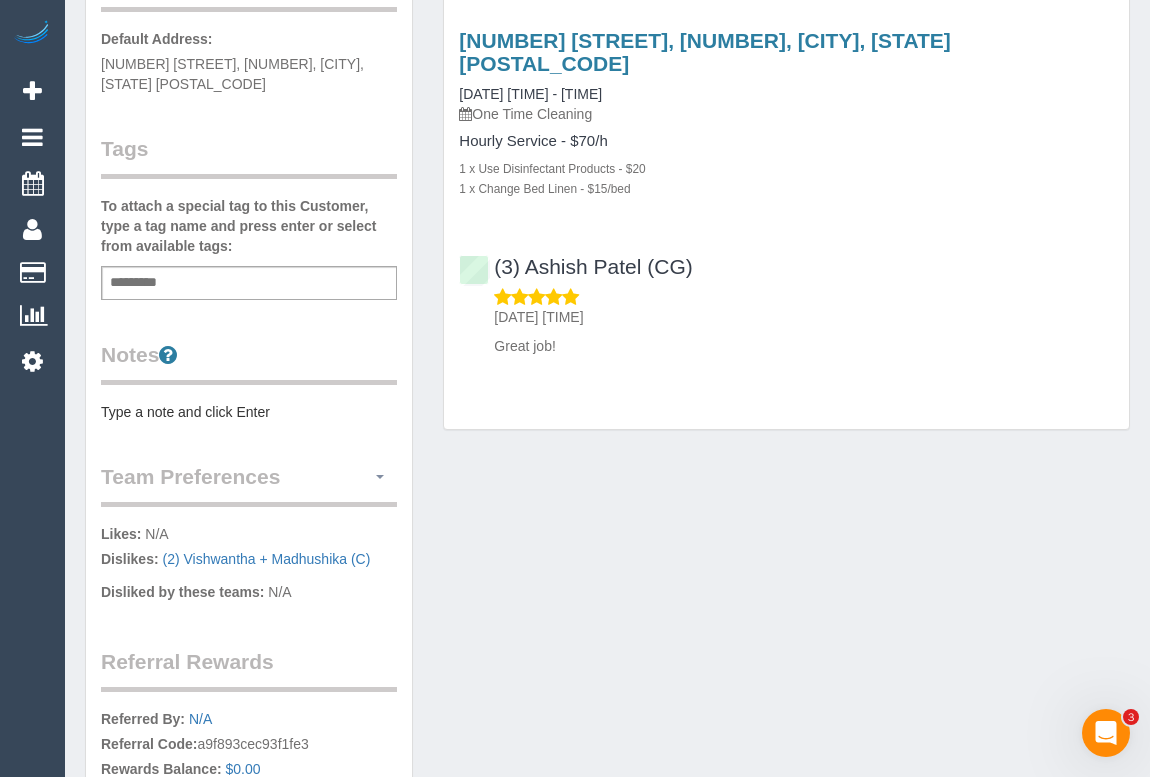 click at bounding box center (380, 477) 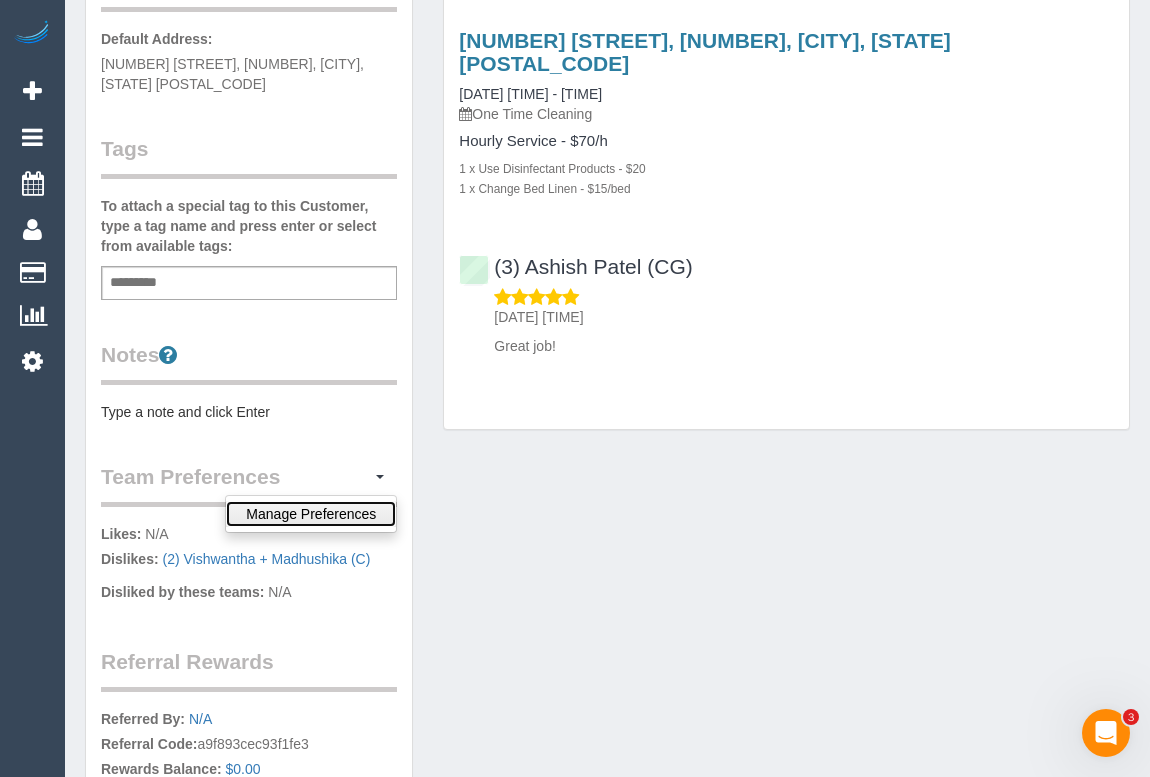click on "Manage Preferences" at bounding box center (311, 514) 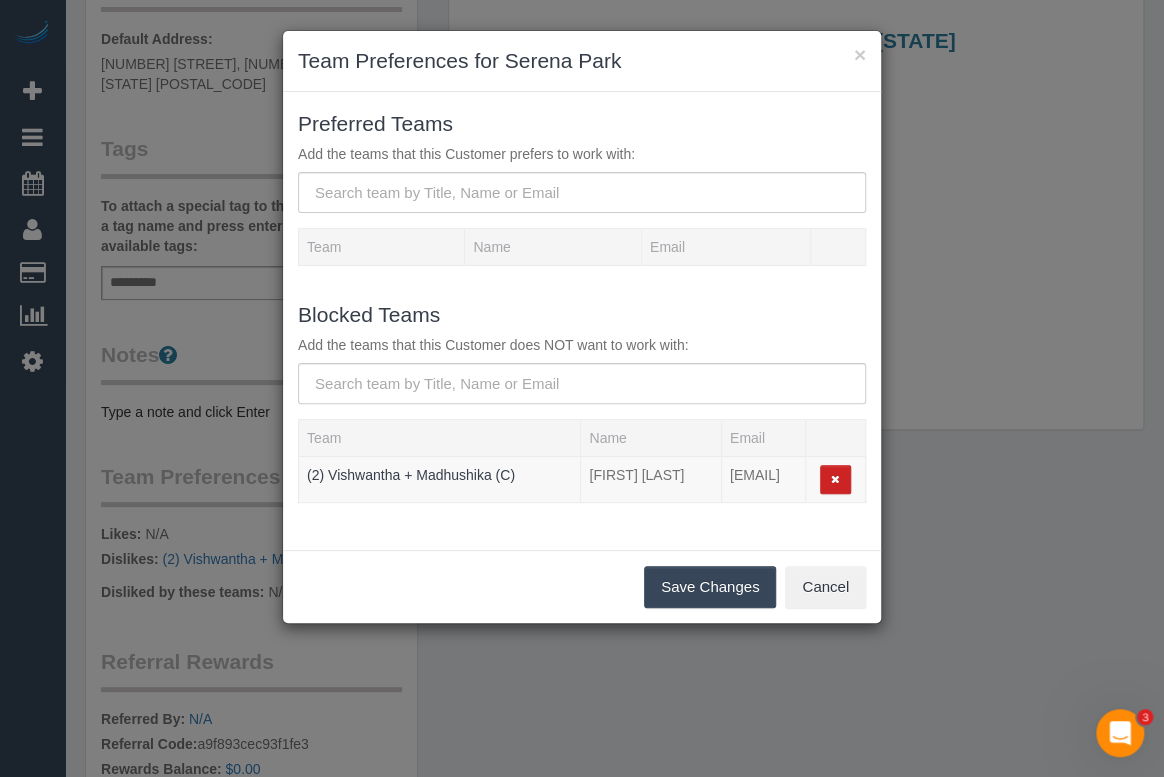 click on "Preferred Teams
Add the teams that this Customer prefers to work with:
Team
Name
Email" at bounding box center [582, 195] 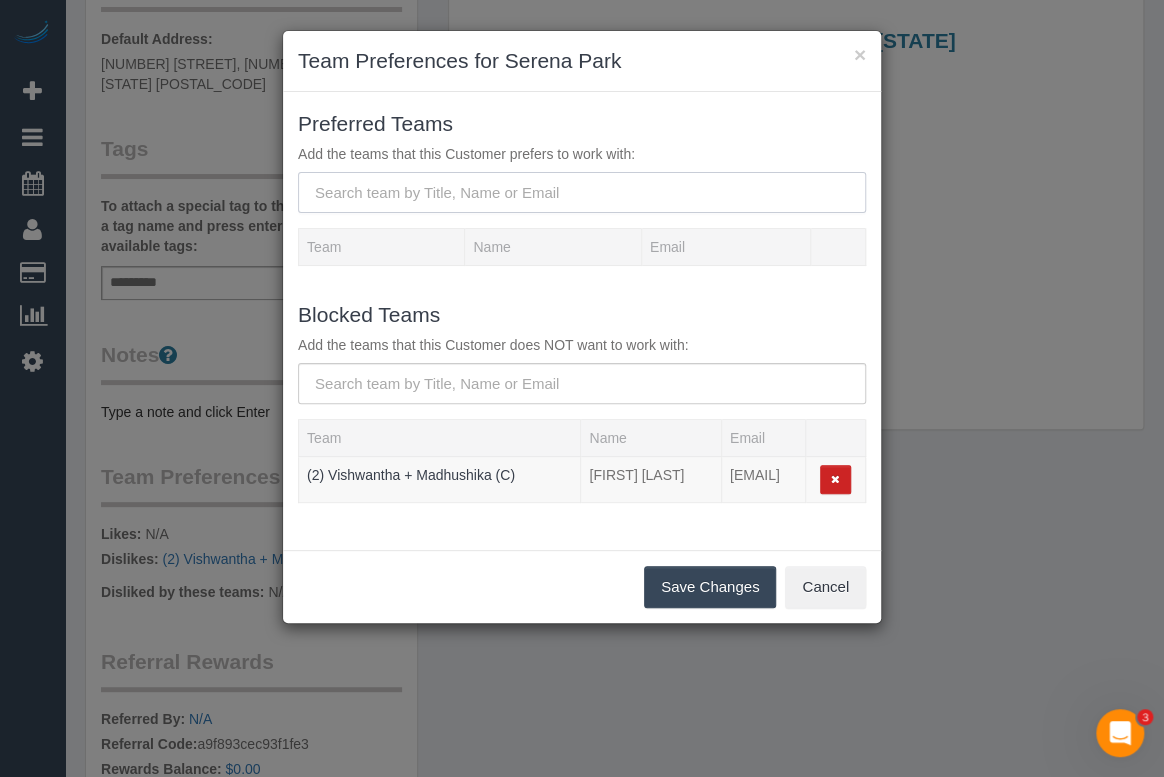 click at bounding box center [582, 192] 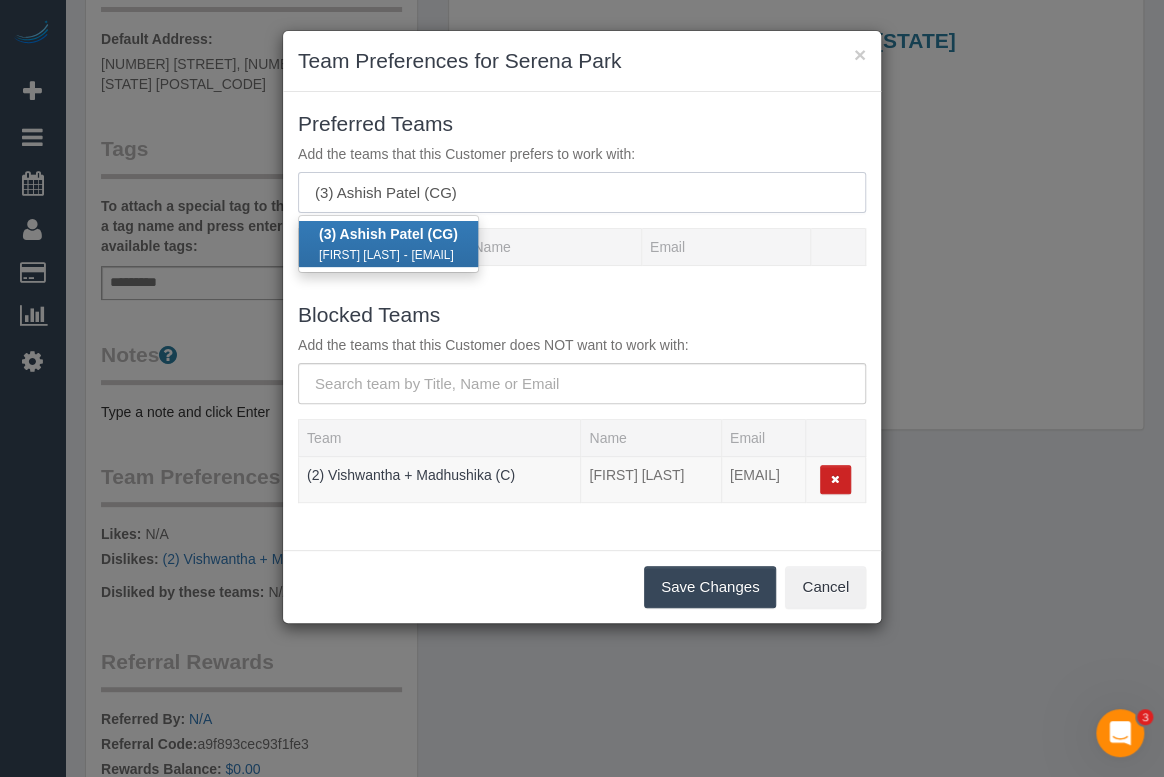 type on "(3) Ashish Patel (CG)" 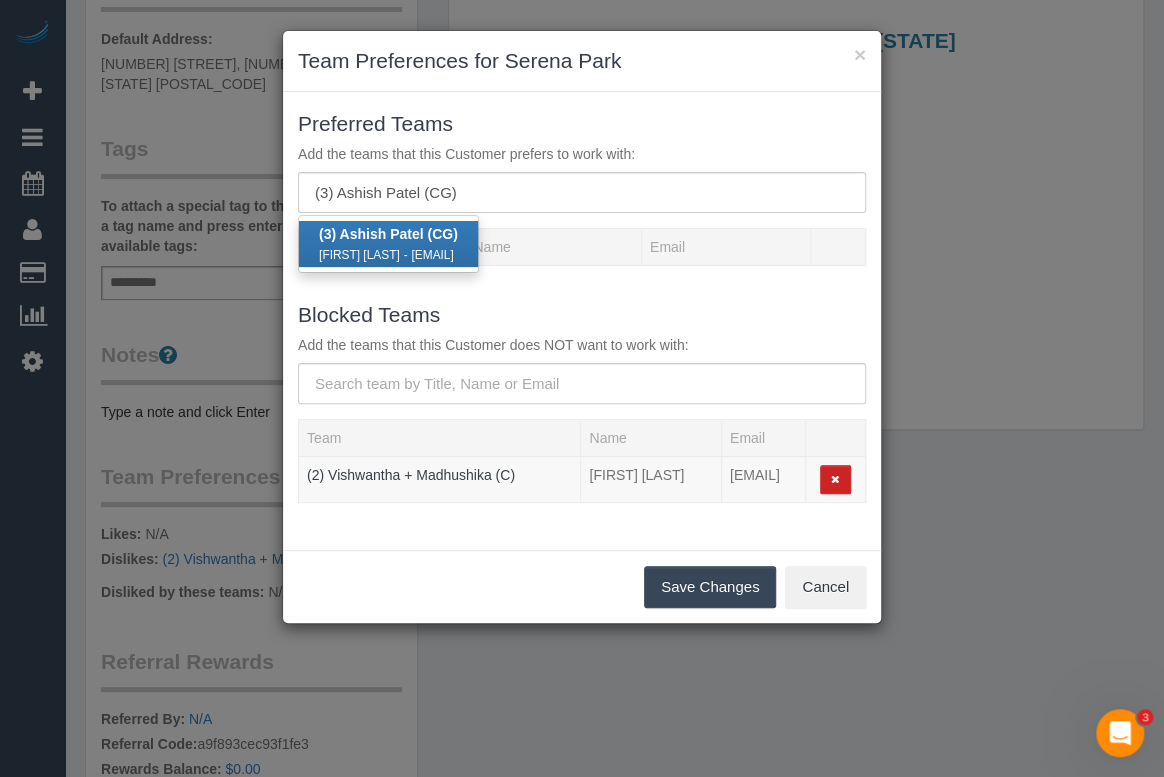 click on "Ashish Patel
-
ashup4358@gmail.com" at bounding box center (388, 254) 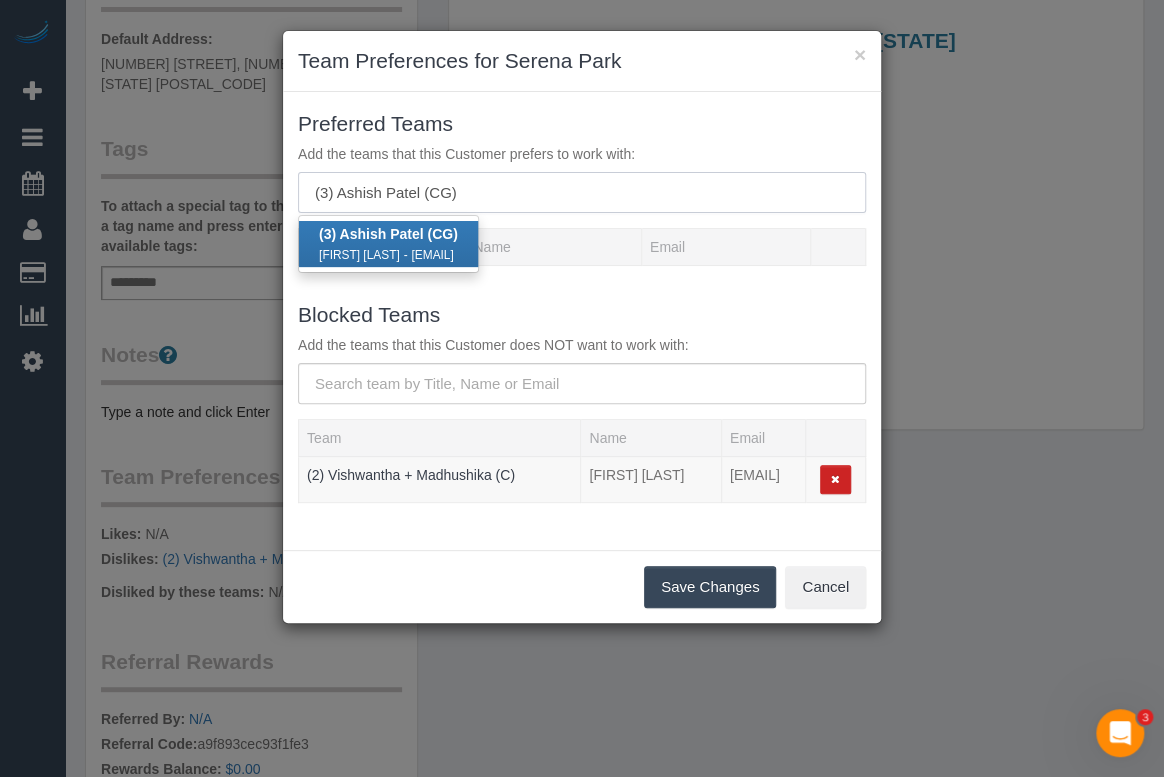 type 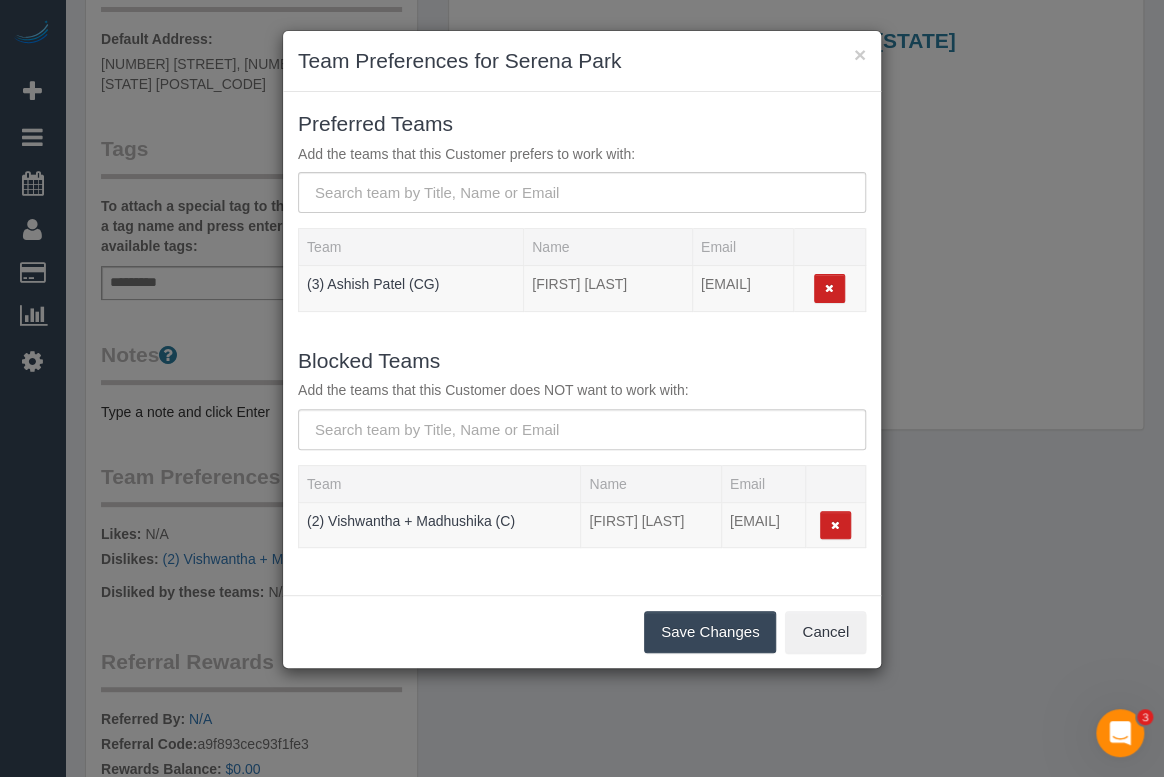 click on "Save Changes" at bounding box center [710, 632] 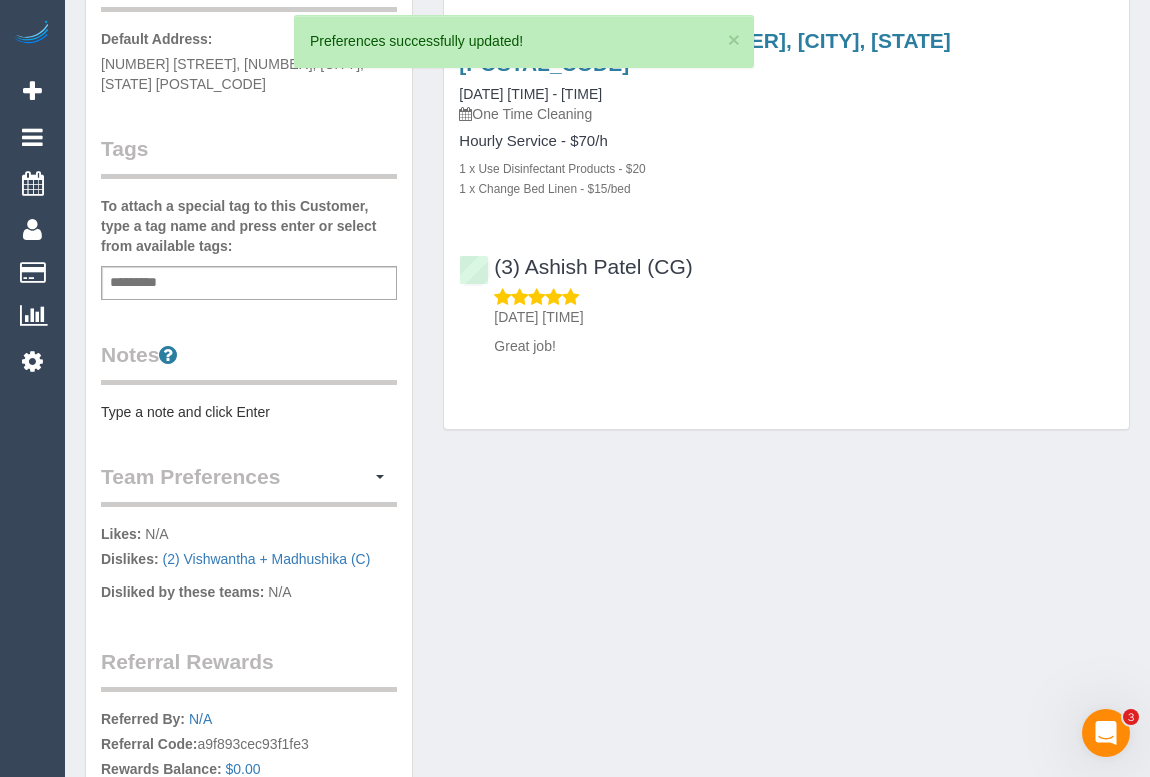click on "Customer Info
Edit Contact Info
Send Message
Email Preferences
Special Sales Tax
View Changes
Mark as Unconfirmed
Block this Customer
Archive Account
Delete Account
Serena Park
0432501180" at bounding box center (607, 324) 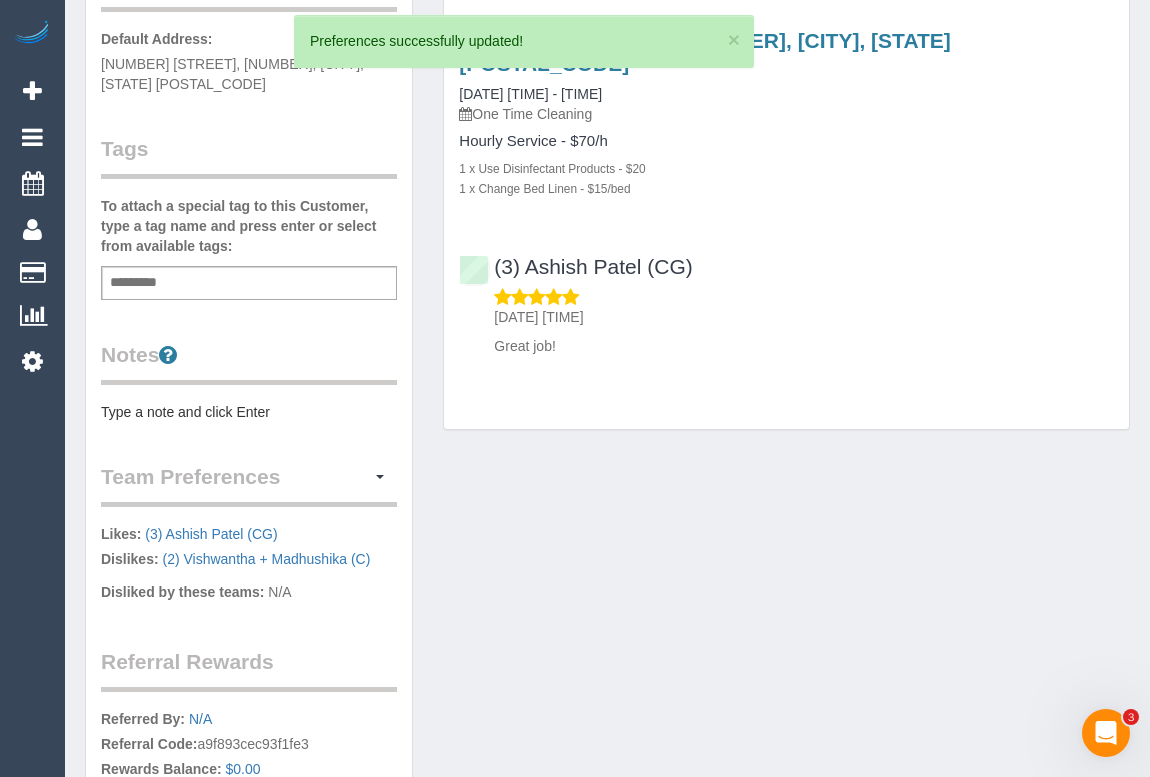 click on "Customer Info
Edit Contact Info
Send Message
Email Preferences
Special Sales Tax
View Changes
Mark as Unconfirmed
Block this Customer
Archive Account
Delete Account
Serena Park
0432501180" at bounding box center (607, 324) 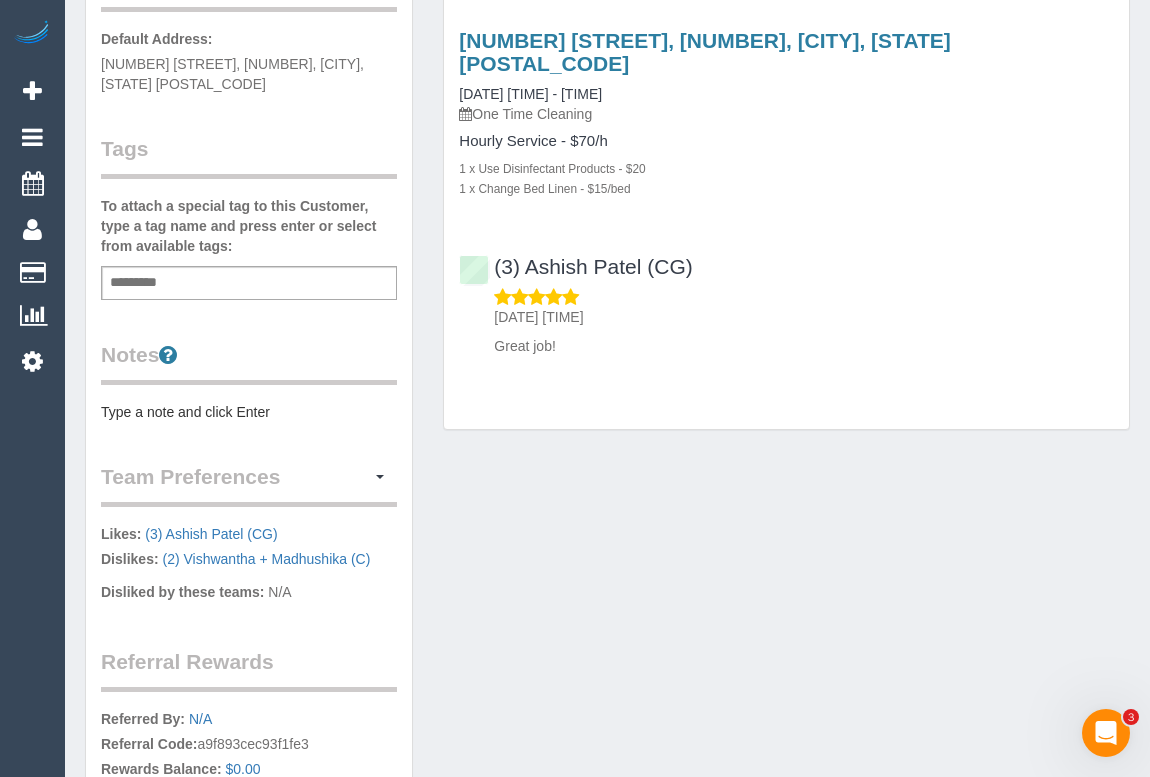 scroll, scrollTop: 0, scrollLeft: 0, axis: both 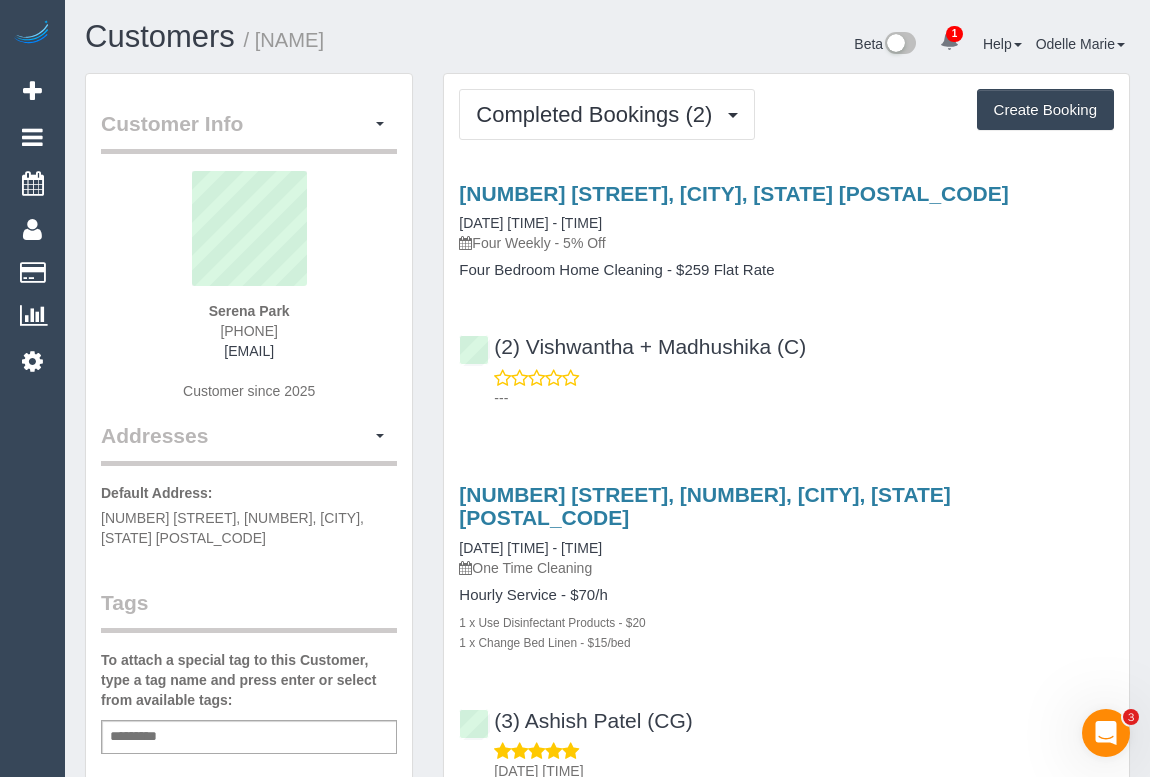 click on "(2) Vishwantha + Madhushika (C)
---" at bounding box center [786, 363] 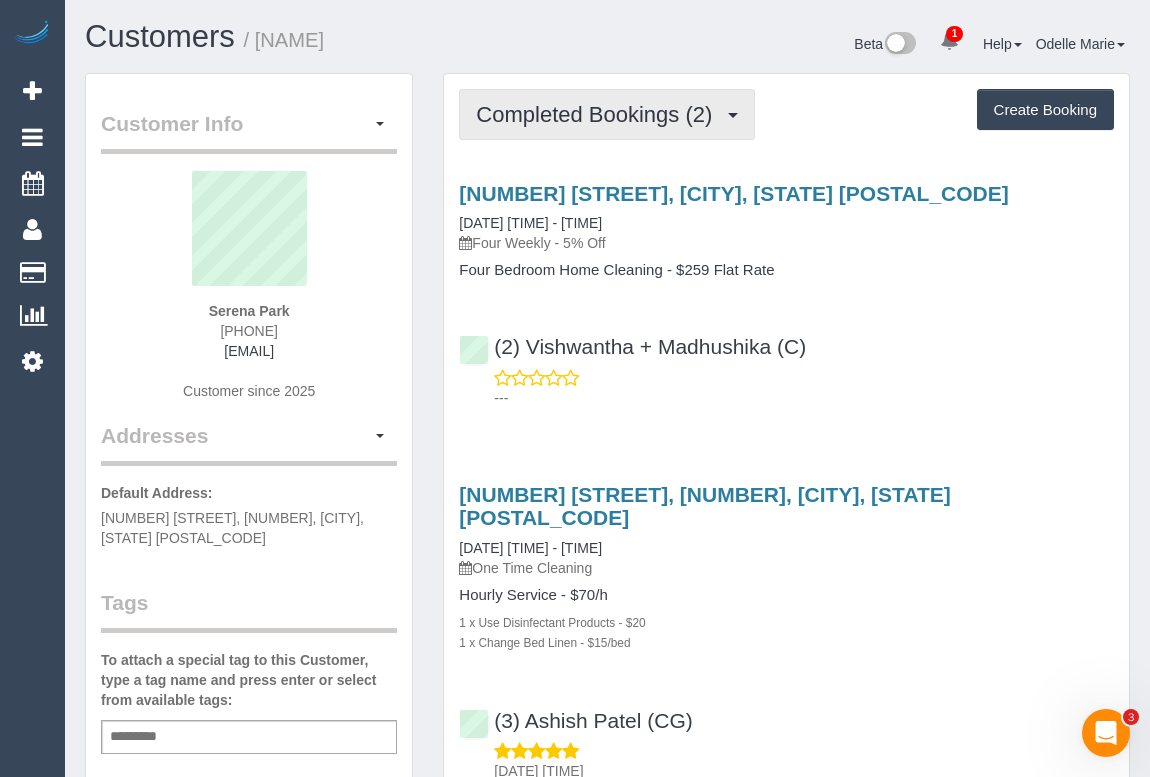 click on "Completed Bookings (2)" at bounding box center (607, 114) 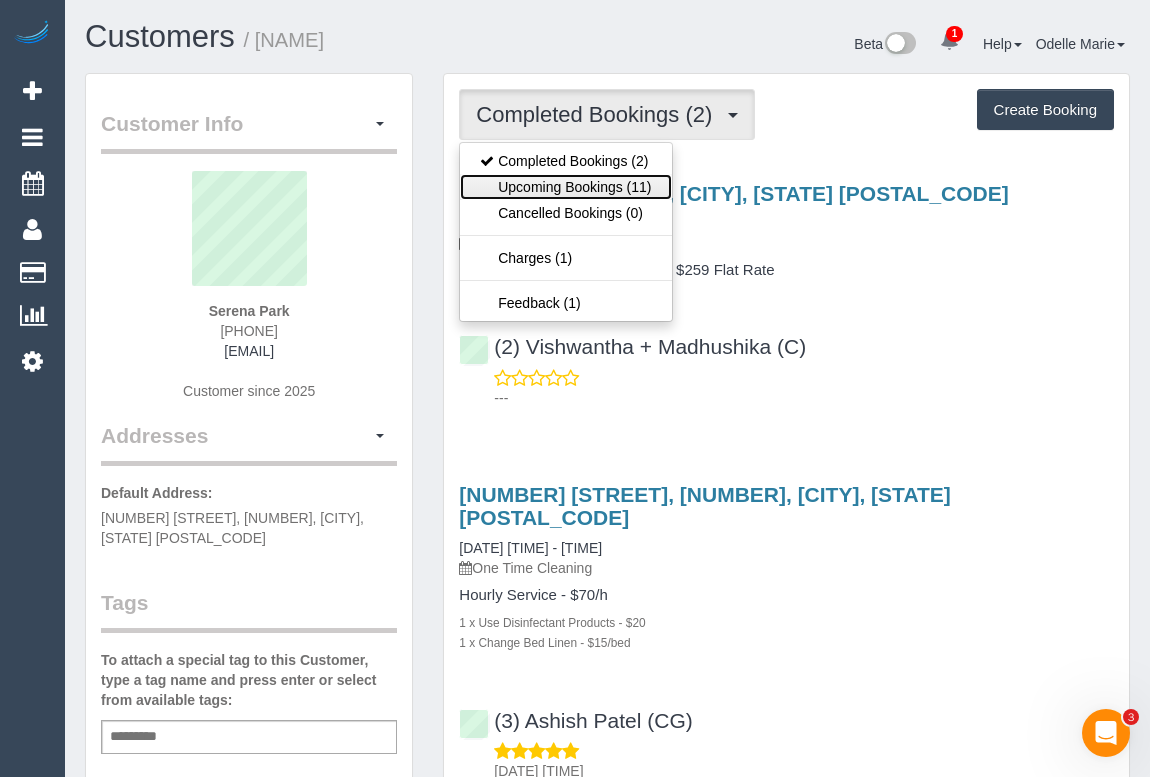 click on "Upcoming Bookings (11)" at bounding box center (565, 187) 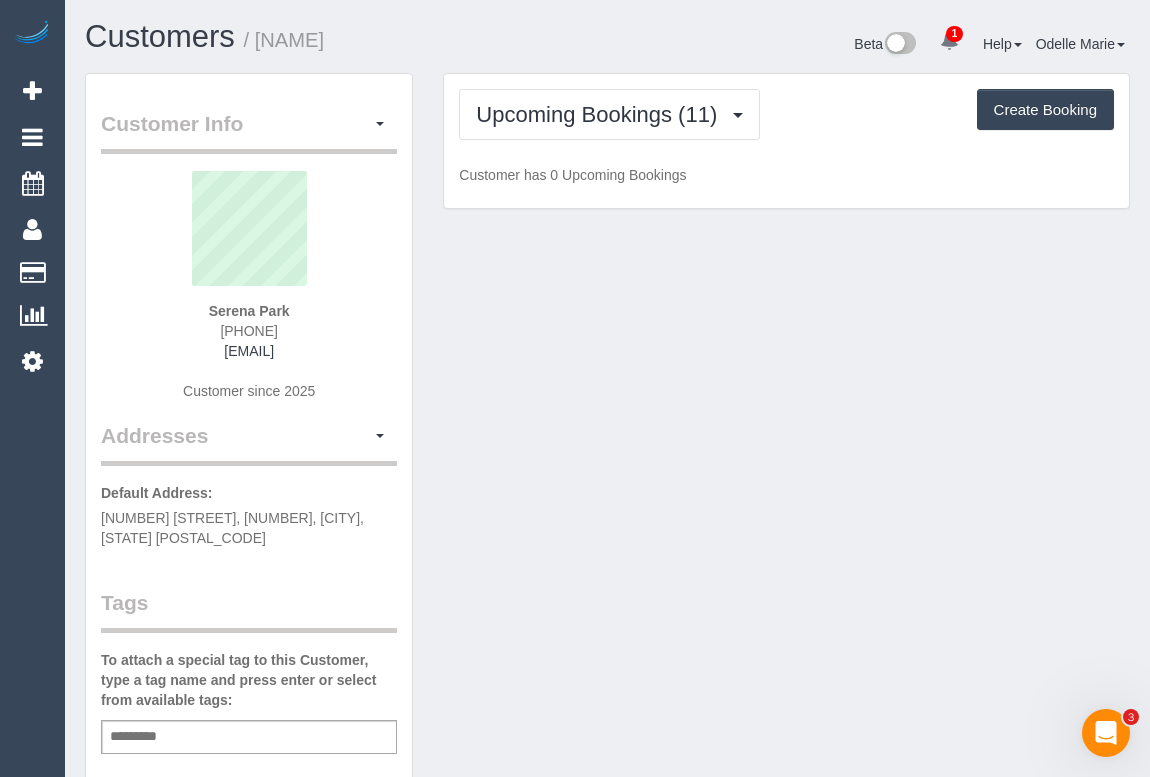 click on "Customer Info
Edit Contact Info
Send Message
Email Preferences
Special Sales Tax
View Changes
Mark as Unconfirmed
Block this Customer
Archive Account
Delete Account
Serena Park
0432501180" at bounding box center (607, 778) 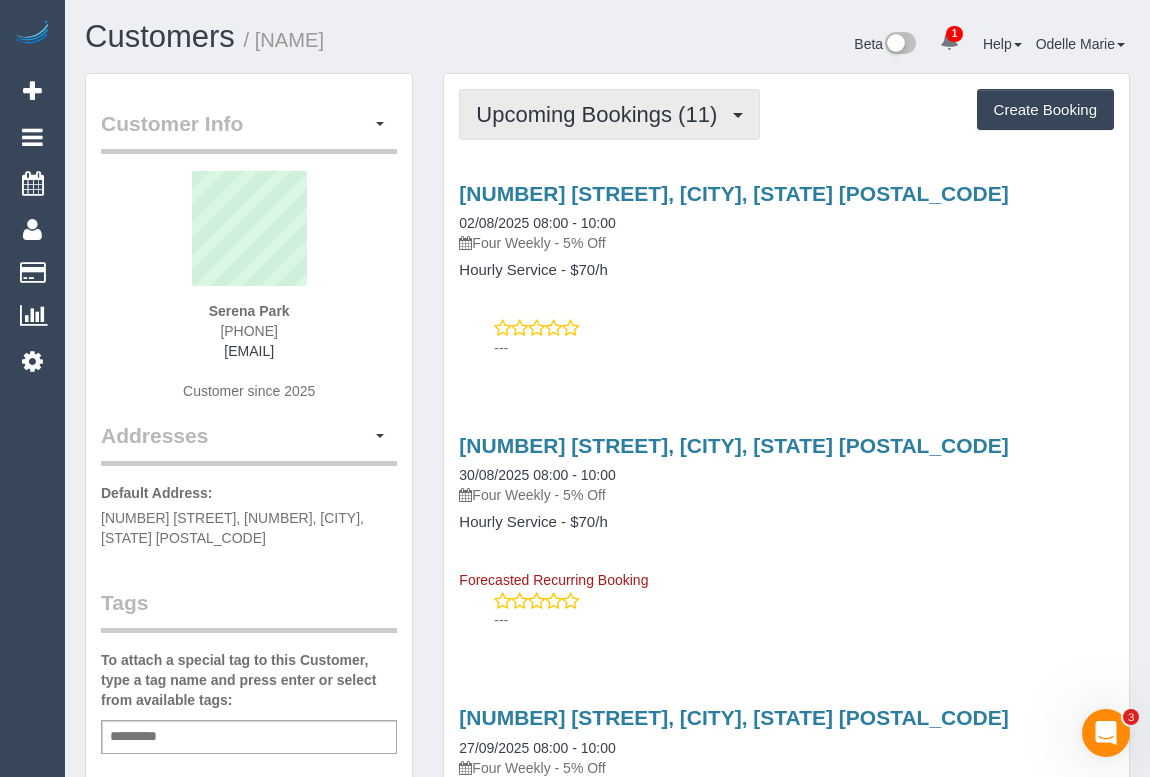 click on "Upcoming Bookings (11)" at bounding box center (601, 114) 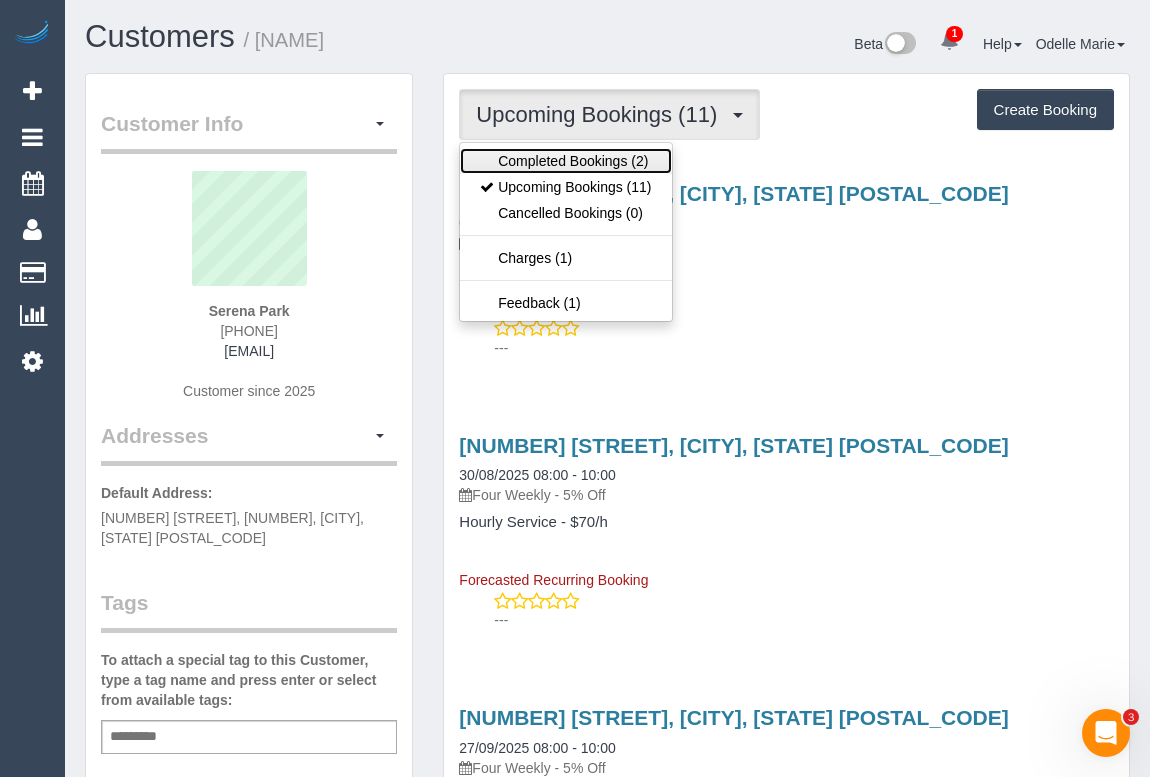click on "Completed Bookings (2)" at bounding box center (565, 161) 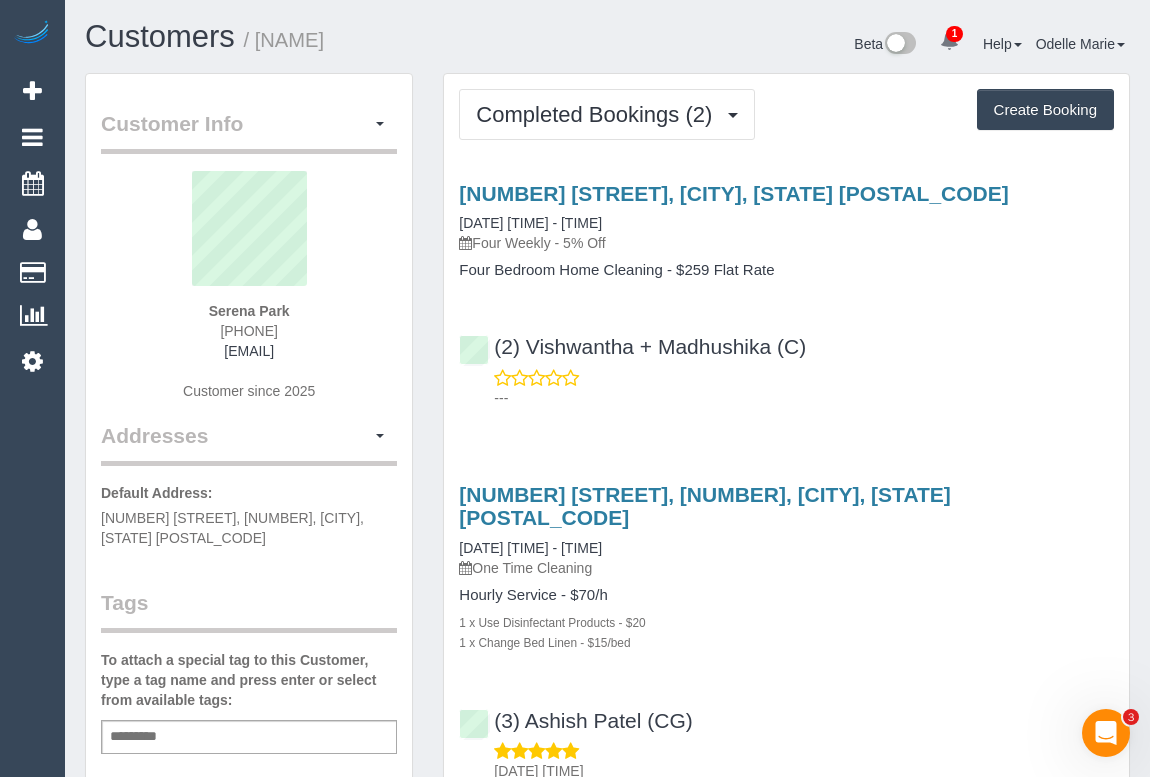click on "Add a tag" at bounding box center [249, 737] 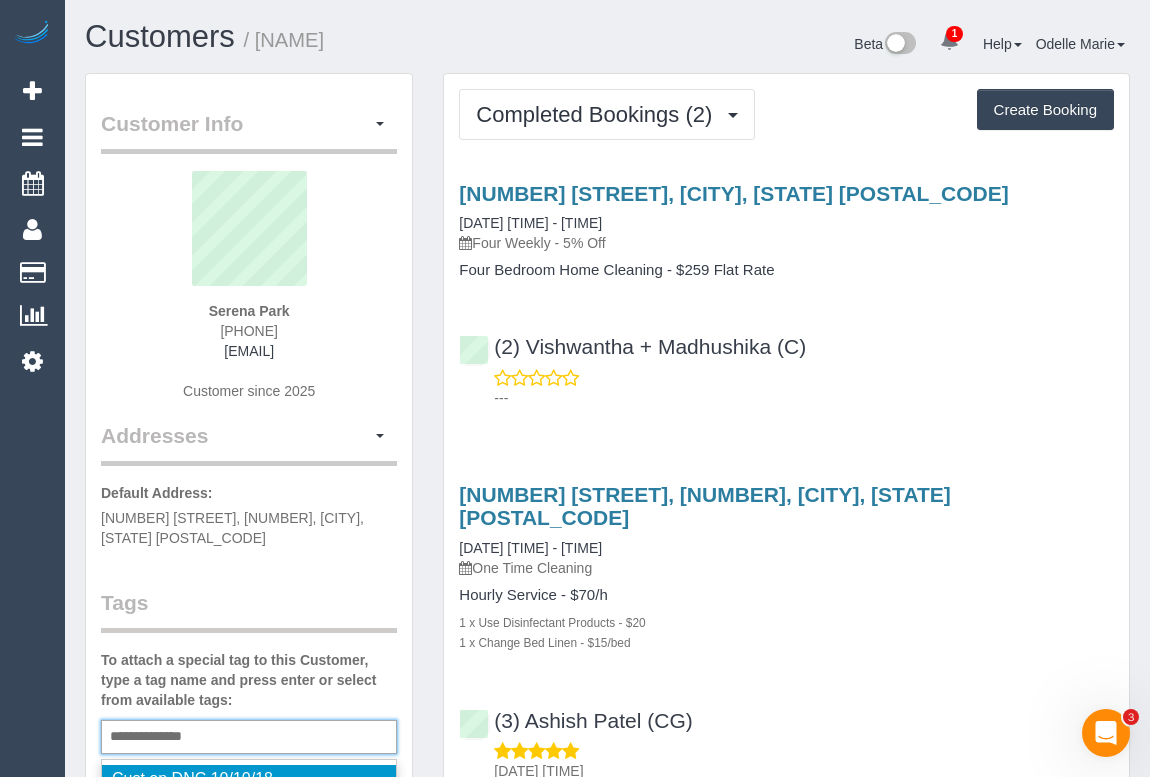 type on "**********" 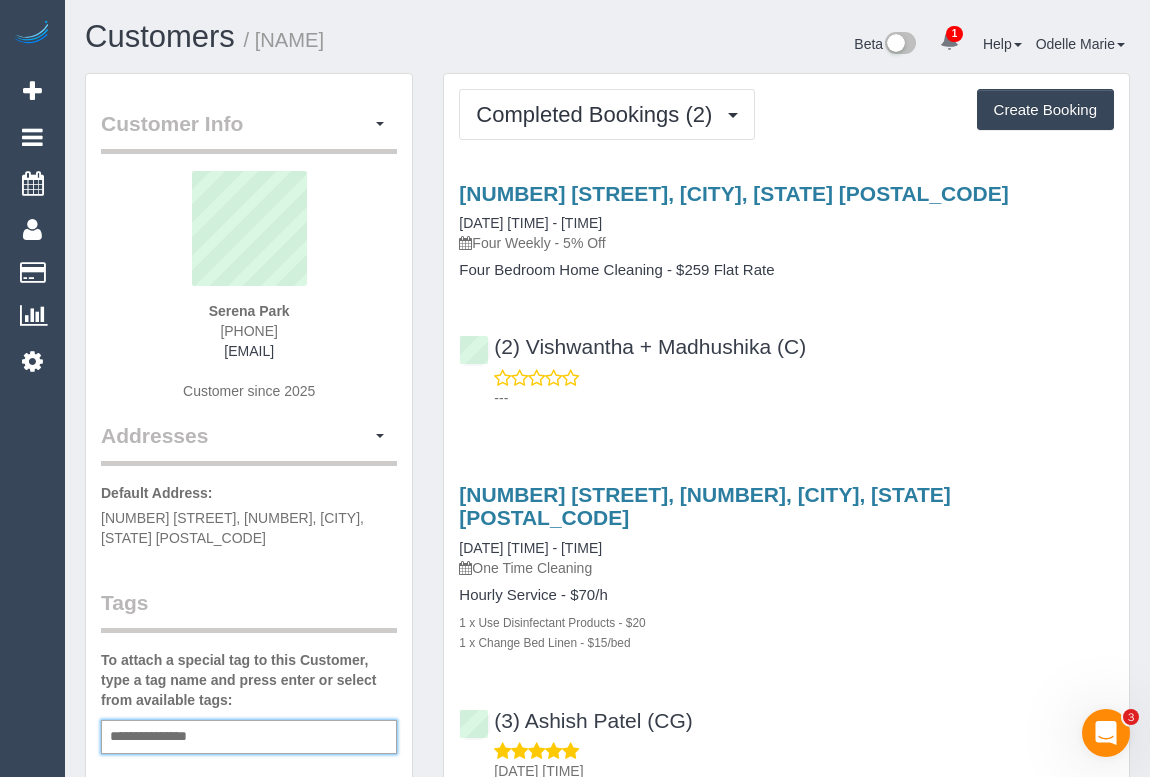type 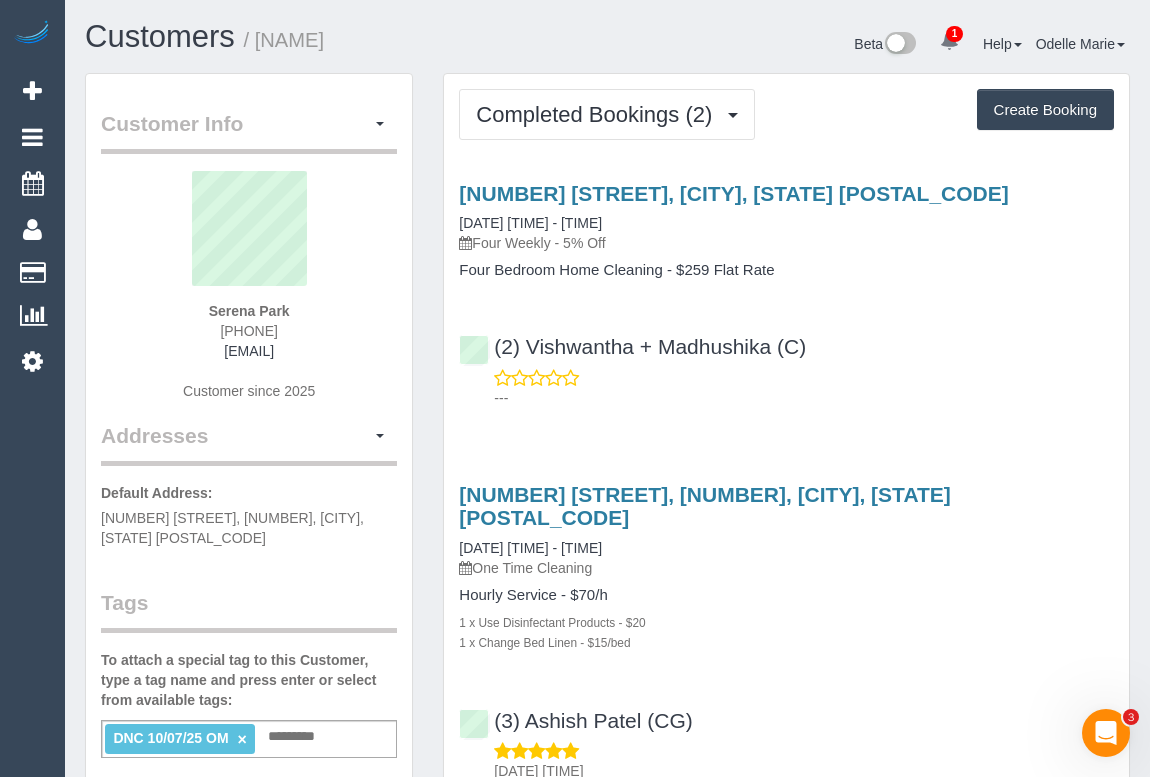 click on "1 x Change Bed Linen - $15/bed" at bounding box center [786, 642] 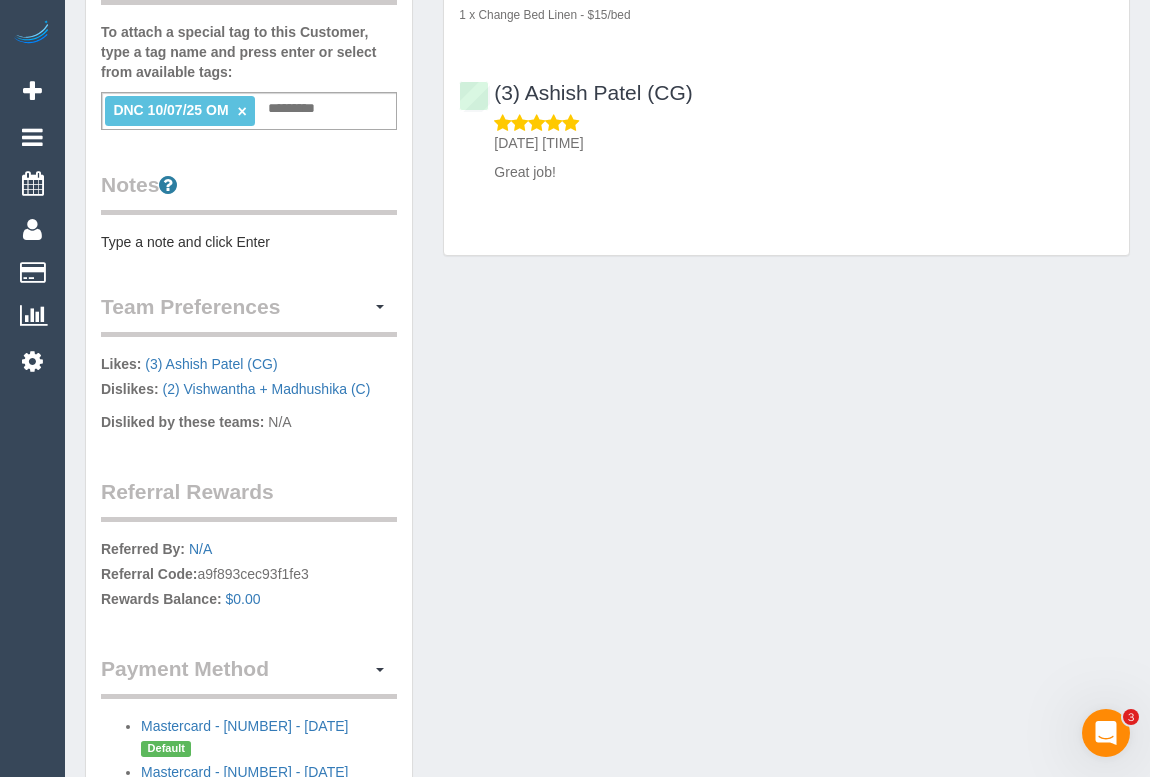 scroll, scrollTop: 636, scrollLeft: 0, axis: vertical 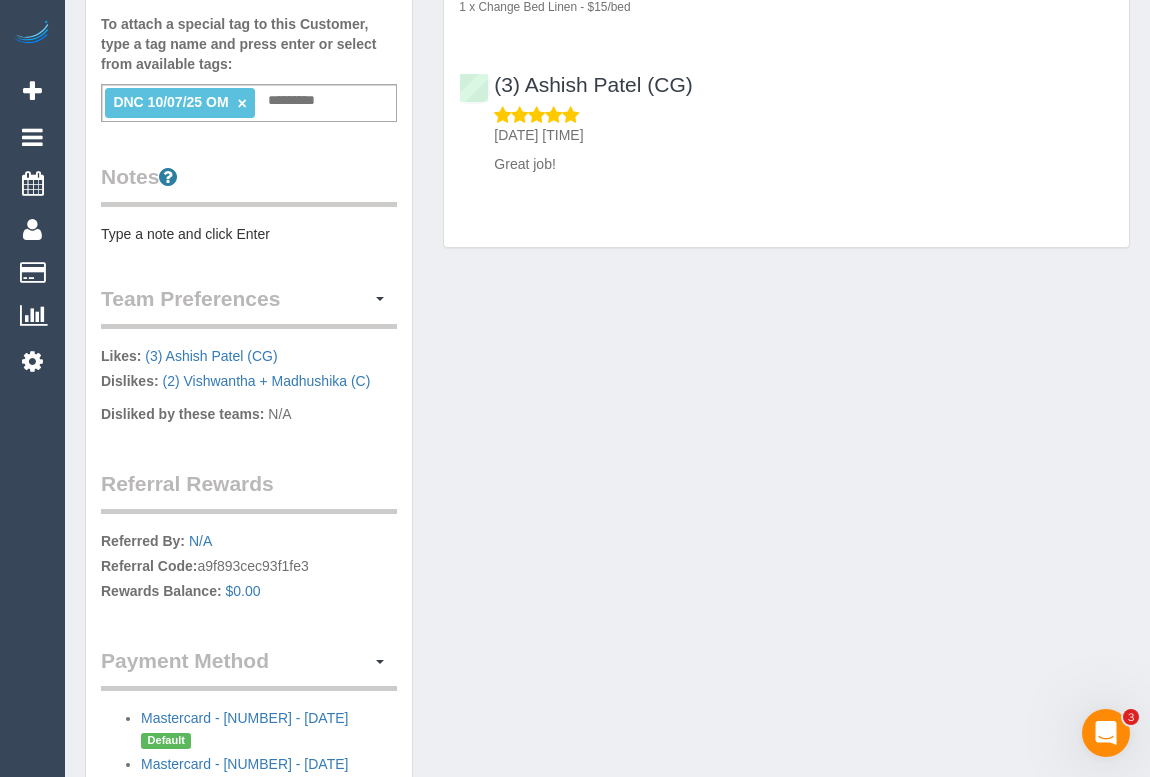 click on "Customer Info
Edit Contact Info
Send Message
Email Preferences
Special Sales Tax
View Changes
Mark as Unconfirmed
Block this Customer
Archive Account
Delete Account
Serena Park
0432501180" at bounding box center (607, 144) 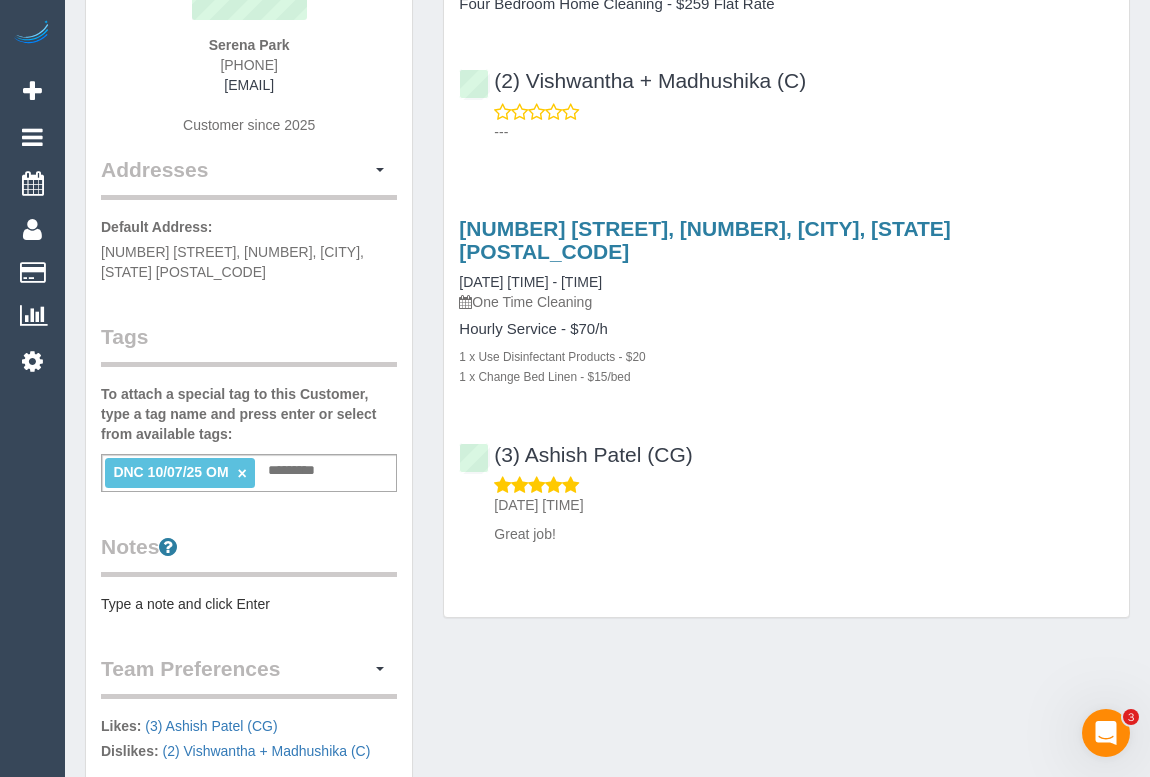 scroll, scrollTop: 272, scrollLeft: 0, axis: vertical 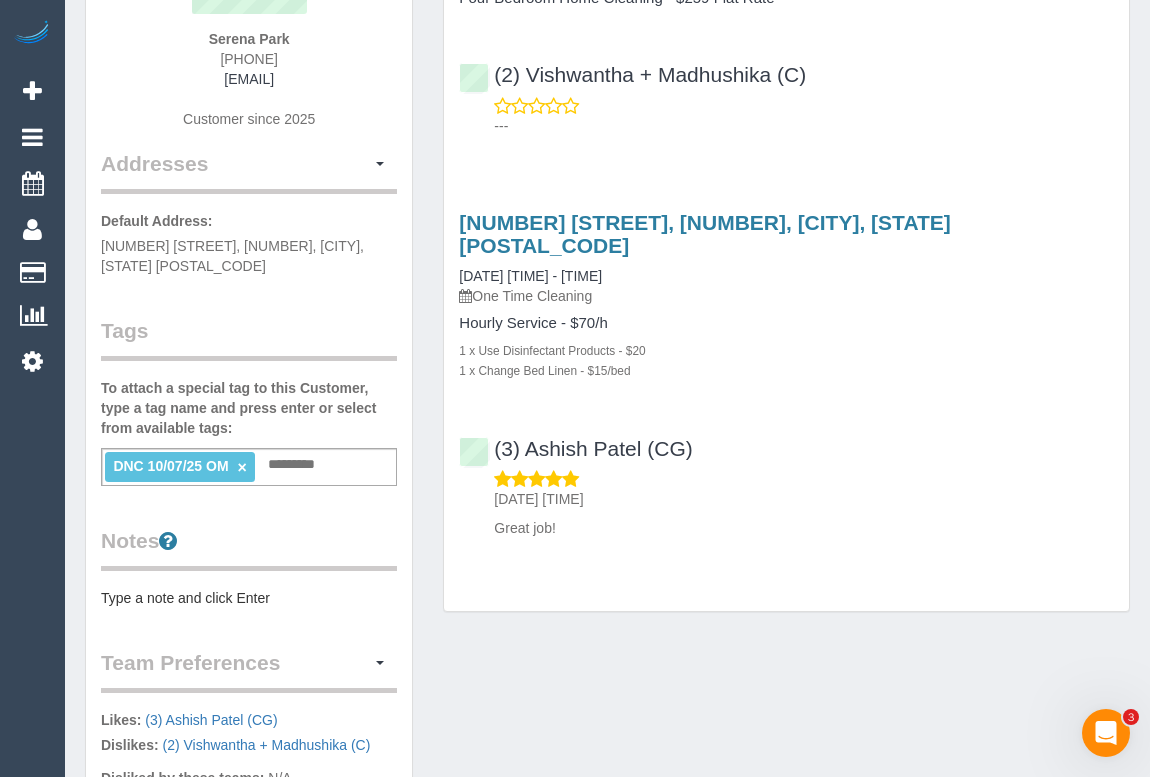 click on "Customer Info
Edit Contact Info
Send Message
Email Preferences
Special Sales Tax
View Changes
Mark as Unconfirmed
Block this Customer
Archive Account
Delete Account
Serena Park
0432501180" at bounding box center [607, 508] 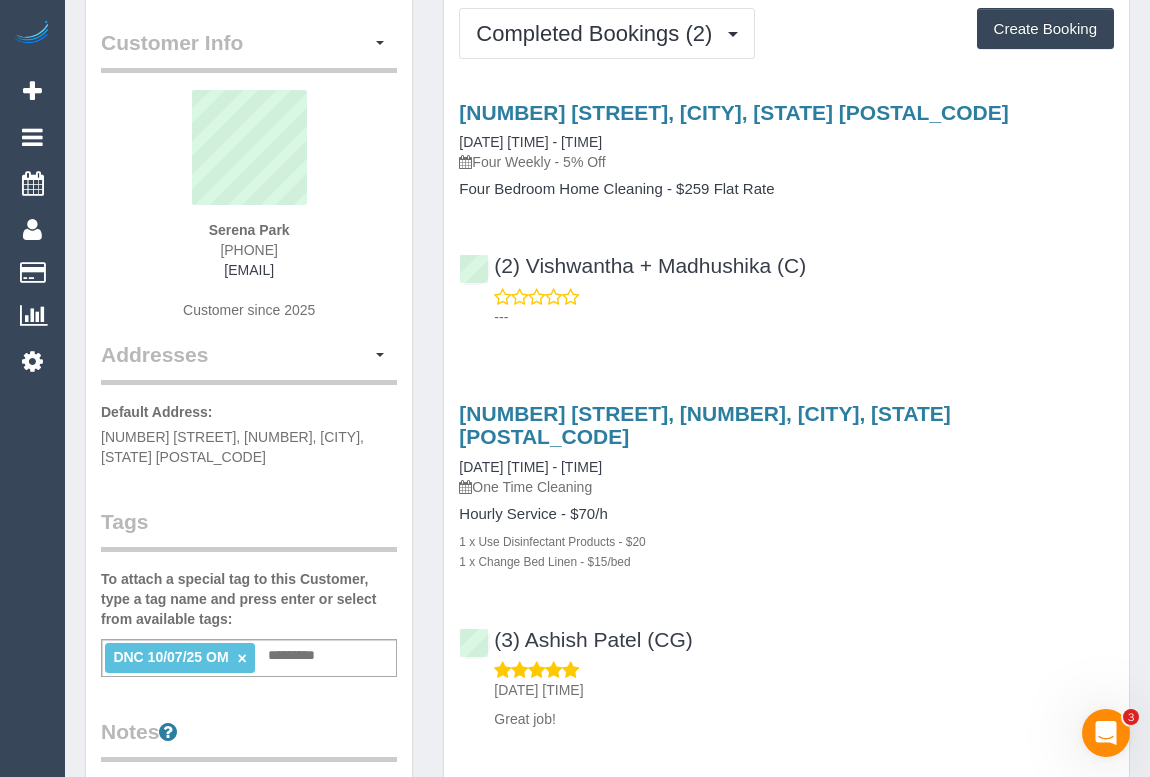 scroll, scrollTop: 0, scrollLeft: 0, axis: both 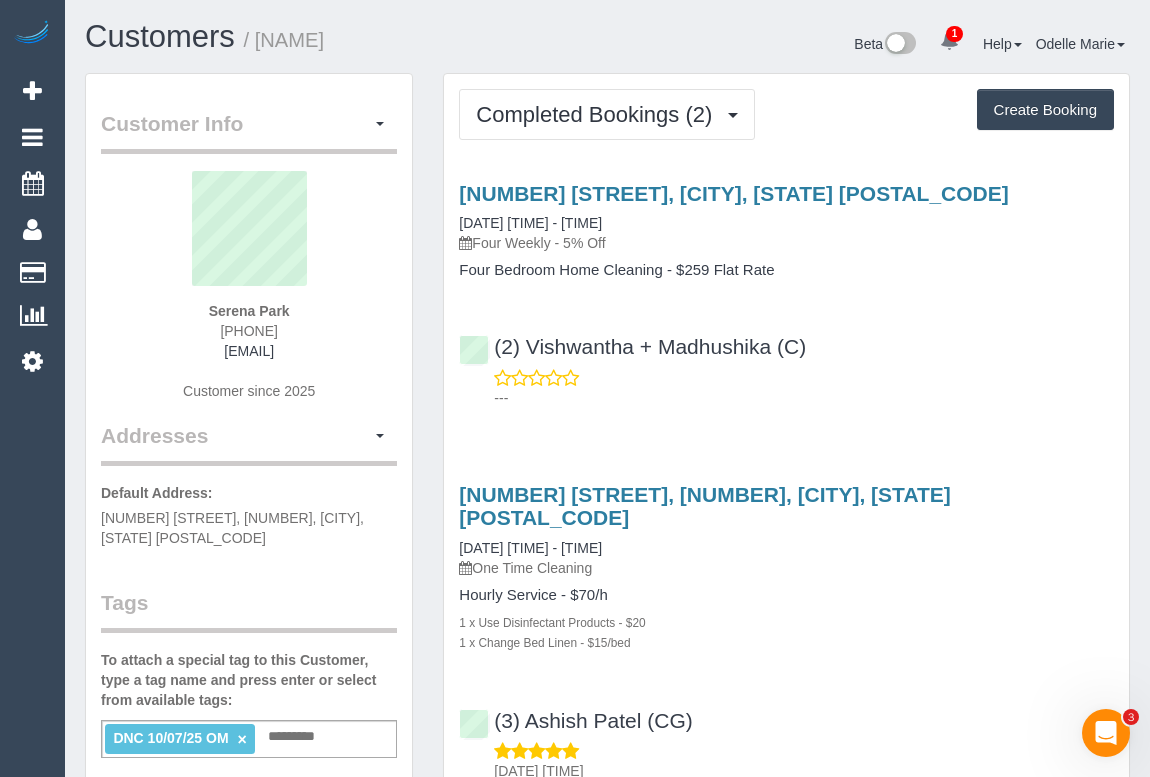 drag, startPoint x: 174, startPoint y: 351, endPoint x: 354, endPoint y: 350, distance: 180.00278 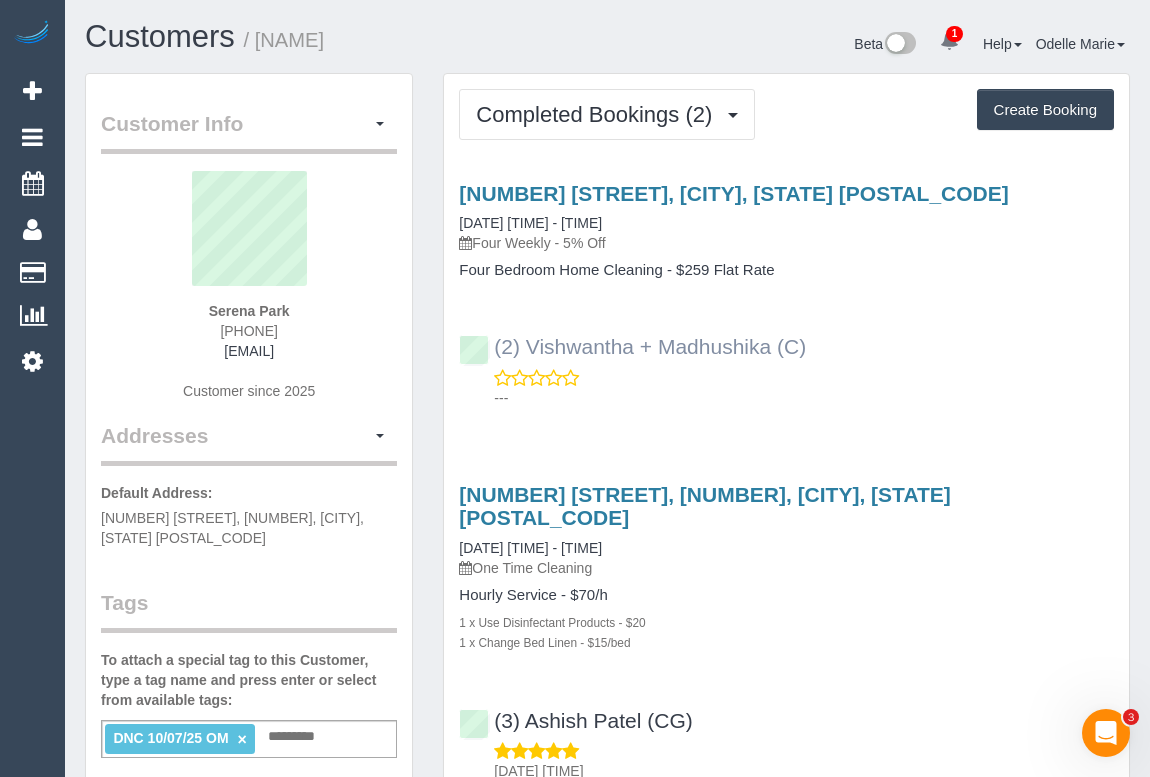 drag, startPoint x: 835, startPoint y: 358, endPoint x: 493, endPoint y: 350, distance: 342.09357 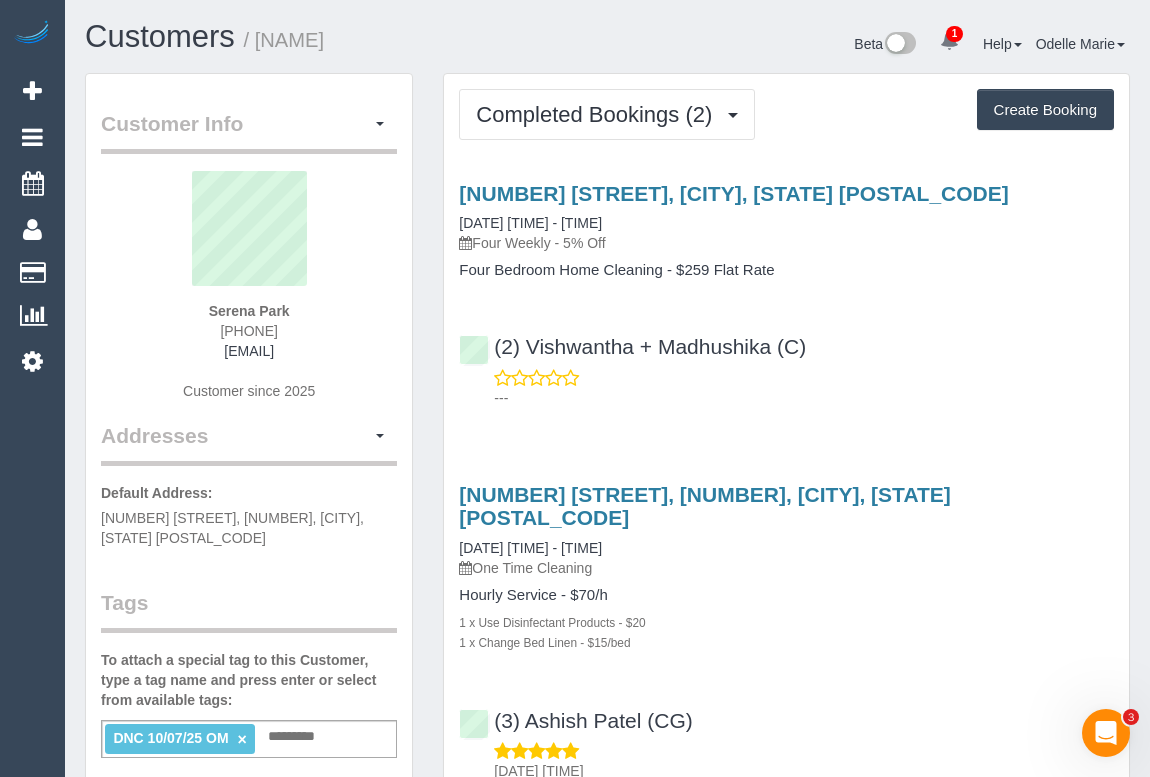 copy on "(2) Vishwantha + Madhushika (C)" 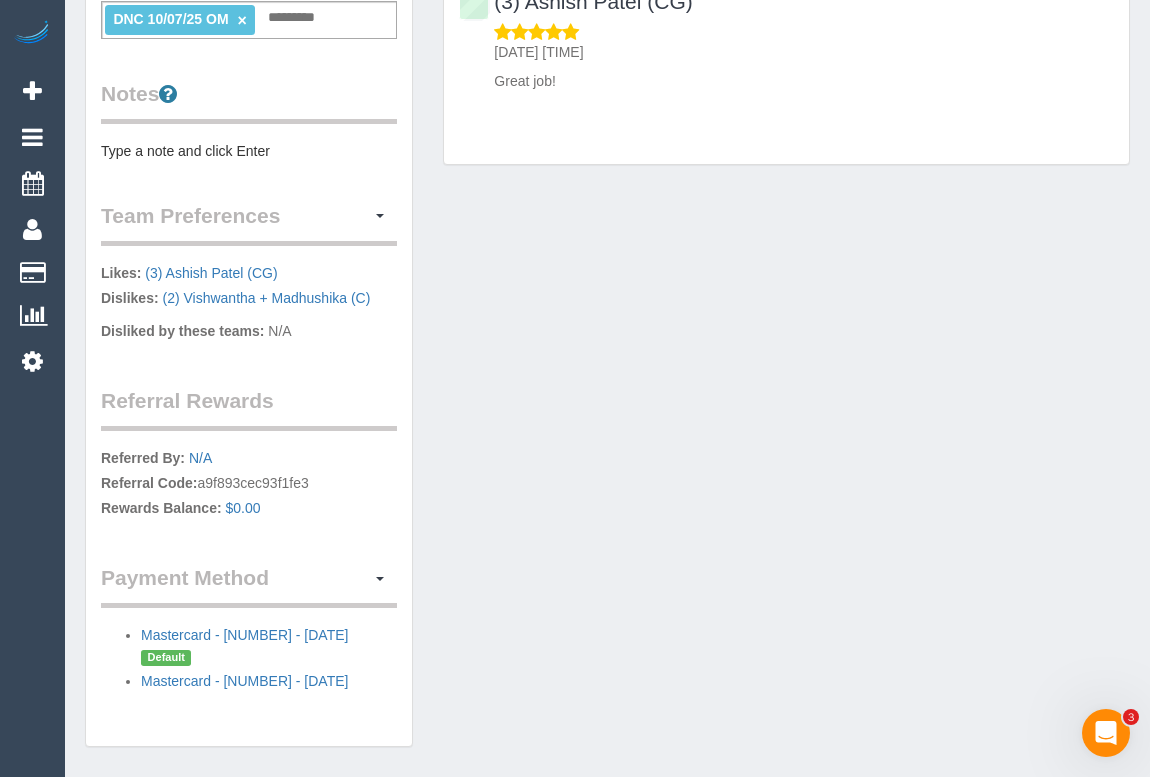 scroll, scrollTop: 735, scrollLeft: 0, axis: vertical 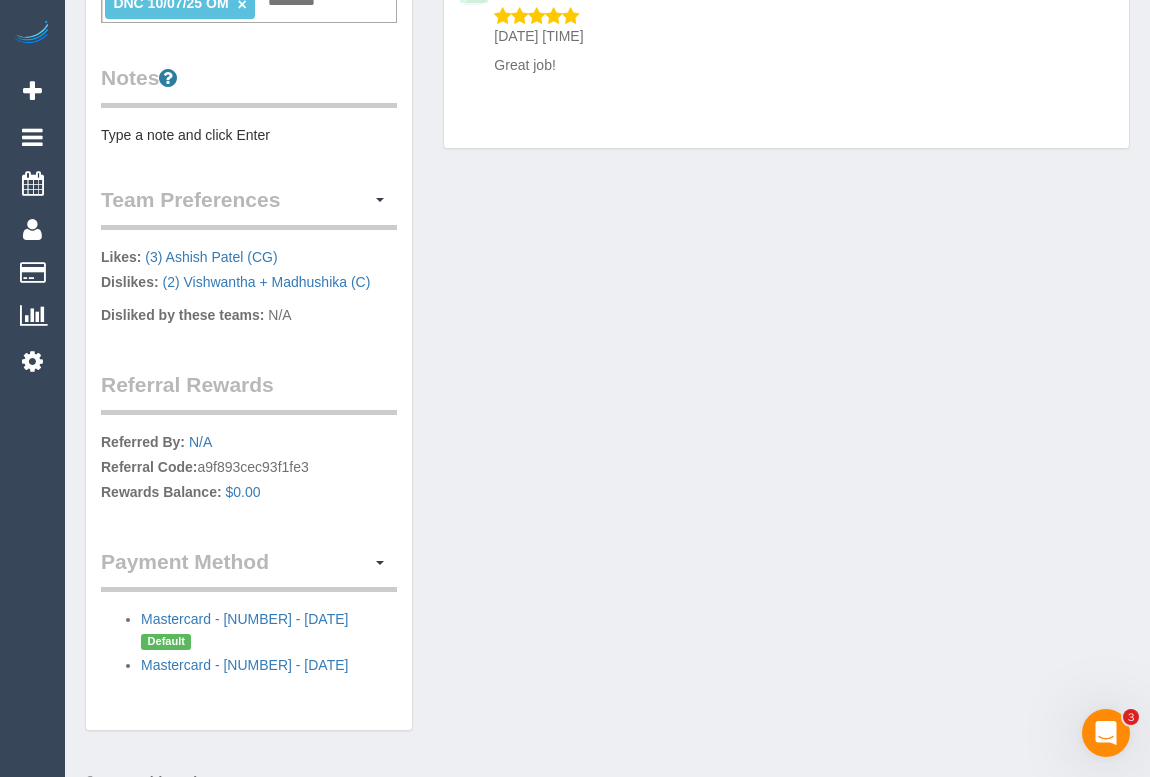 click on "Type a note and click Enter" at bounding box center (249, 135) 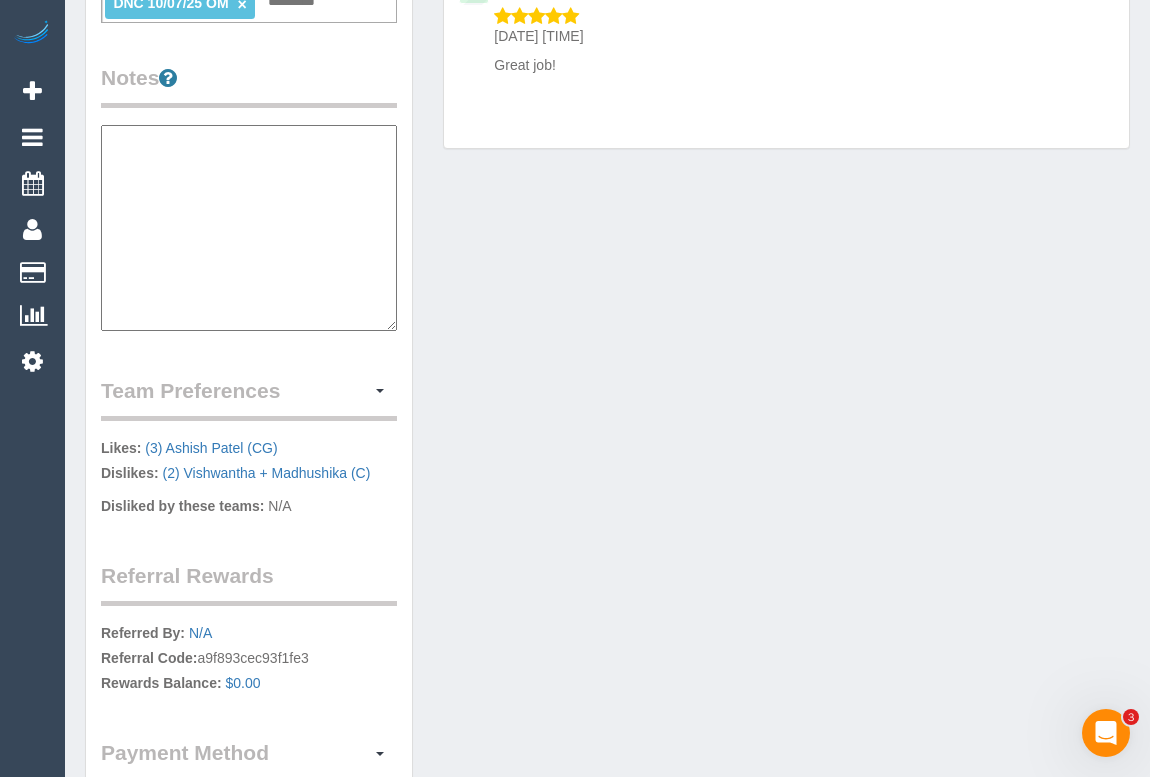 click at bounding box center [249, 228] 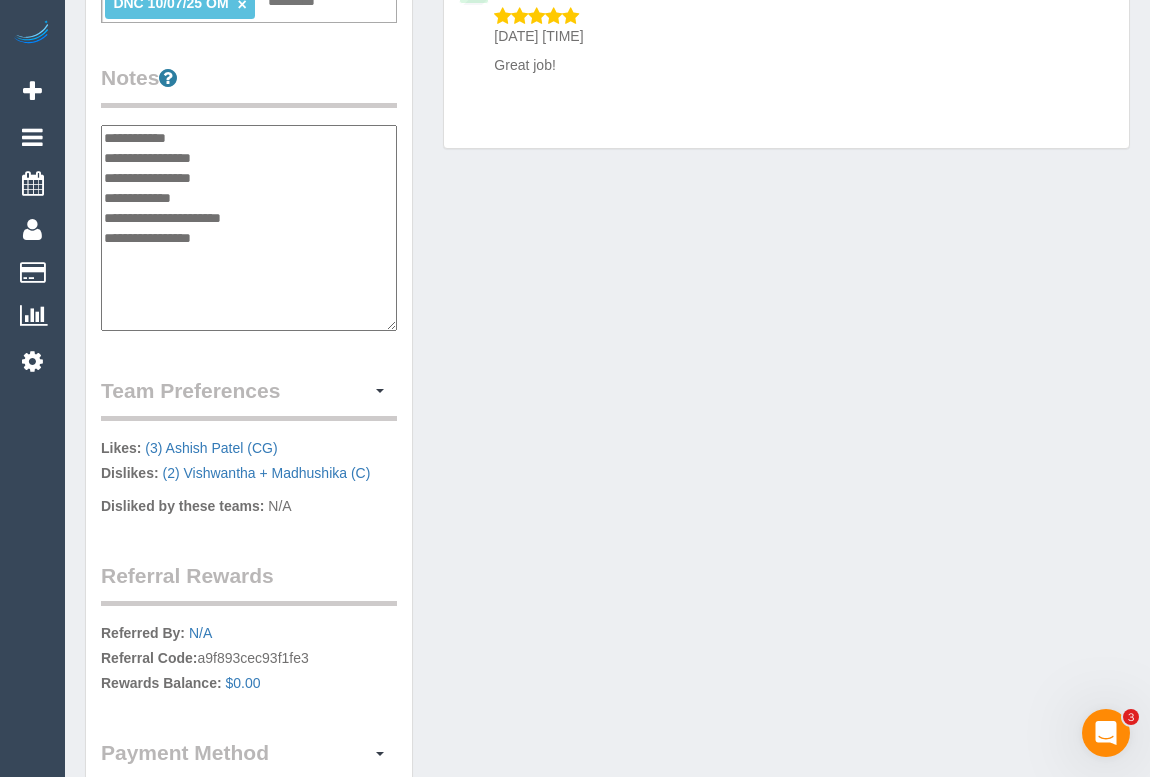 click on "**********" at bounding box center (249, 228) 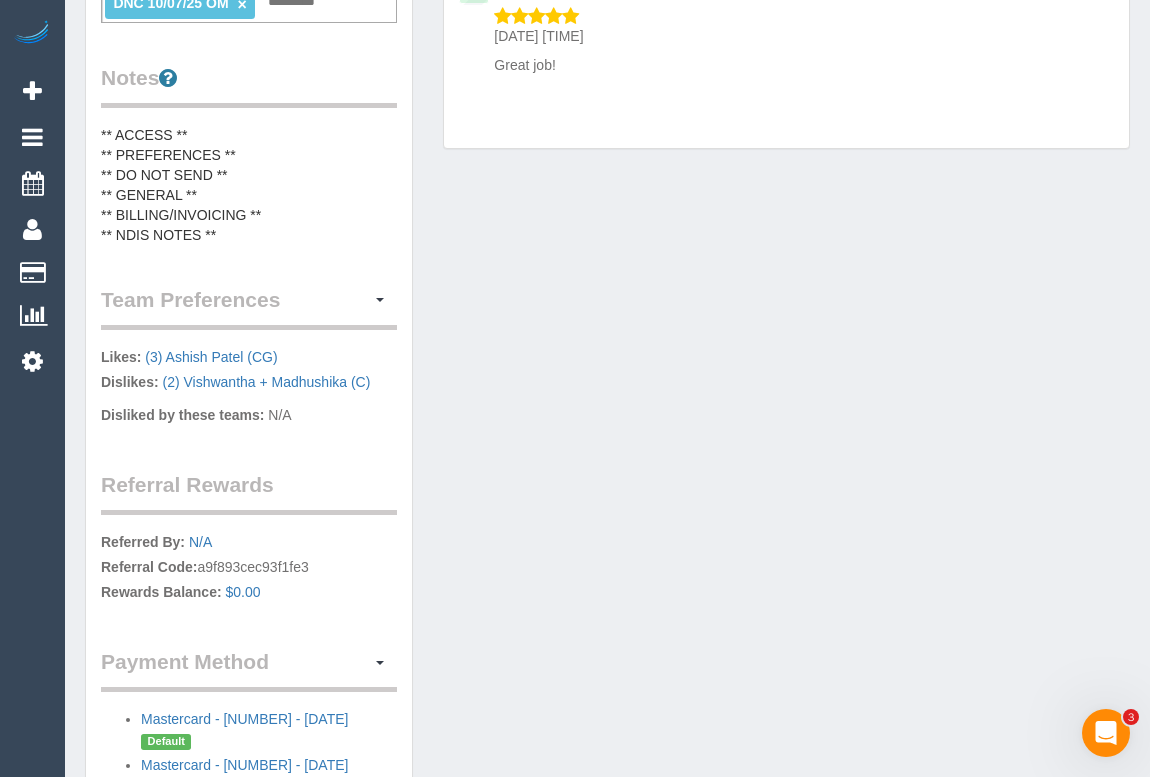 click on "** ACCESS **
** PREFERENCES **
** DO NOT SEND **
** GENERAL **
** BILLING/INVOICING **
** NDIS NOTES **" at bounding box center [249, 185] 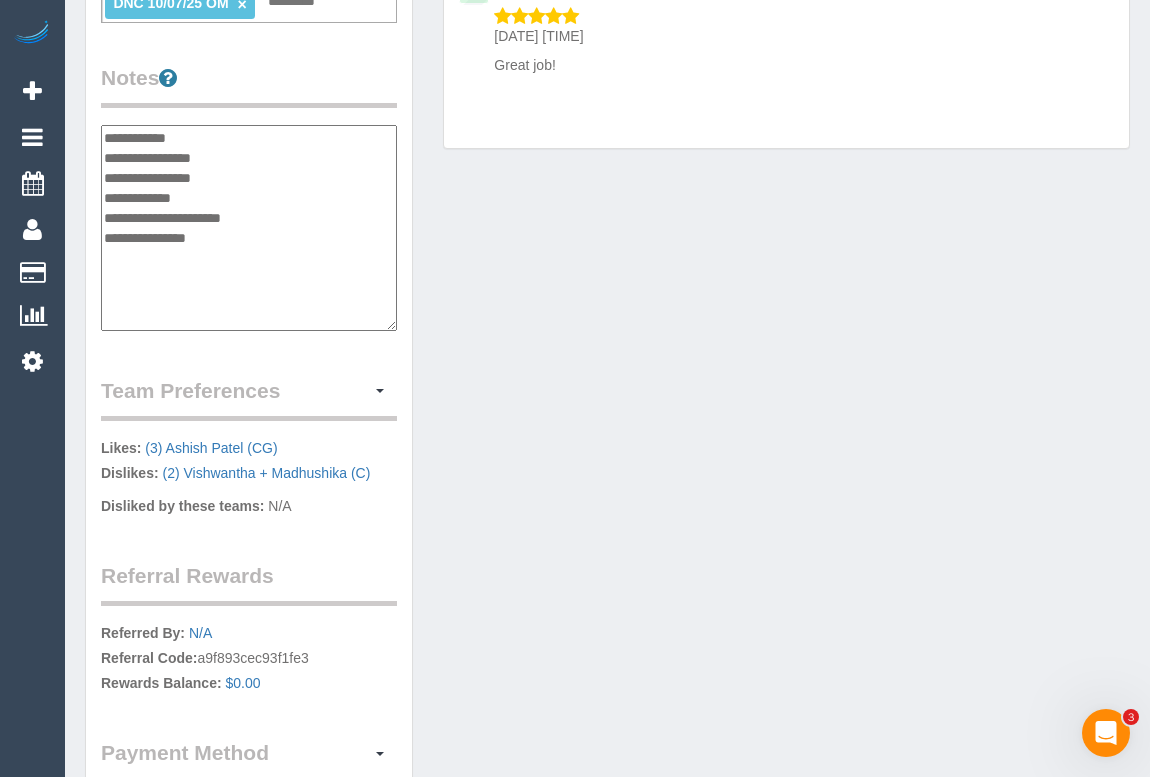 click on "**********" at bounding box center [249, 228] 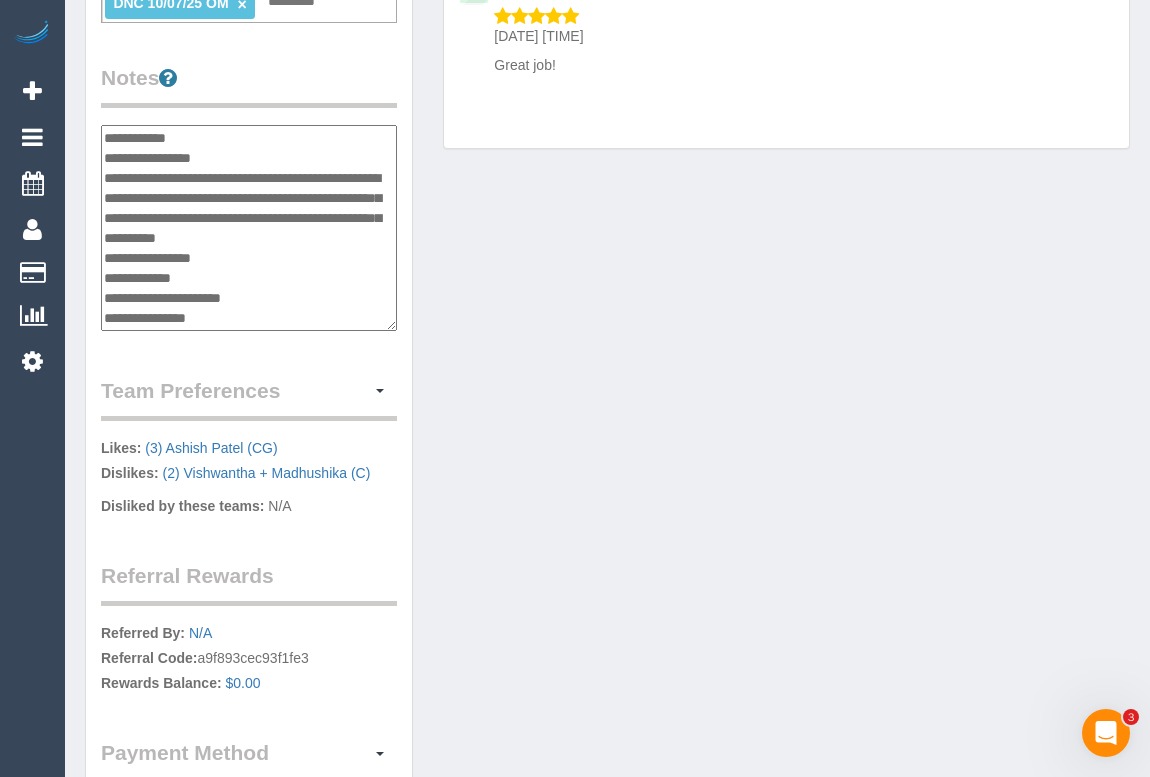type on "**********" 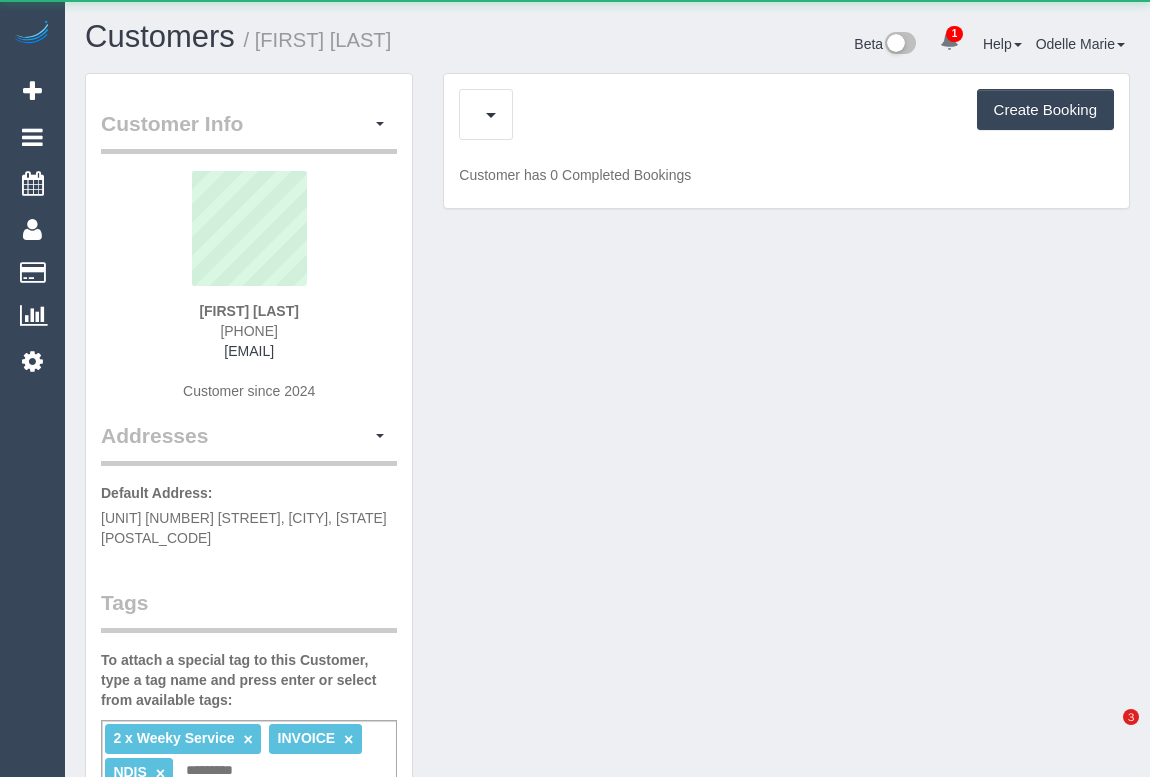 scroll, scrollTop: 0, scrollLeft: 0, axis: both 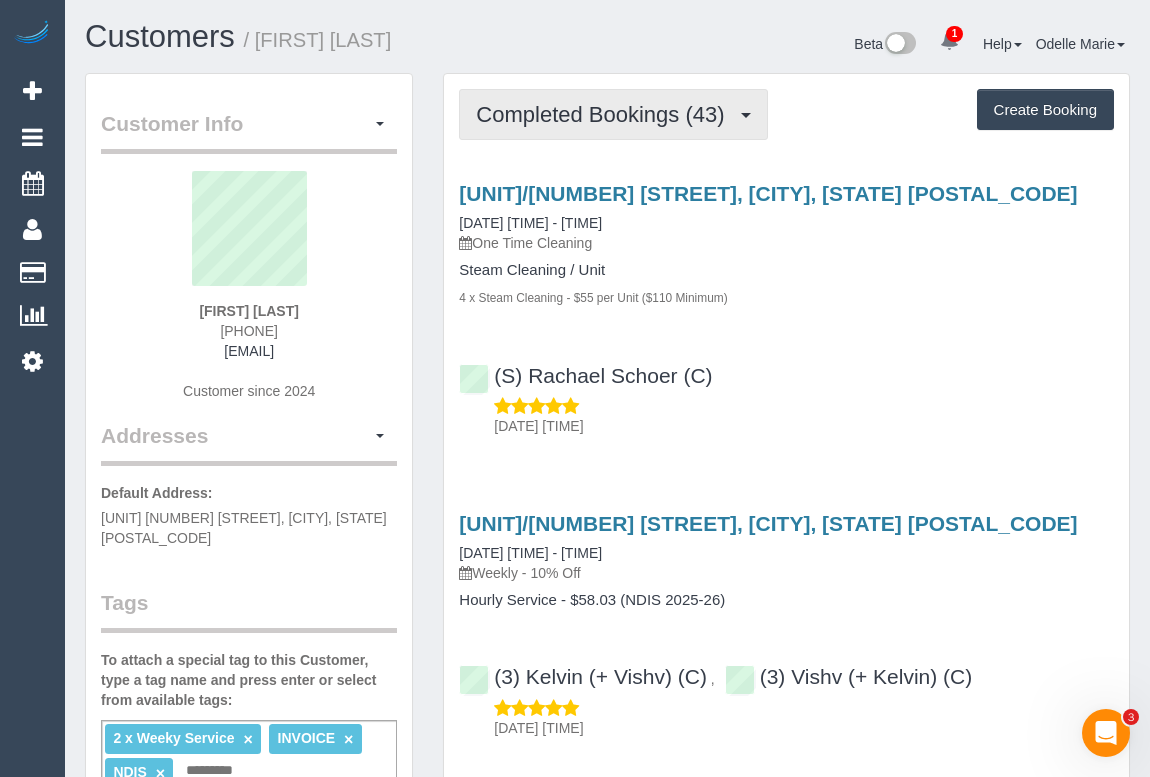 click on "Completed Bookings (43)" at bounding box center (605, 114) 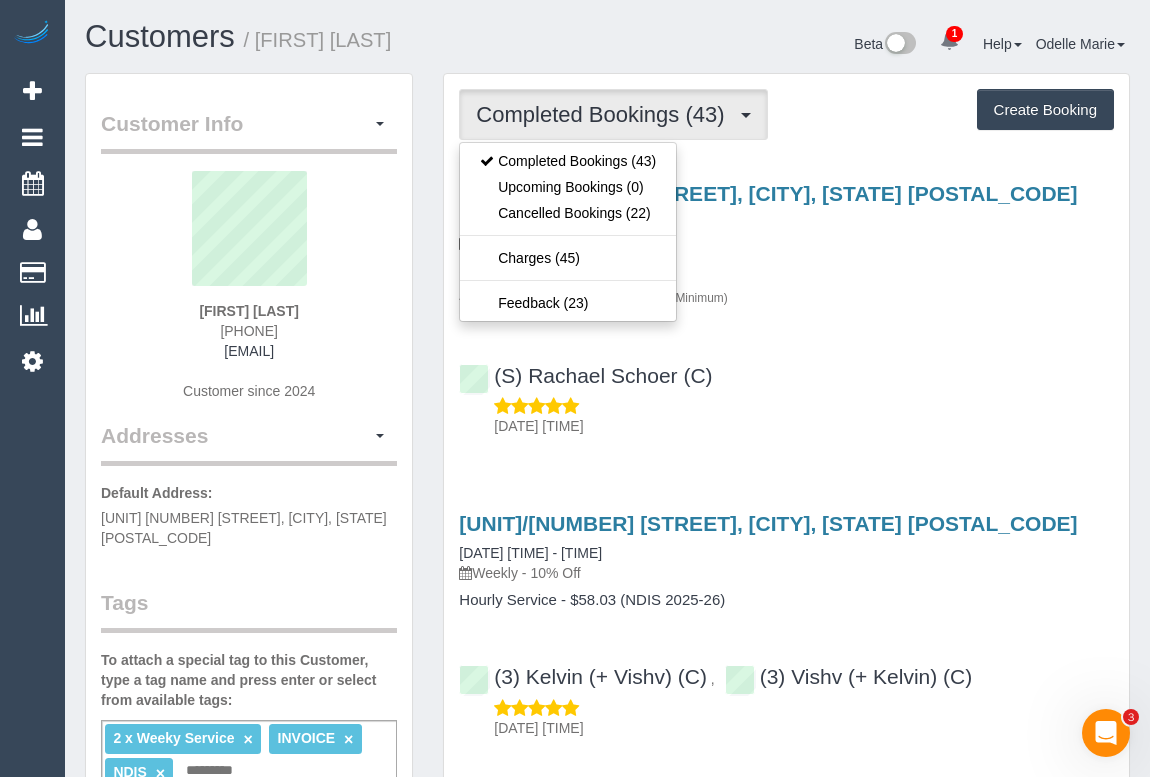 click on "305/175 Kangaroo Road, Hughesdale, VIC 3166
10/07/2025 14:30 - 15:00
One Time Cleaning
Steam Cleaning / Unit
4 x Steam Cleaning - $55 per Unit ($110 Minimum)
(S) Rachael Schoer (C)
11/07/2025 06:58" at bounding box center [786, 305] 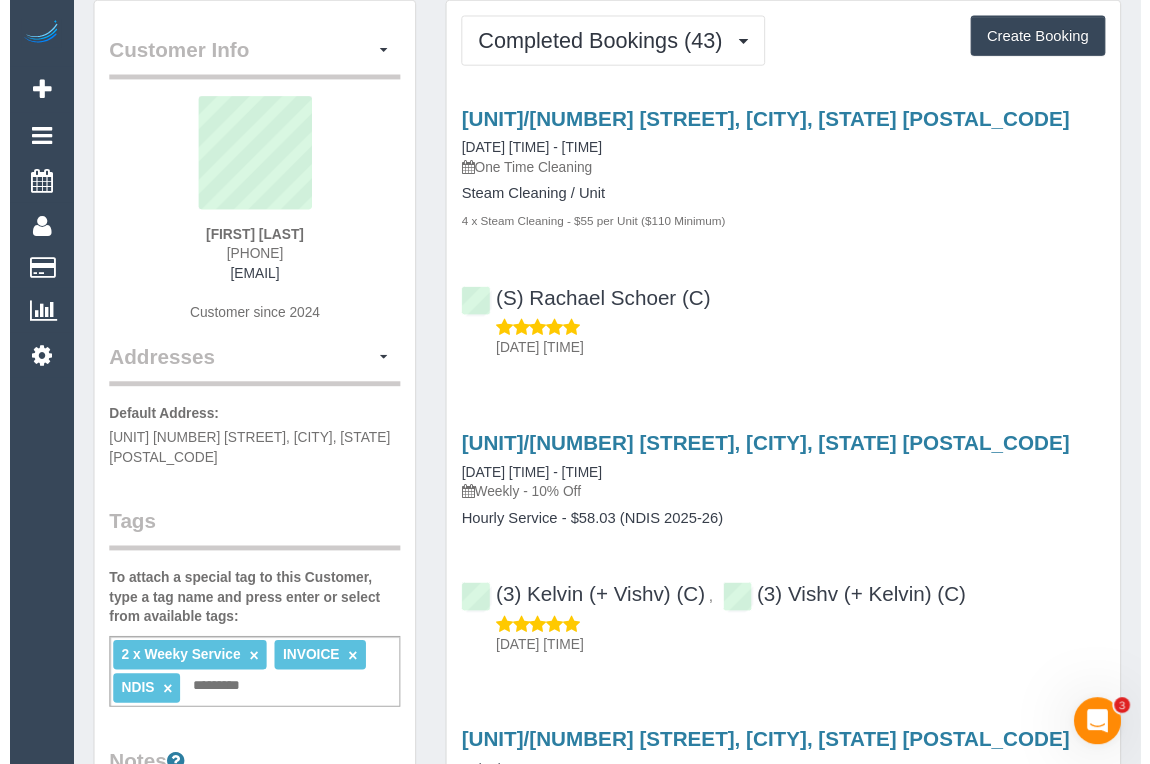 scroll, scrollTop: 0, scrollLeft: 0, axis: both 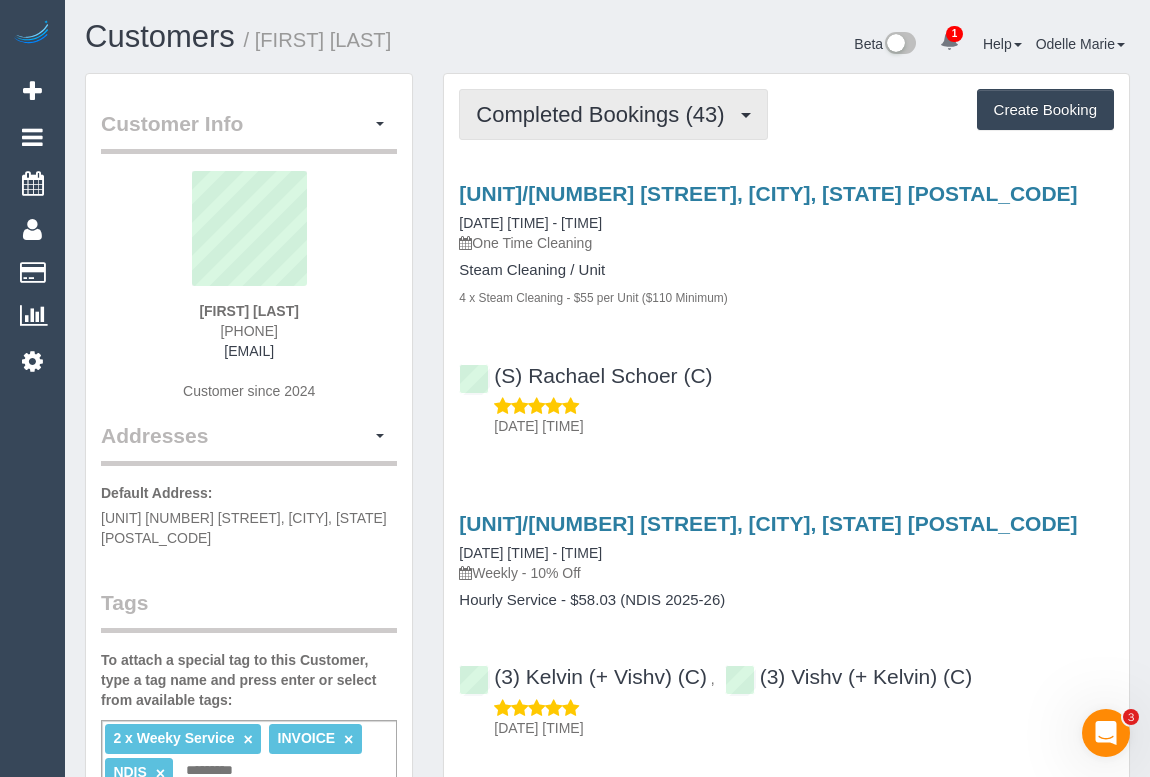 click on "Completed Bookings (43)" at bounding box center (605, 114) 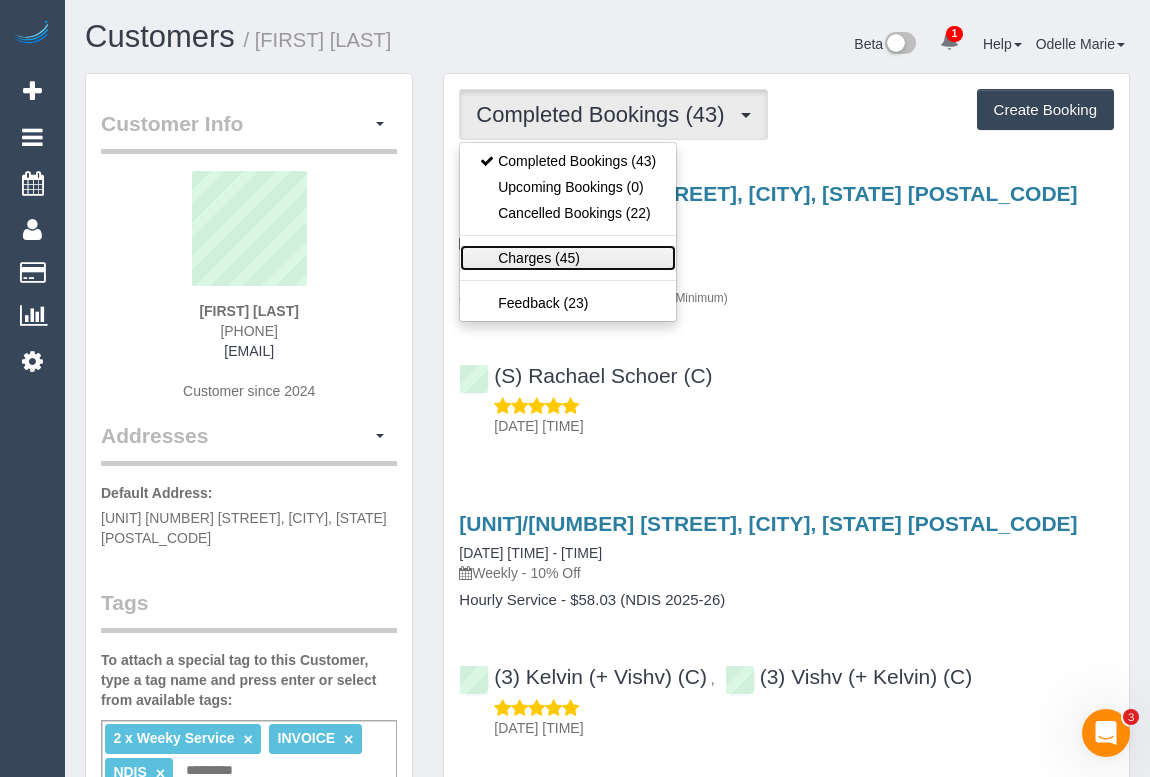 click on "Charges (45)" at bounding box center (568, 258) 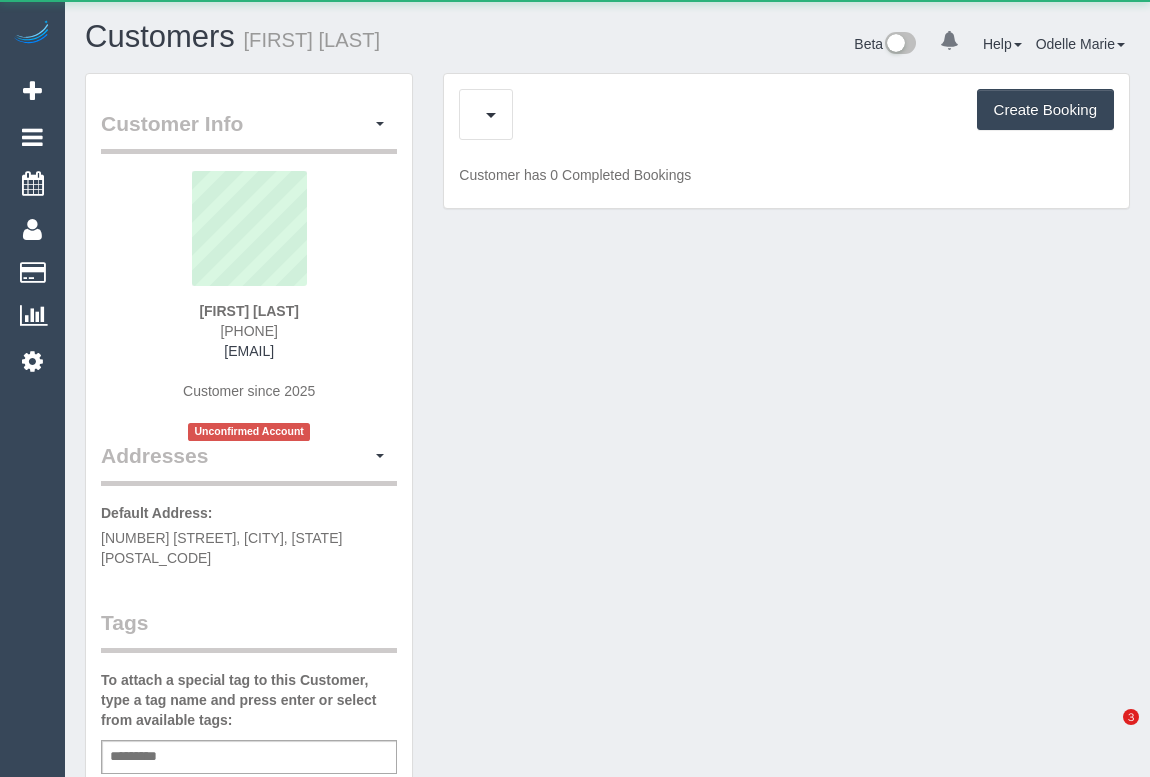 scroll, scrollTop: 0, scrollLeft: 0, axis: both 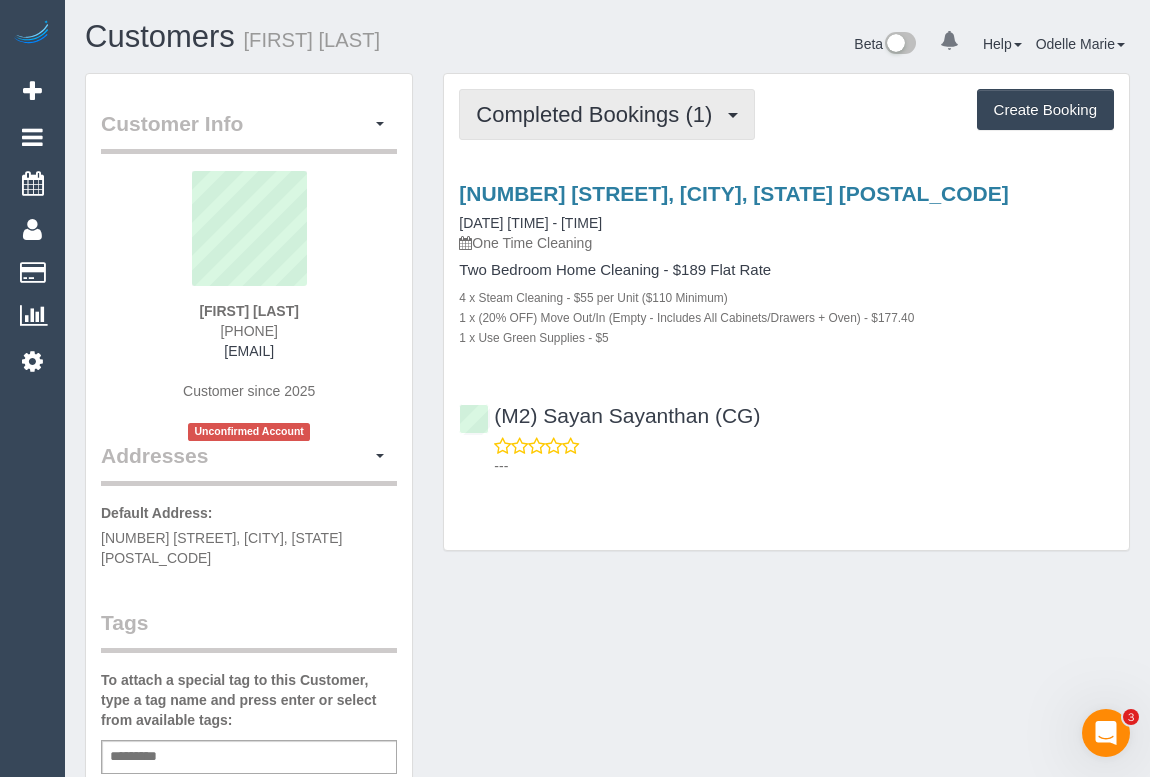 click on "Completed Bookings (1)" at bounding box center (599, 114) 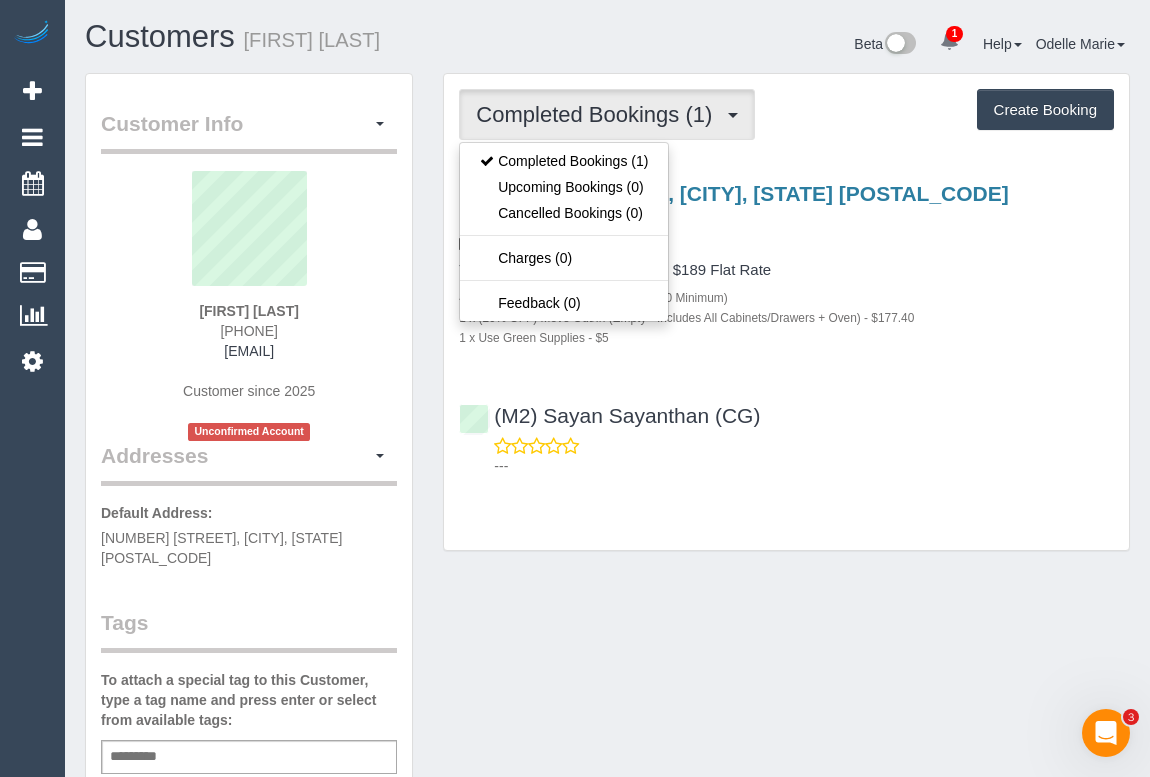 click on "4 x Steam Cleaning - $55 per Unit ($110 Minimum)" at bounding box center (786, 297) 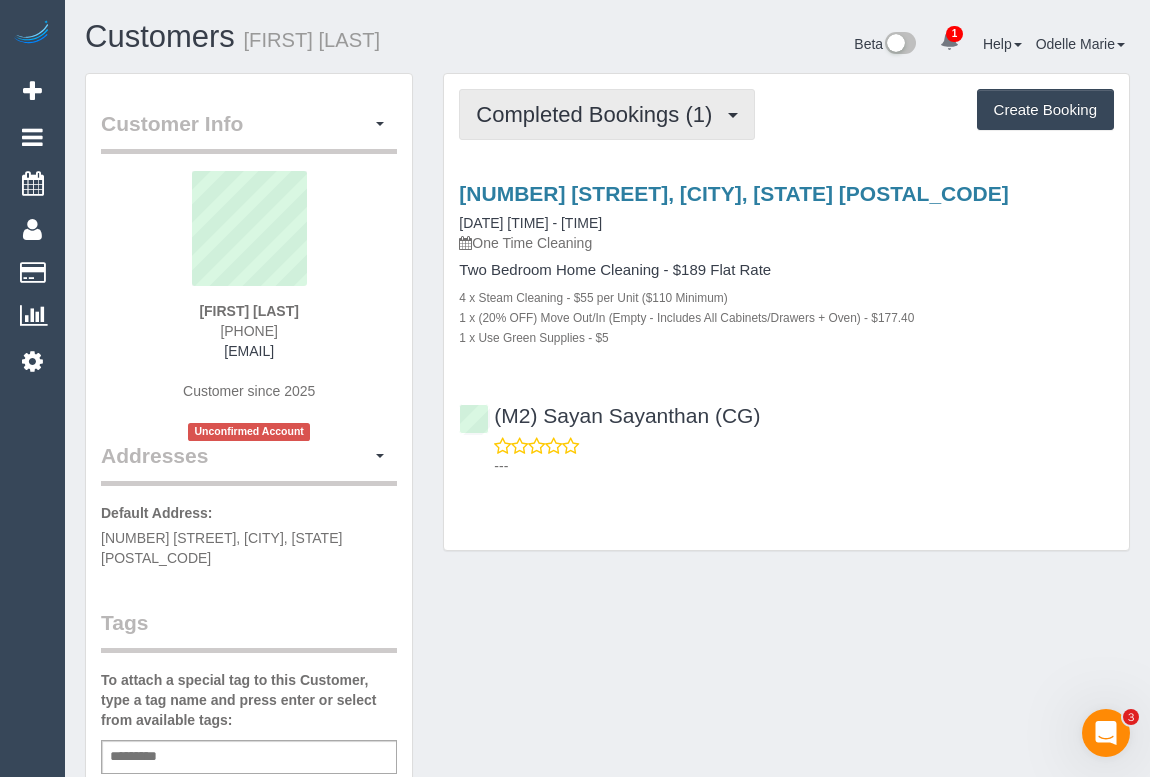 click on "Completed Bookings (1)" at bounding box center (607, 114) 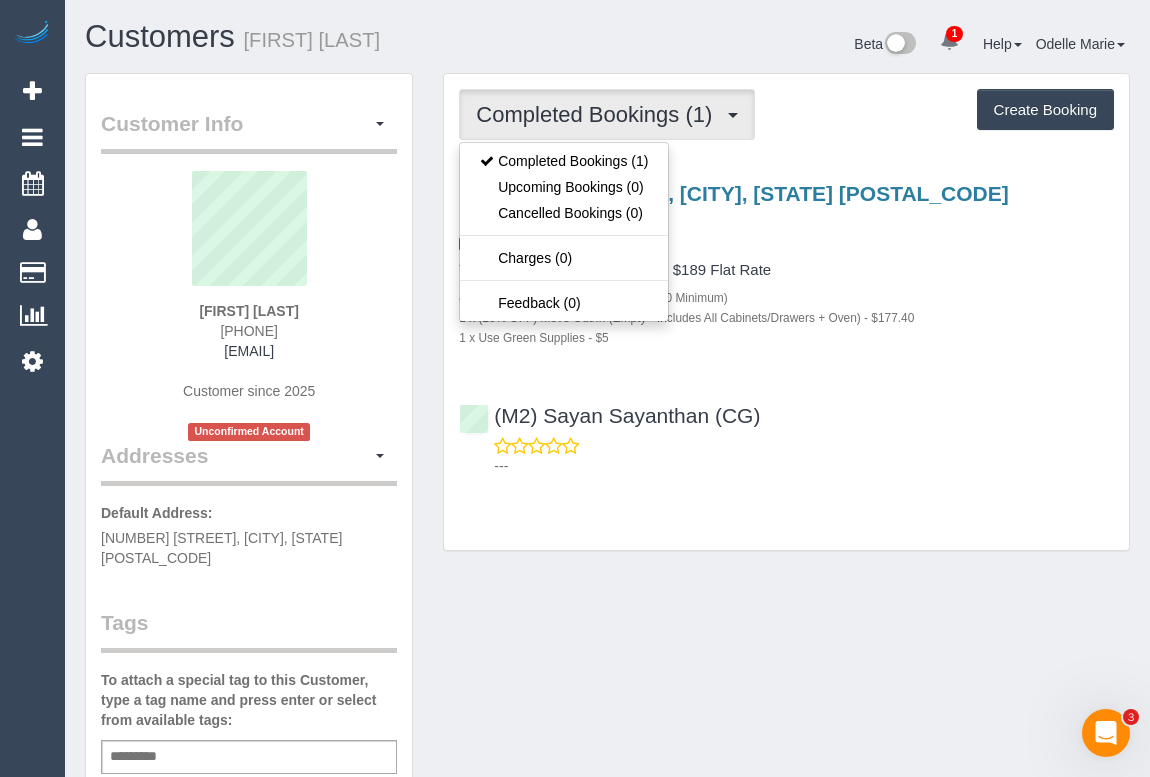 click on "Customer Info
Edit Contact Info
Send Message
Email Preferences
Special Sales Tax
View Changes
Send Confirm Account email
Block this Customer
Archive Account
Delete Account
[FIRST] [LAST]" at bounding box center [607, 773] 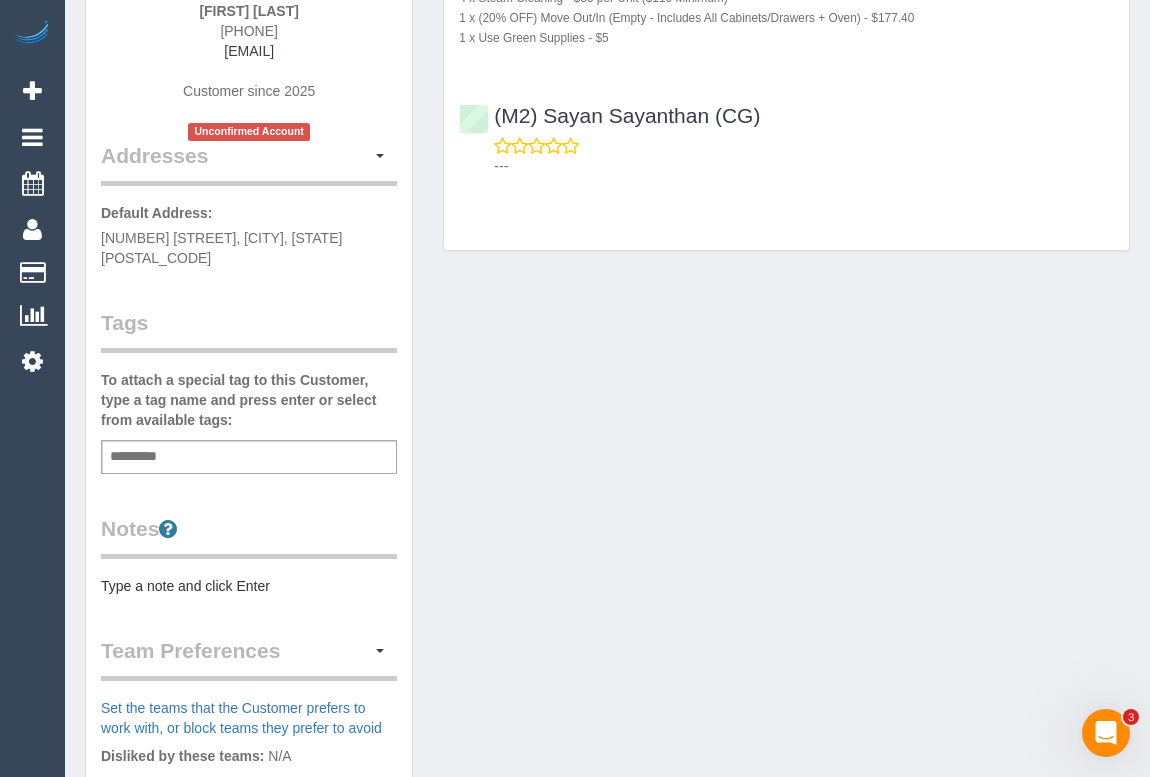scroll, scrollTop: 363, scrollLeft: 0, axis: vertical 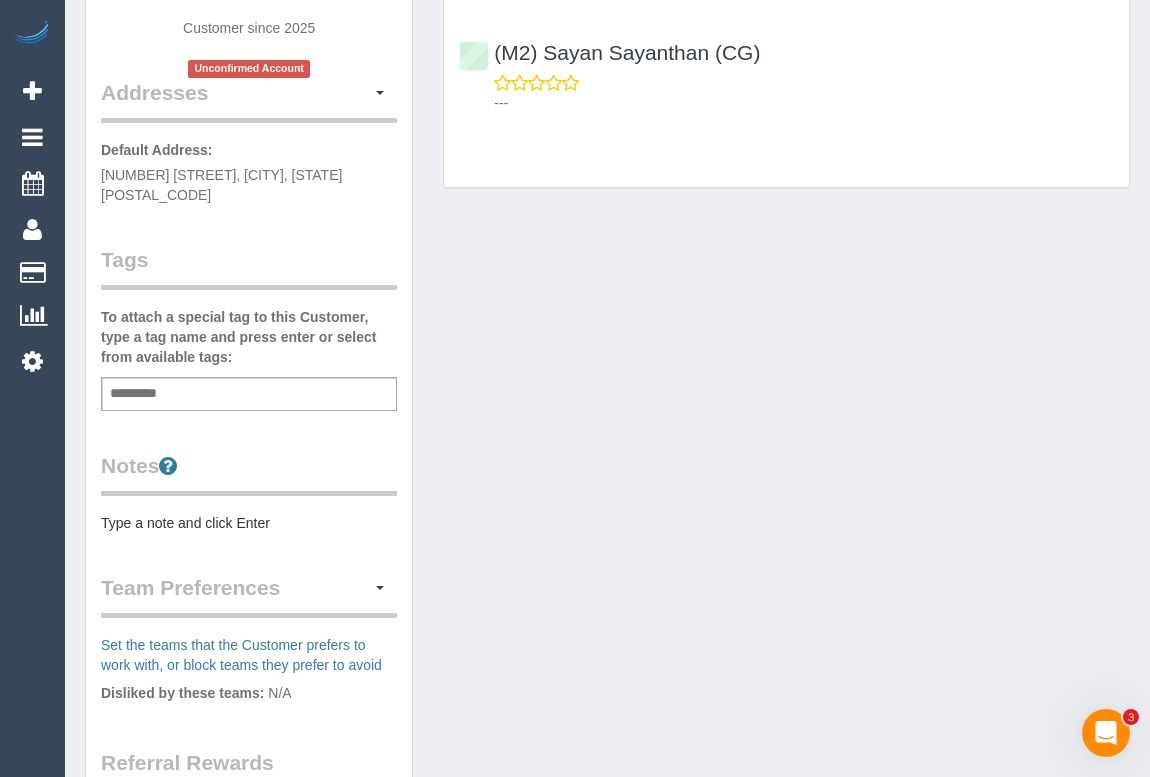 click on "Add a tag" at bounding box center (249, 394) 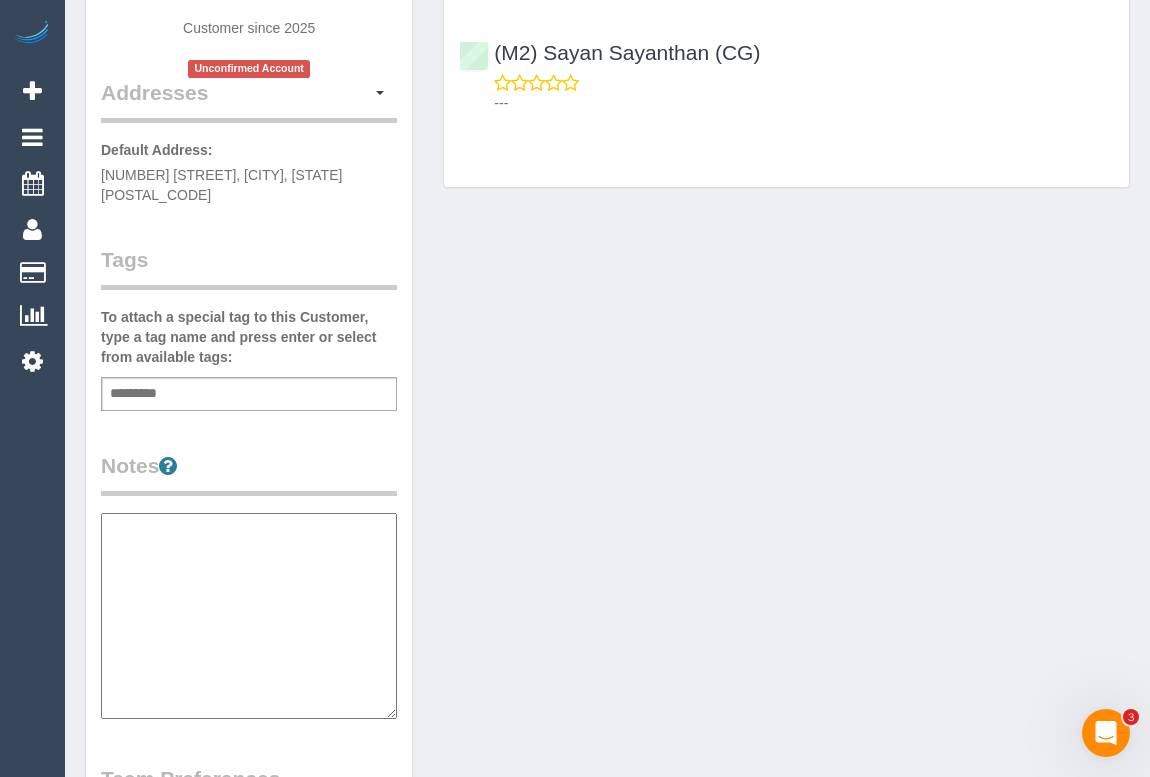 click at bounding box center (139, 394) 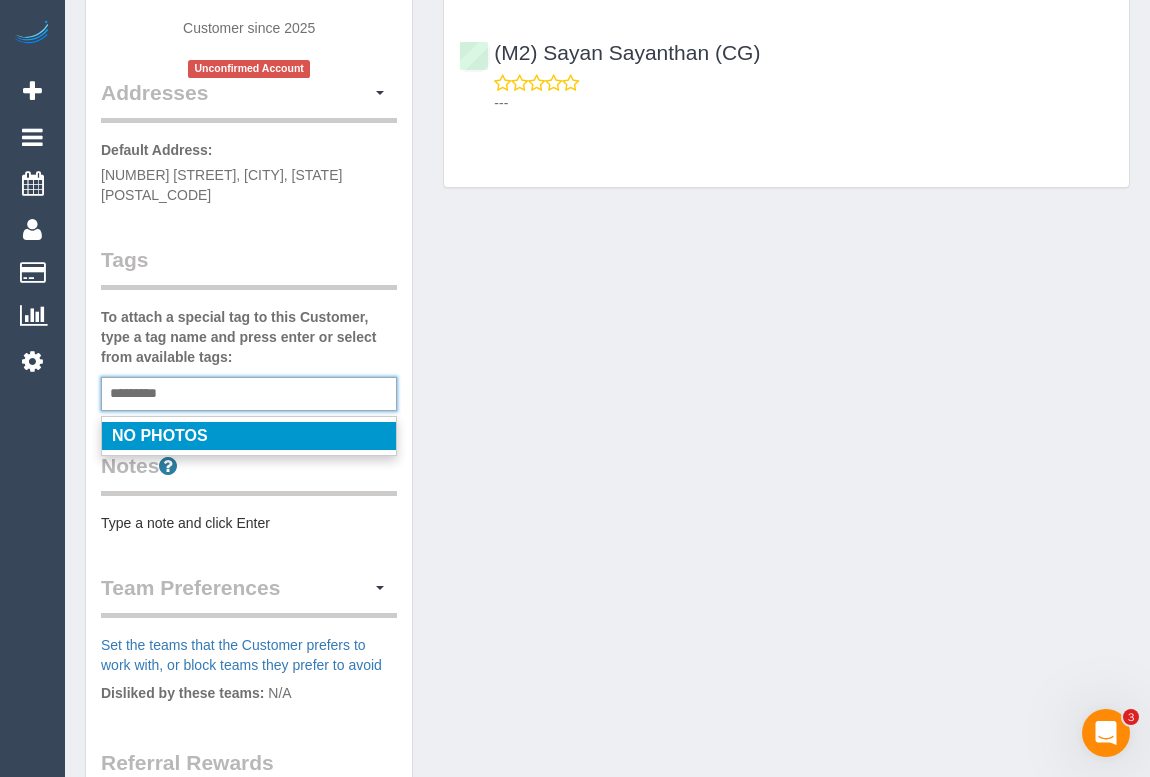 type on "*********" 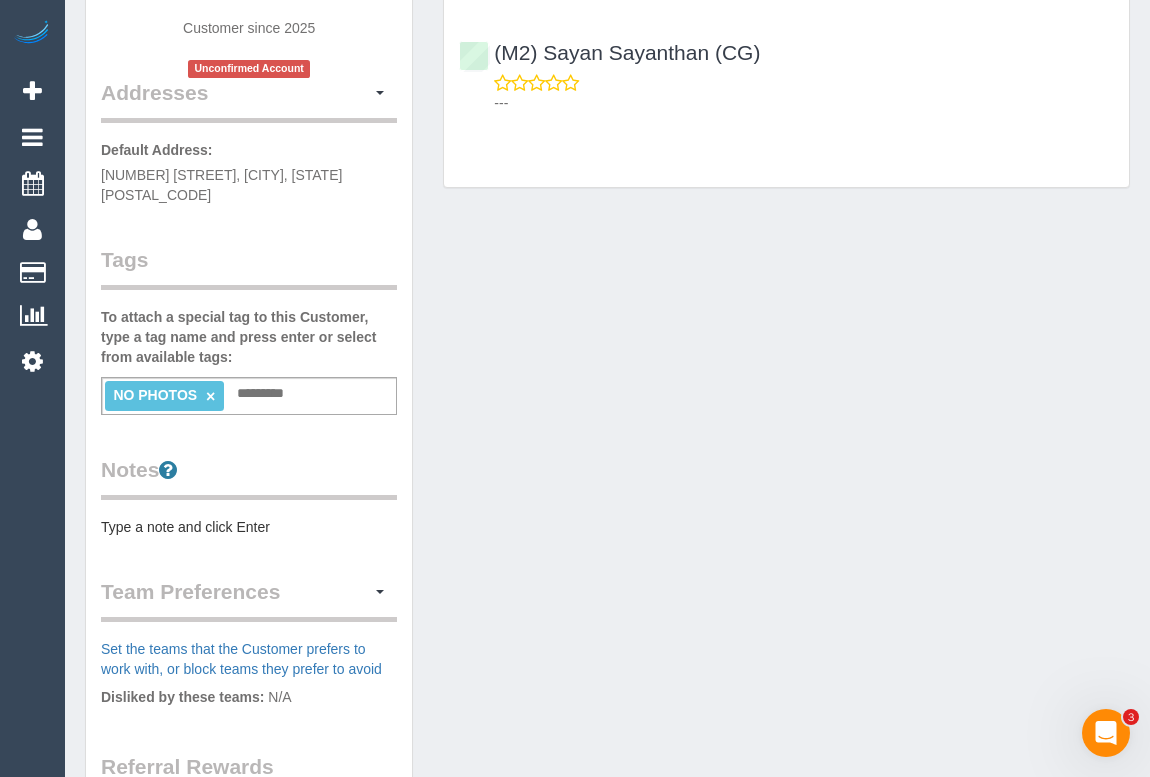 click on "Customer Info
Edit Contact Info
Send Message
Email Preferences
Special Sales Tax
View Changes
Send Confirm Account email
Block this Customer
Archive Account
Delete Account
[FIRST] [LAST]" at bounding box center [607, 412] 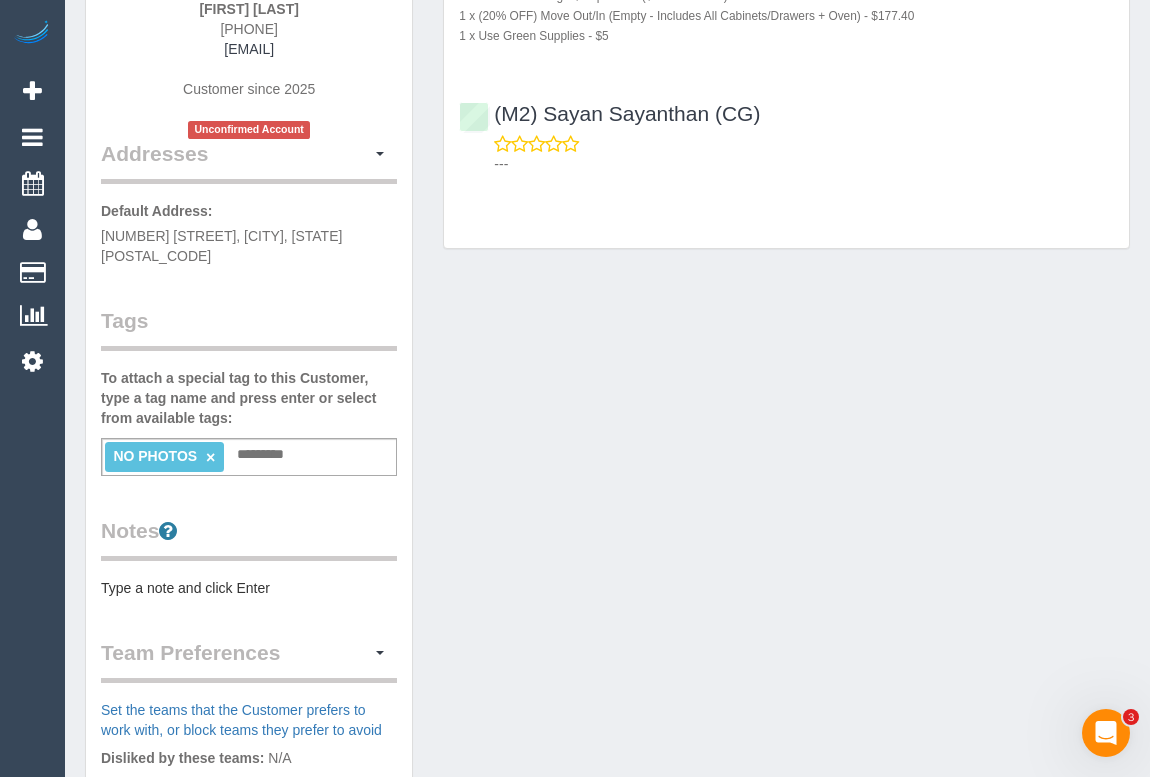 scroll, scrollTop: 272, scrollLeft: 0, axis: vertical 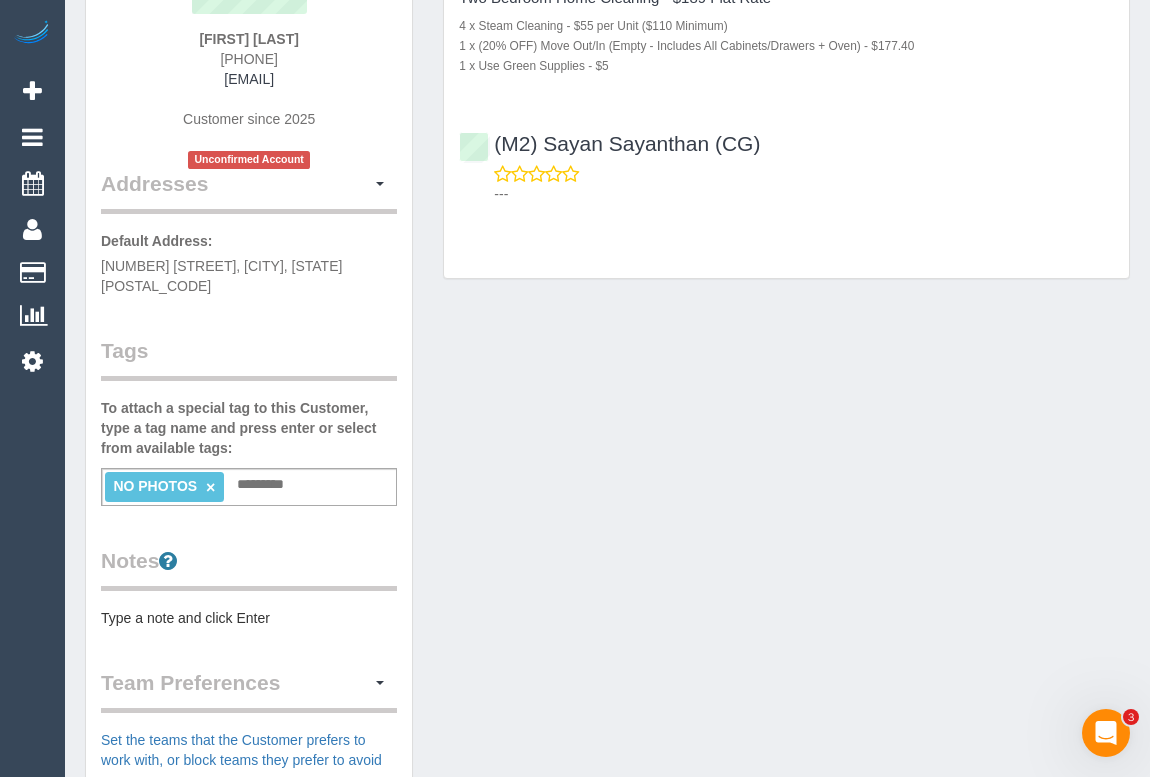click at bounding box center [266, 485] 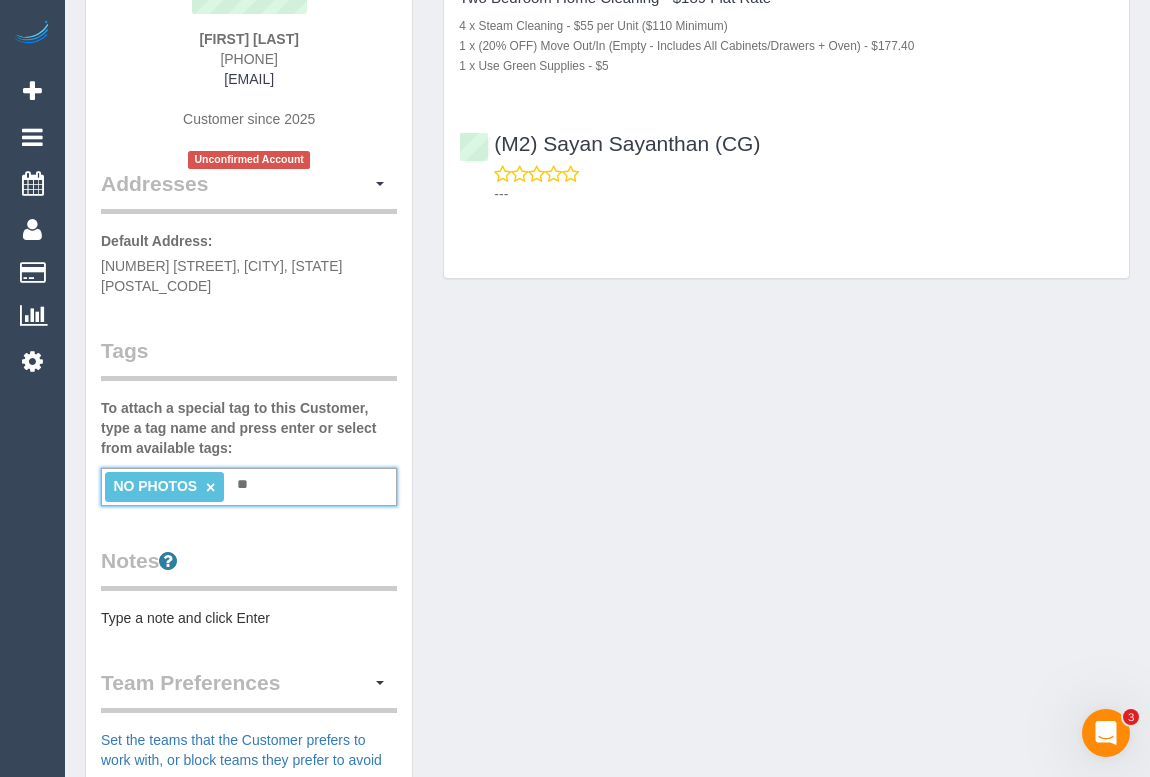 type on "*" 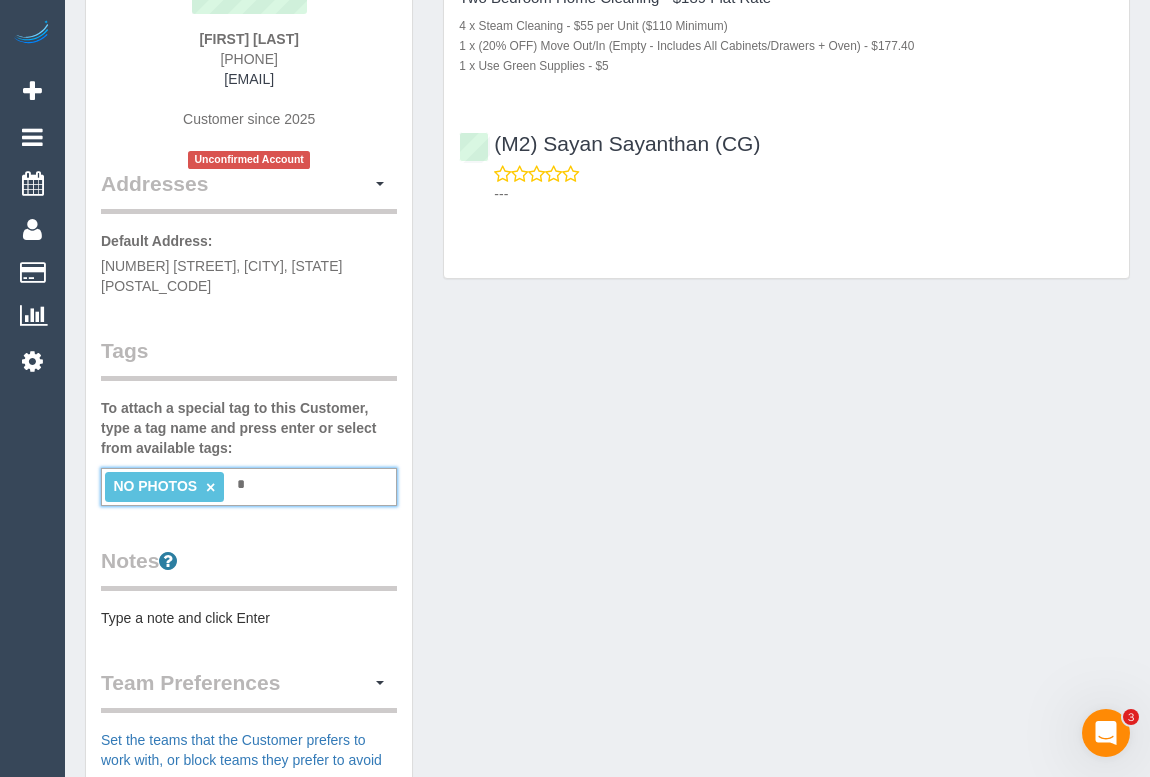 type 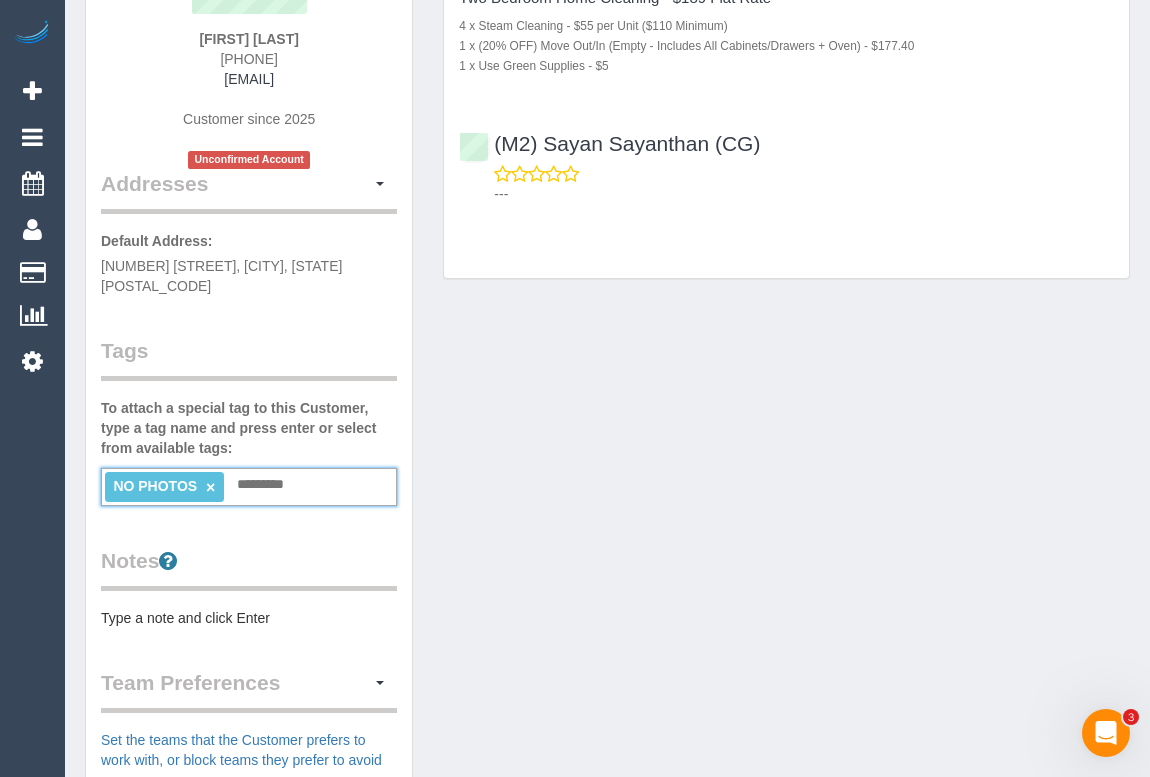 click on "Customer Info
Edit Contact Info
Send Message
Email Preferences
Special Sales Tax
View Changes
Send Confirm Account email
Block this Customer
Archive Account
Delete Account
[FIRST] [LAST]" at bounding box center [607, 503] 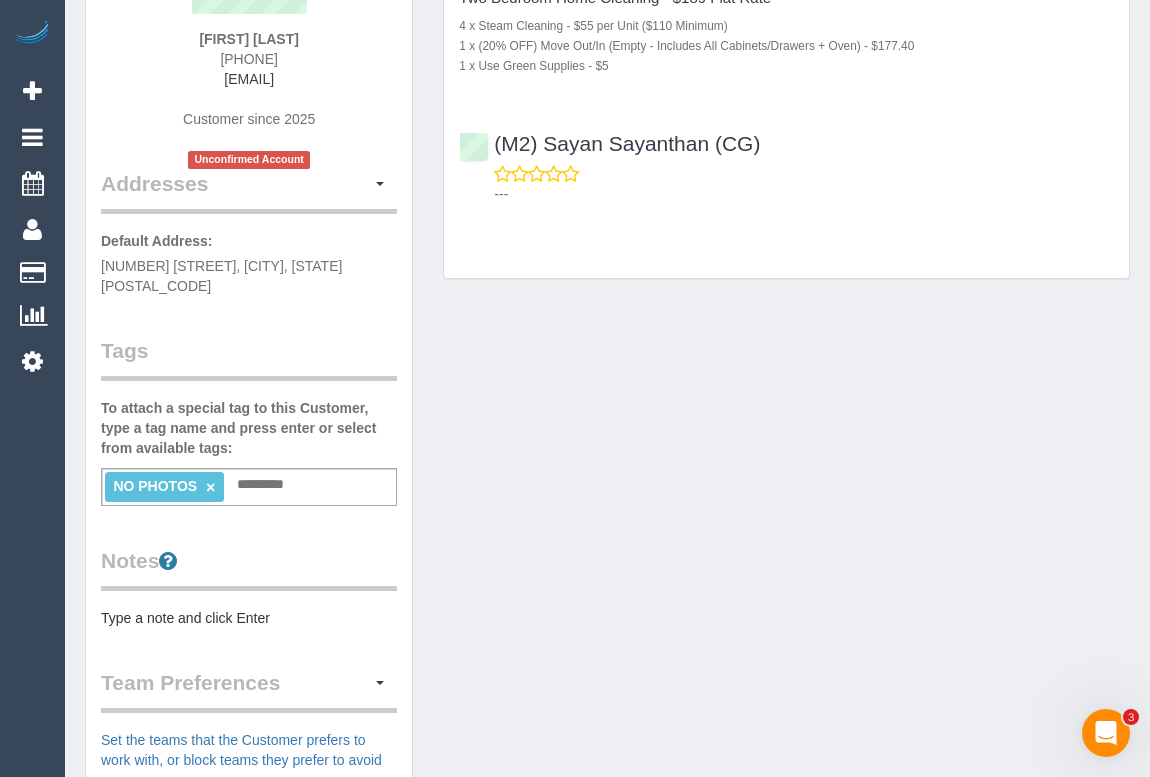 drag, startPoint x: 781, startPoint y: 495, endPoint x: 805, endPoint y: 502, distance: 25 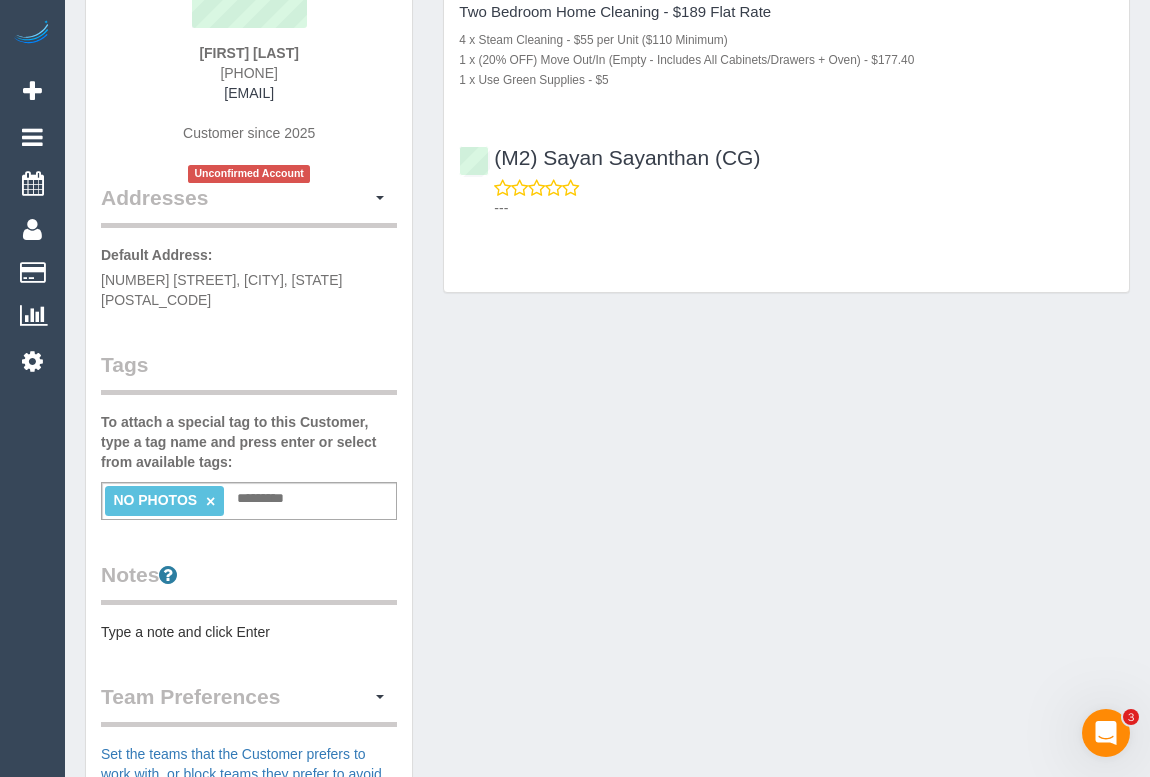 scroll, scrollTop: 0, scrollLeft: 0, axis: both 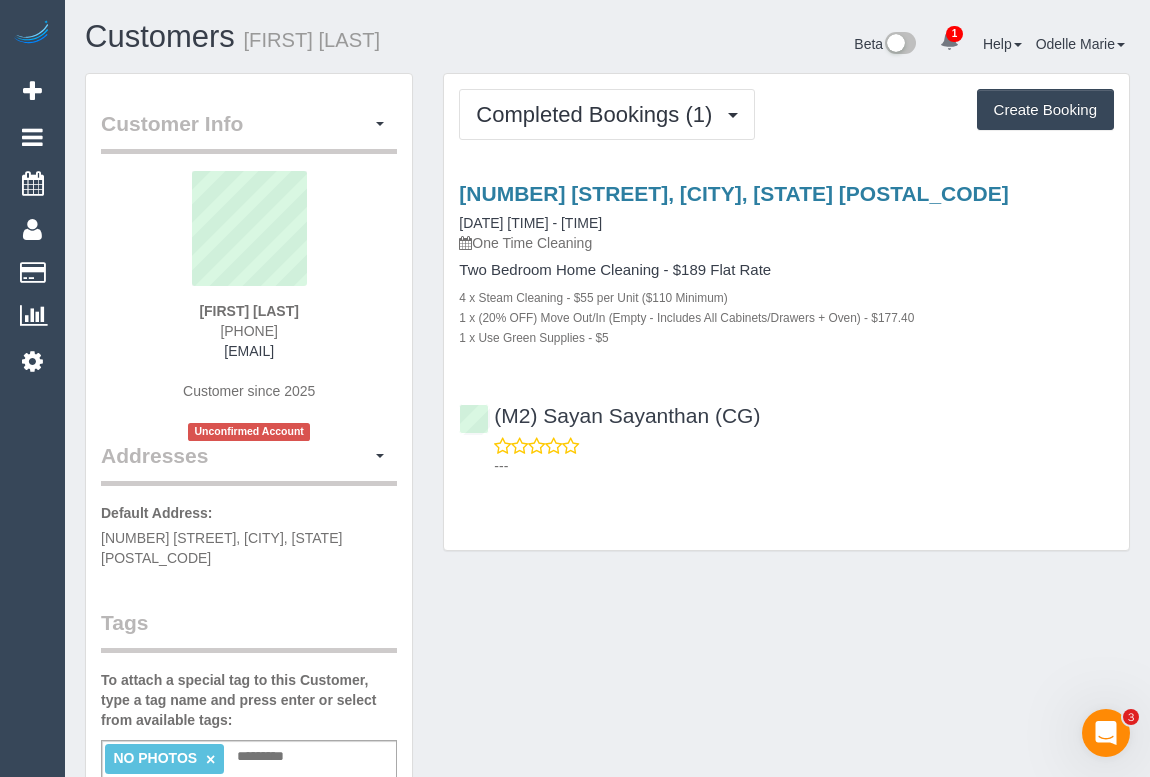drag, startPoint x: 171, startPoint y: 309, endPoint x: 344, endPoint y: 301, distance: 173.18488 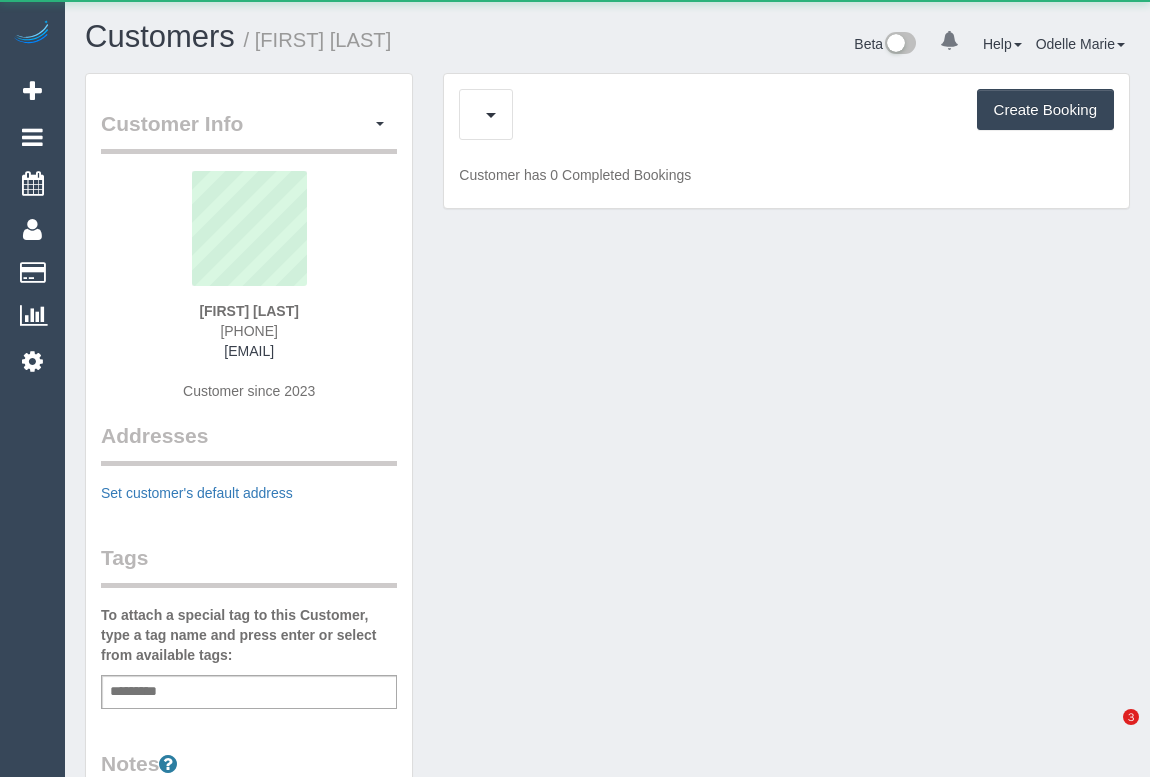 scroll, scrollTop: 0, scrollLeft: 0, axis: both 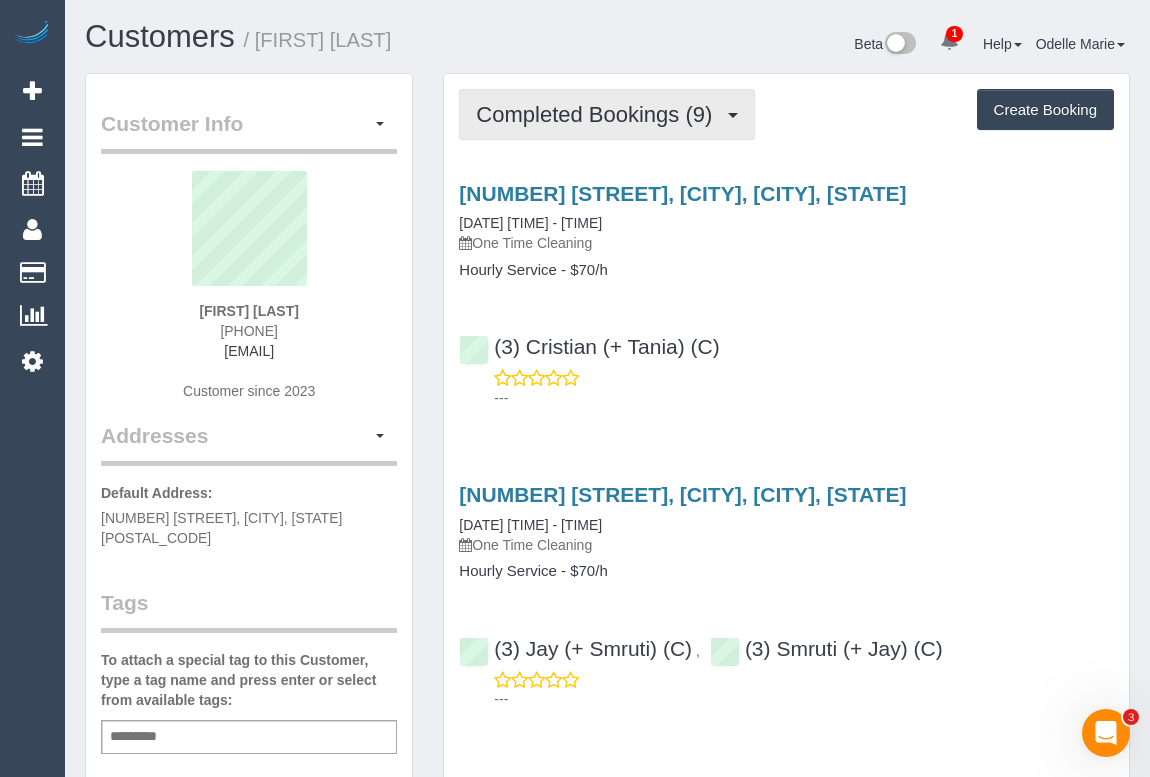 click on "Completed Bookings (9)" at bounding box center (599, 114) 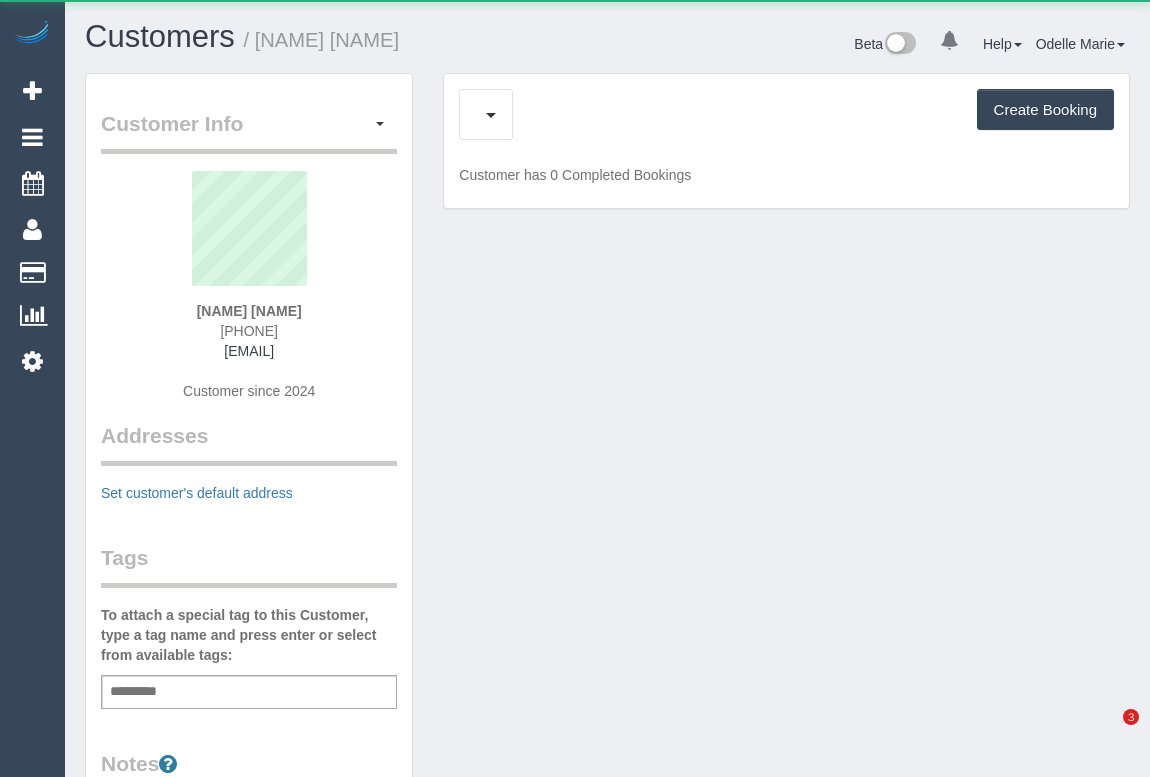 scroll, scrollTop: 0, scrollLeft: 0, axis: both 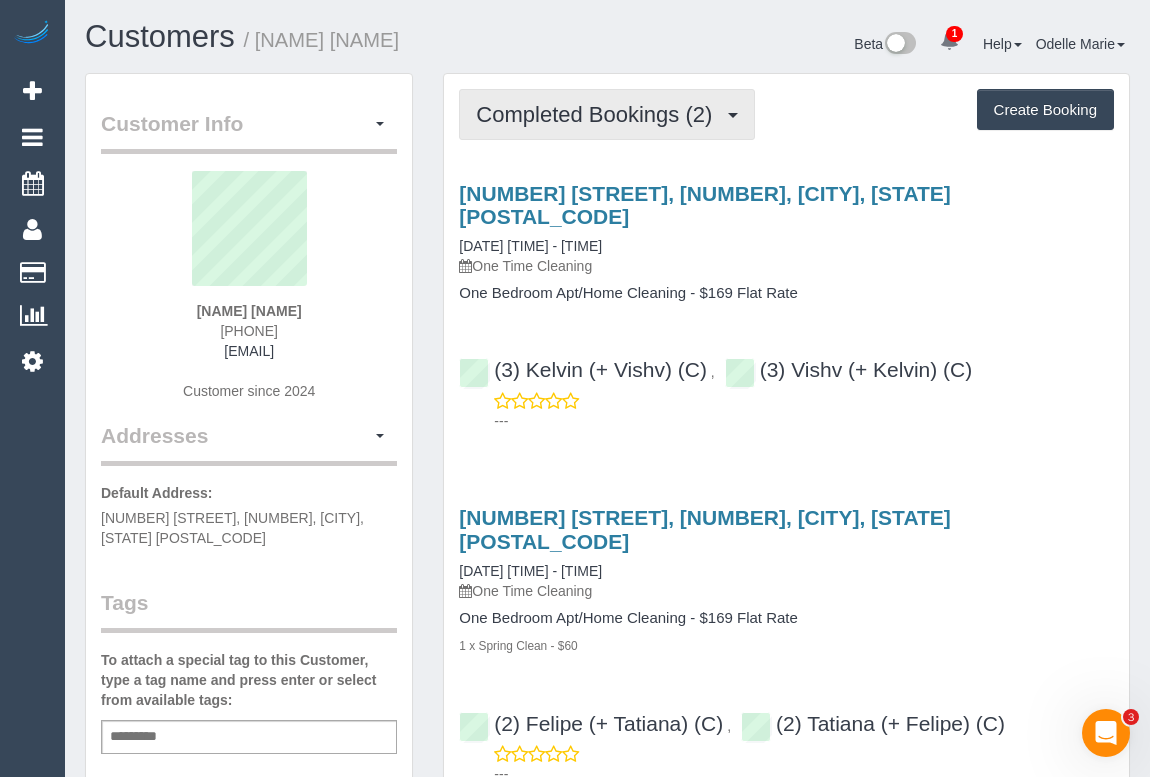 click on "Completed Bookings (2)" at bounding box center (607, 114) 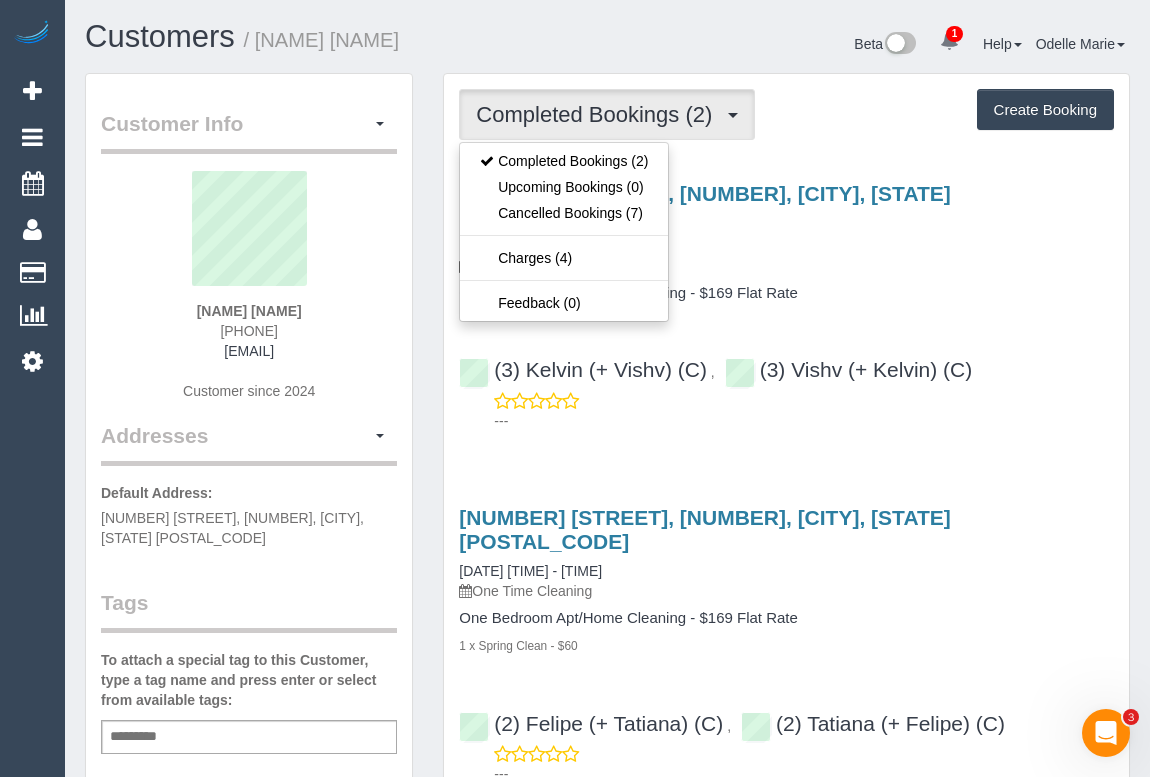 click on "Completed Bookings (2)
Completed Bookings (2)
Upcoming Bookings (0)
Cancelled Bookings (7)
Charges (4)
Feedback (0)
Create Booking
Service
Feedback" at bounding box center (786, 466) 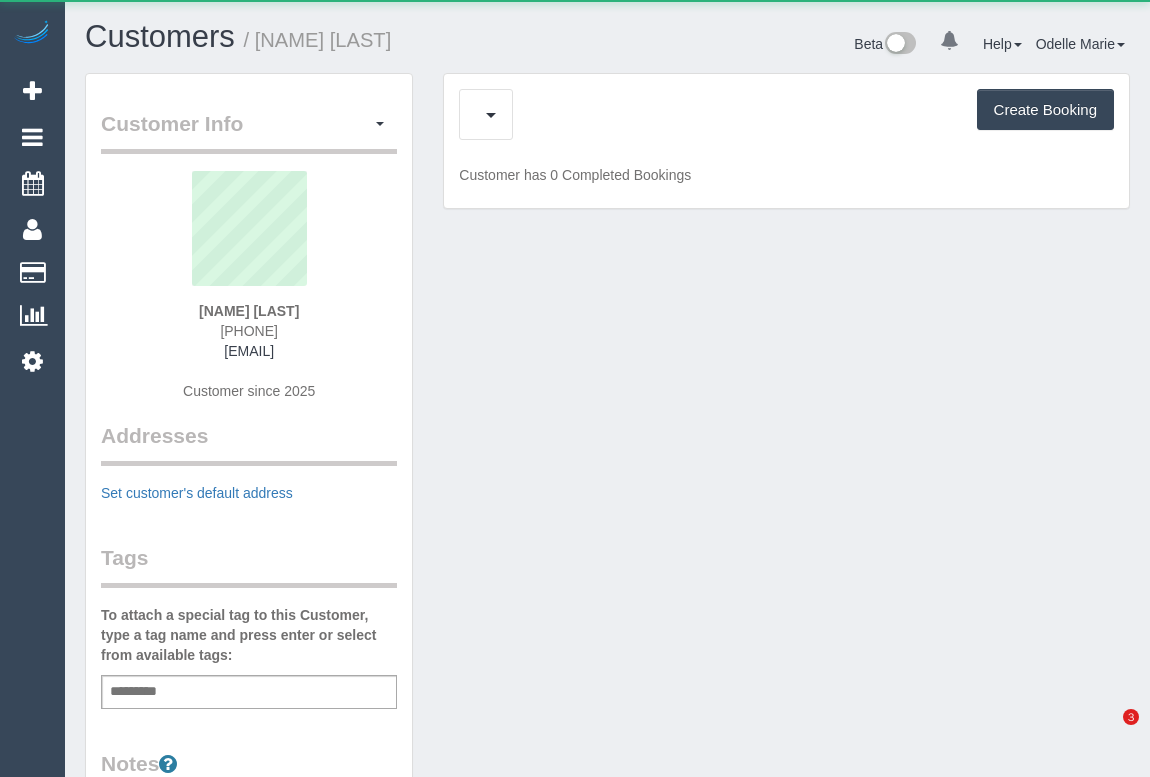 scroll, scrollTop: 0, scrollLeft: 0, axis: both 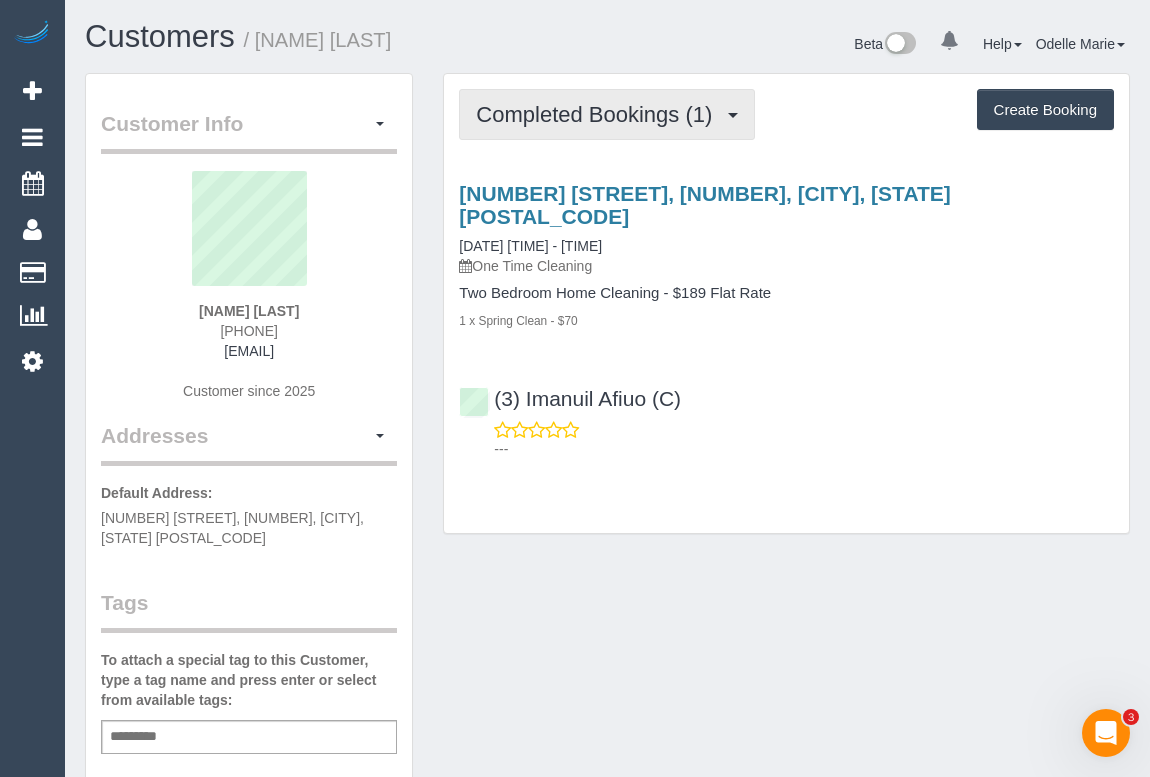 click on "Completed Bookings (1)" at bounding box center [599, 114] 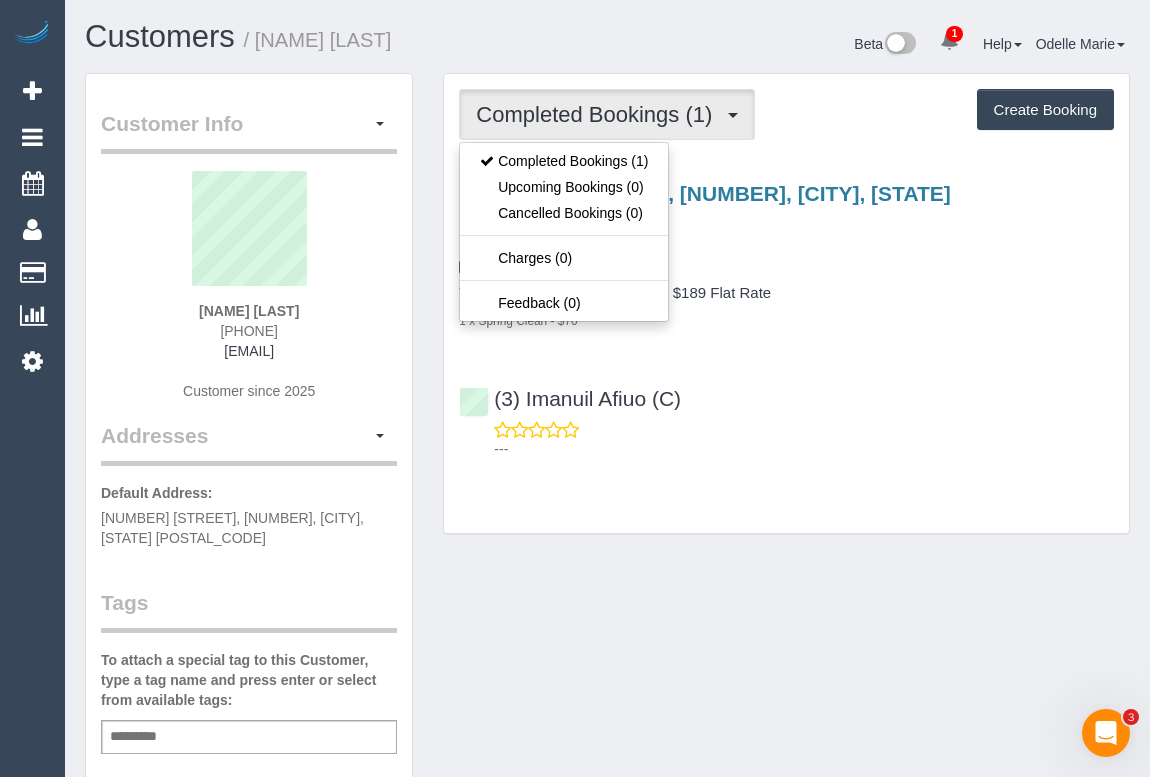 click on "Completed Bookings (1)
Completed Bookings (1)
Upcoming Bookings (0)
Cancelled Bookings (0)
Charges (0)
Feedback (0)
Create Booking
Service
Feedback" at bounding box center (786, 303) 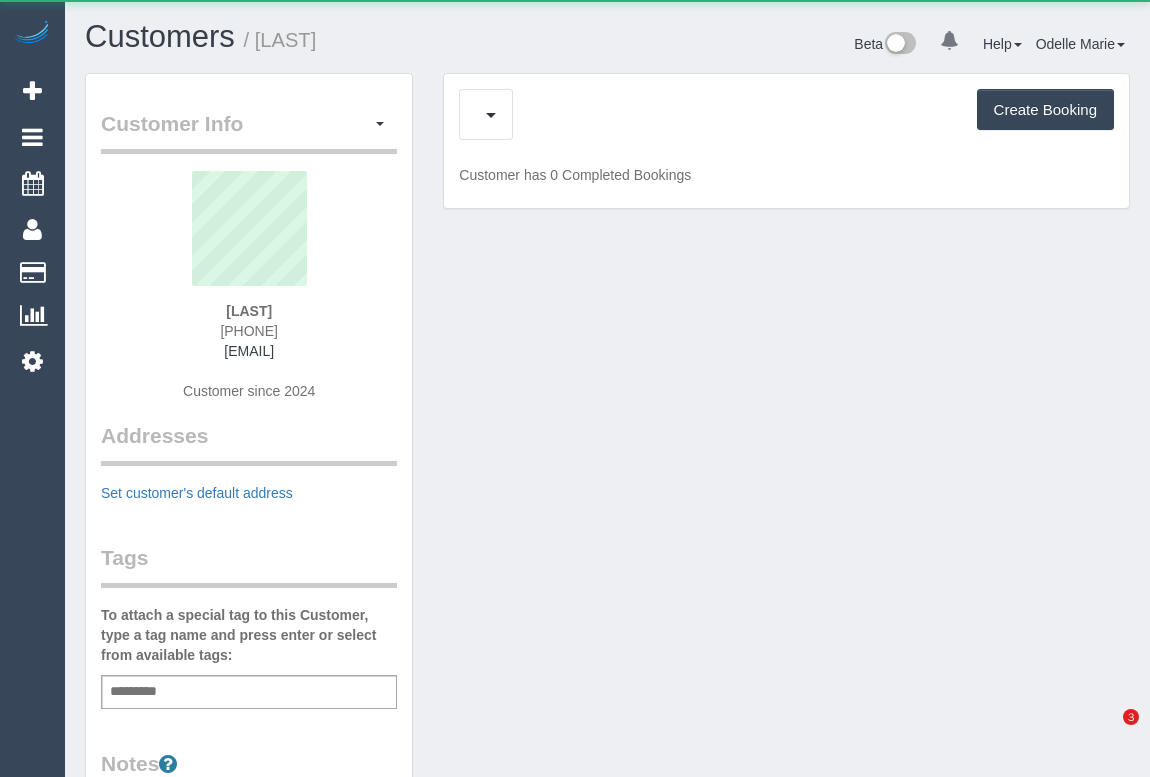 scroll, scrollTop: 0, scrollLeft: 0, axis: both 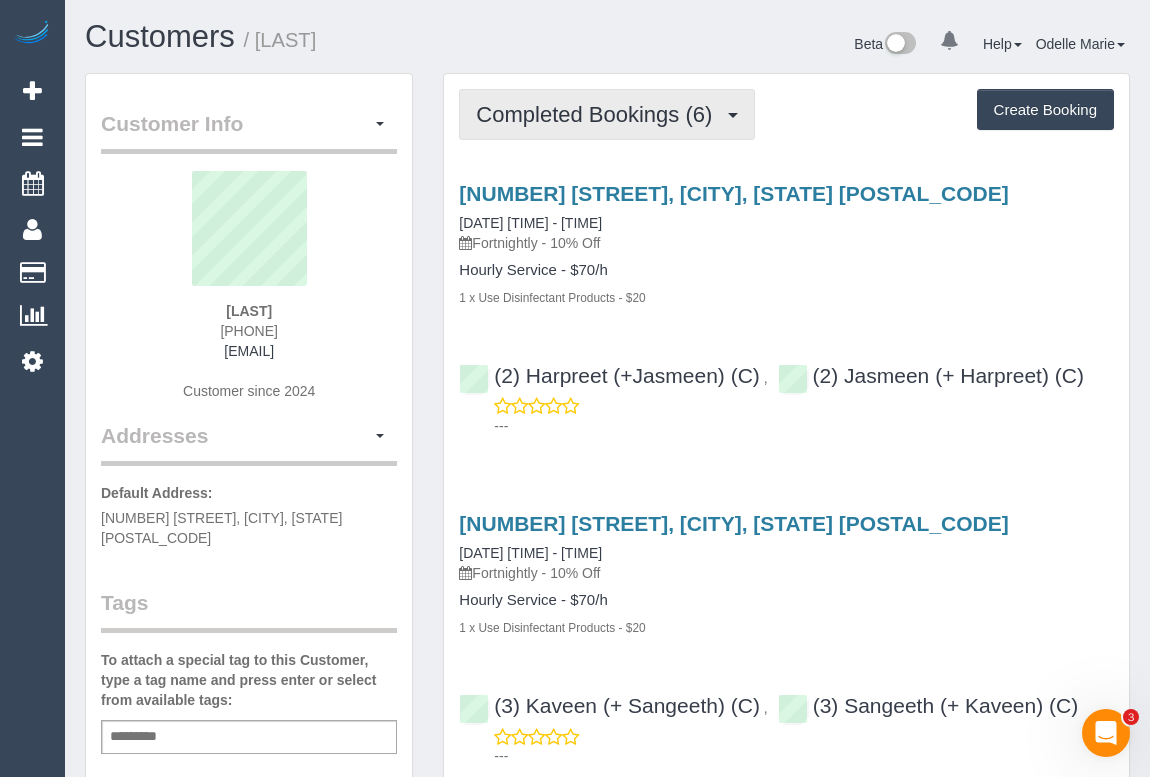 click on "Completed Bookings (6)" at bounding box center (607, 114) 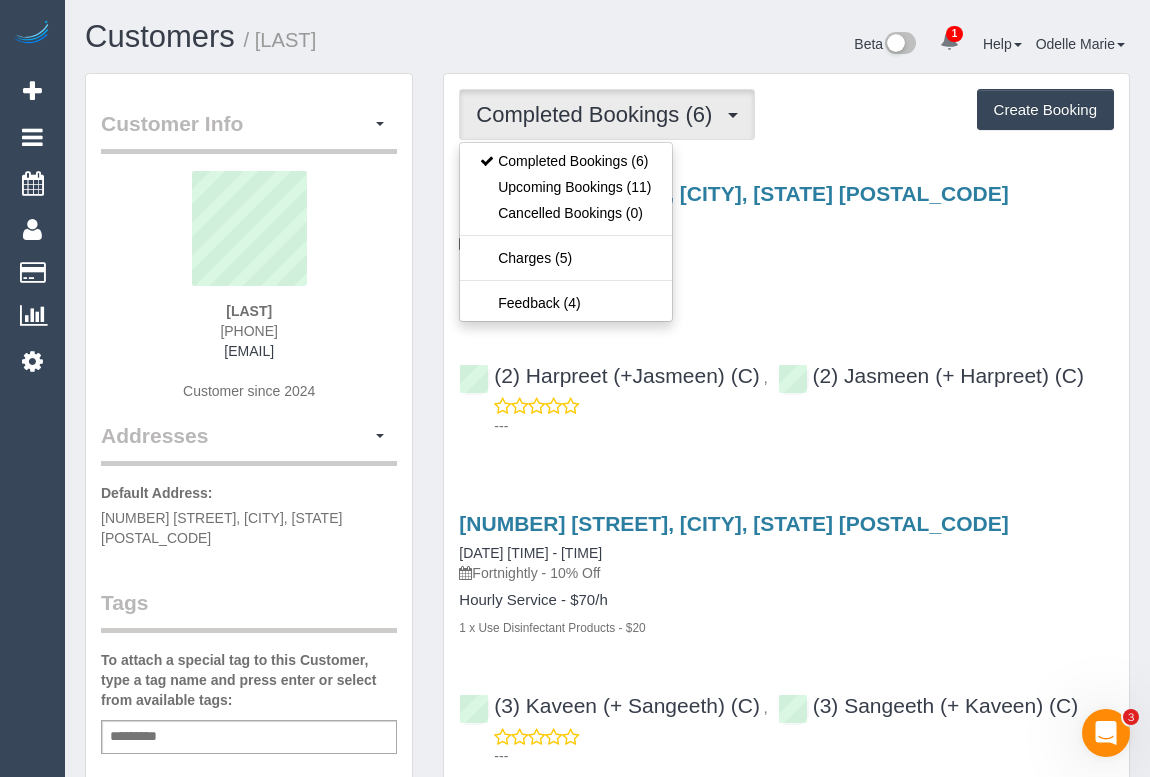 click on "Fortnightly - 10% Off" at bounding box center (786, 243) 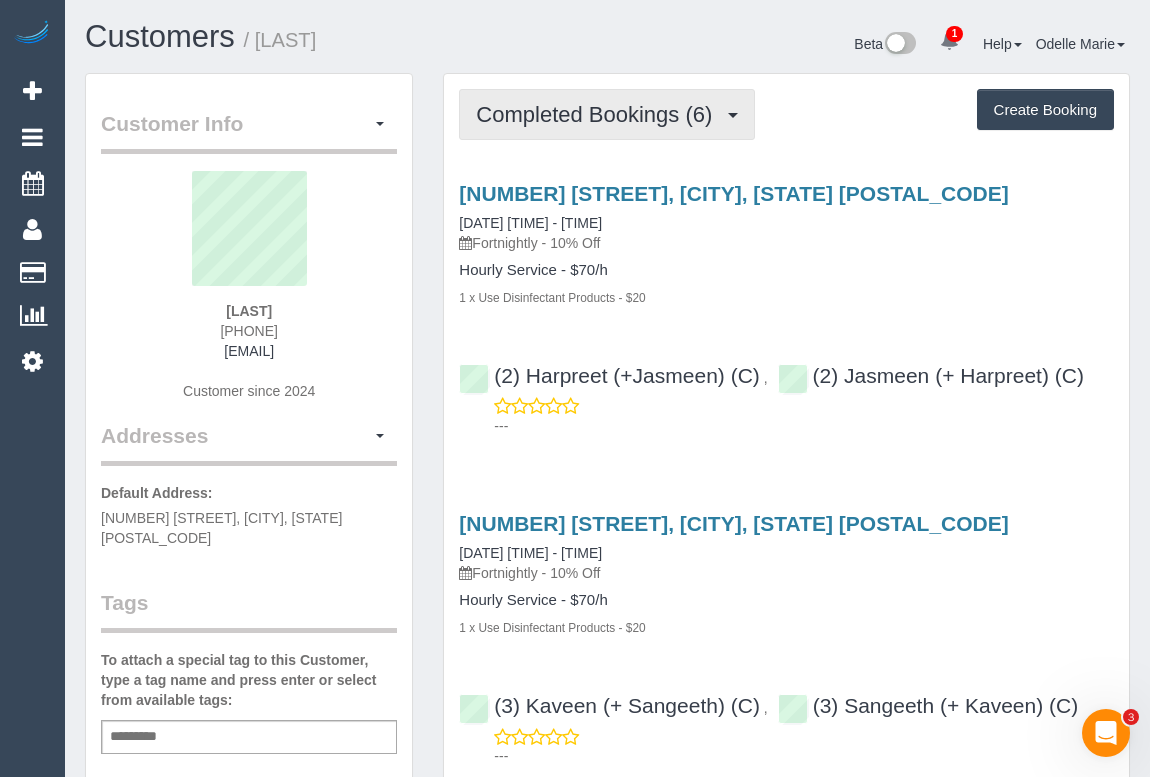 click on "Completed Bookings (6)" at bounding box center (607, 114) 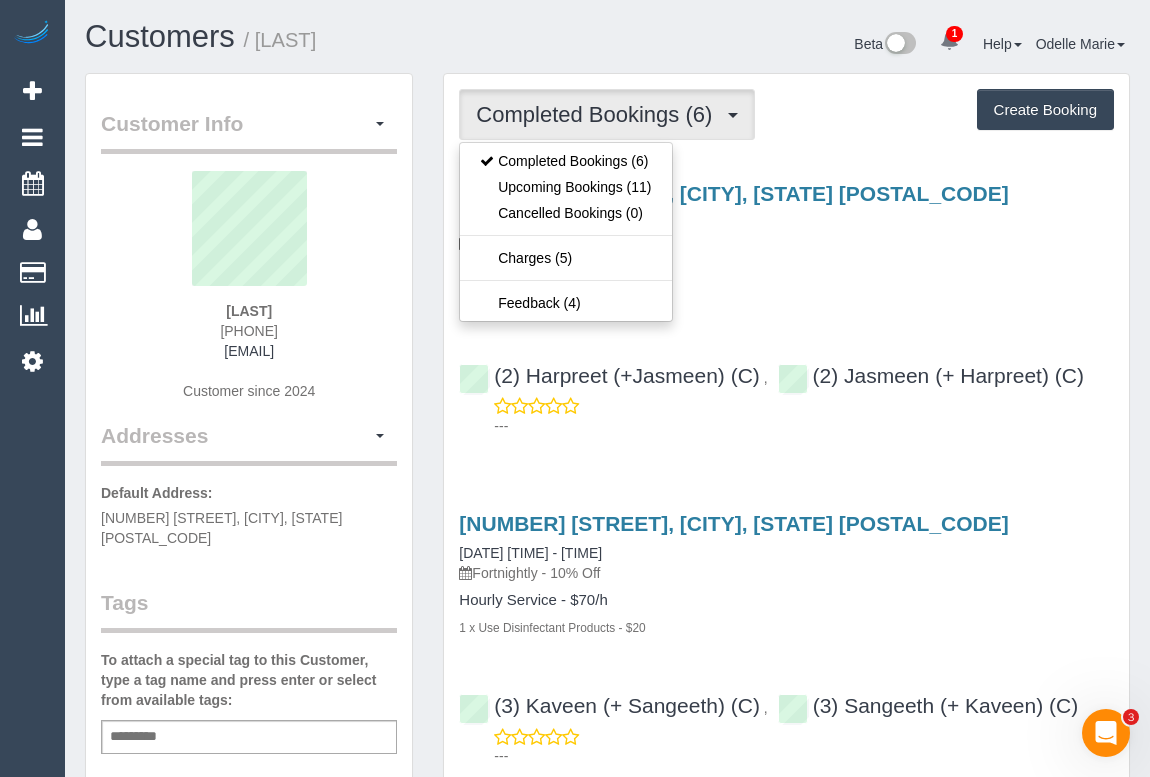 click on "Fortnightly - 10% Off" at bounding box center (786, 243) 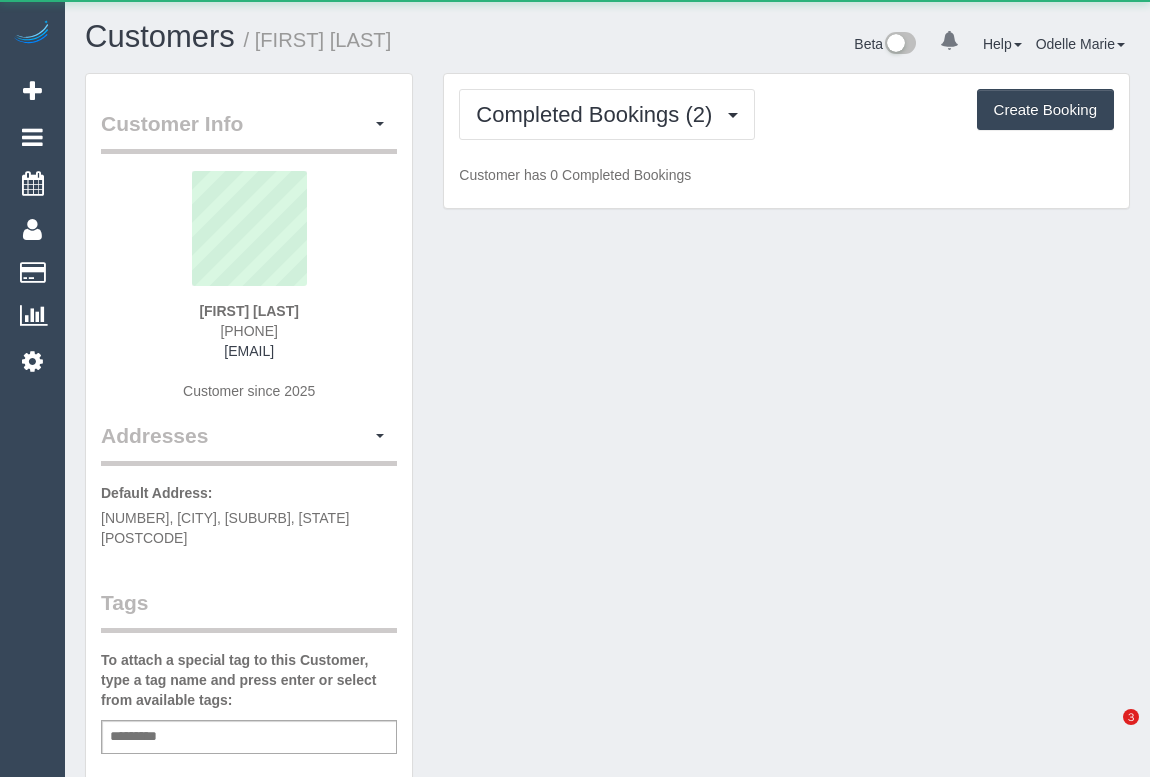 scroll, scrollTop: 0, scrollLeft: 0, axis: both 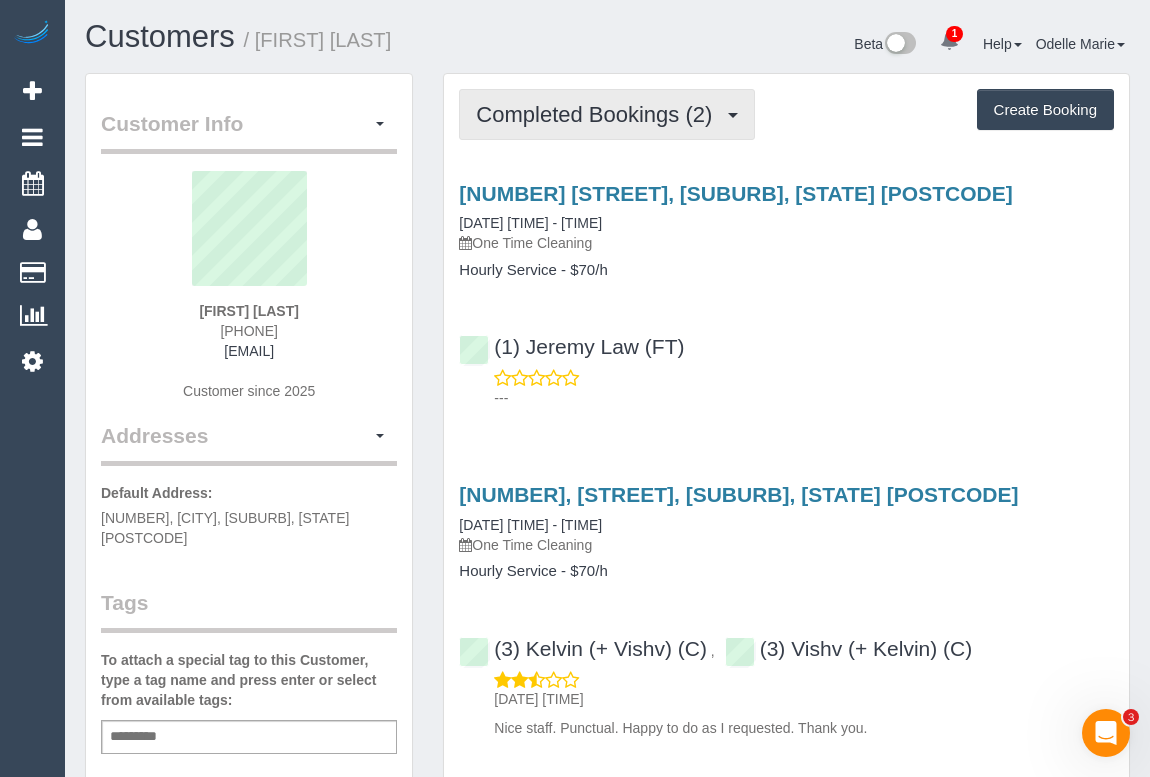 click on "Completed Bookings (2)" at bounding box center [599, 114] 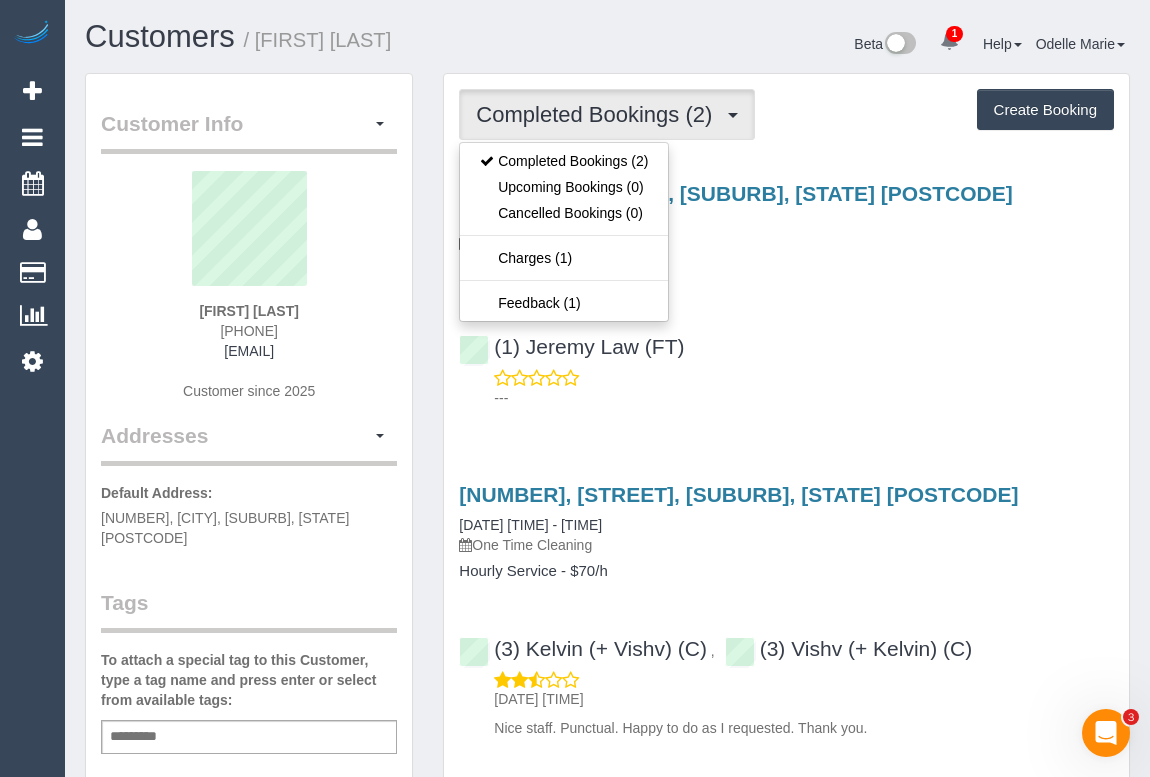 click on "(1) [FIRST] [LAST] (FT)
---" at bounding box center (786, 363) 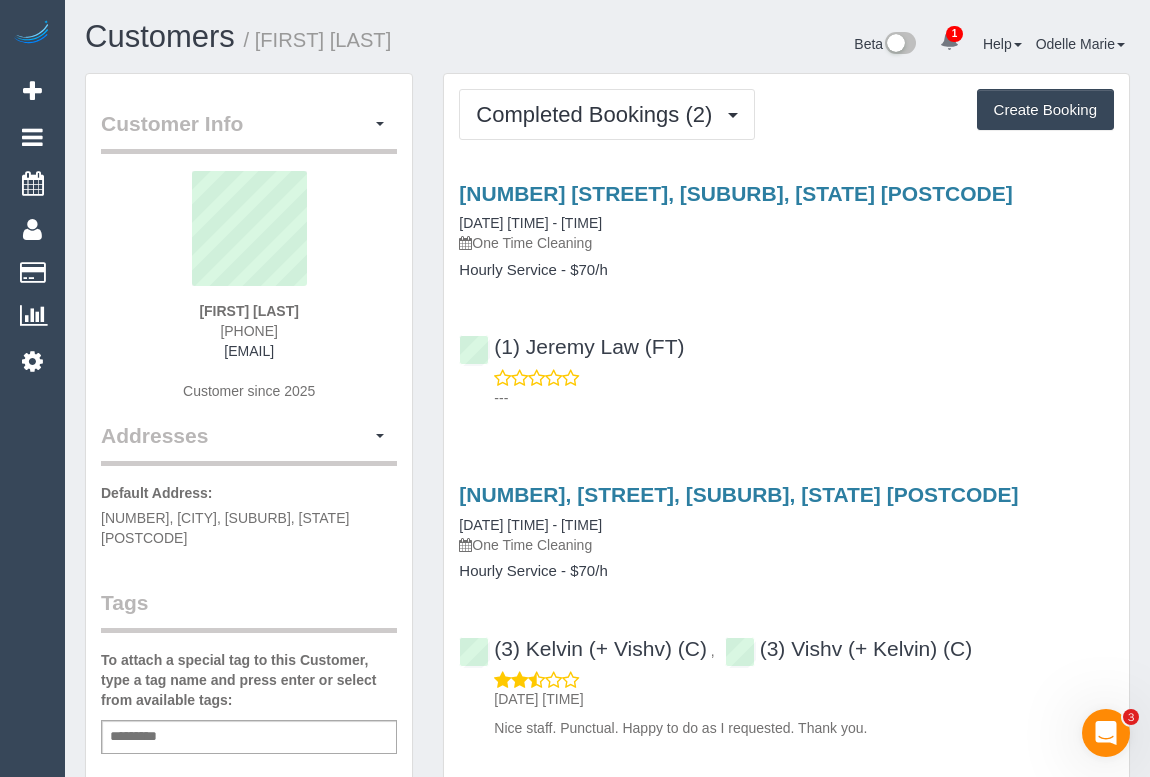 drag, startPoint x: 200, startPoint y: 328, endPoint x: 333, endPoint y: 325, distance: 133.03383 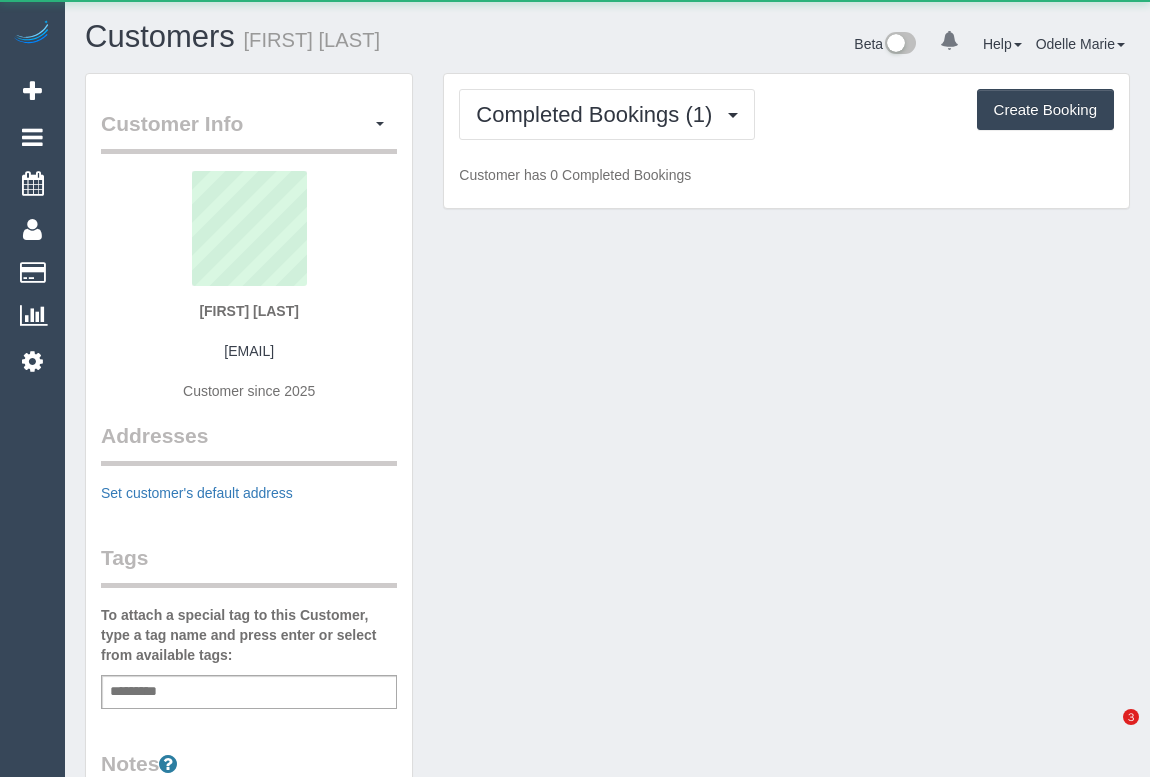 scroll, scrollTop: 0, scrollLeft: 0, axis: both 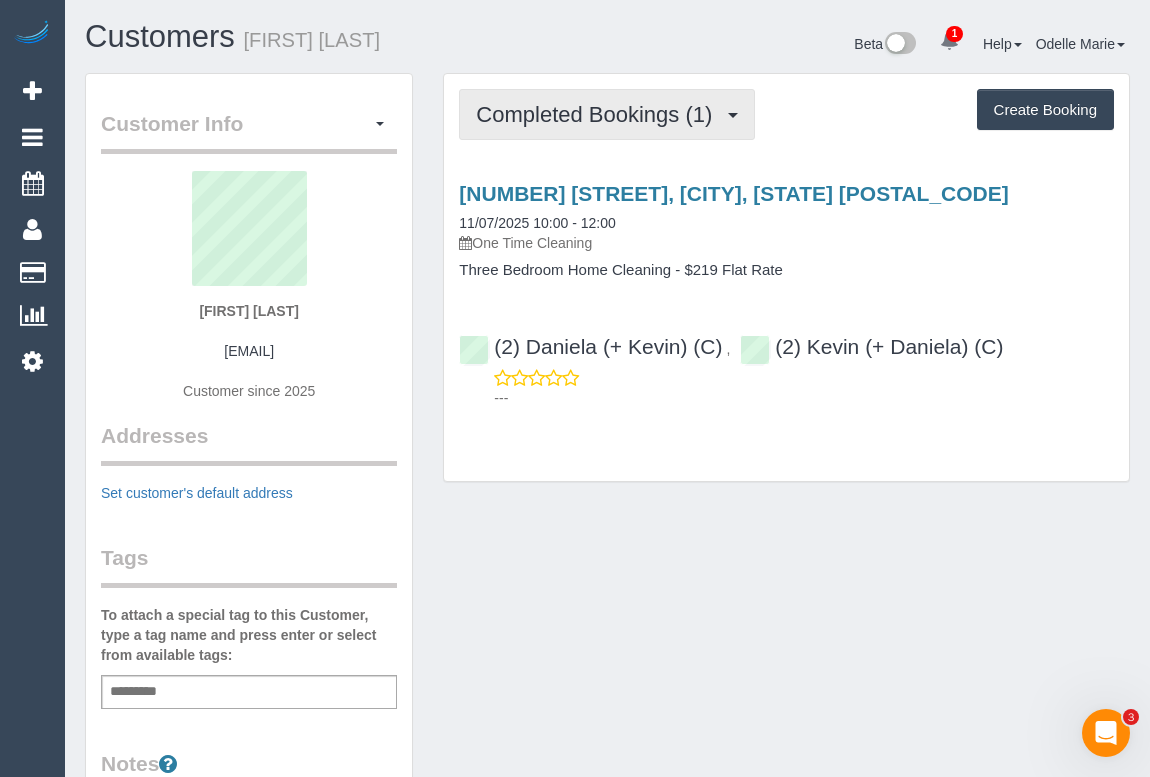click on "Completed Bookings (1)" at bounding box center [599, 114] 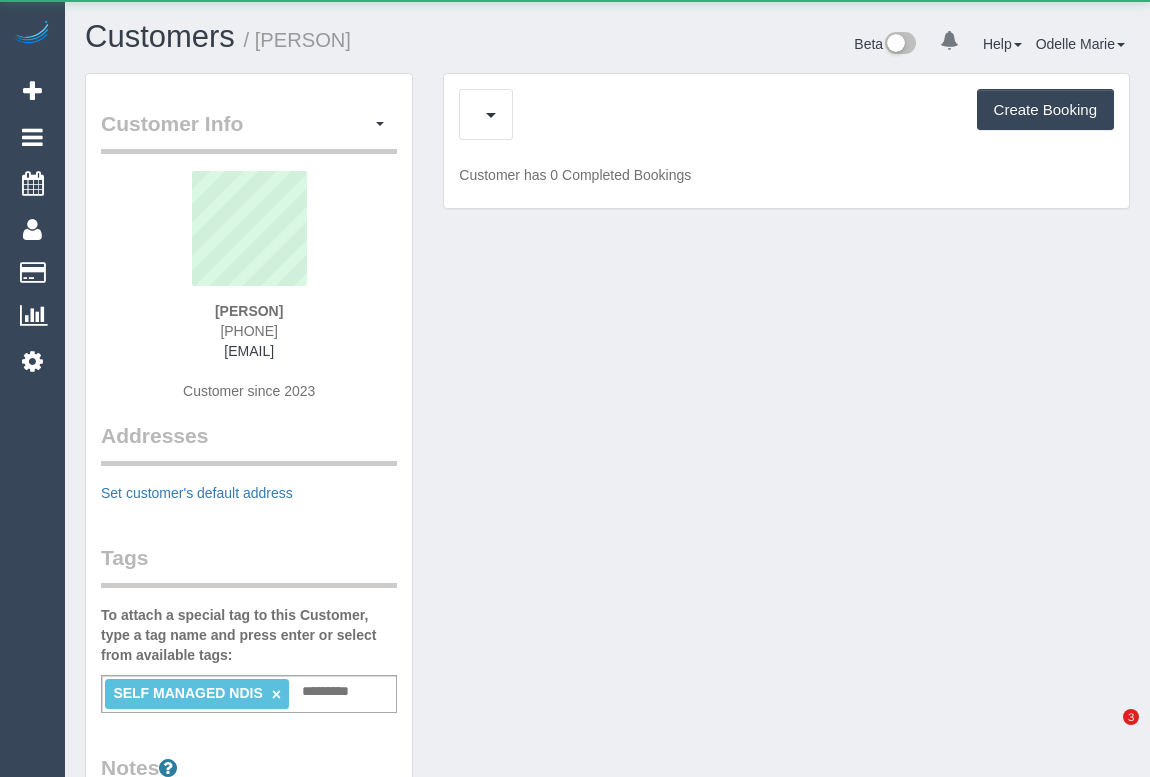 scroll, scrollTop: 0, scrollLeft: 0, axis: both 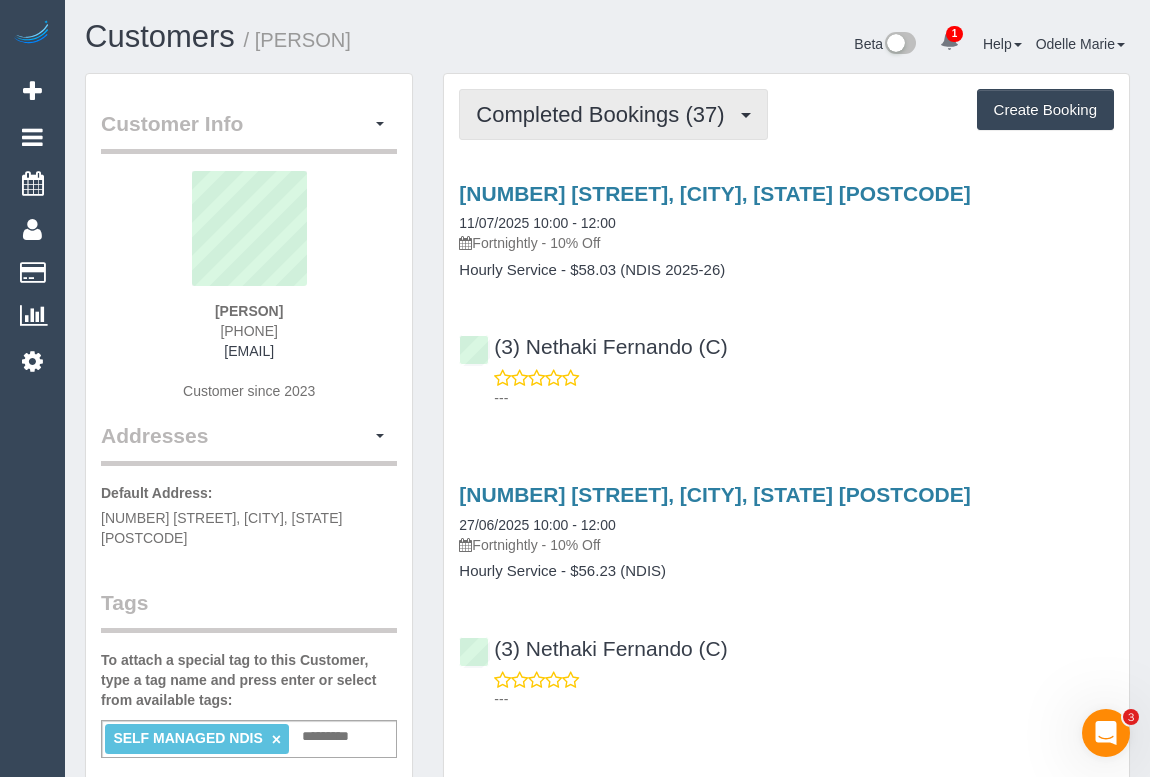 click on "Completed Bookings (37)" at bounding box center (605, 114) 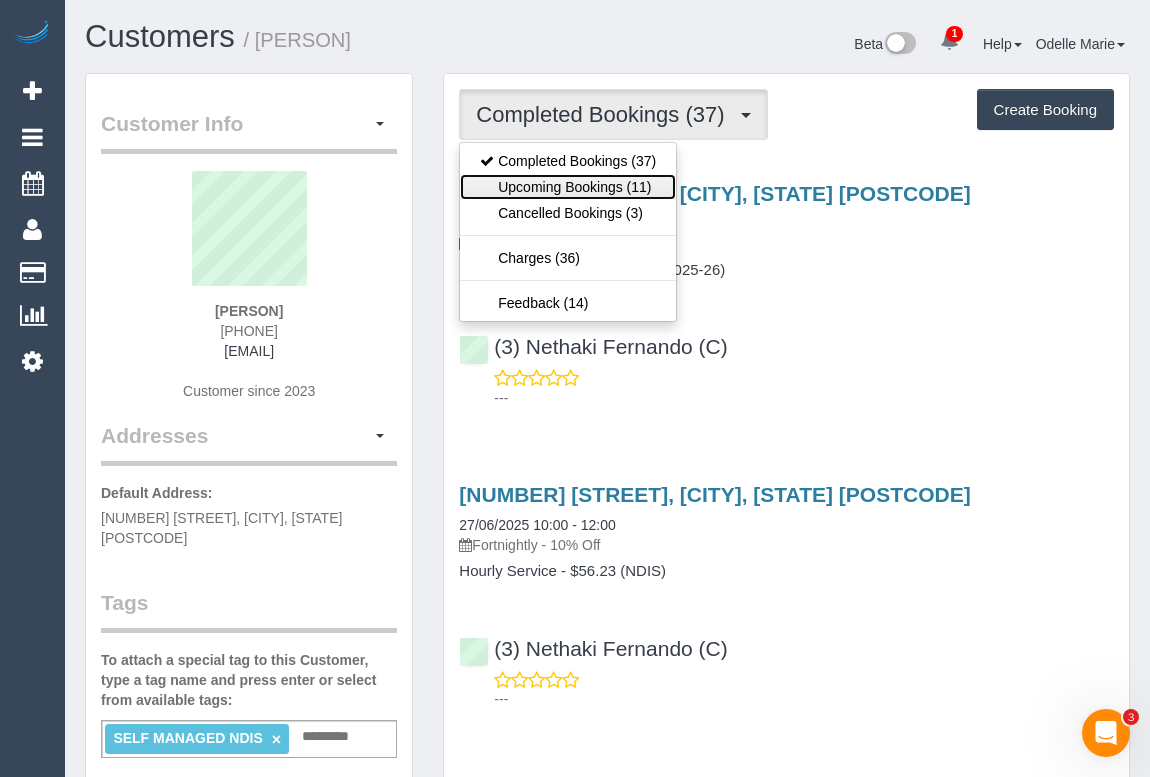 click on "Upcoming Bookings (11)" at bounding box center (568, 187) 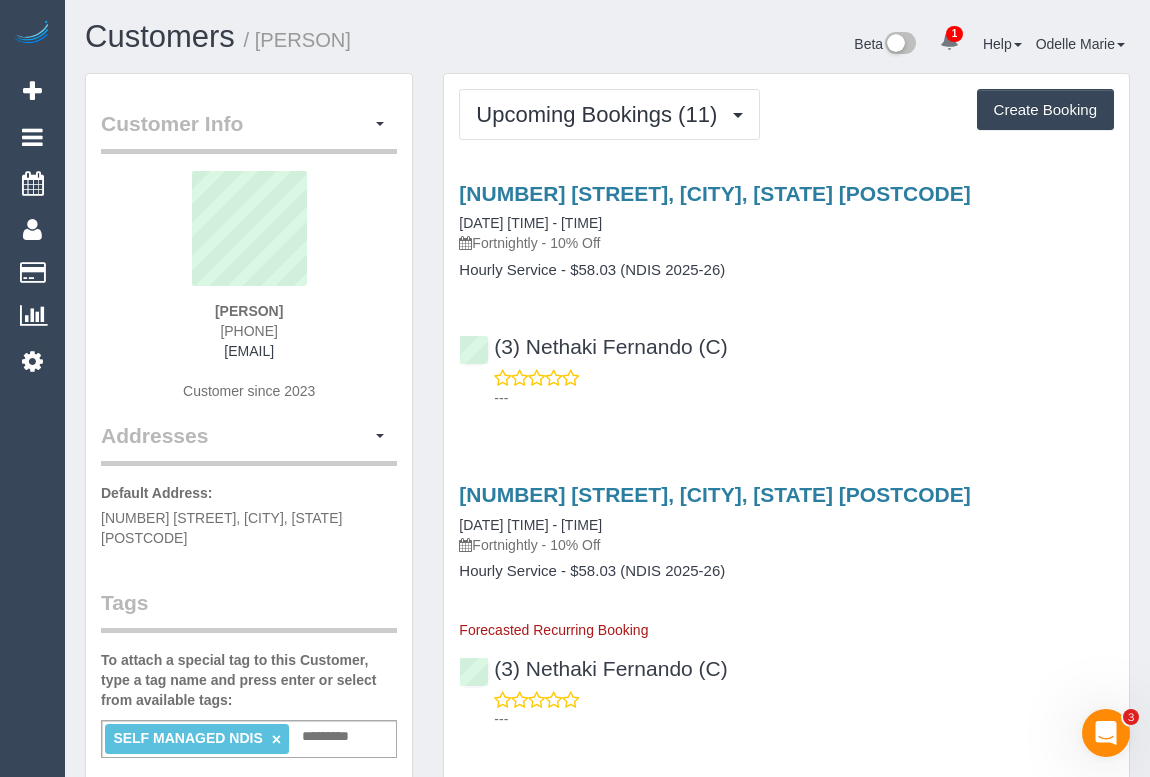 click on "---" at bounding box center [804, 398] 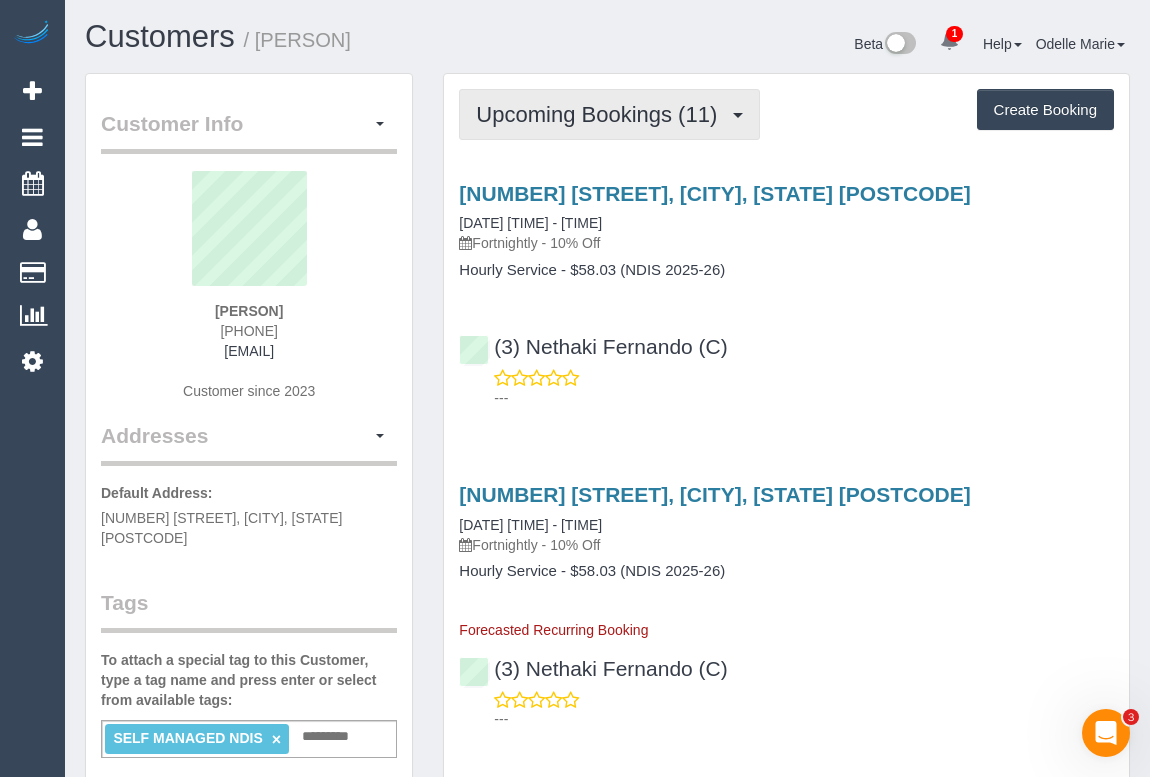 click on "Upcoming Bookings (11)" at bounding box center [601, 114] 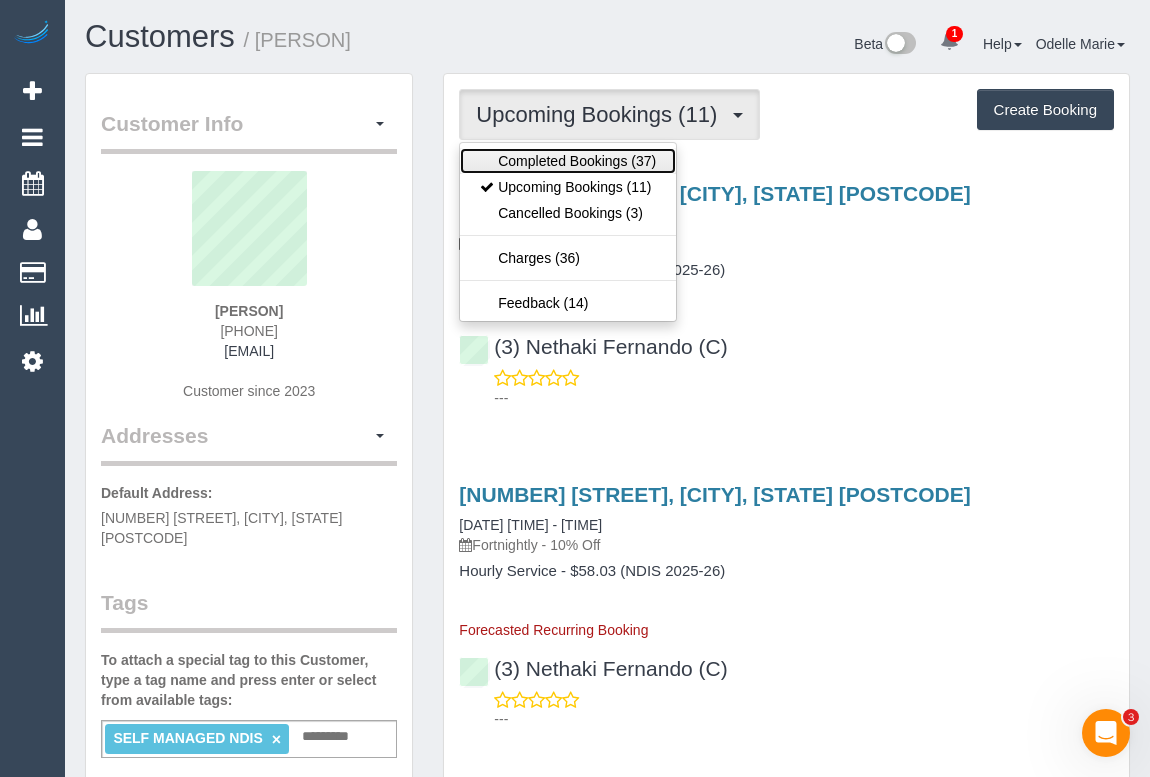 click on "Completed Bookings (37)" at bounding box center (568, 161) 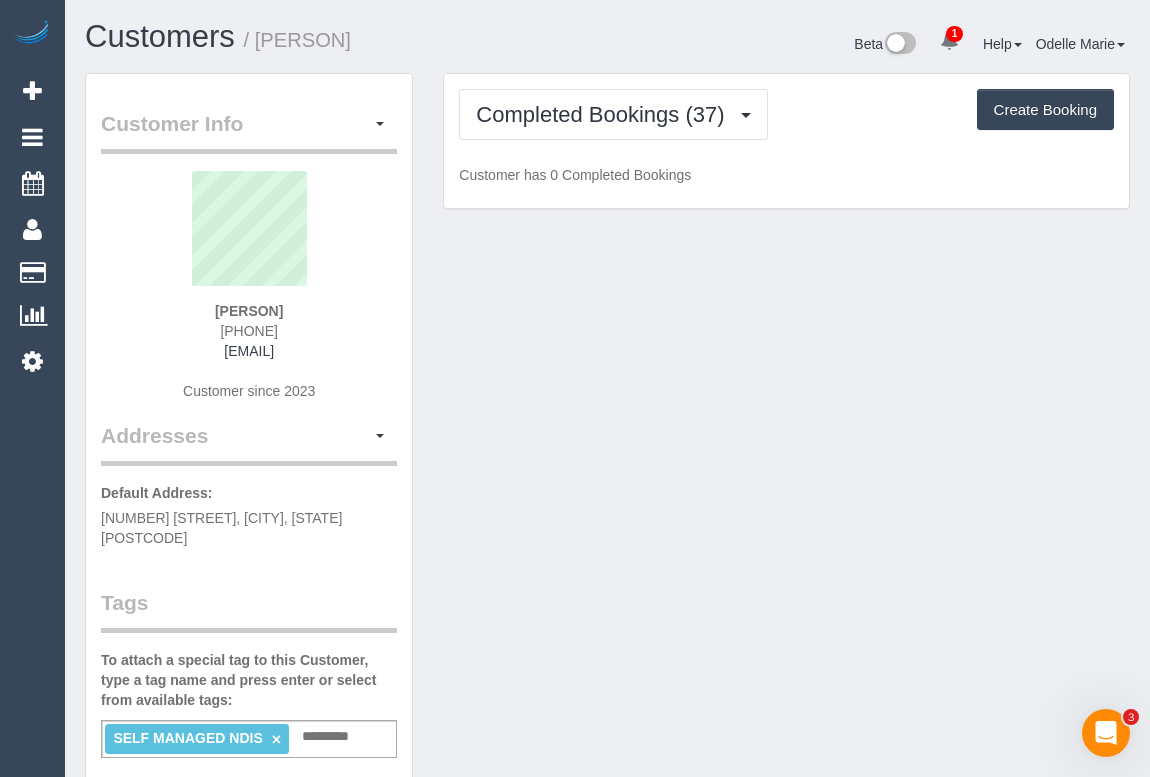 click on "Customer Info
Edit Contact Info
Send Message
Email Preferences
Special Sales Tax
View Changes
Mark as Unconfirmed
Block this Customer
Archive Account
Delete Account
Florence Kaan
0408893638" at bounding box center (607, 960) 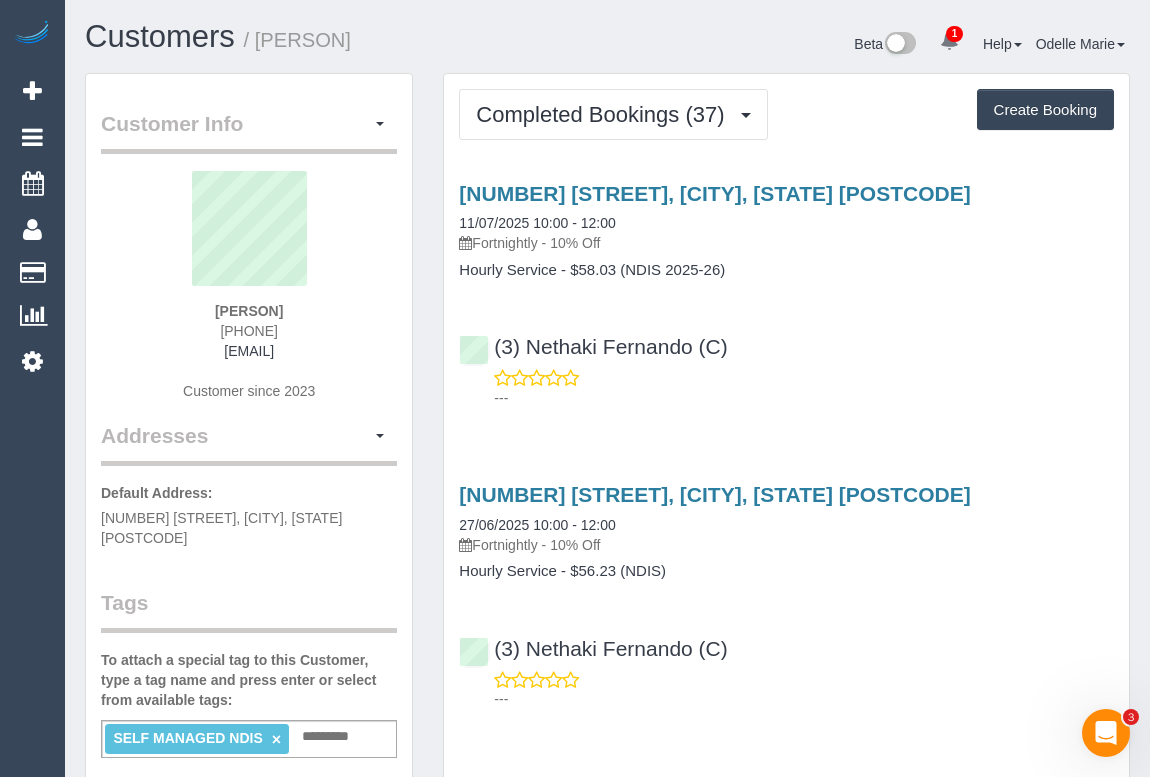 click on "---" at bounding box center (804, 398) 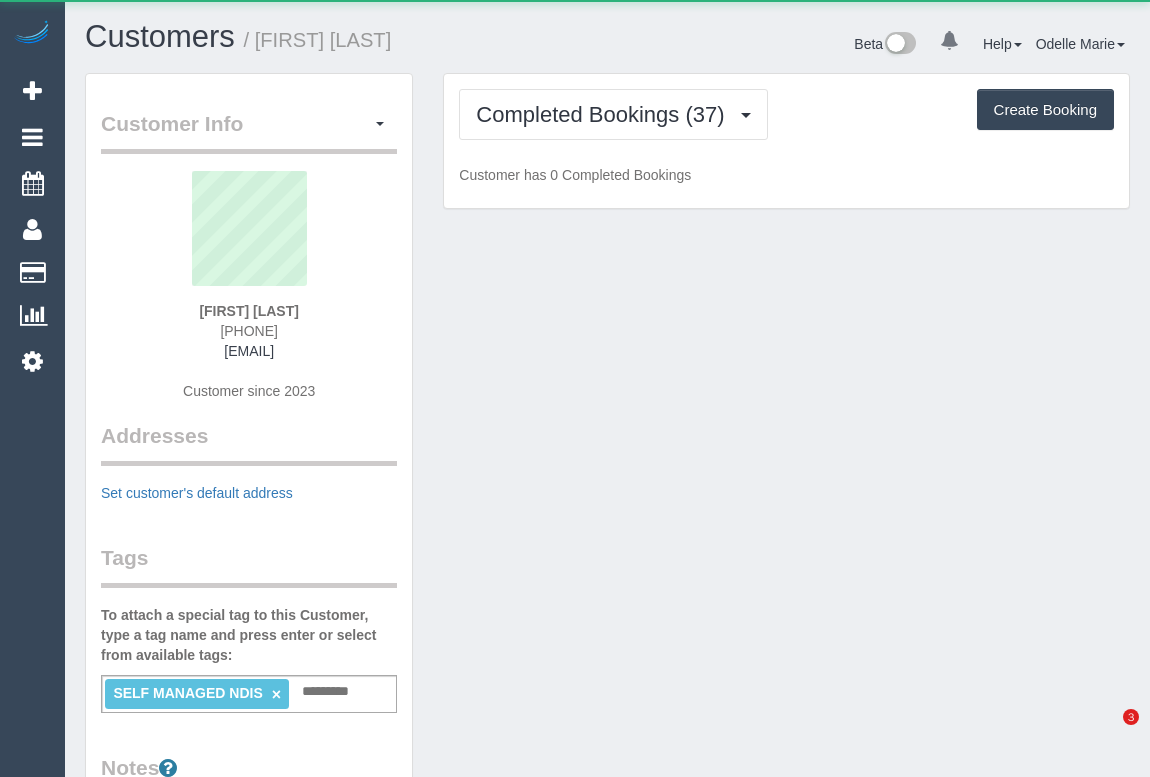 scroll, scrollTop: 0, scrollLeft: 0, axis: both 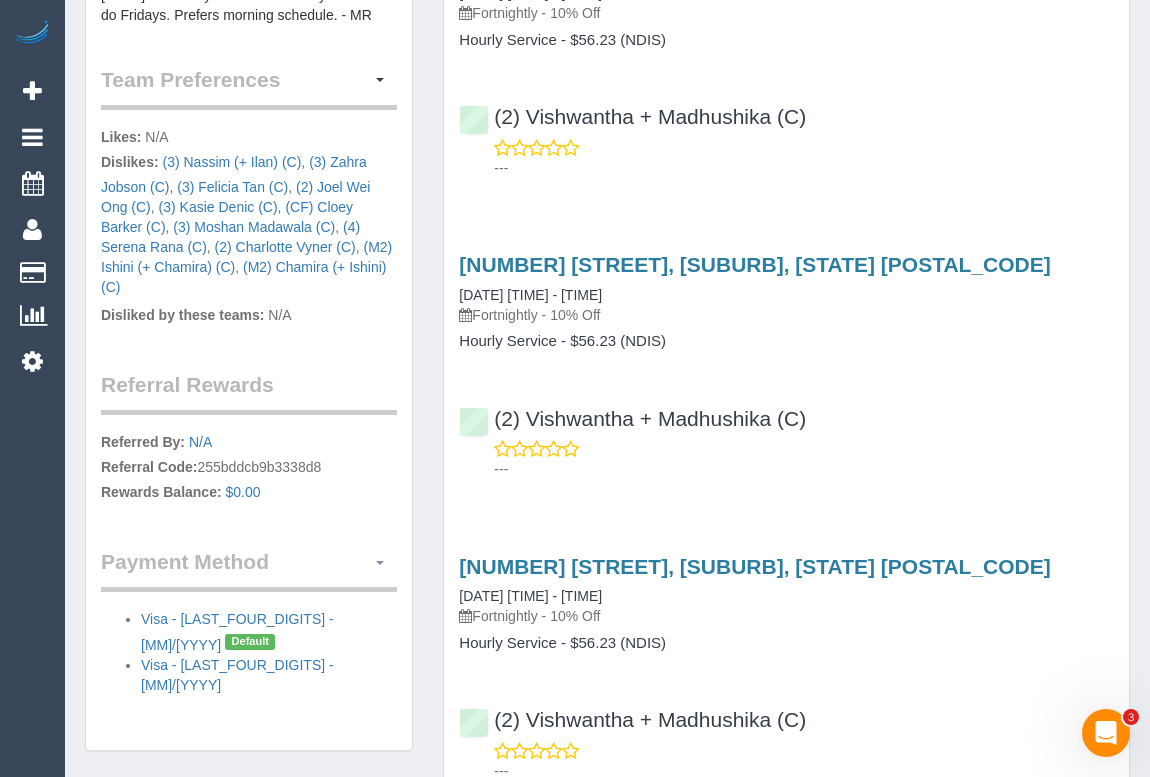 click at bounding box center (380, 562) 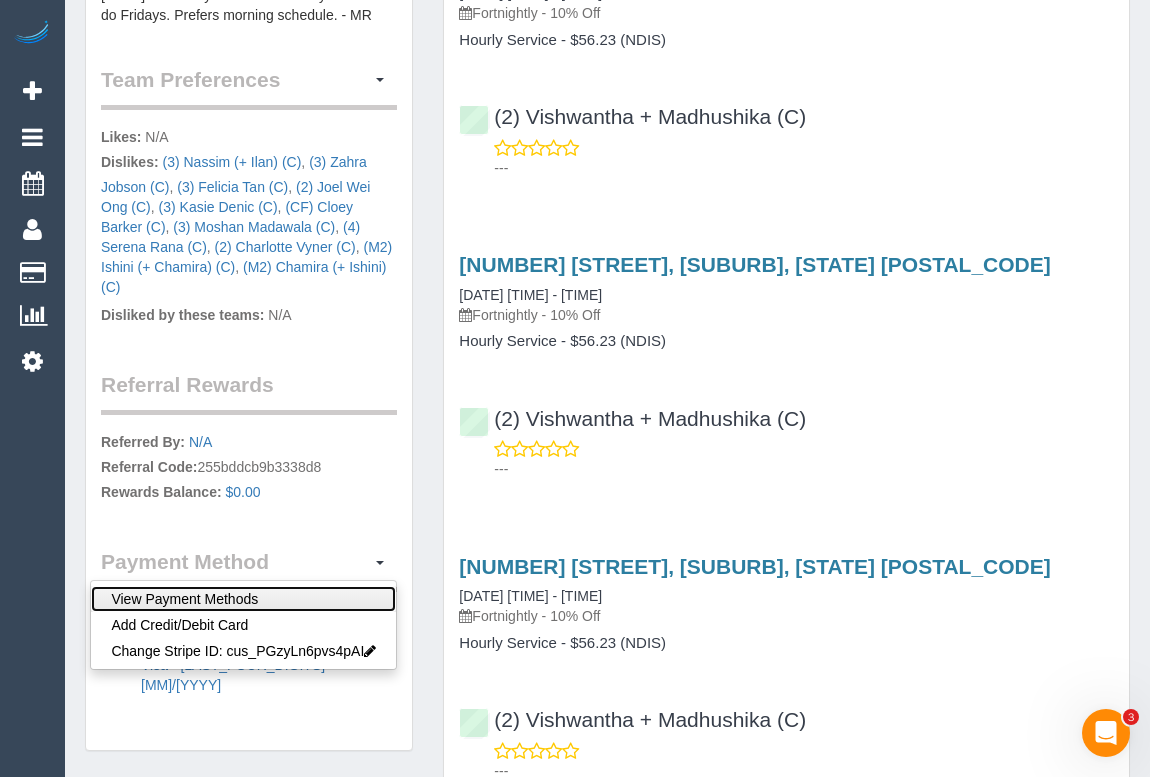 click on "View Payment Methods" at bounding box center (243, 599) 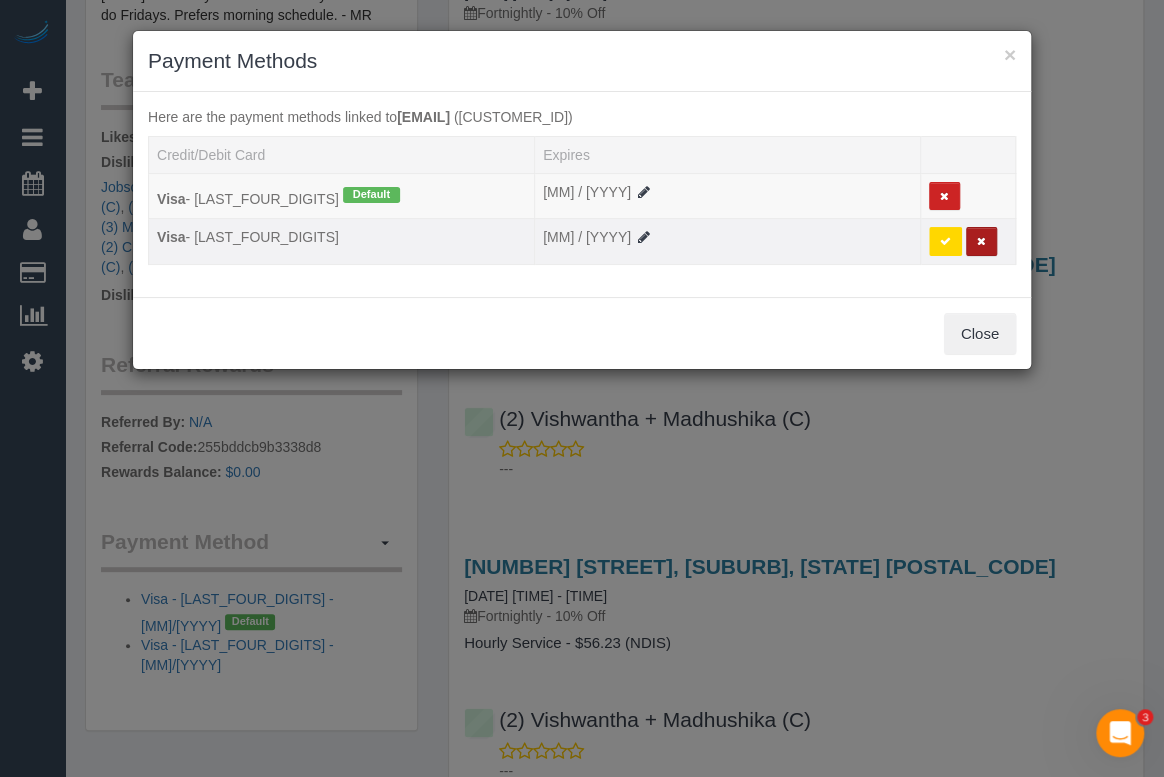 click at bounding box center [981, 241] 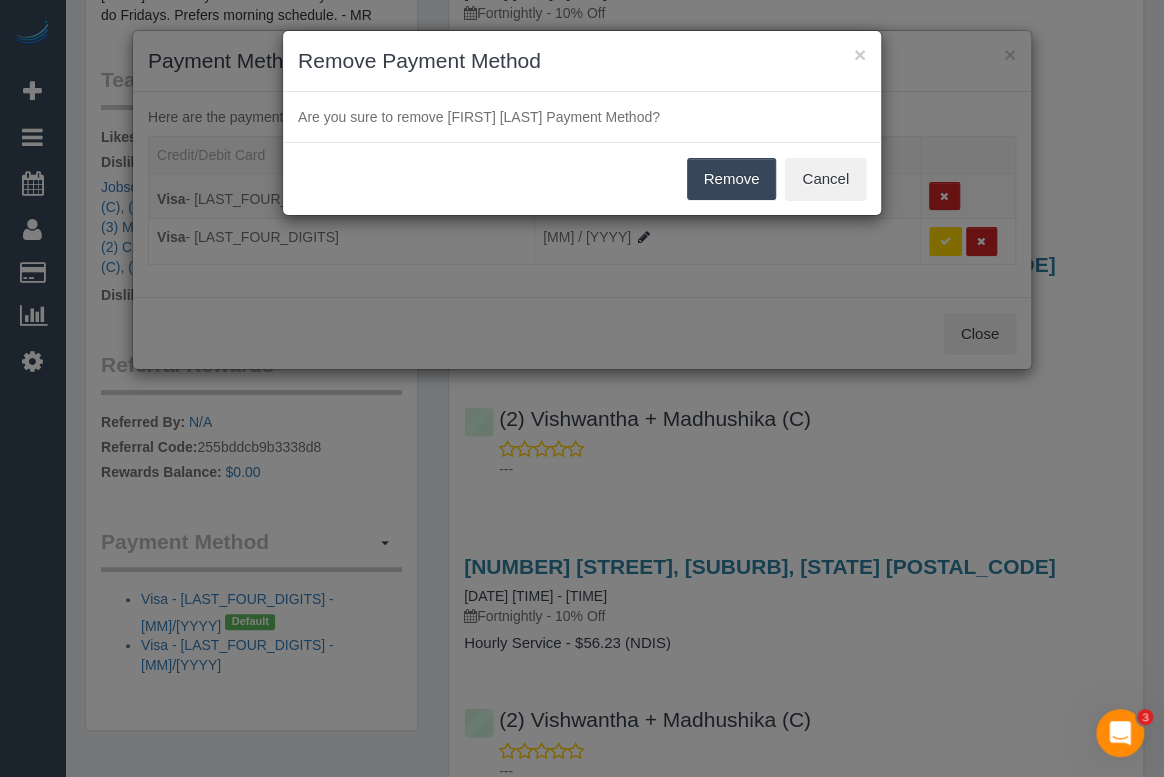 click on "Remove" at bounding box center [732, 179] 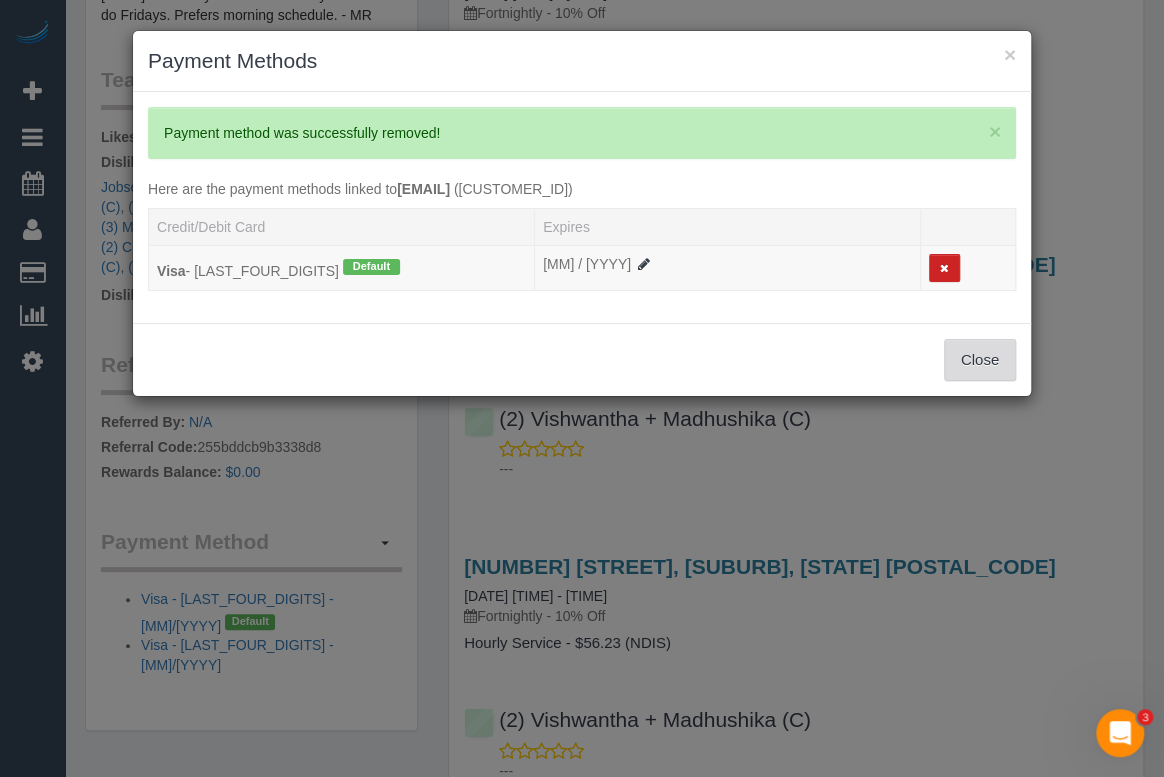click on "Close" at bounding box center [980, 360] 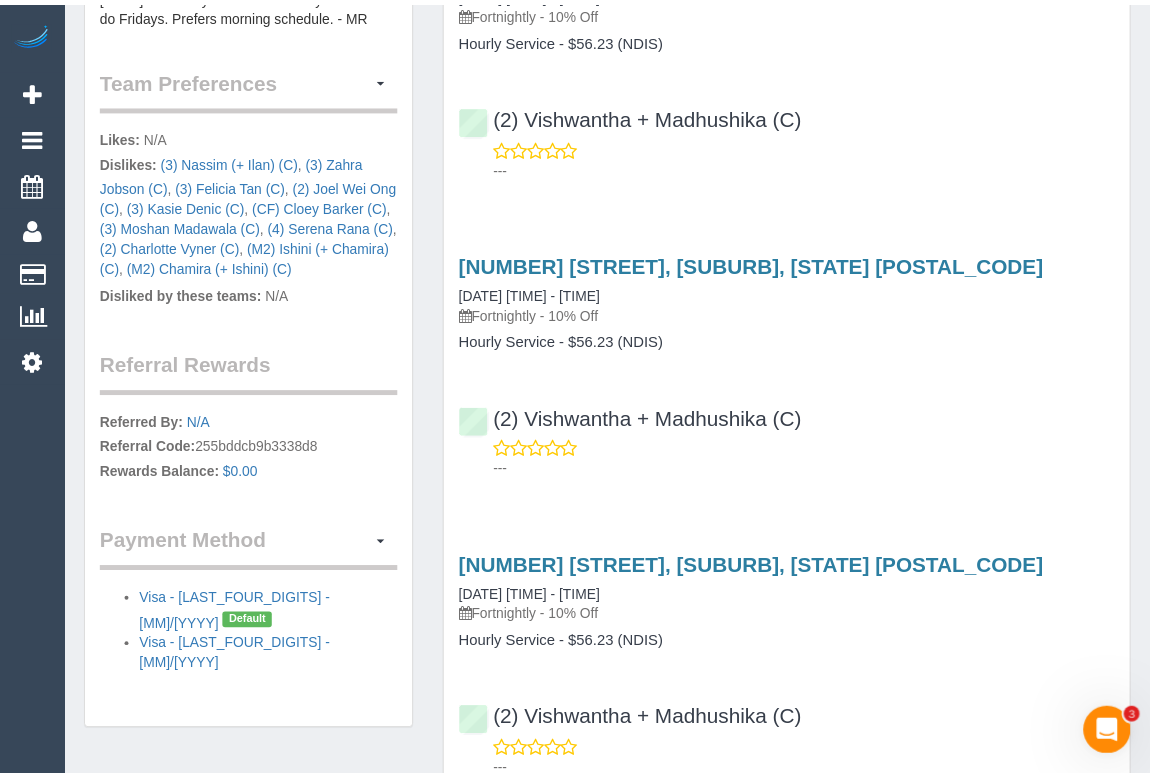 scroll, scrollTop: 1155, scrollLeft: 0, axis: vertical 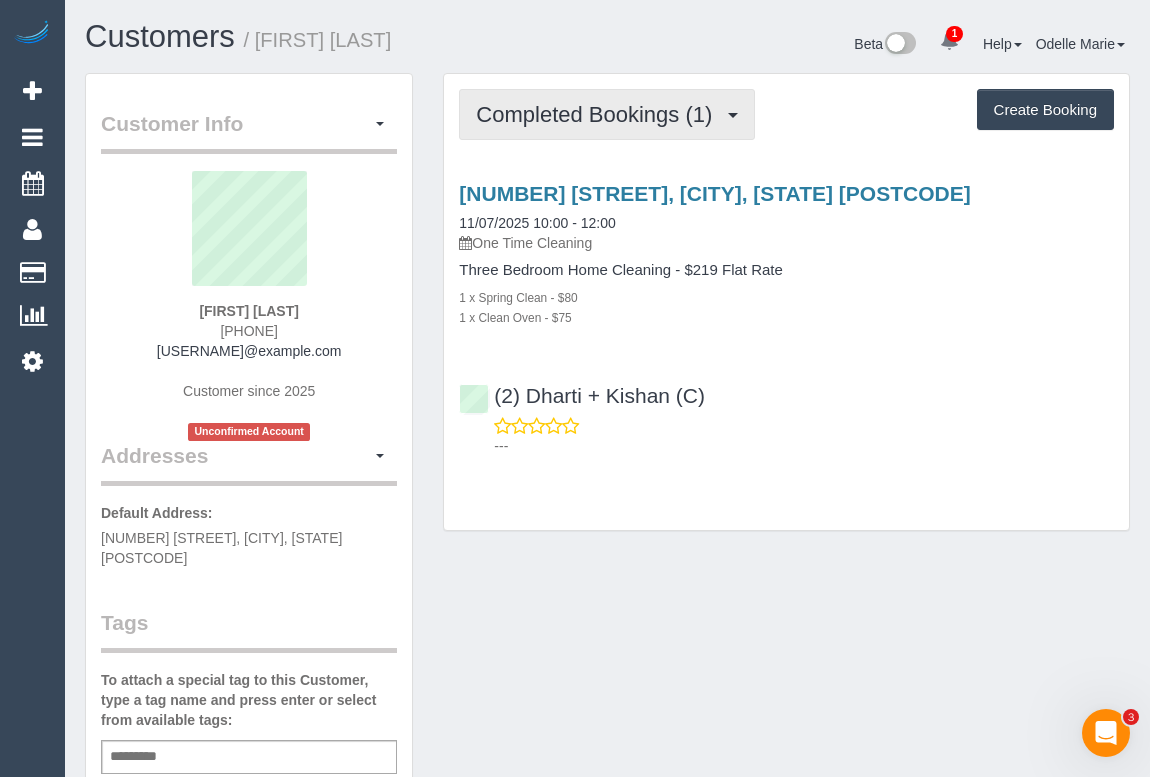 click on "Completed Bookings (1)" at bounding box center (599, 114) 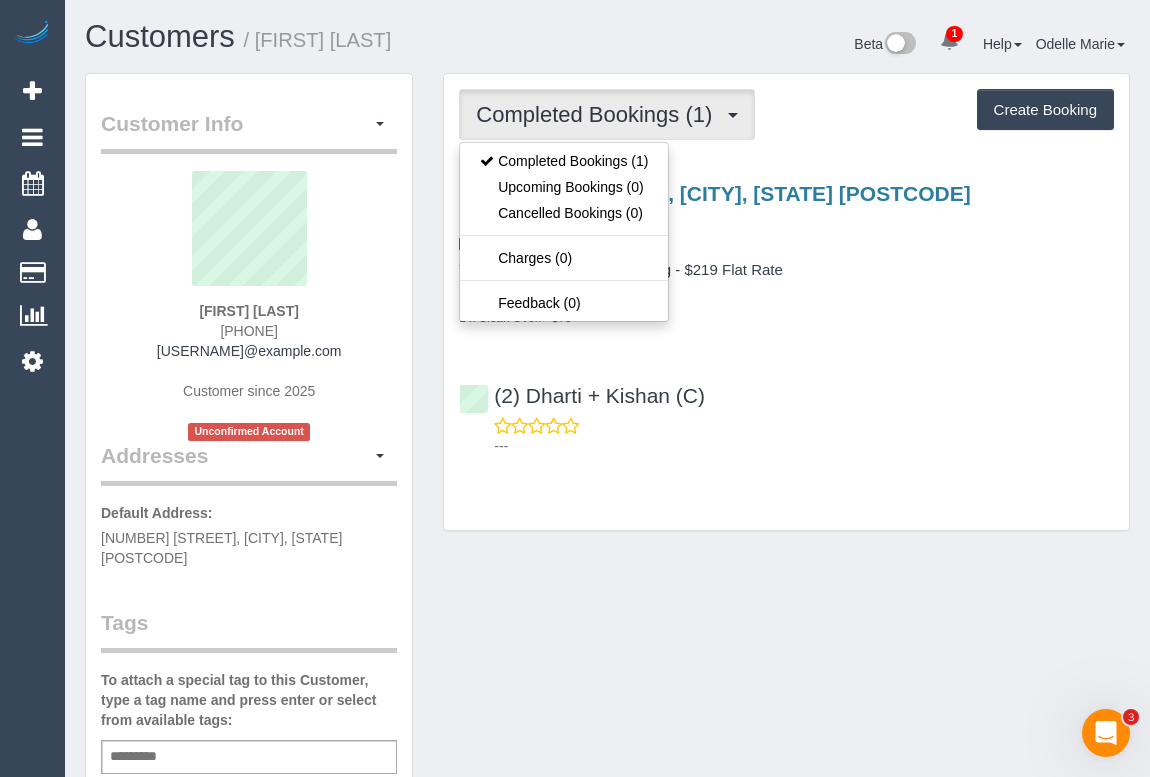 drag, startPoint x: 183, startPoint y: 329, endPoint x: 310, endPoint y: 329, distance: 127 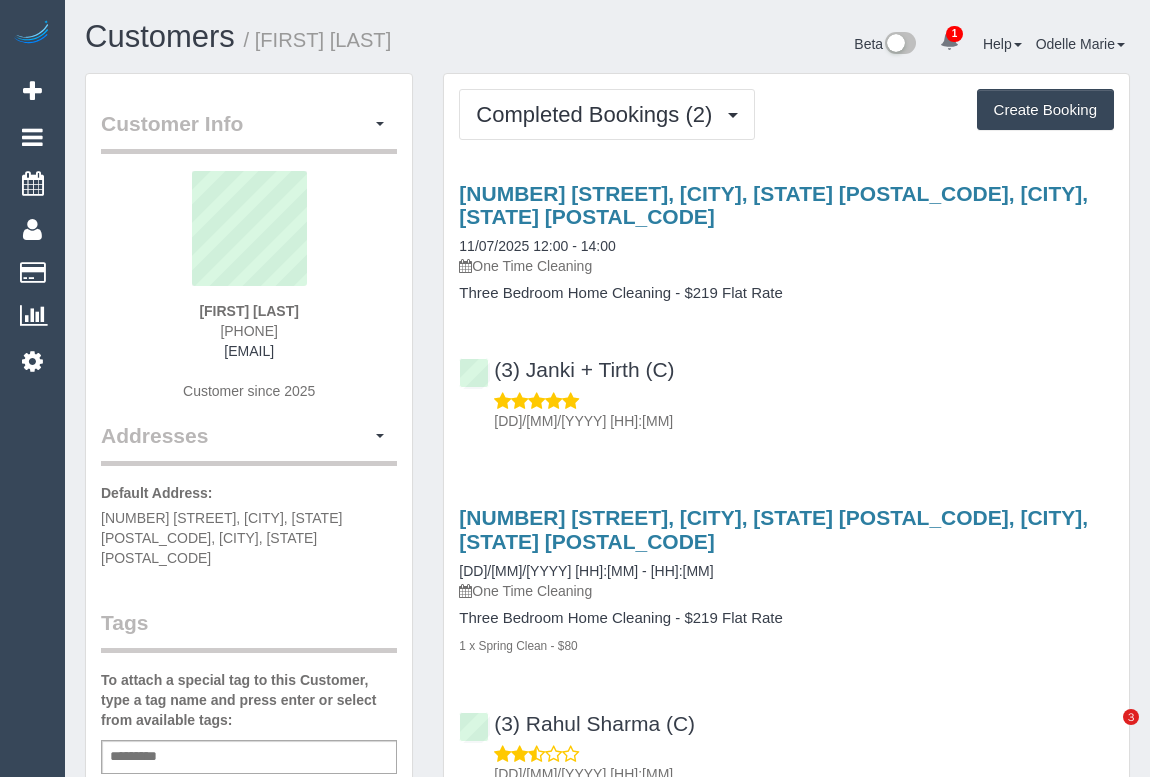 scroll, scrollTop: 0, scrollLeft: 0, axis: both 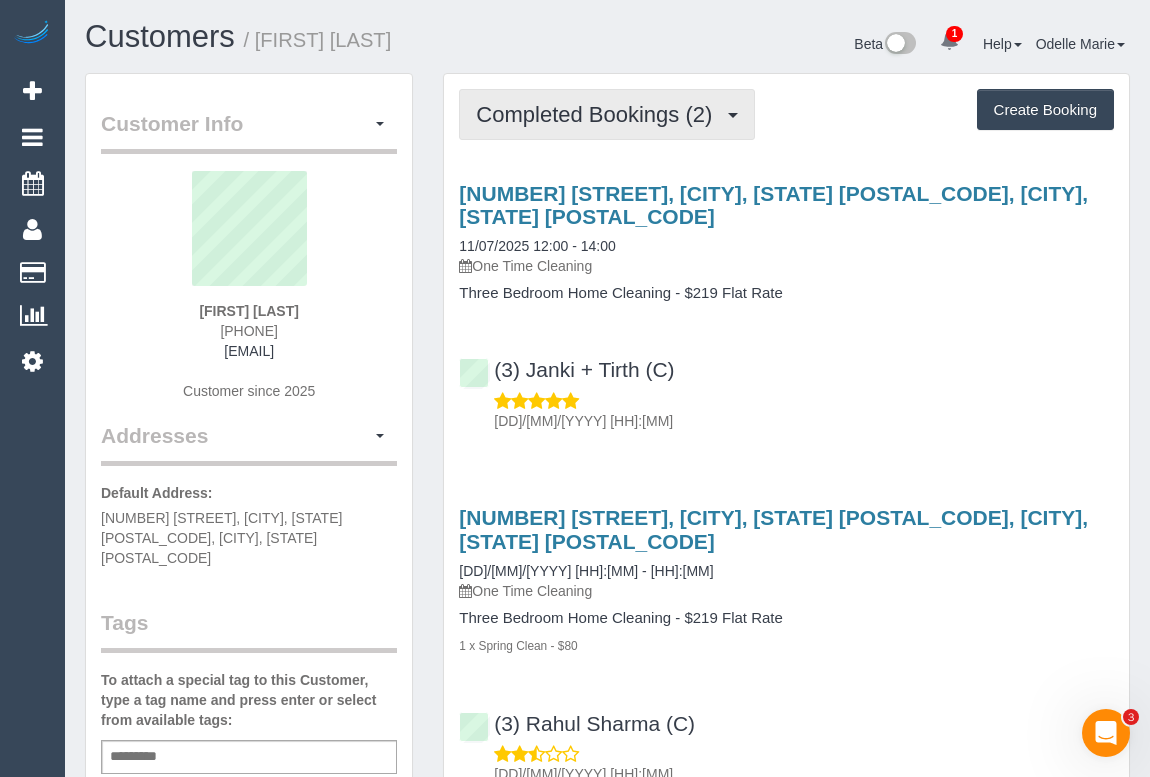click on "Completed Bookings (2)" at bounding box center [599, 114] 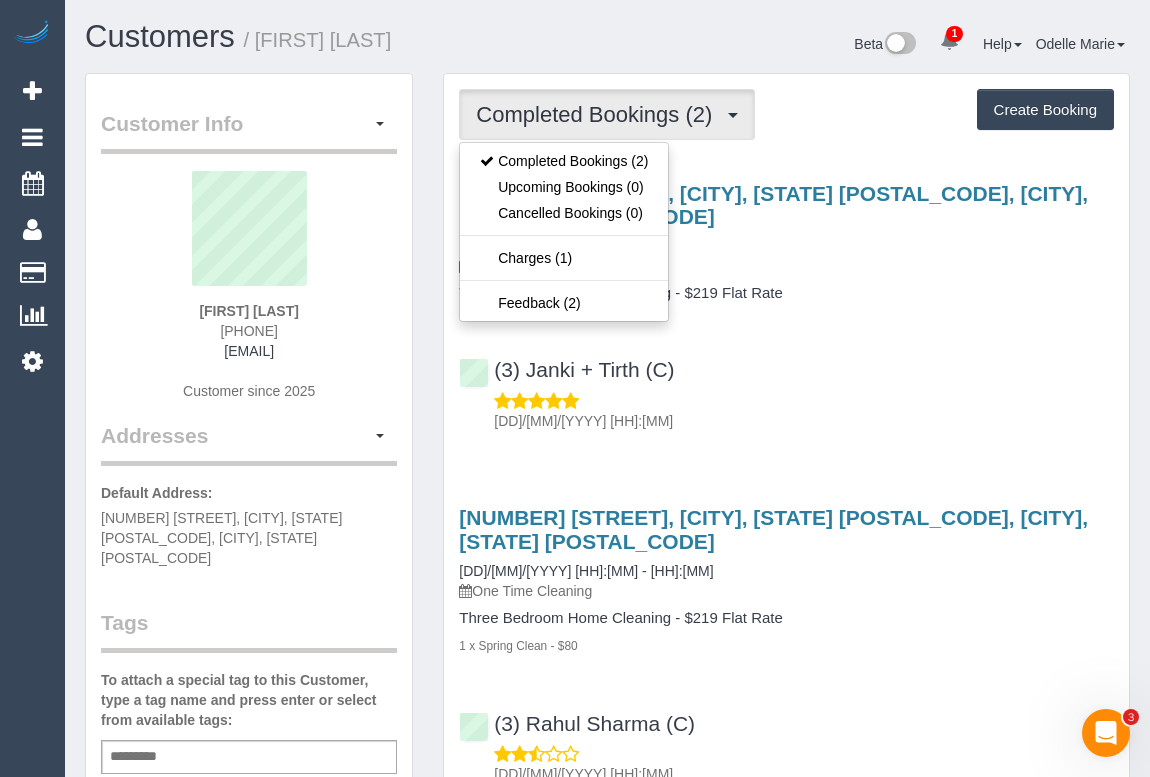 click on "(3) Janki + Tirth (C)
[DD]/[MM]/[YYYY] [HH]:[MM]" at bounding box center [786, 386] 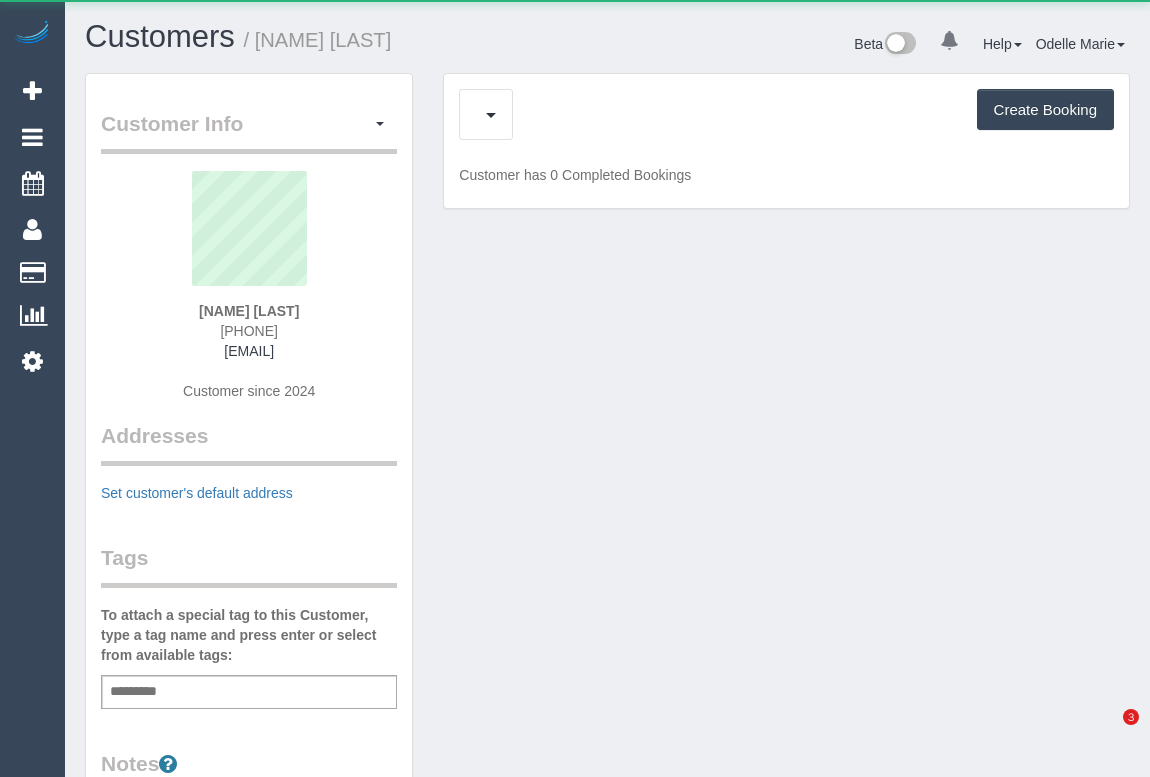 scroll, scrollTop: 0, scrollLeft: 0, axis: both 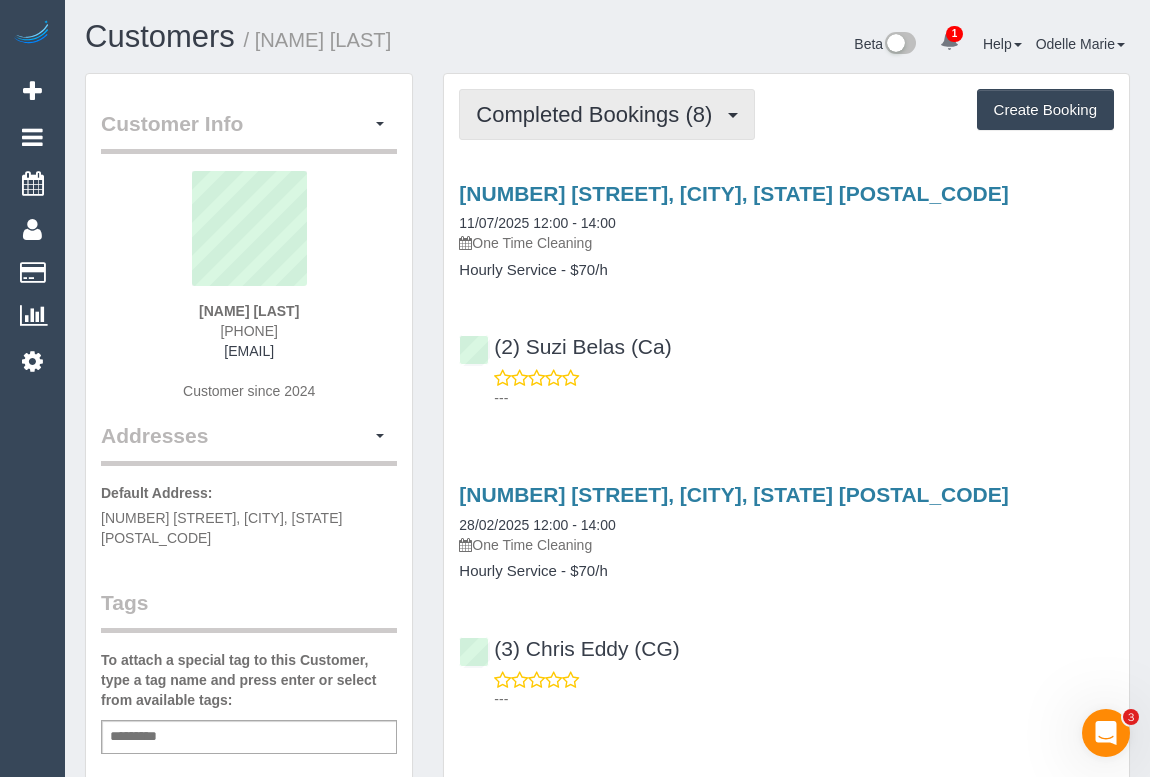 click on "Completed Bookings (8)" at bounding box center (599, 114) 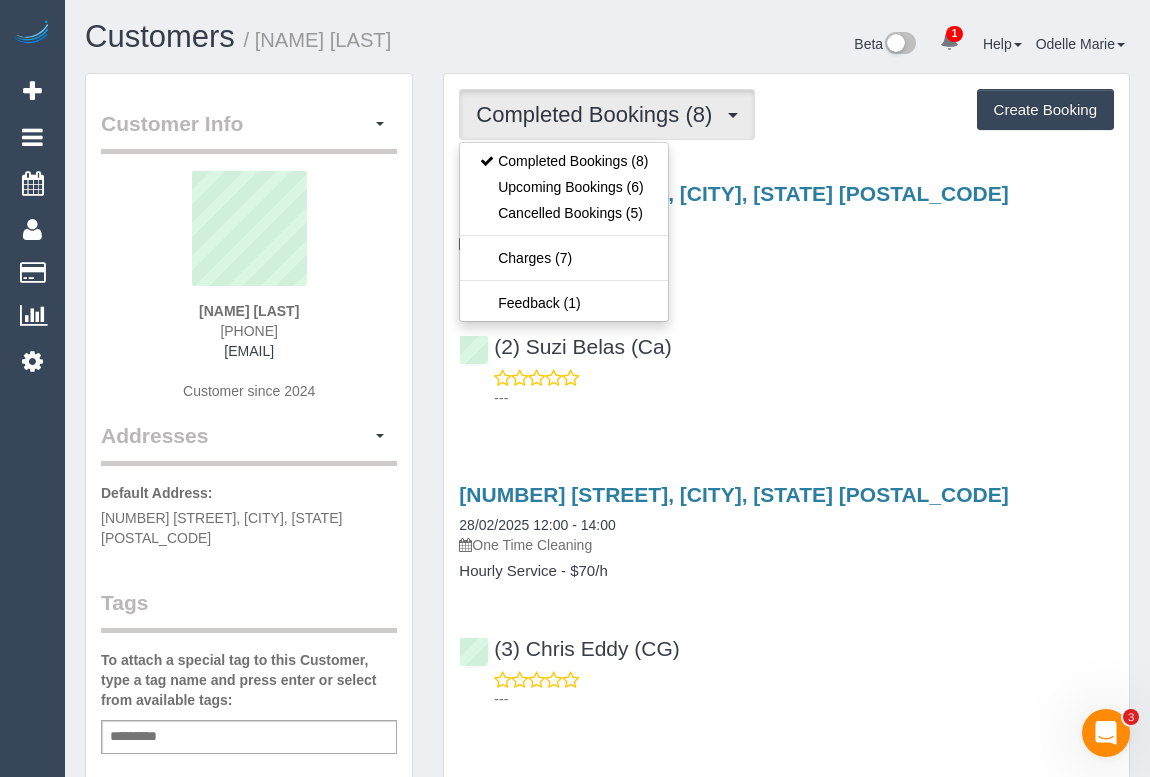 click on "---" at bounding box center [786, 388] 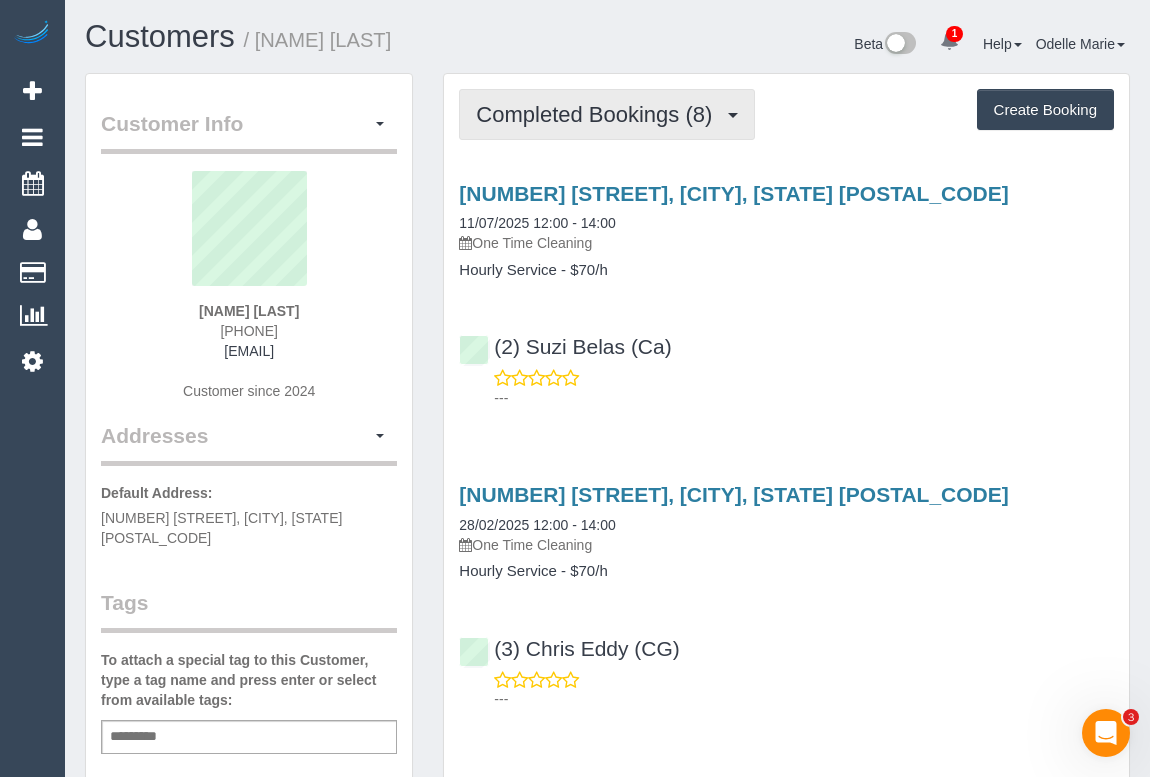 click on "Completed Bookings (8)" at bounding box center (607, 114) 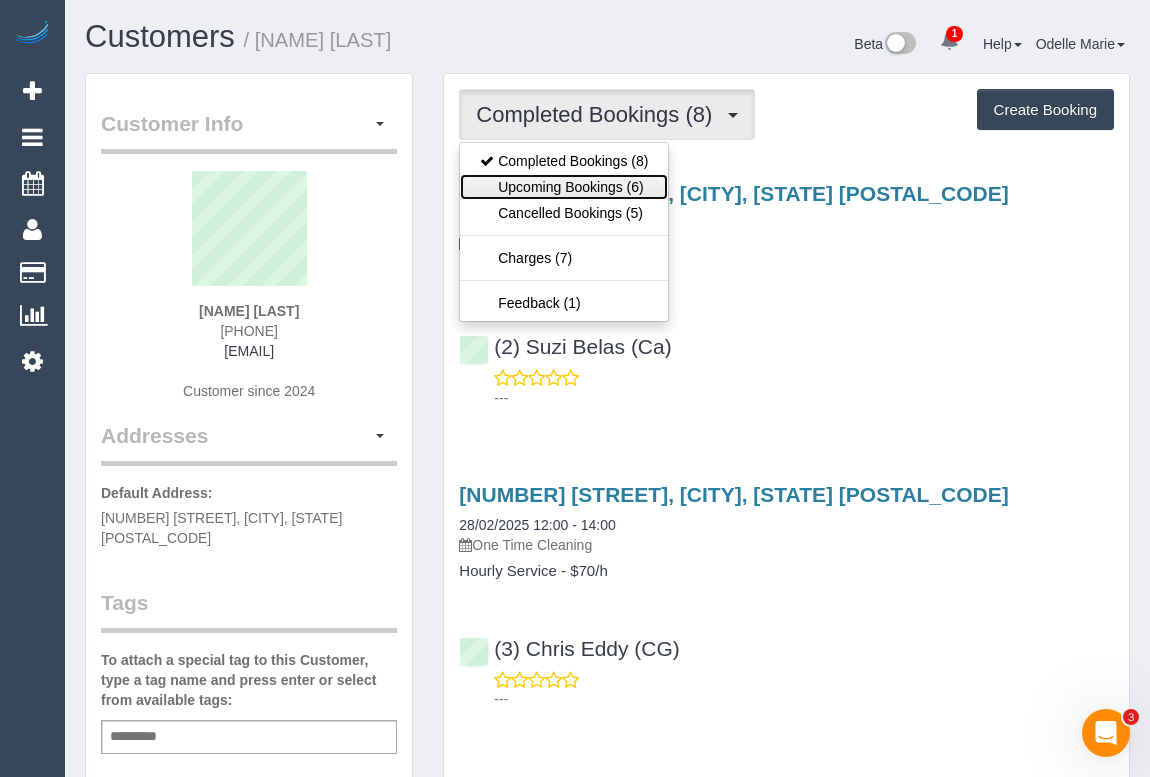 click on "Upcoming Bookings (6)" at bounding box center [564, 187] 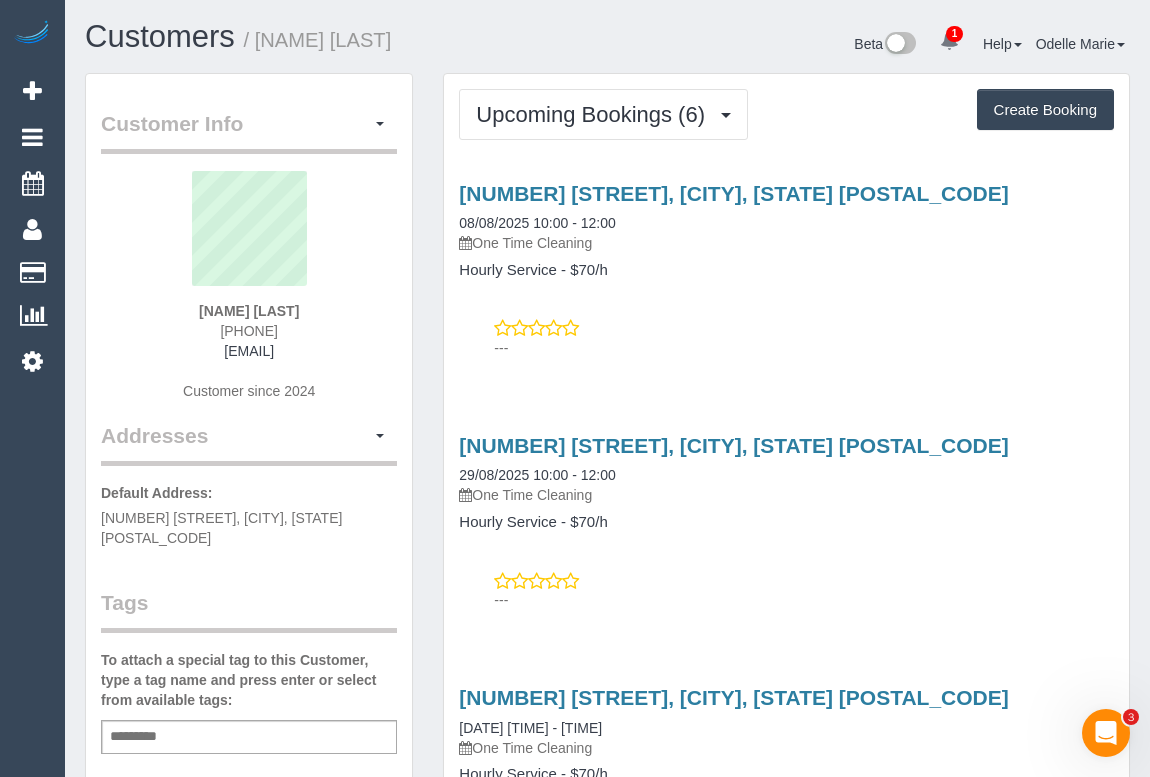click on "2h Best Street, Reservoir, VIC 3073
08/08/2025 10:00 - 12:00
One Time Cleaning
Hourly Service - $70/h
---" at bounding box center (786, 266) 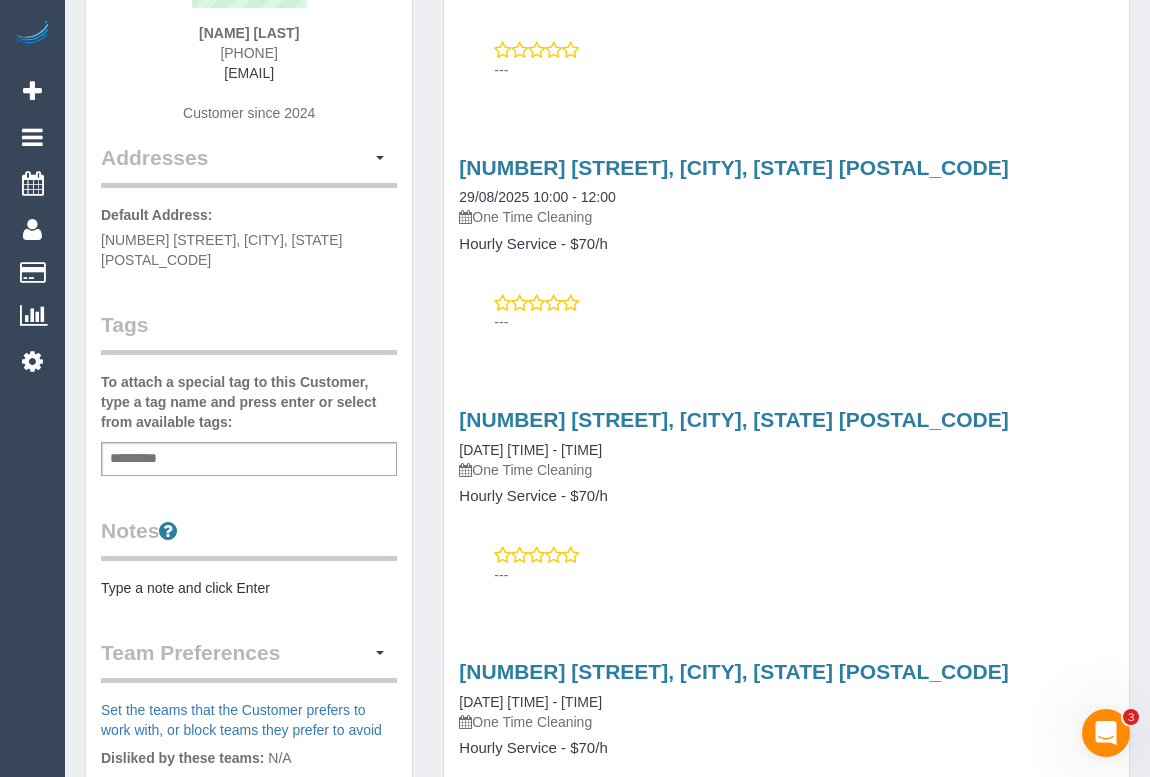 scroll, scrollTop: 0, scrollLeft: 0, axis: both 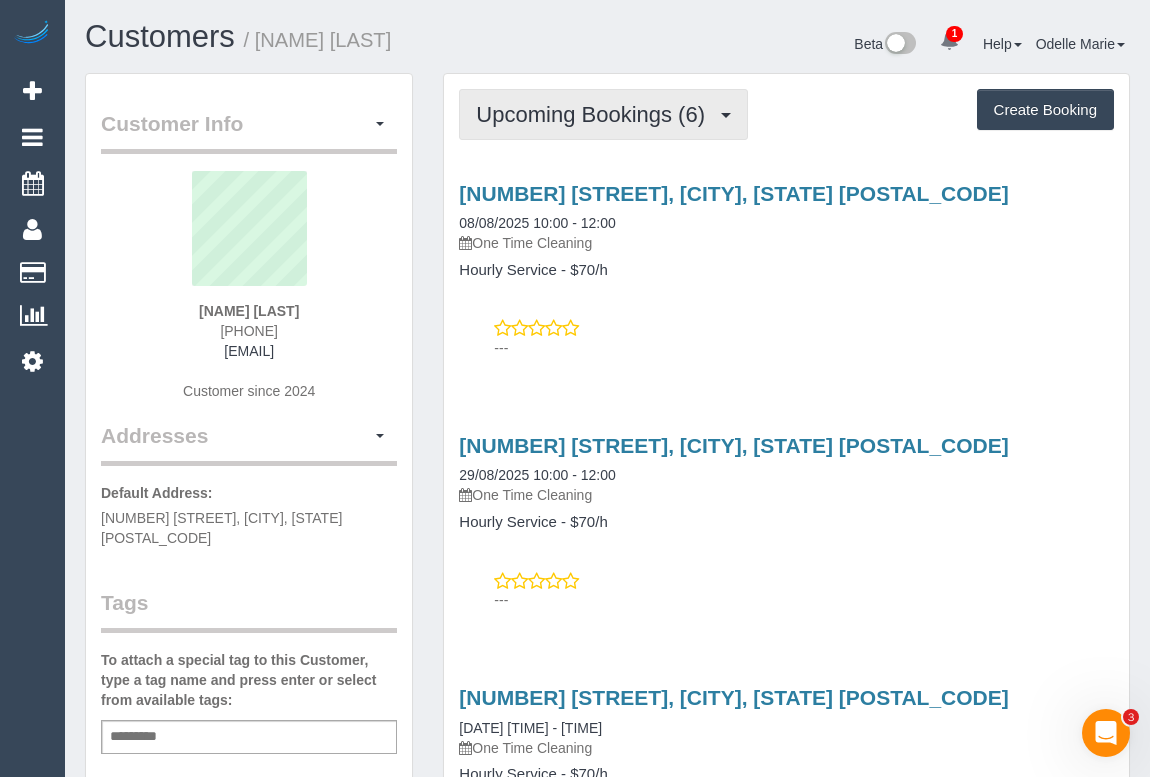 drag, startPoint x: 594, startPoint y: 115, endPoint x: 602, endPoint y: 150, distance: 35.902645 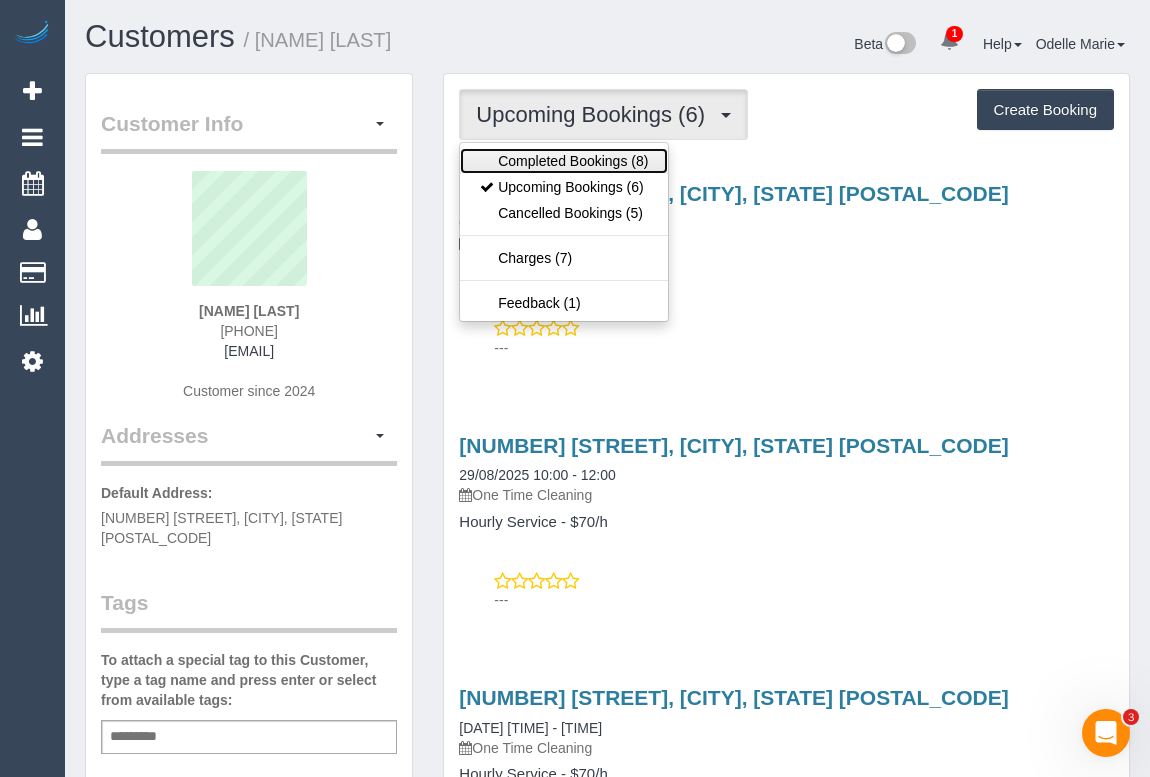 click on "Completed Bookings (8)" at bounding box center [564, 161] 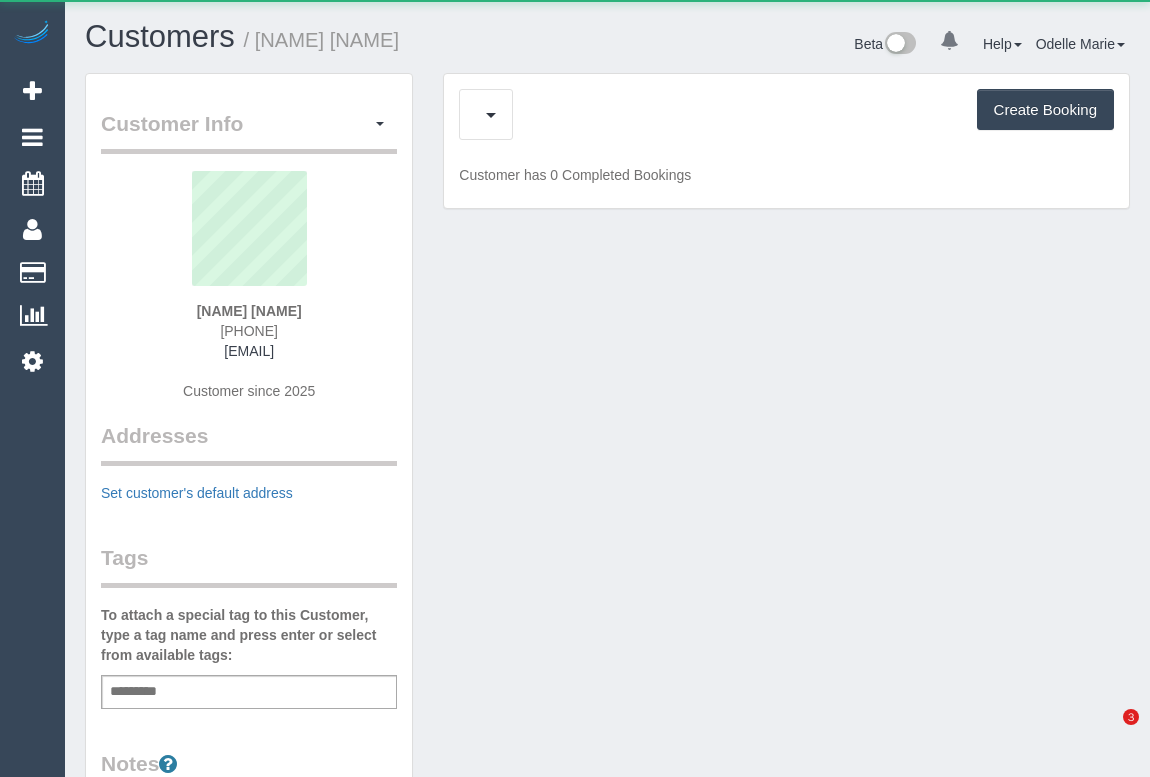 scroll, scrollTop: 0, scrollLeft: 0, axis: both 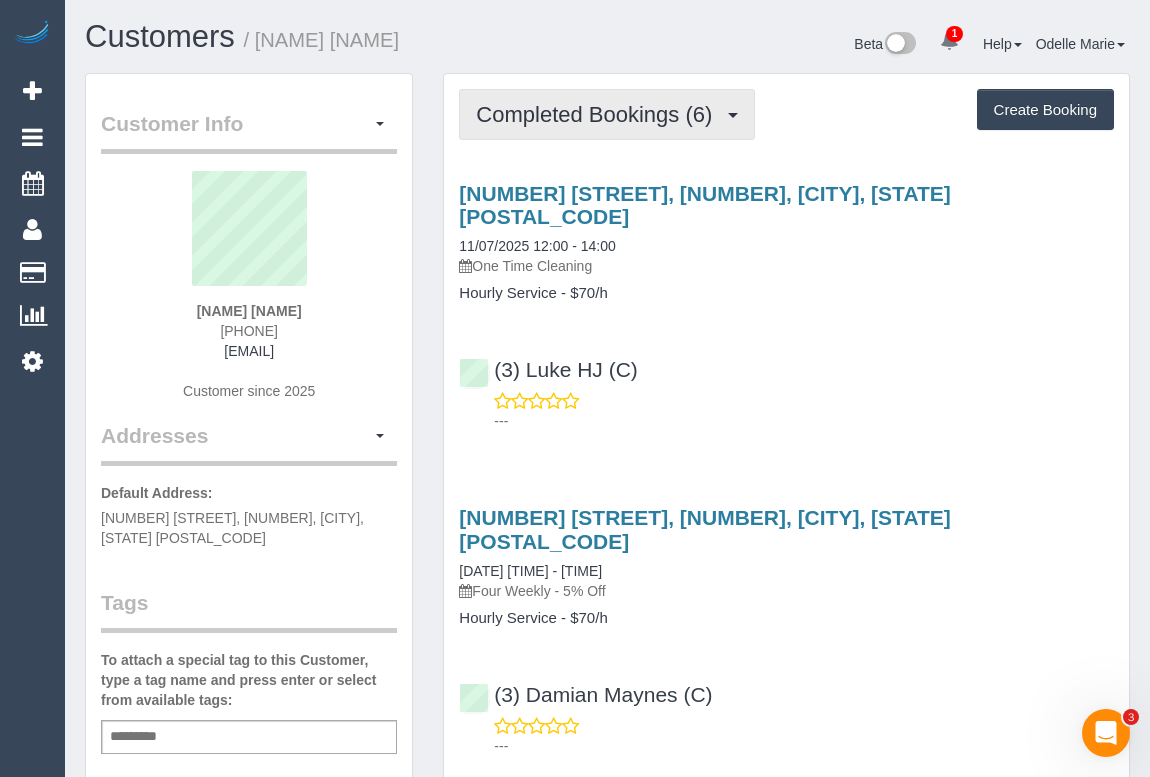 click on "Completed Bookings (6)" at bounding box center (607, 114) 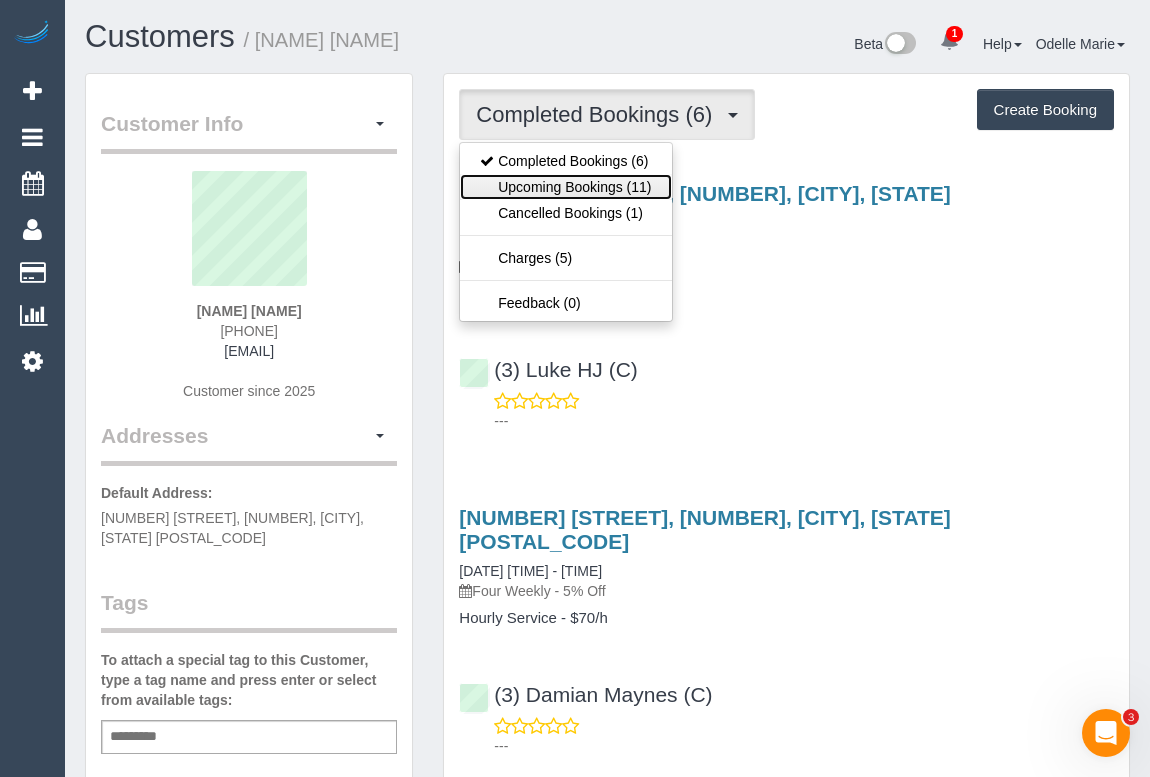 click on "Upcoming Bookings (11)" at bounding box center (565, 187) 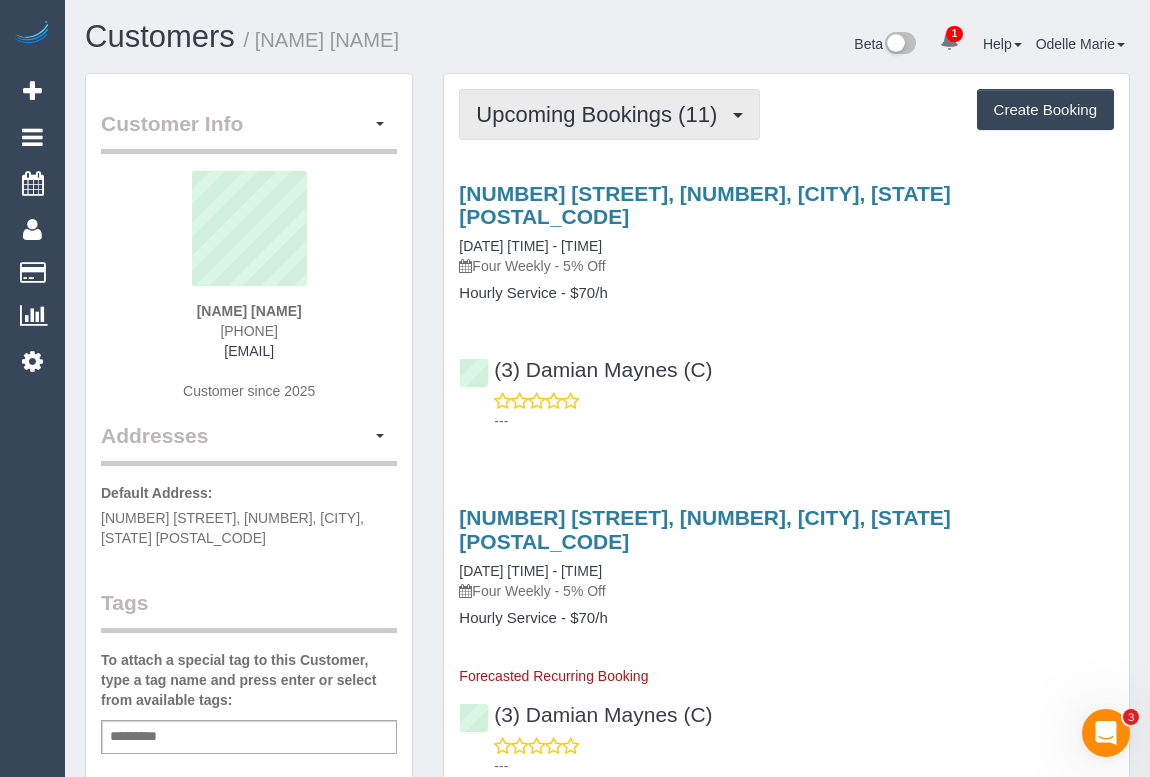 click on "Upcoming Bookings (11)" at bounding box center (601, 114) 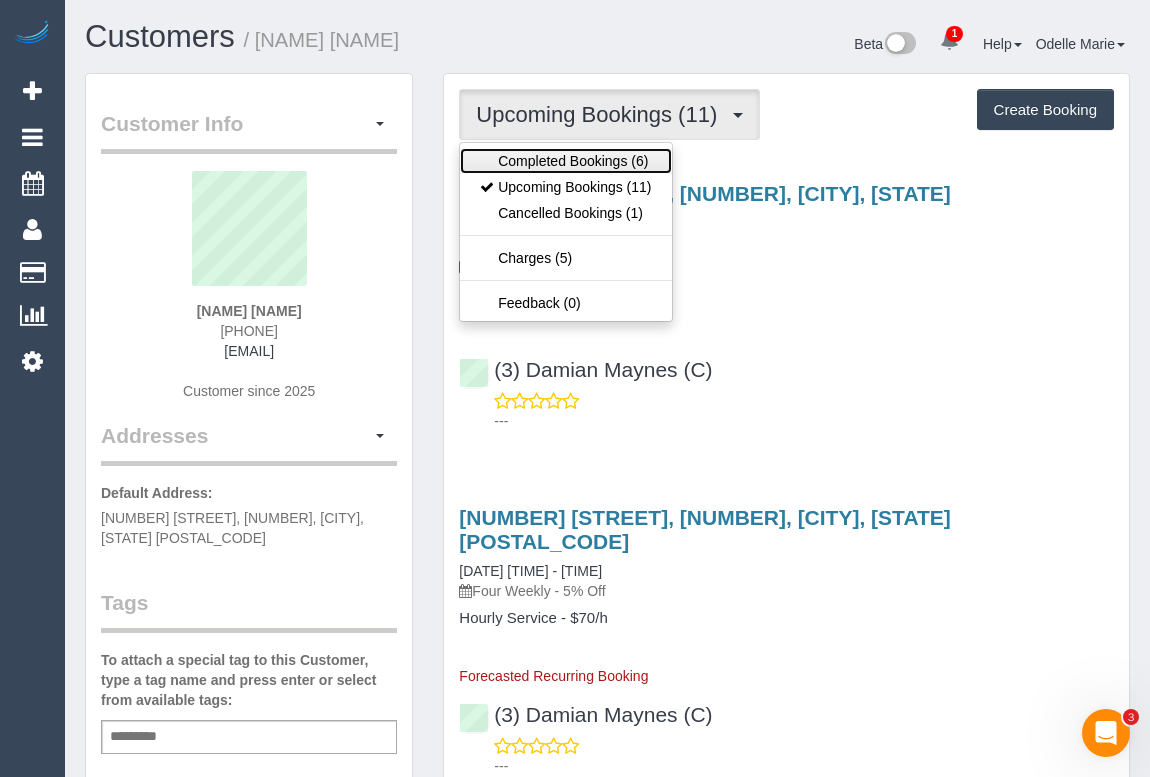 click on "Completed Bookings (6)" at bounding box center [565, 161] 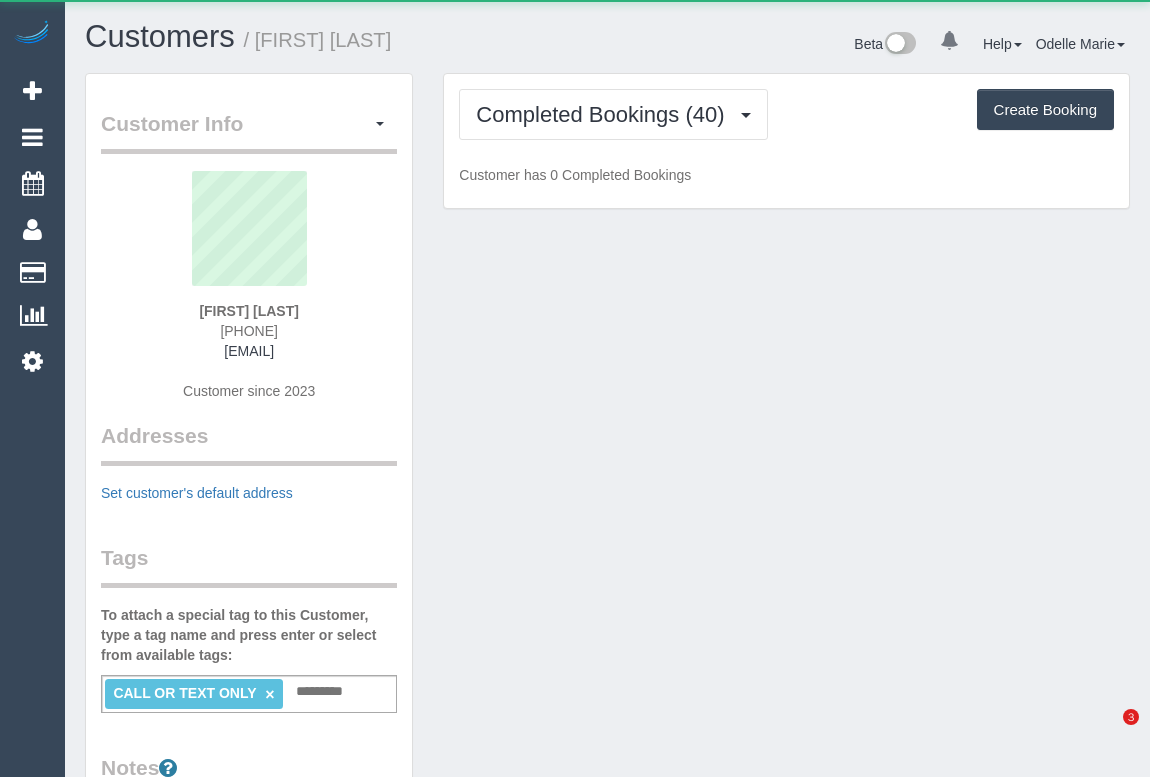 scroll, scrollTop: 0, scrollLeft: 0, axis: both 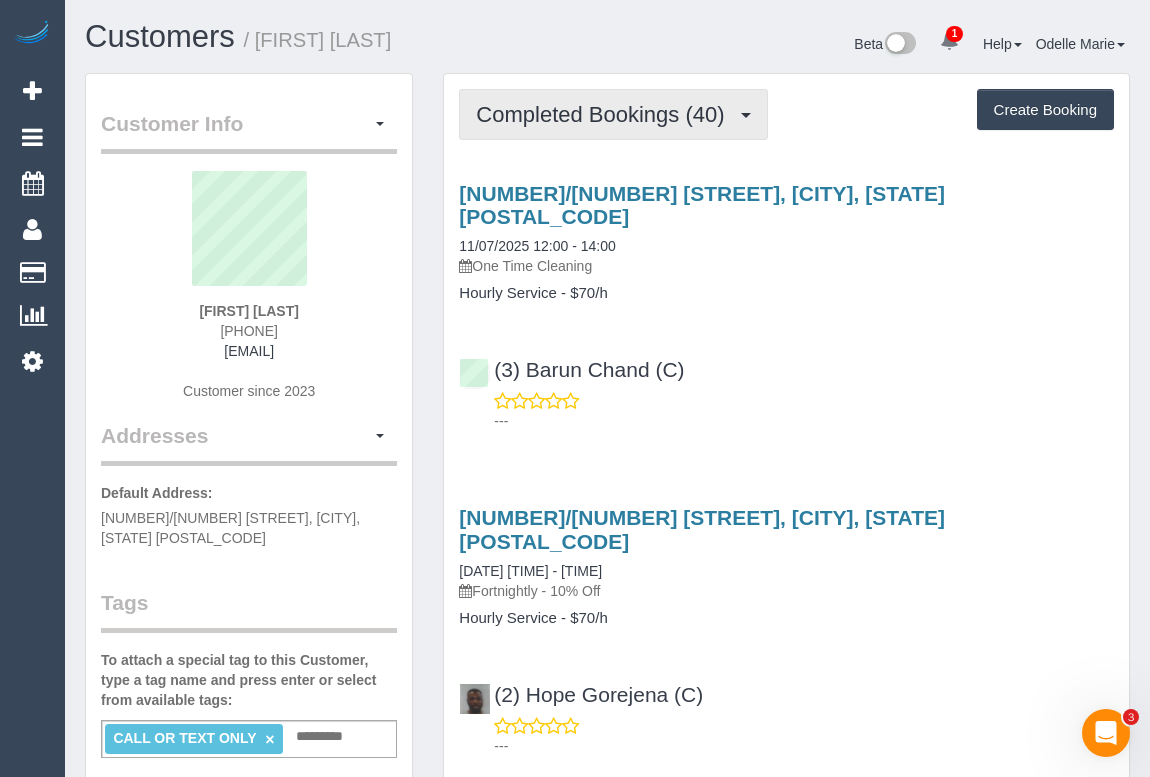 click on "Completed Bookings (40)" at bounding box center [605, 114] 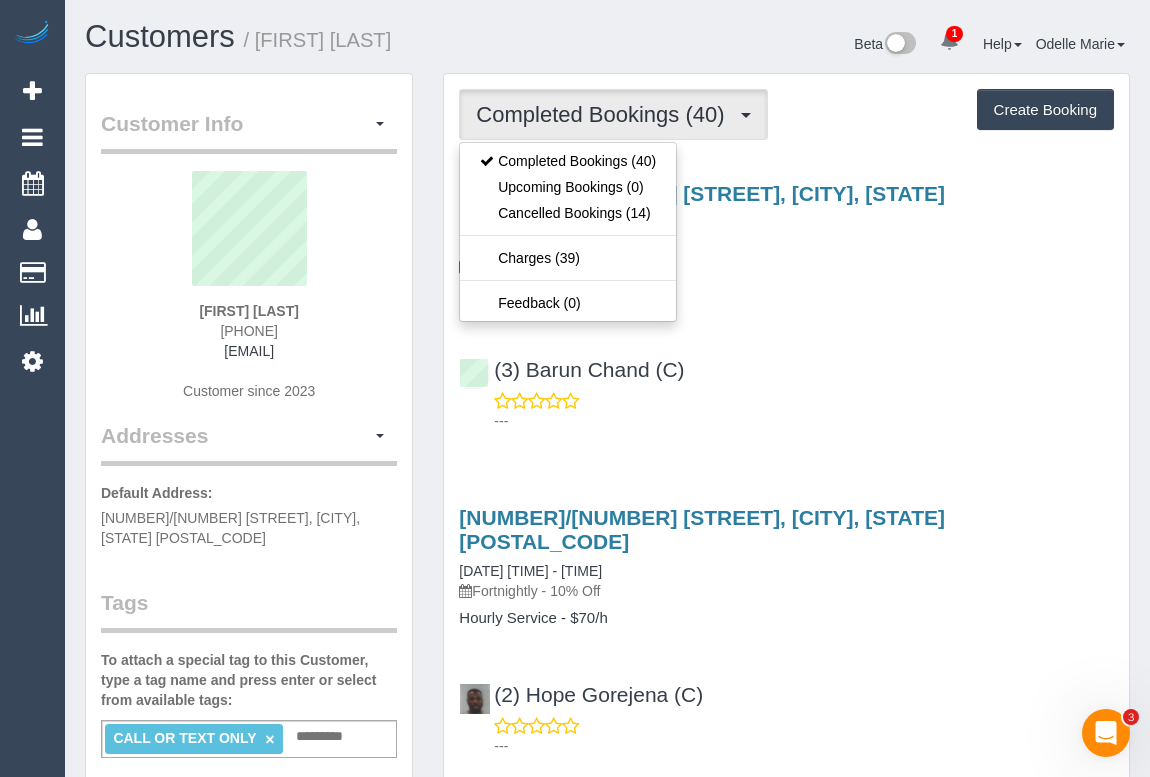 click on "---" at bounding box center (804, 421) 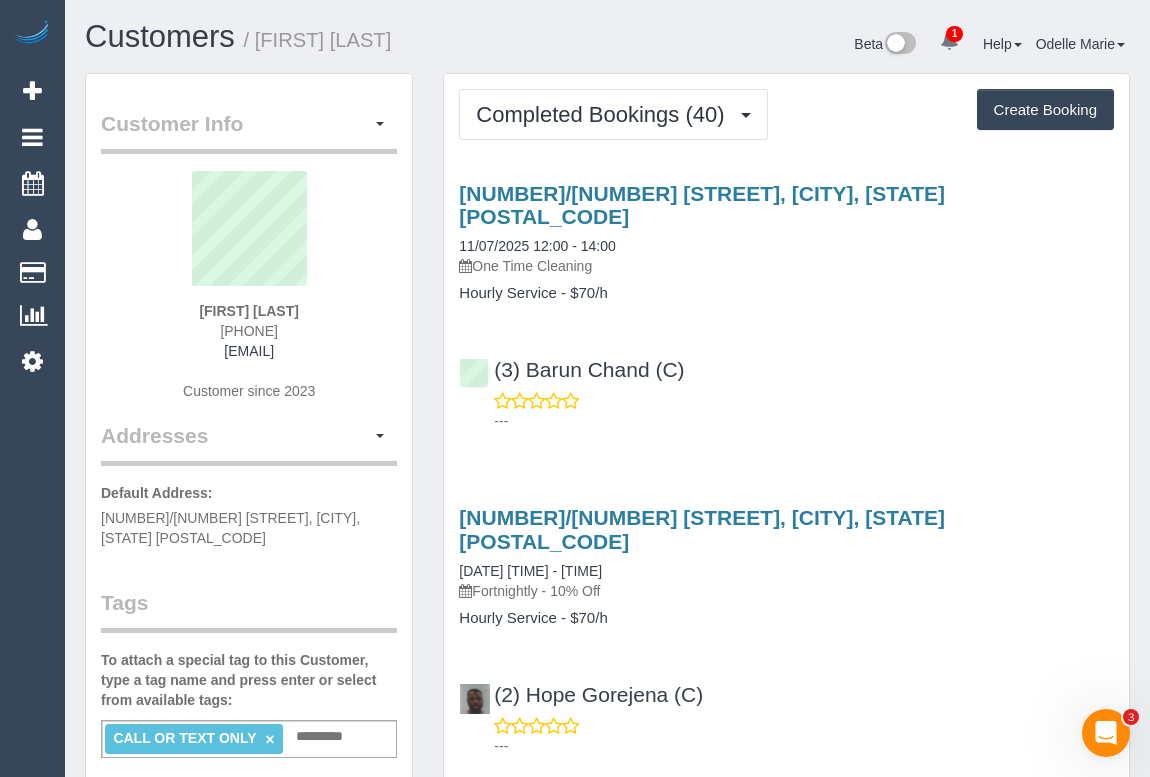 drag, startPoint x: 202, startPoint y: 326, endPoint x: 320, endPoint y: 326, distance: 118 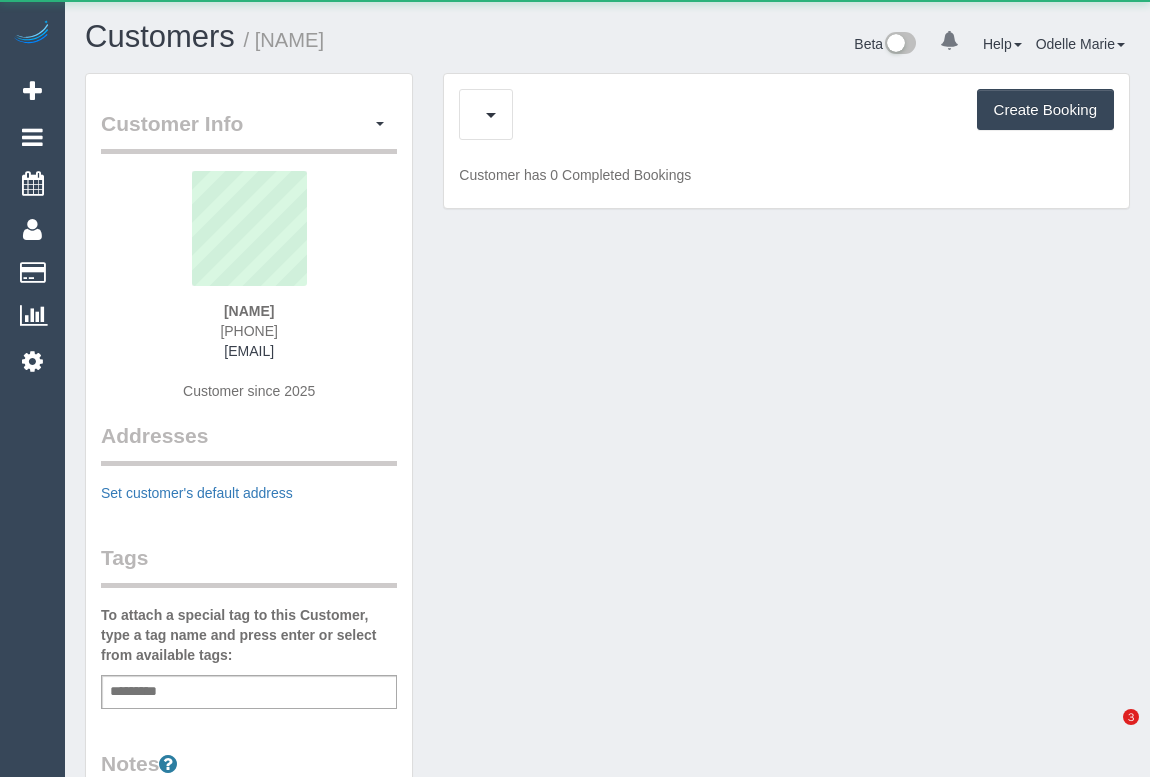 scroll, scrollTop: 0, scrollLeft: 0, axis: both 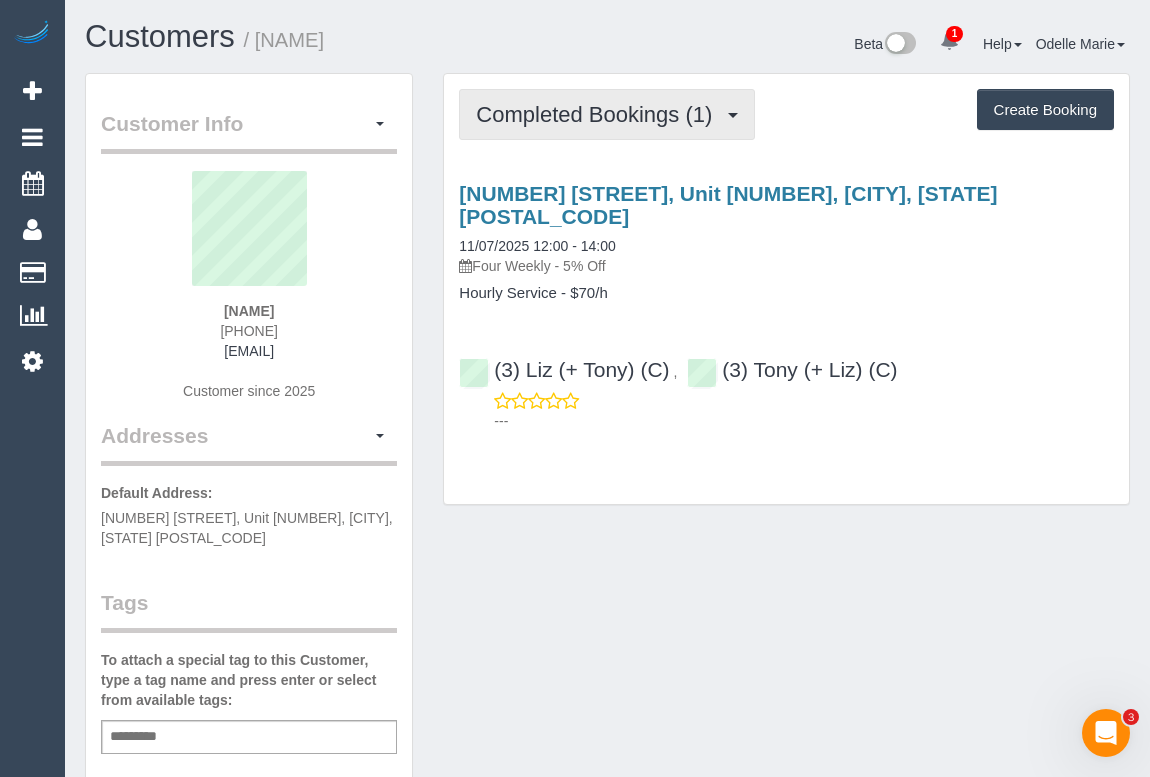 click on "Completed Bookings (1)" at bounding box center [599, 114] 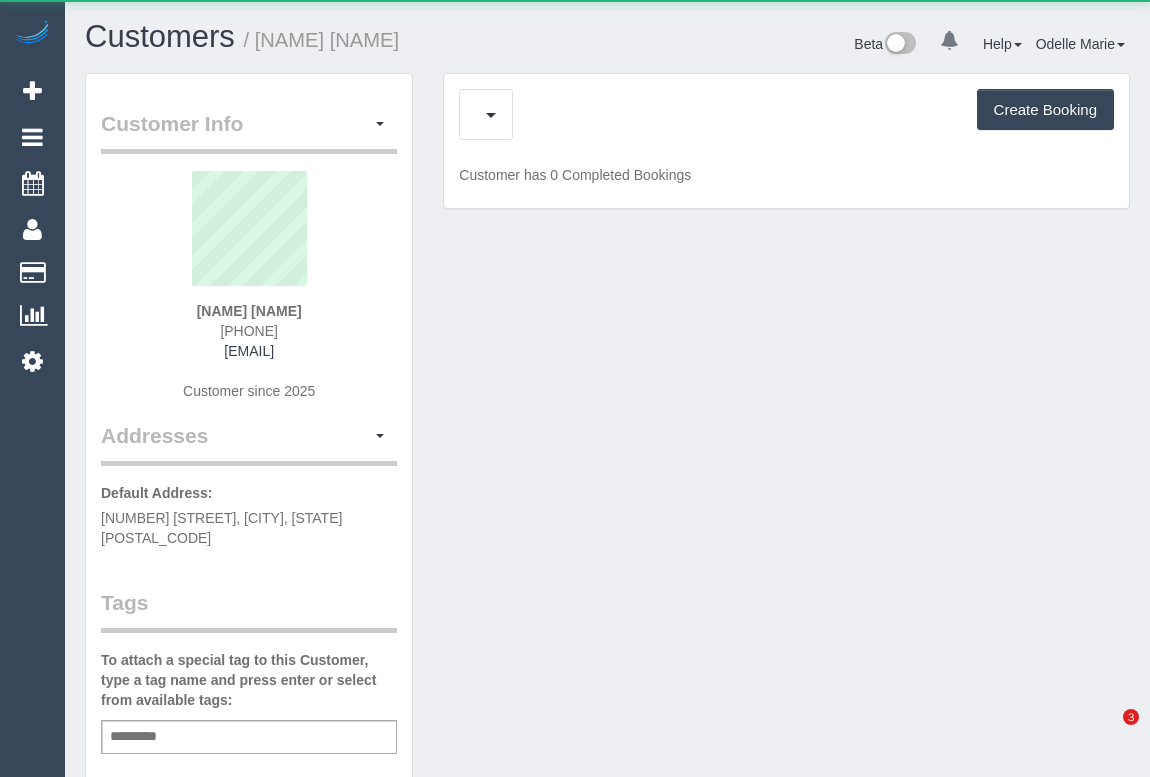 scroll, scrollTop: 0, scrollLeft: 0, axis: both 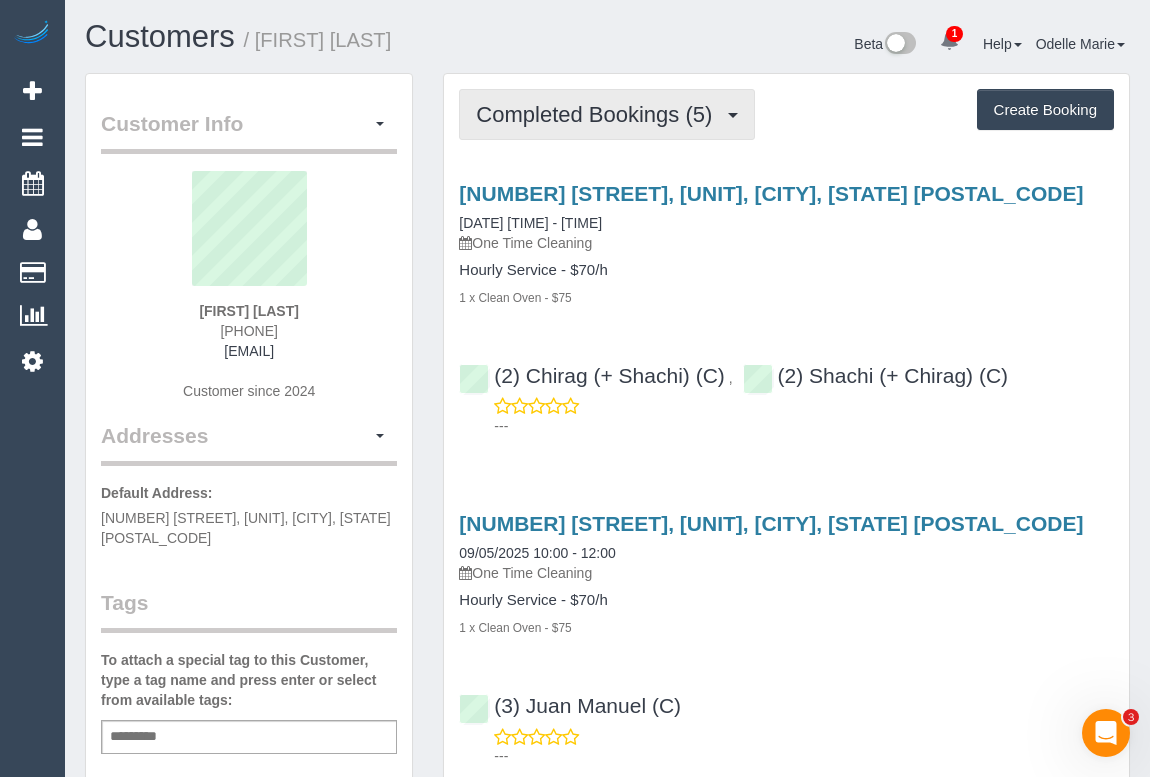 click on "Completed Bookings (5)" at bounding box center (599, 114) 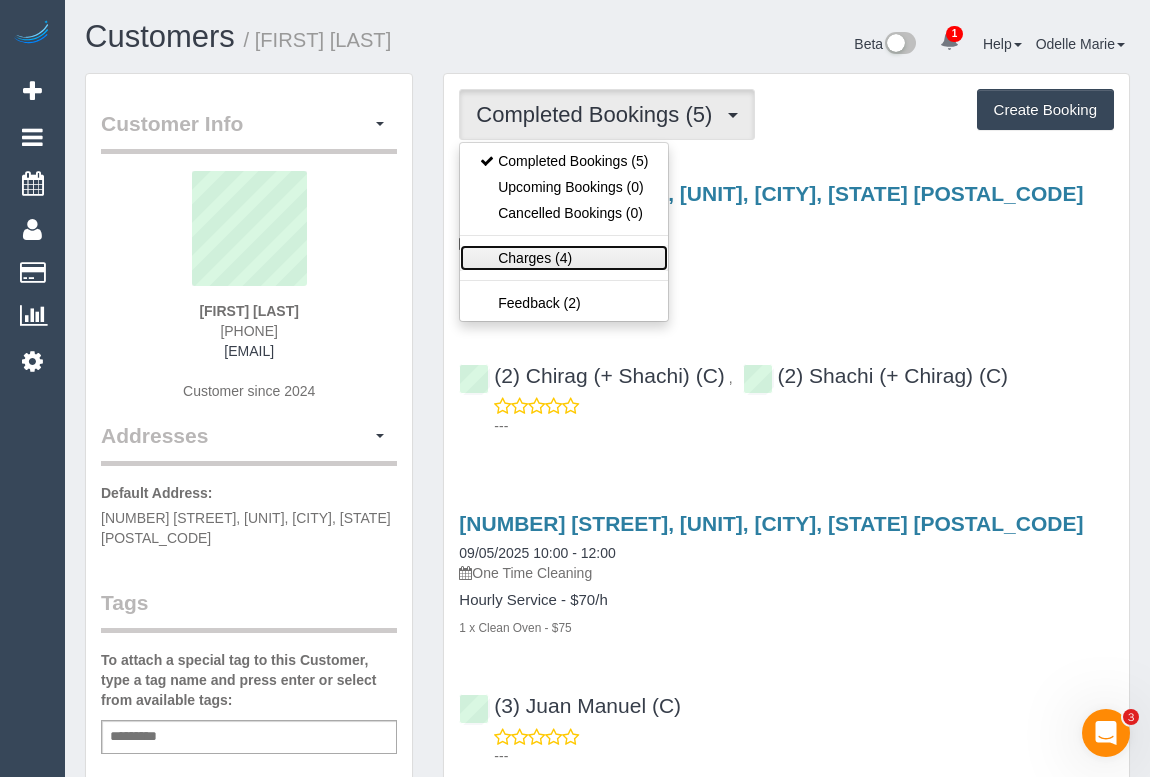click on "Charges (4)" at bounding box center (564, 258) 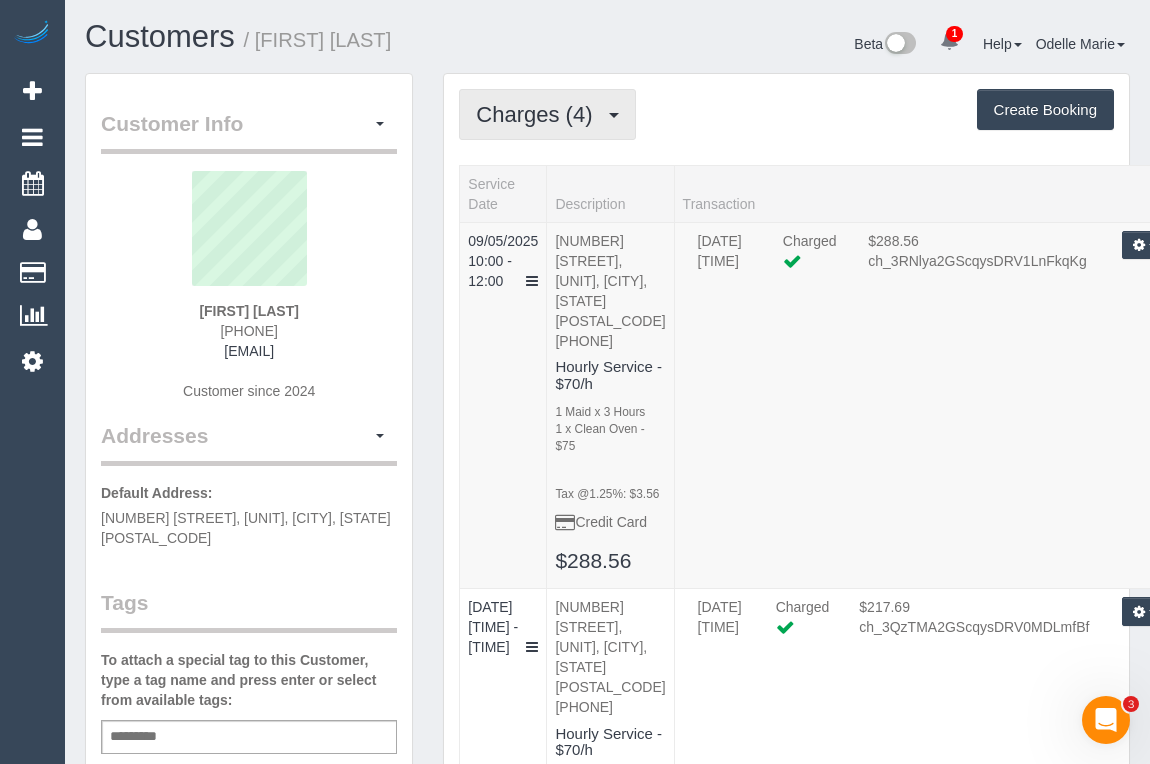 click on "Charges (4)" at bounding box center [539, 114] 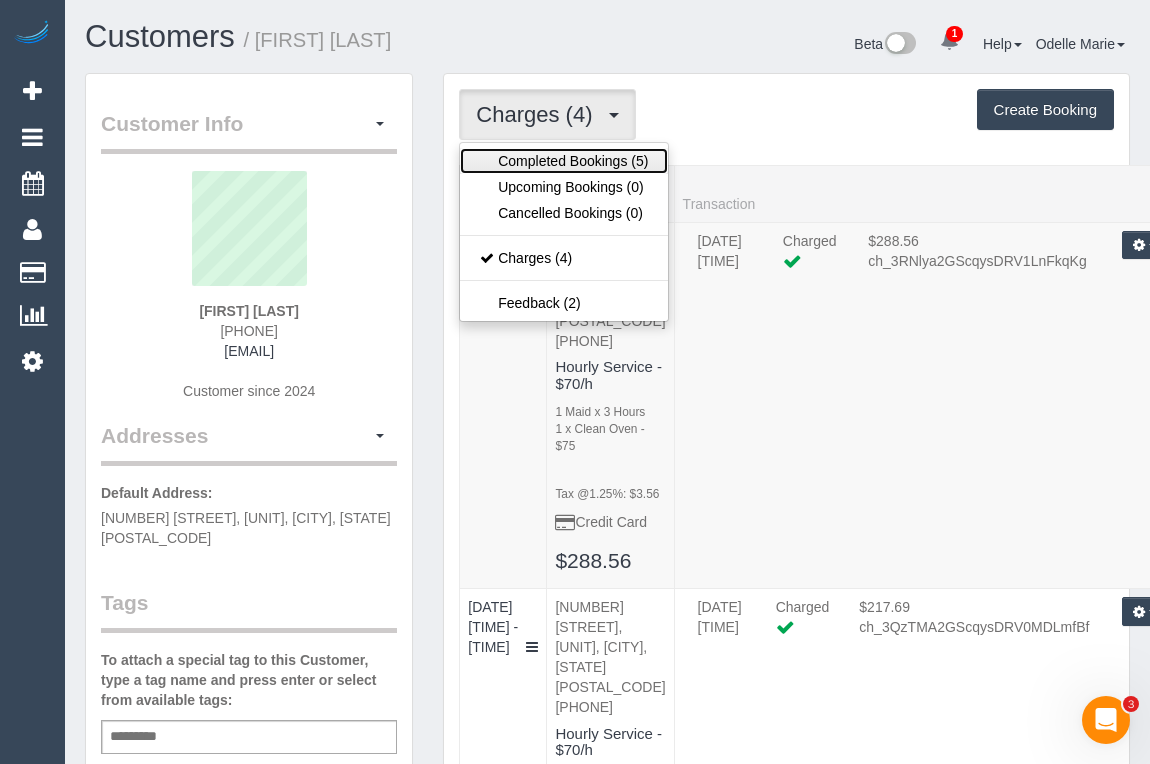 click on "Completed Bookings (5)" at bounding box center (564, 161) 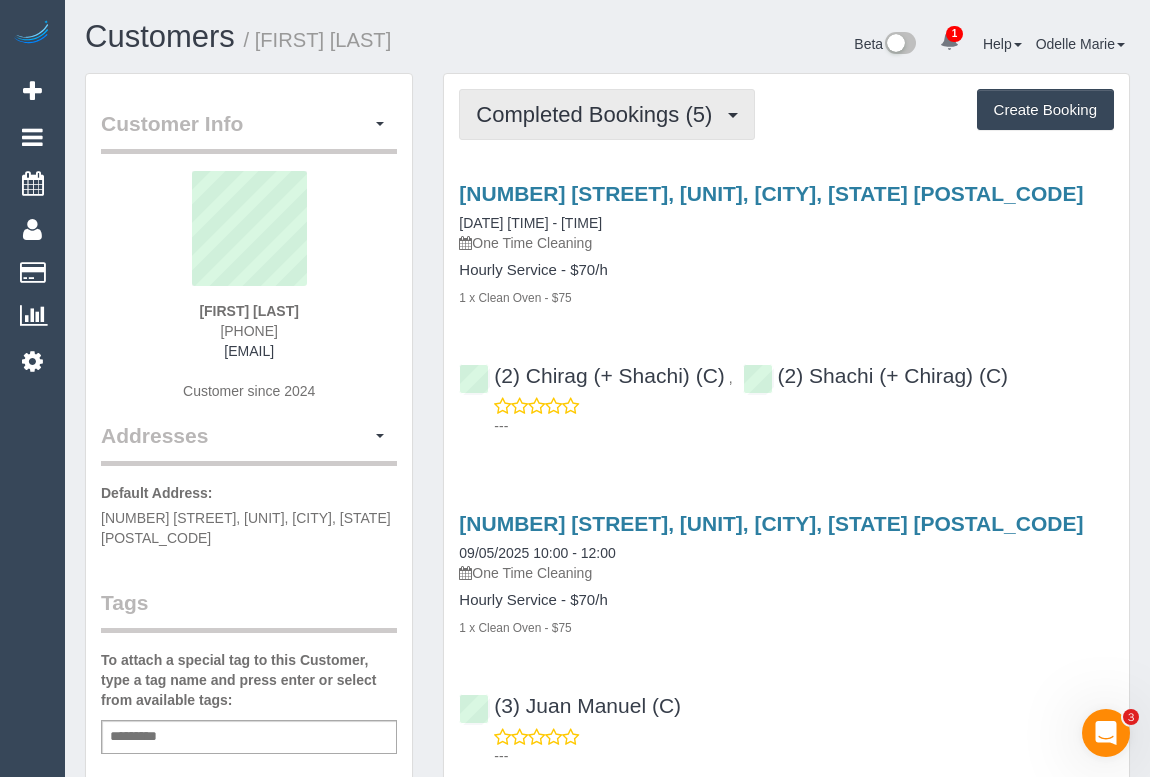 drag, startPoint x: 590, startPoint y: 119, endPoint x: 572, endPoint y: 186, distance: 69.375786 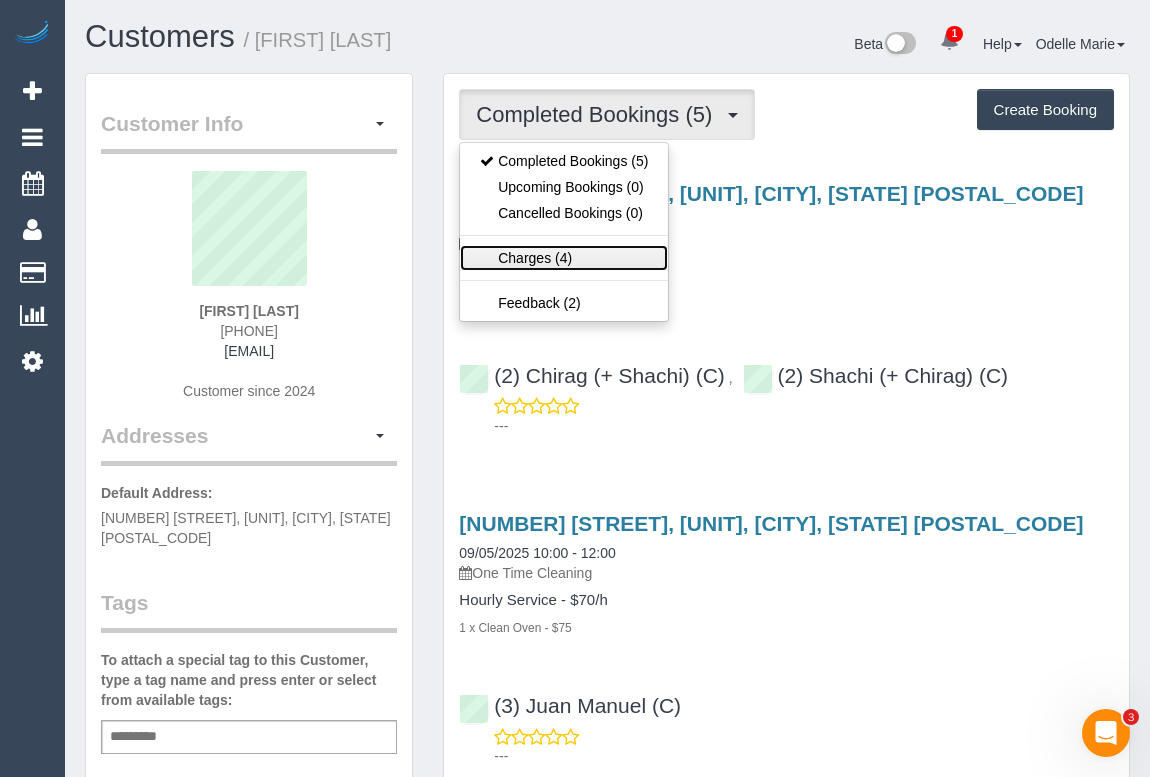 click on "Charges (4)" at bounding box center (564, 258) 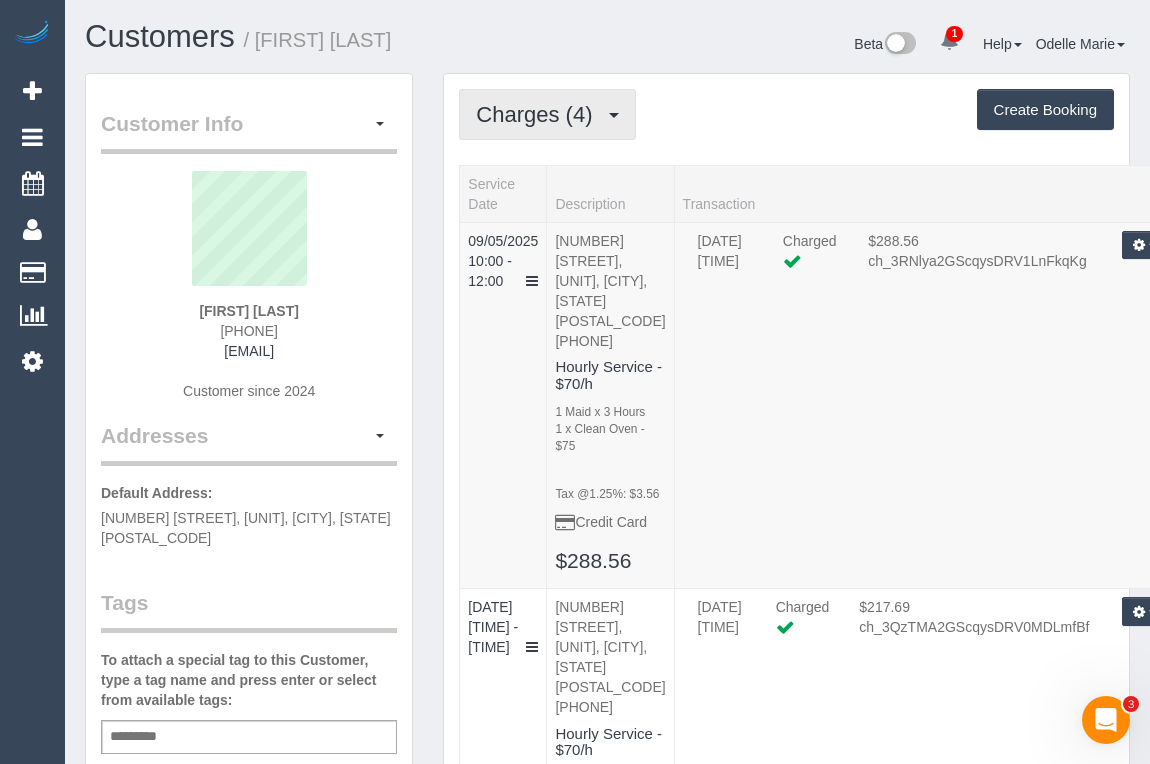 click on "Charges (4)" at bounding box center [547, 114] 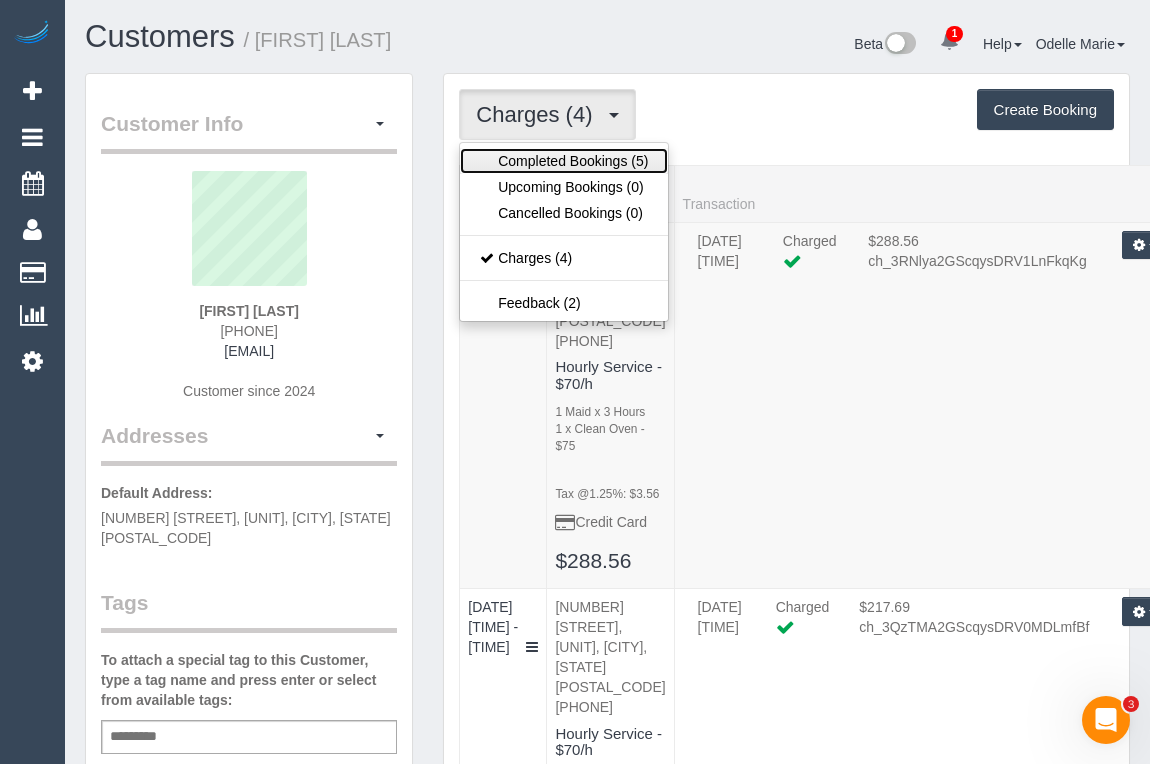 click on "Completed Bookings (5)" at bounding box center (564, 161) 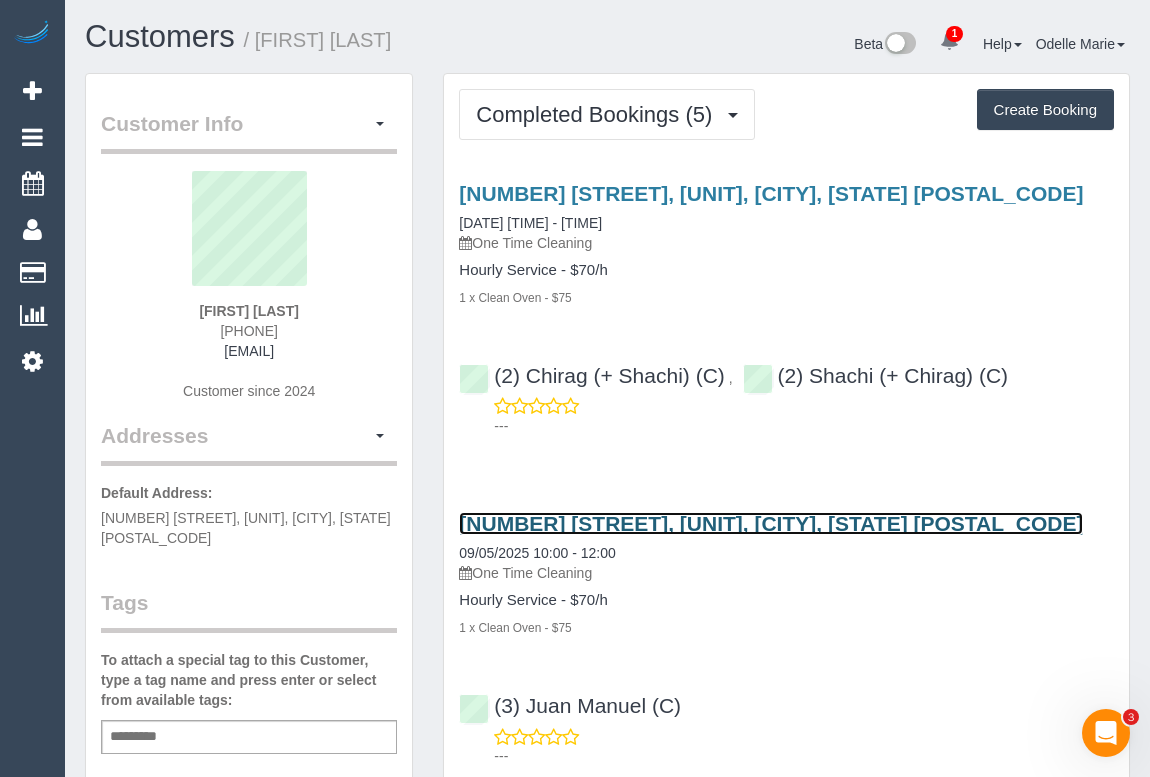 click on "8 Falcon Court, 301b, Footscray, VIC 3011" at bounding box center [771, 523] 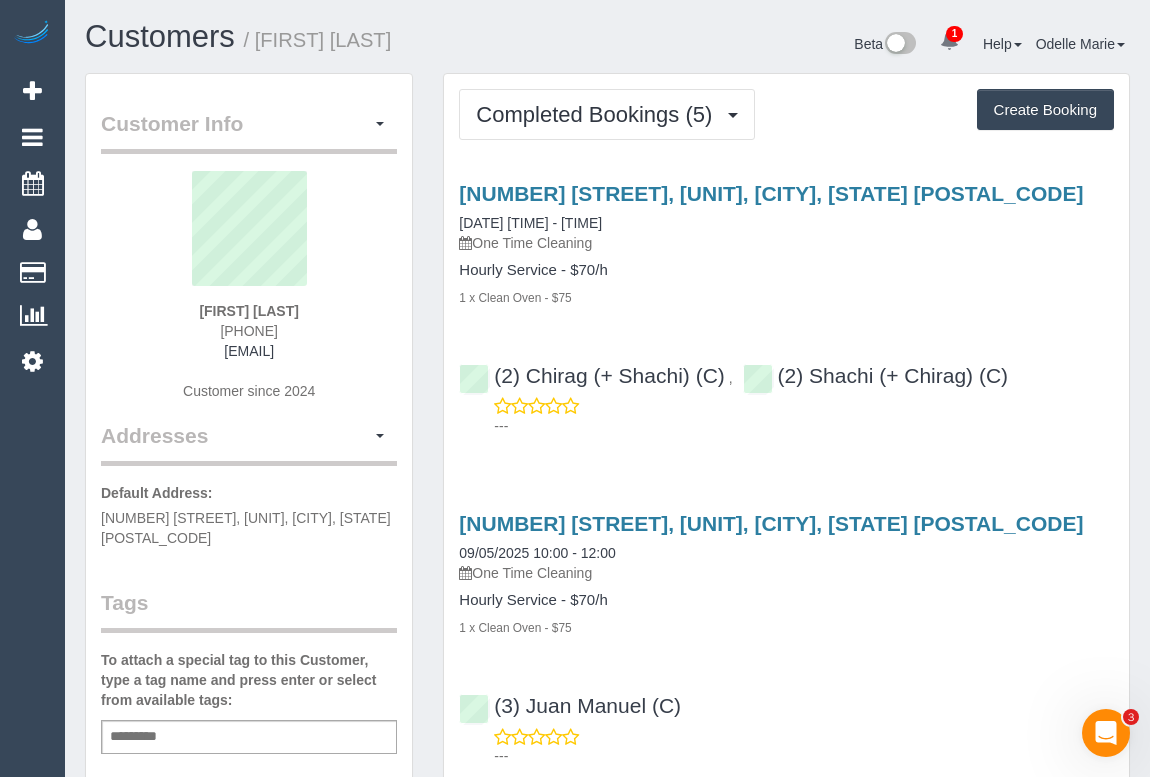 drag, startPoint x: 200, startPoint y: 324, endPoint x: 330, endPoint y: 323, distance: 130.00385 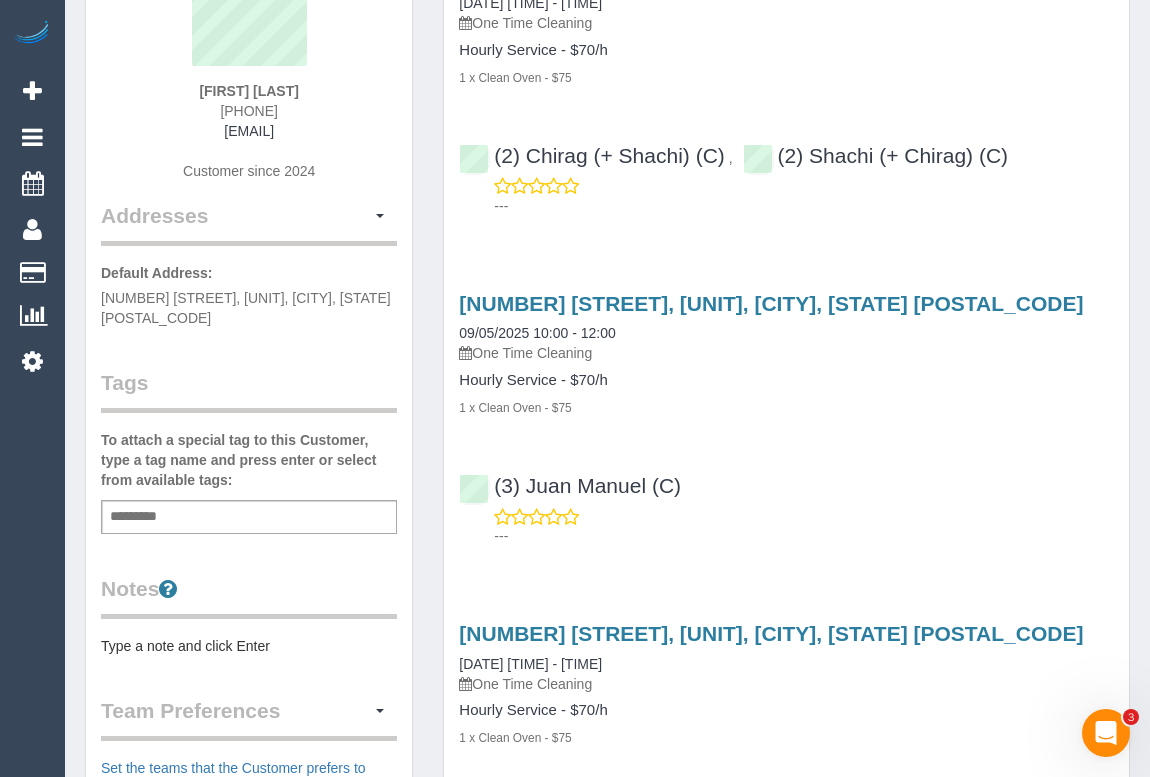 scroll, scrollTop: 0, scrollLeft: 0, axis: both 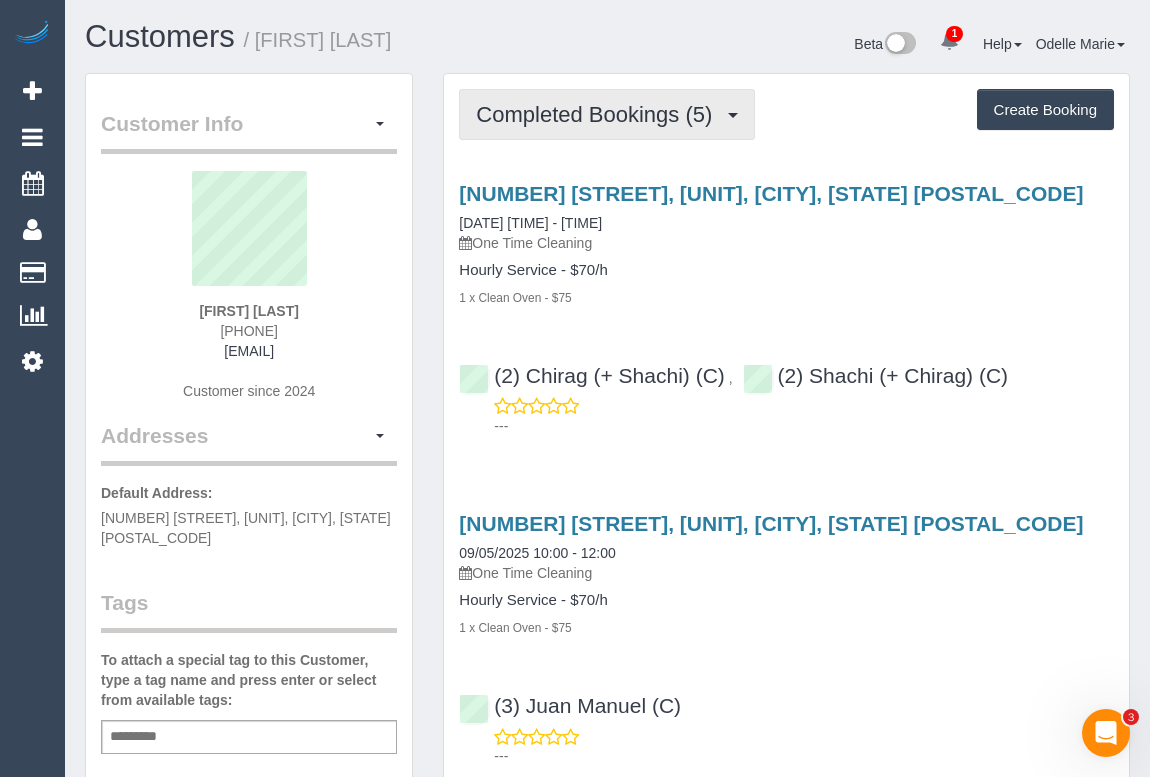 click on "Completed Bookings (5)" at bounding box center [607, 114] 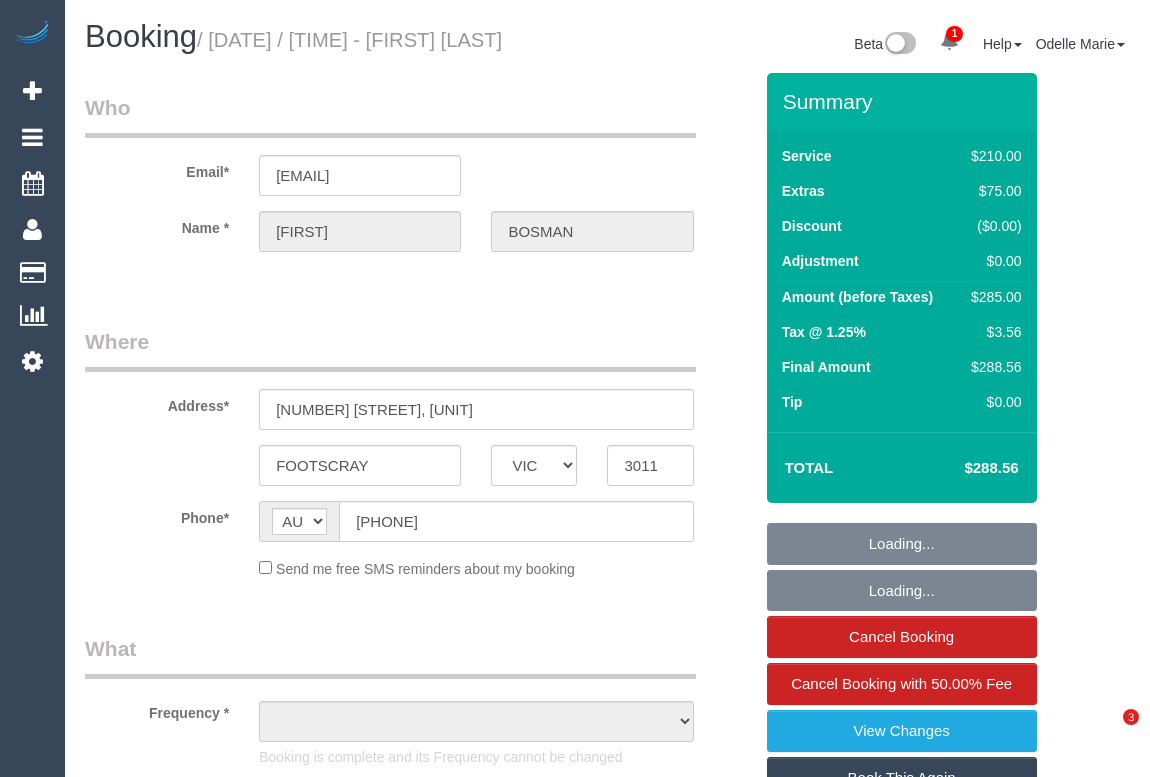 select on "VIC" 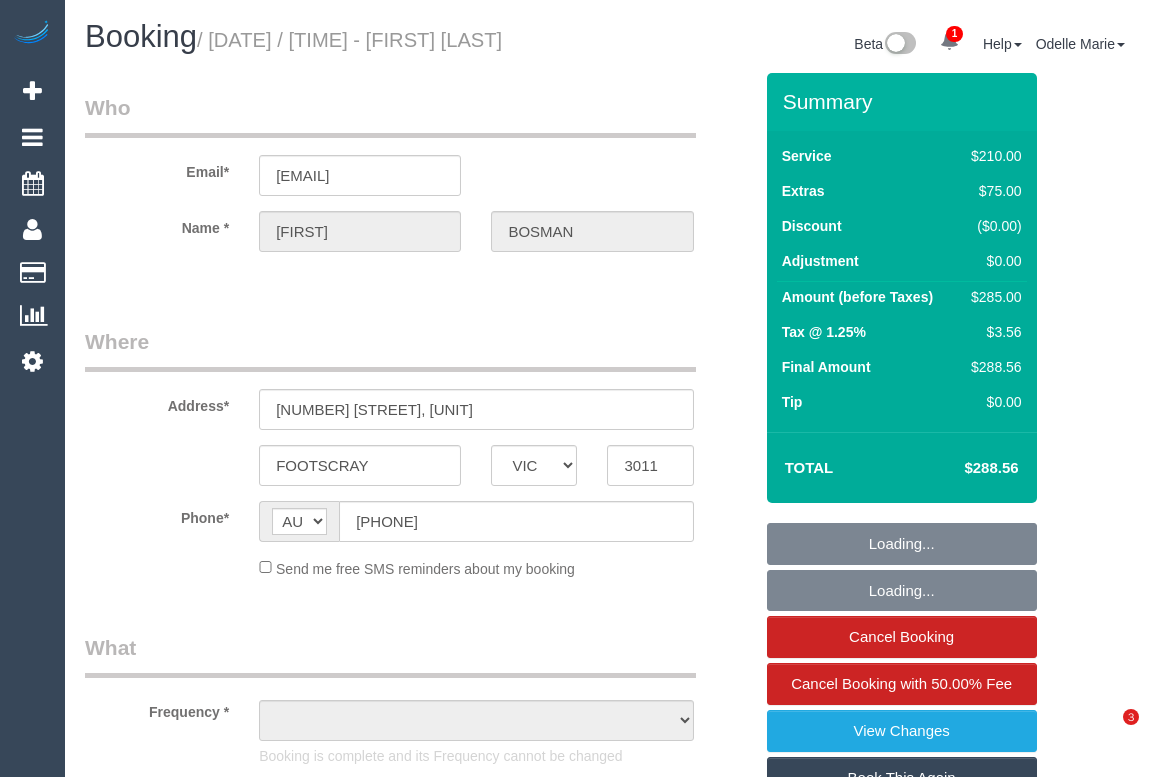 scroll, scrollTop: 0, scrollLeft: 0, axis: both 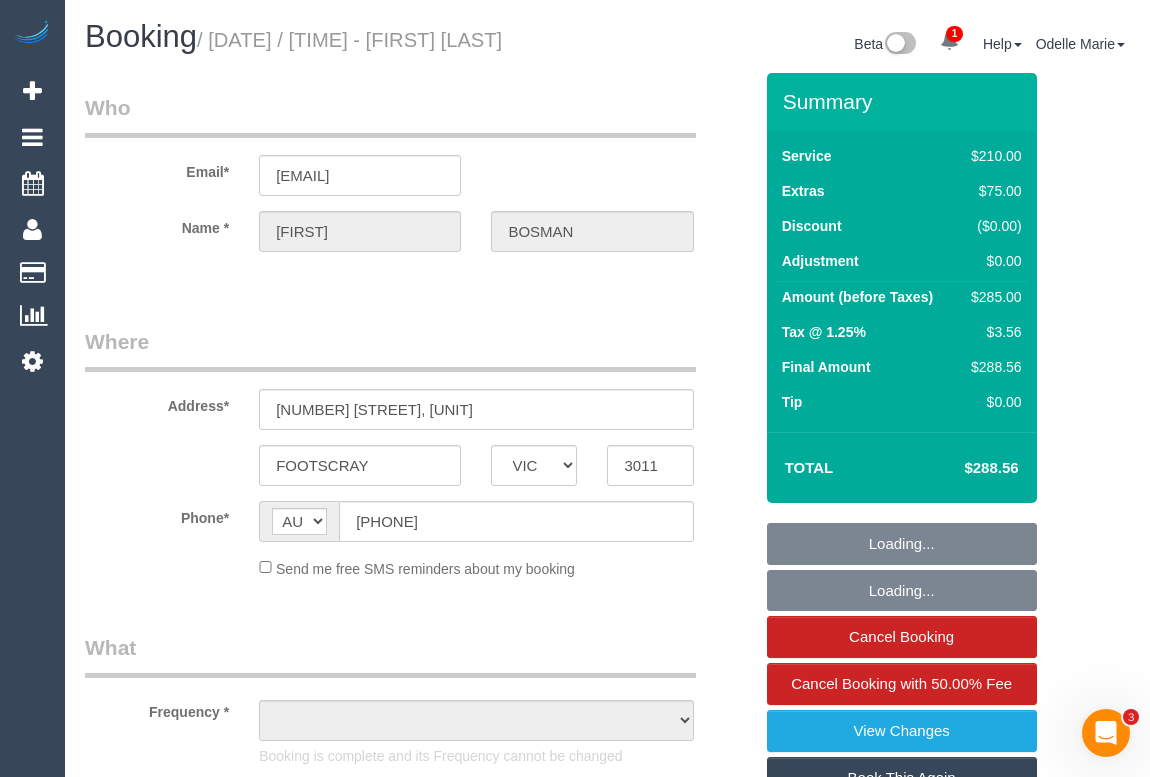 select on "string:stripe-pm_1RIfbF2GScqysDRVjI6DzgBF" 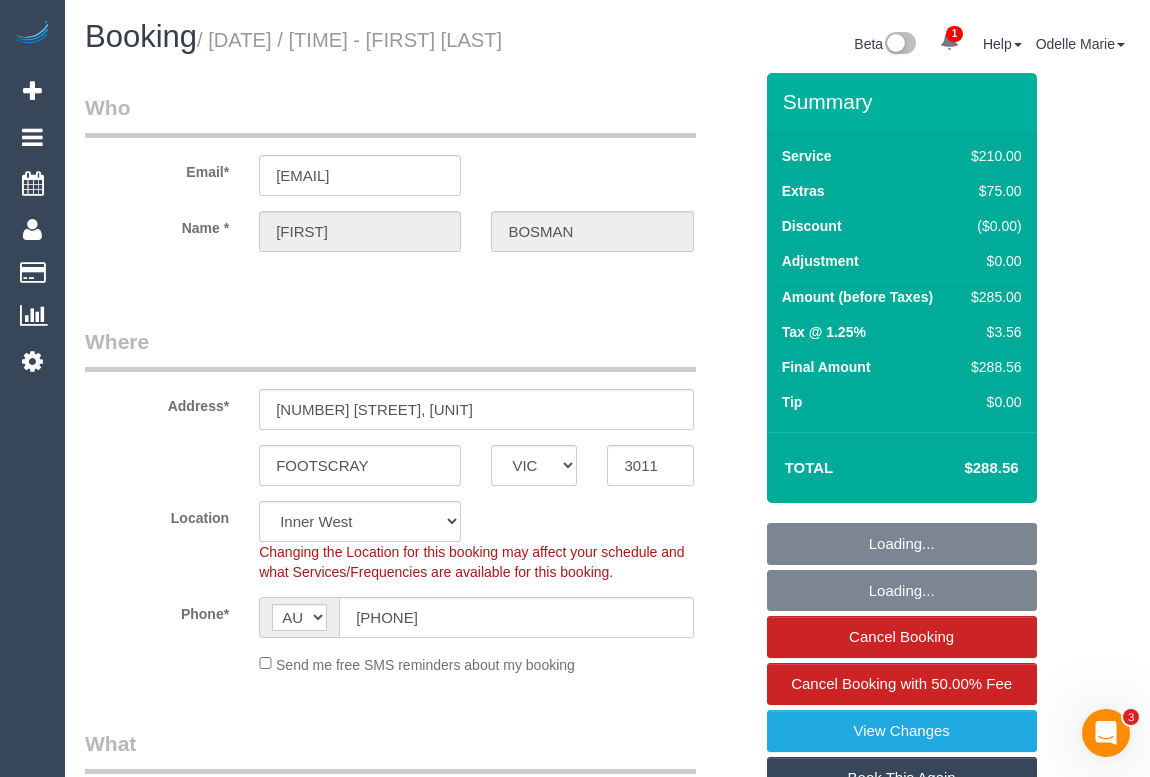 select on "object:699" 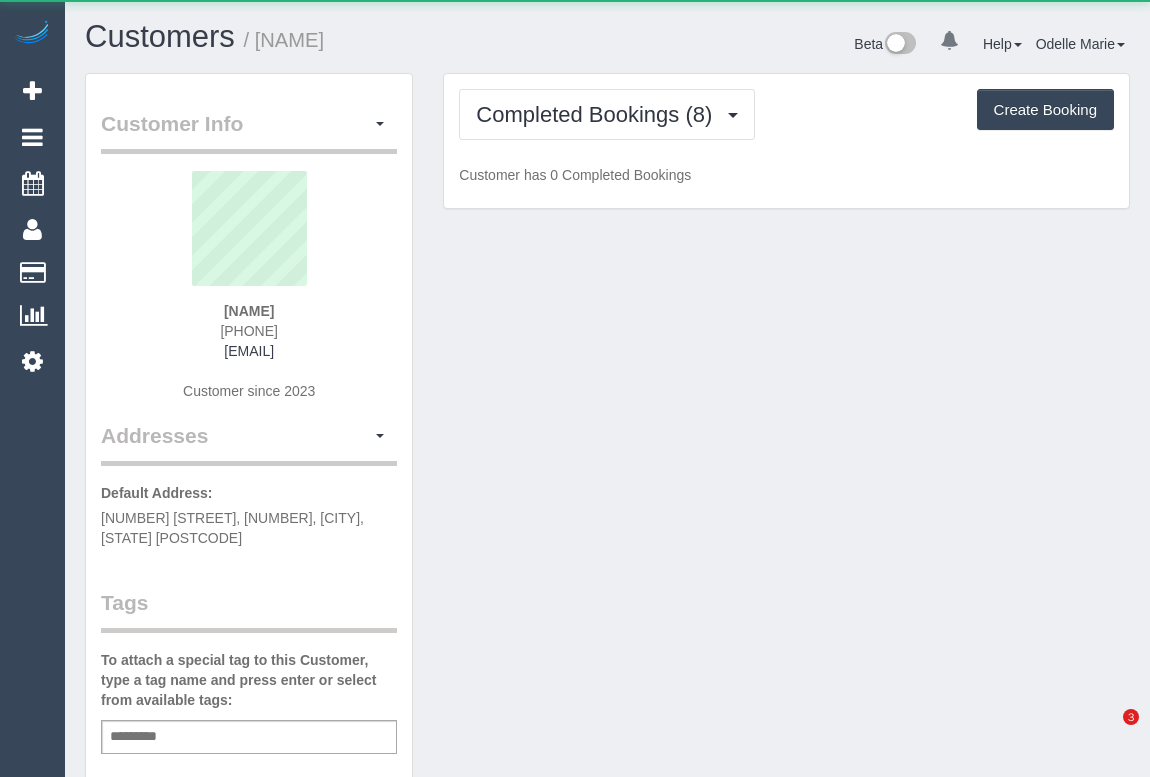 scroll, scrollTop: 0, scrollLeft: 0, axis: both 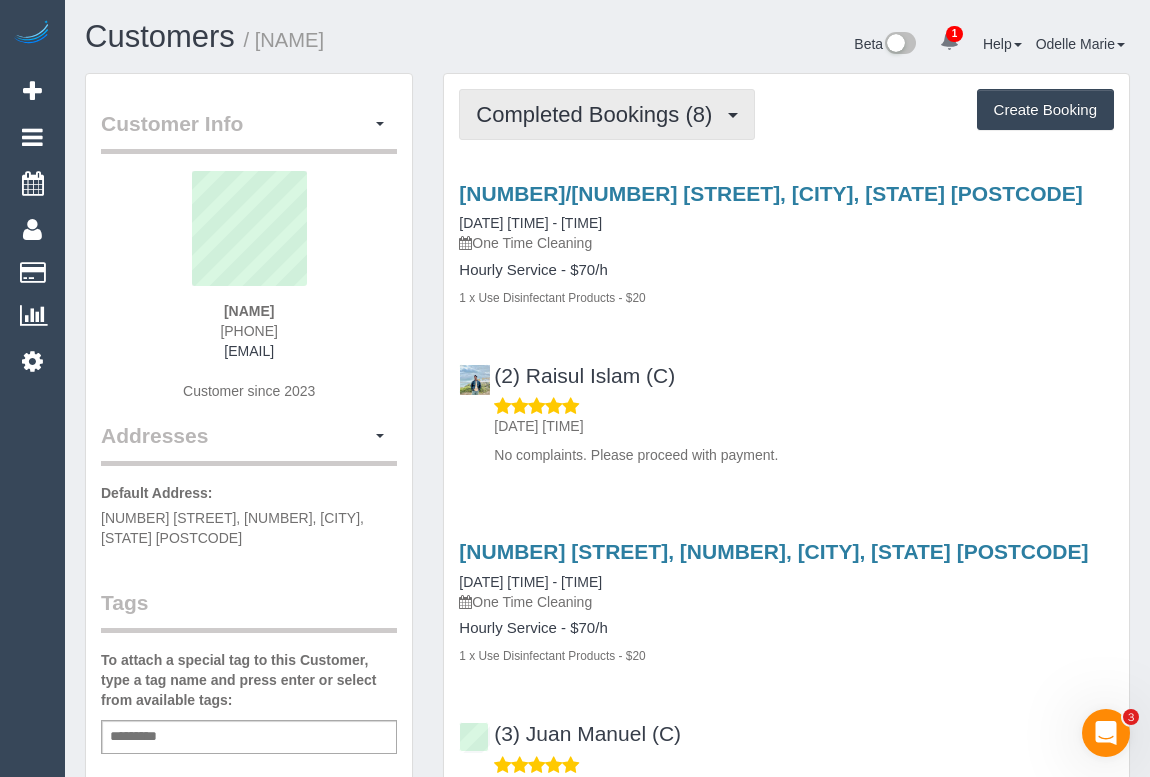 click on "Completed Bookings (8)" at bounding box center (599, 114) 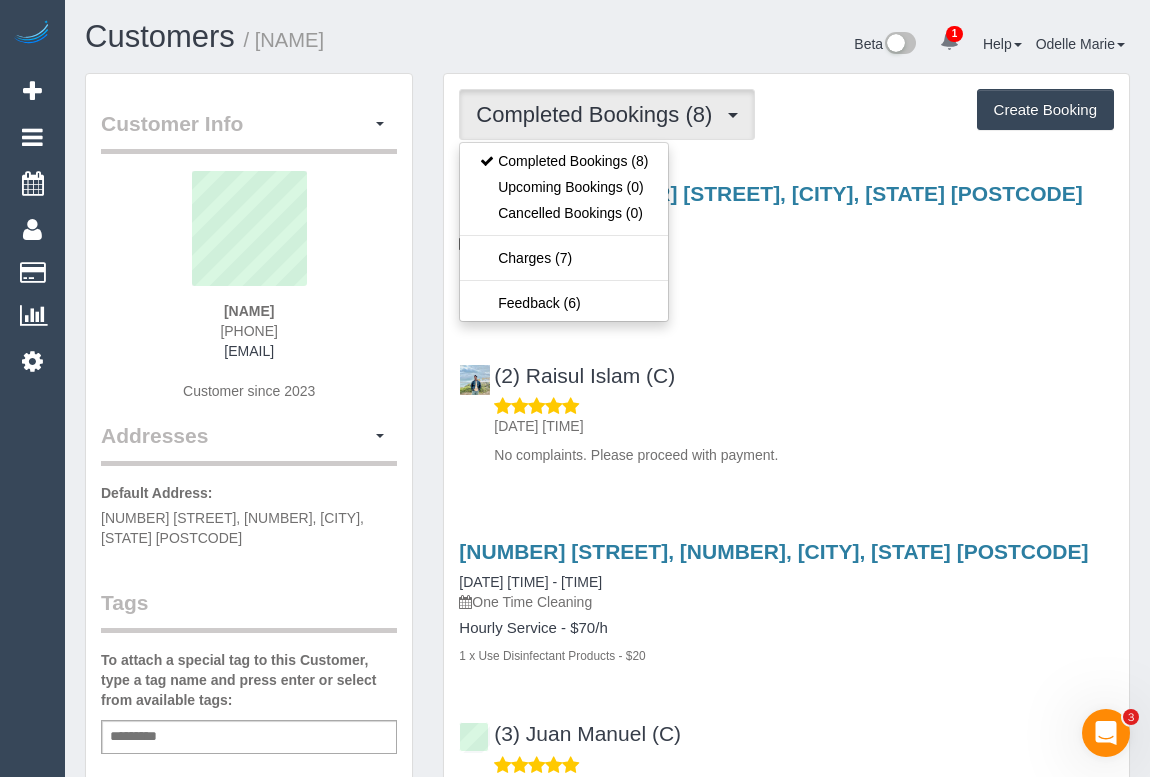 drag, startPoint x: 171, startPoint y: 343, endPoint x: 341, endPoint y: 355, distance: 170.423 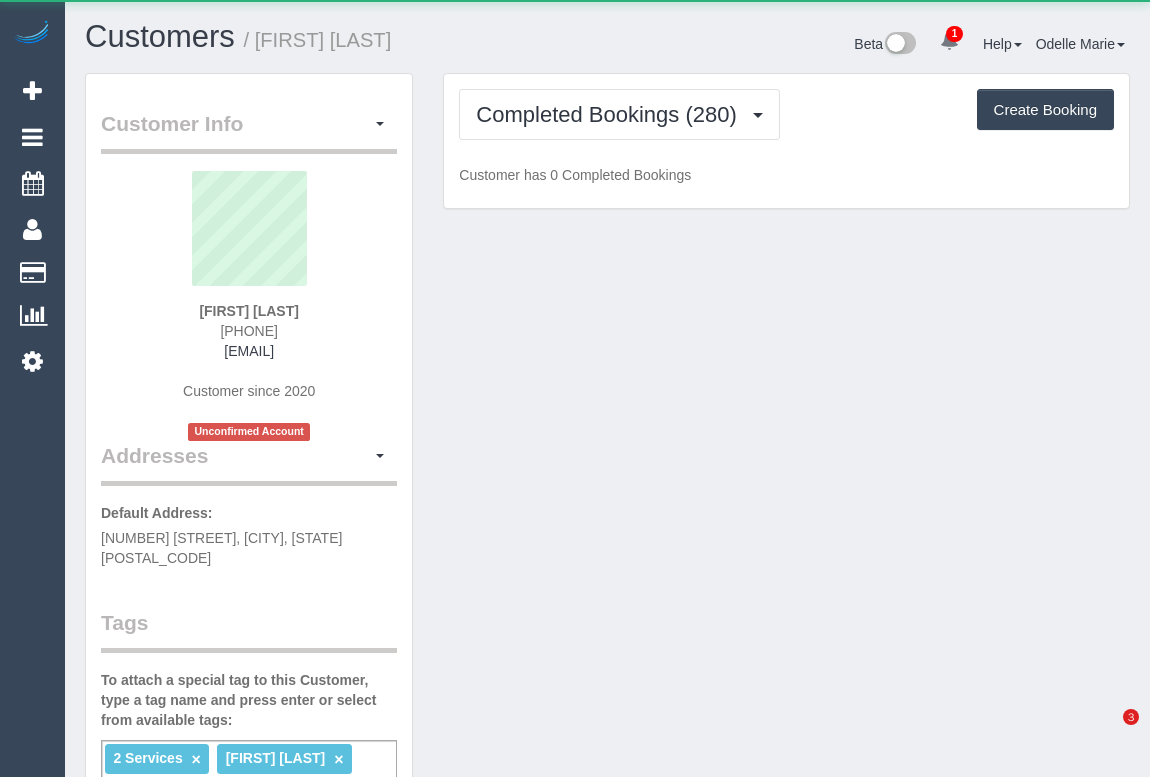 scroll, scrollTop: 0, scrollLeft: 0, axis: both 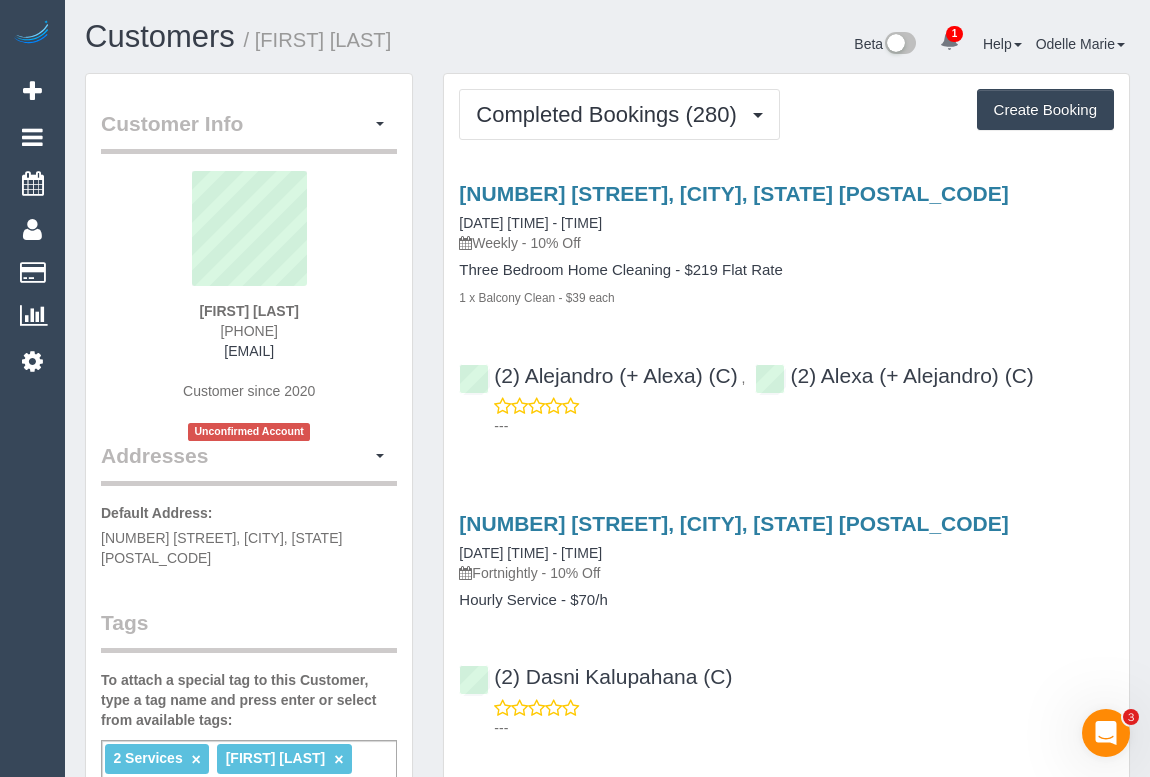 drag, startPoint x: 208, startPoint y: 311, endPoint x: 332, endPoint y: 301, distance: 124.40257 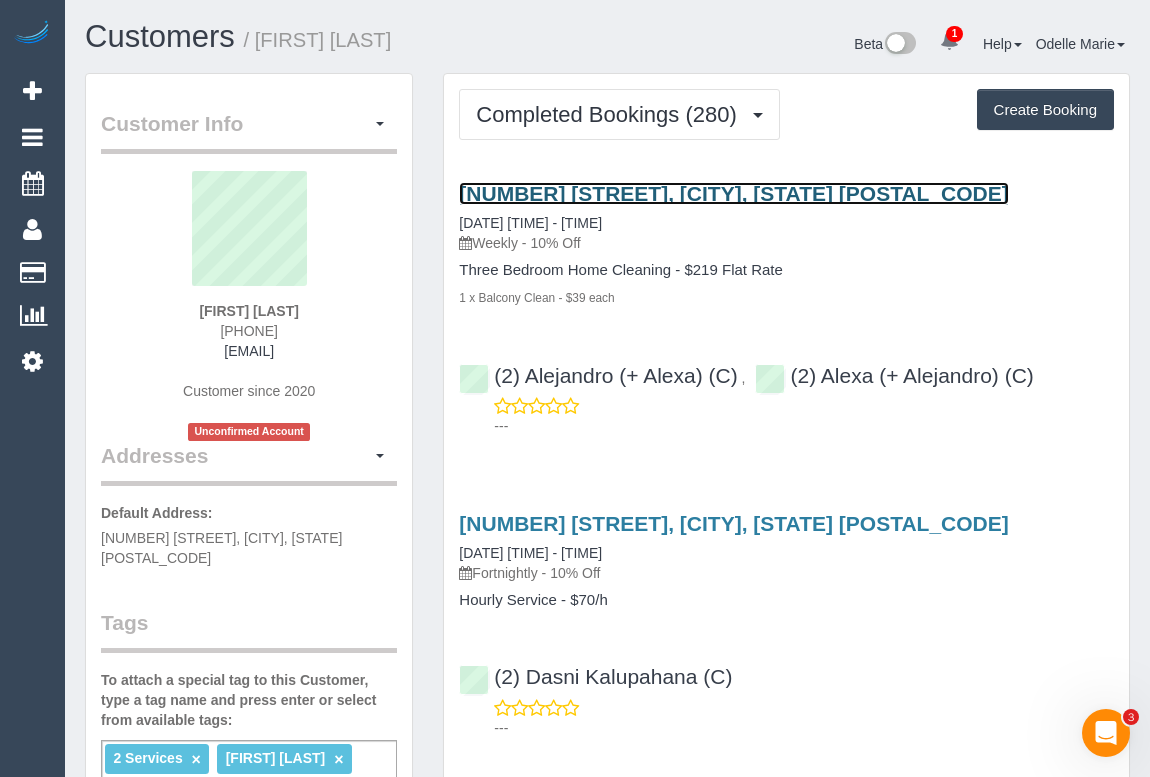 click on "[NUMBER] [STREET], [CITY], [STATE] [POSTAL_CODE]" at bounding box center [733, 193] 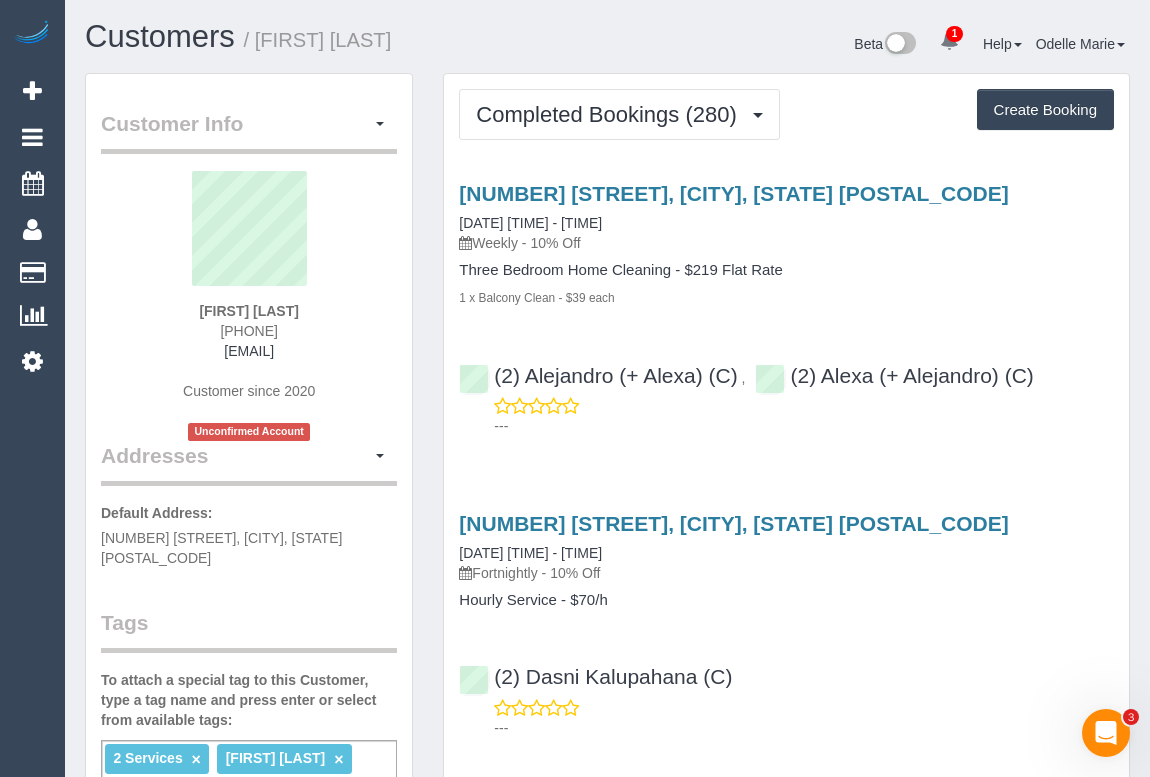 drag, startPoint x: 481, startPoint y: 240, endPoint x: 525, endPoint y: 239, distance: 44.011364 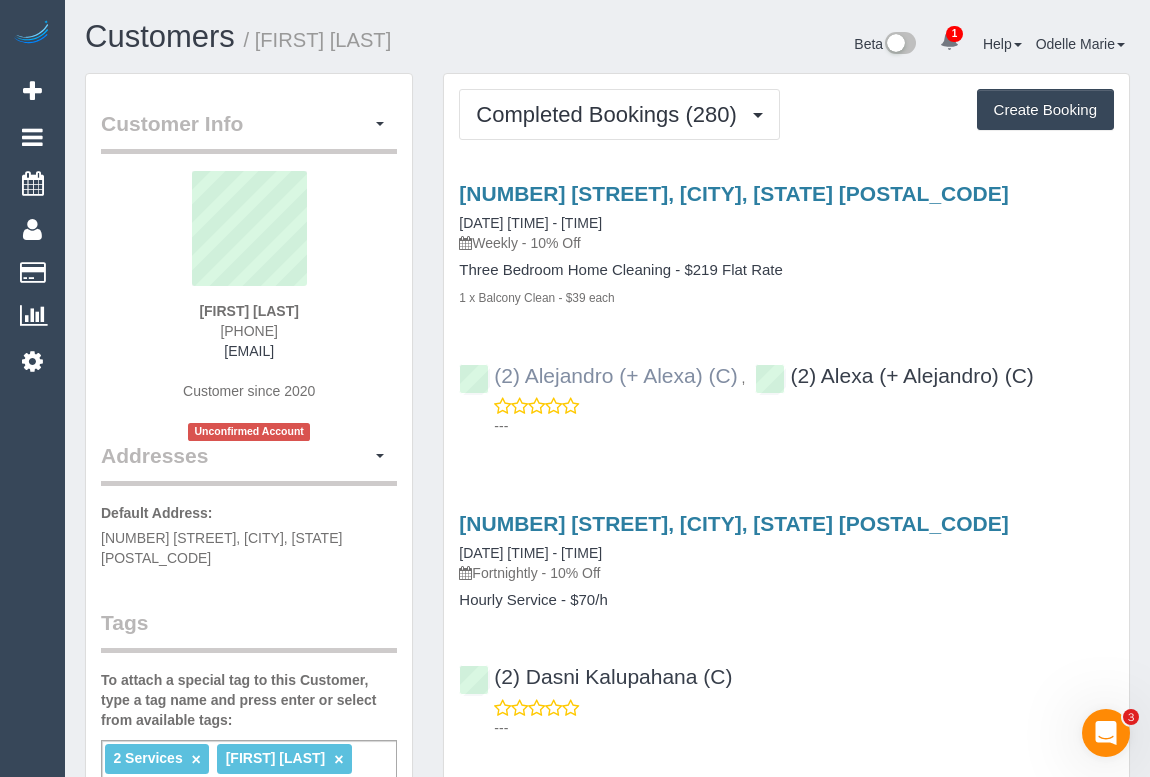 copy on "Weekly" 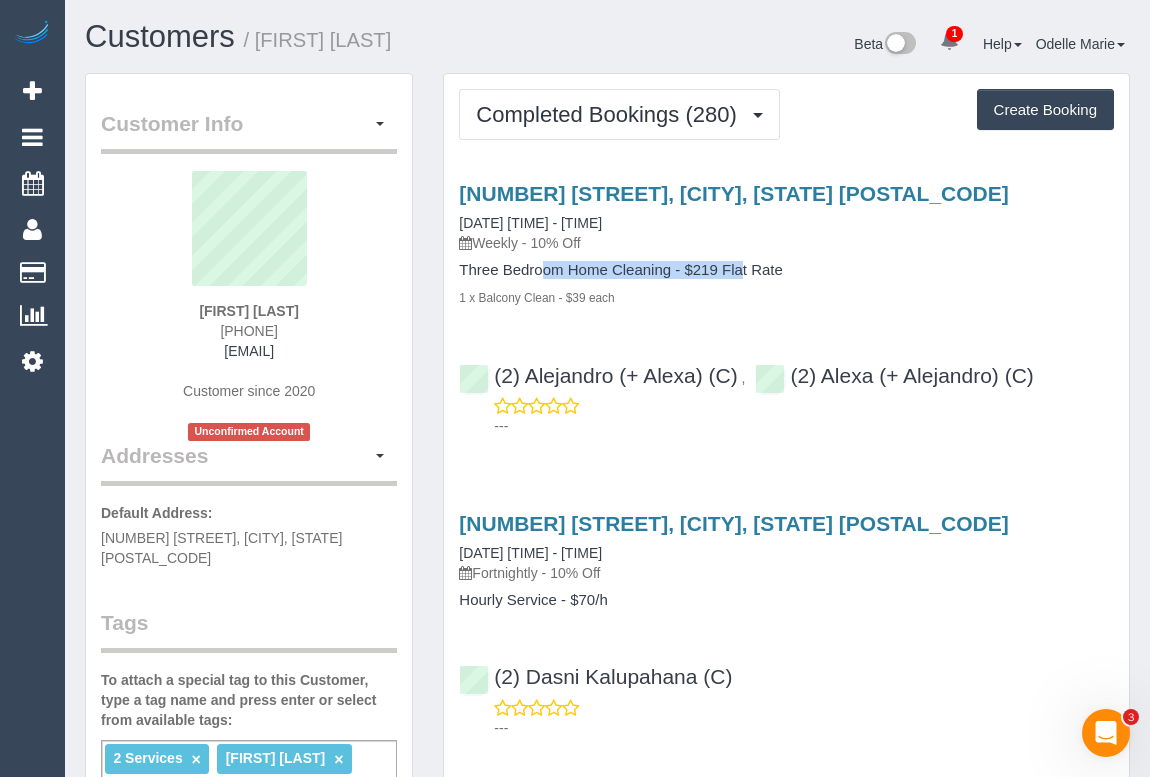 drag, startPoint x: 455, startPoint y: 267, endPoint x: 671, endPoint y: 270, distance: 216.02083 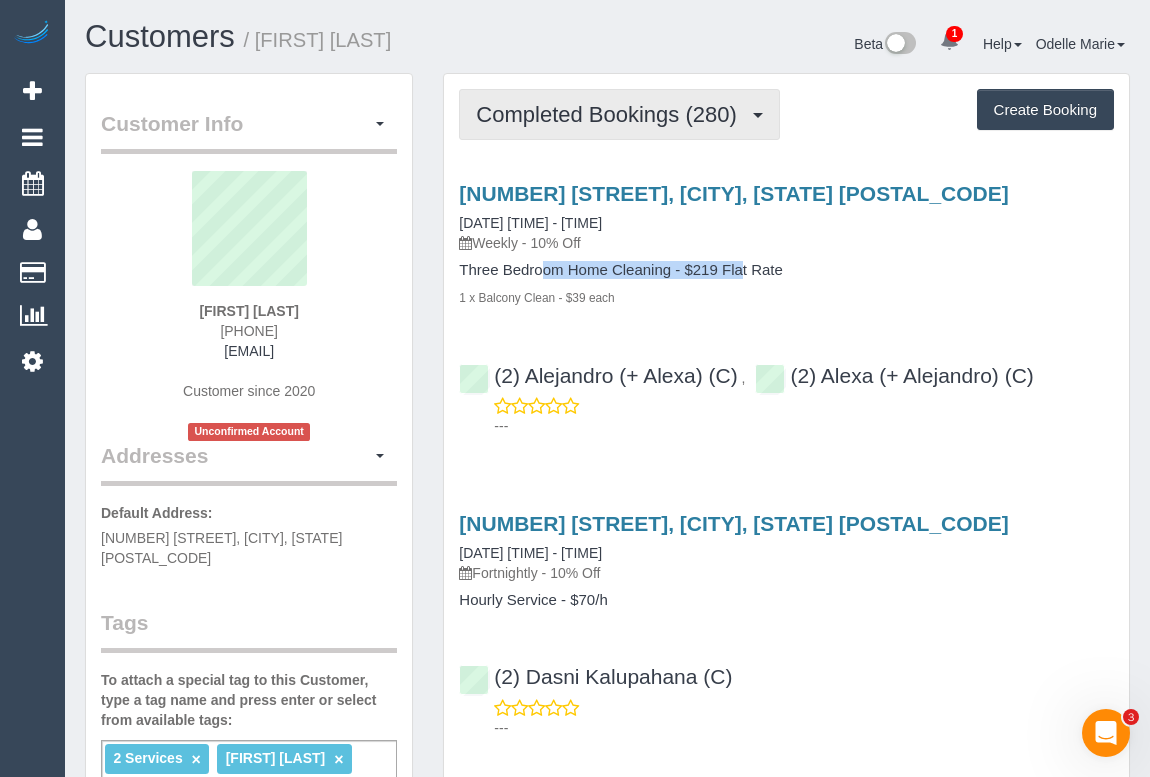 click on "Completed Bookings (280)" at bounding box center (611, 114) 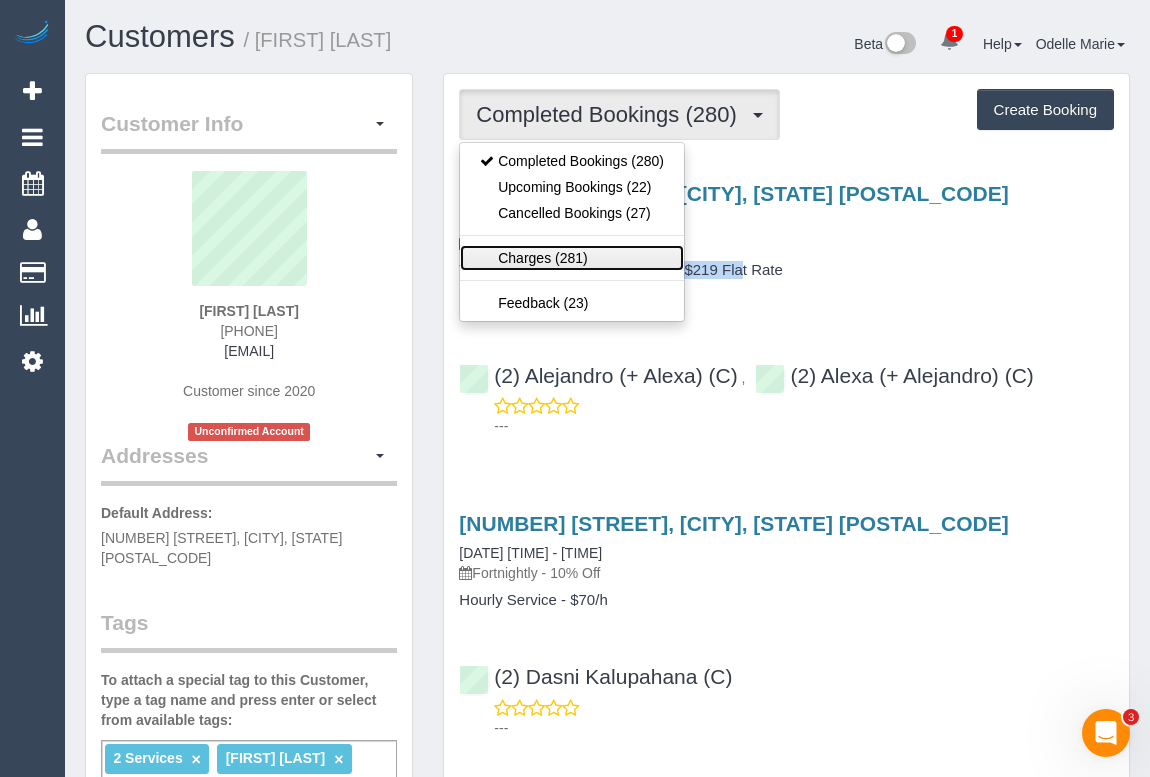 click on "Charges (281)" at bounding box center (572, 258) 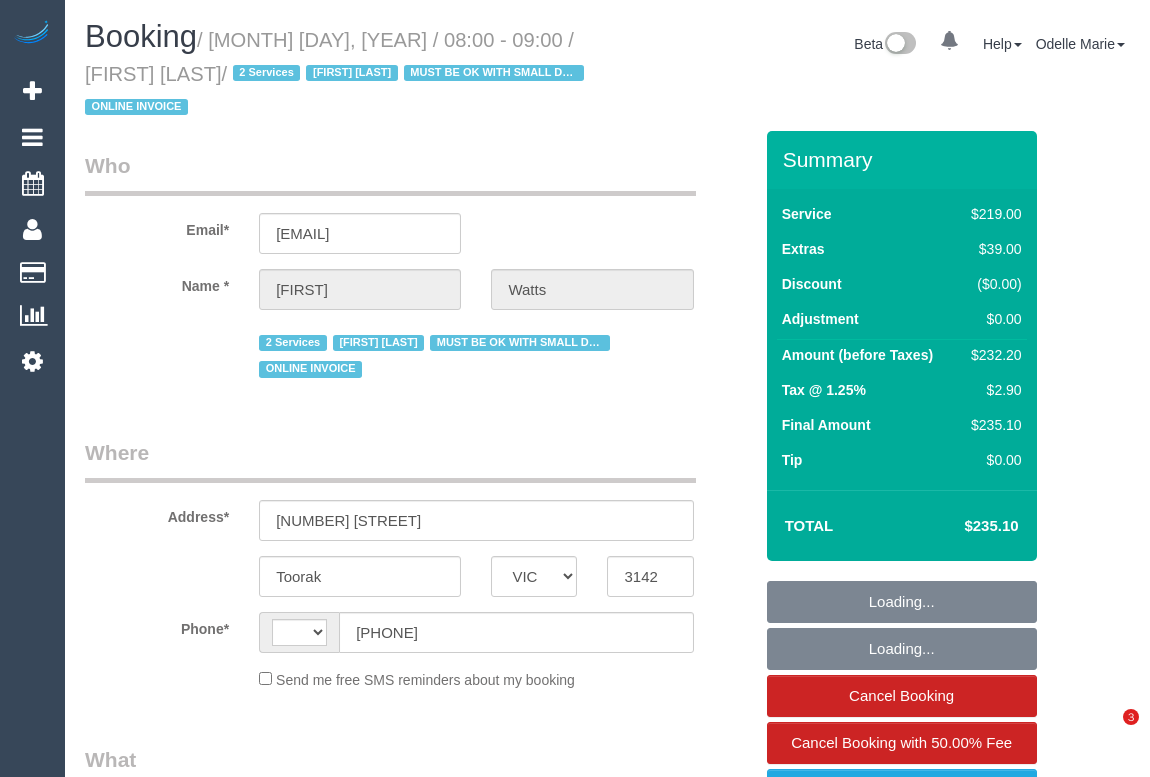 select on "VIC" 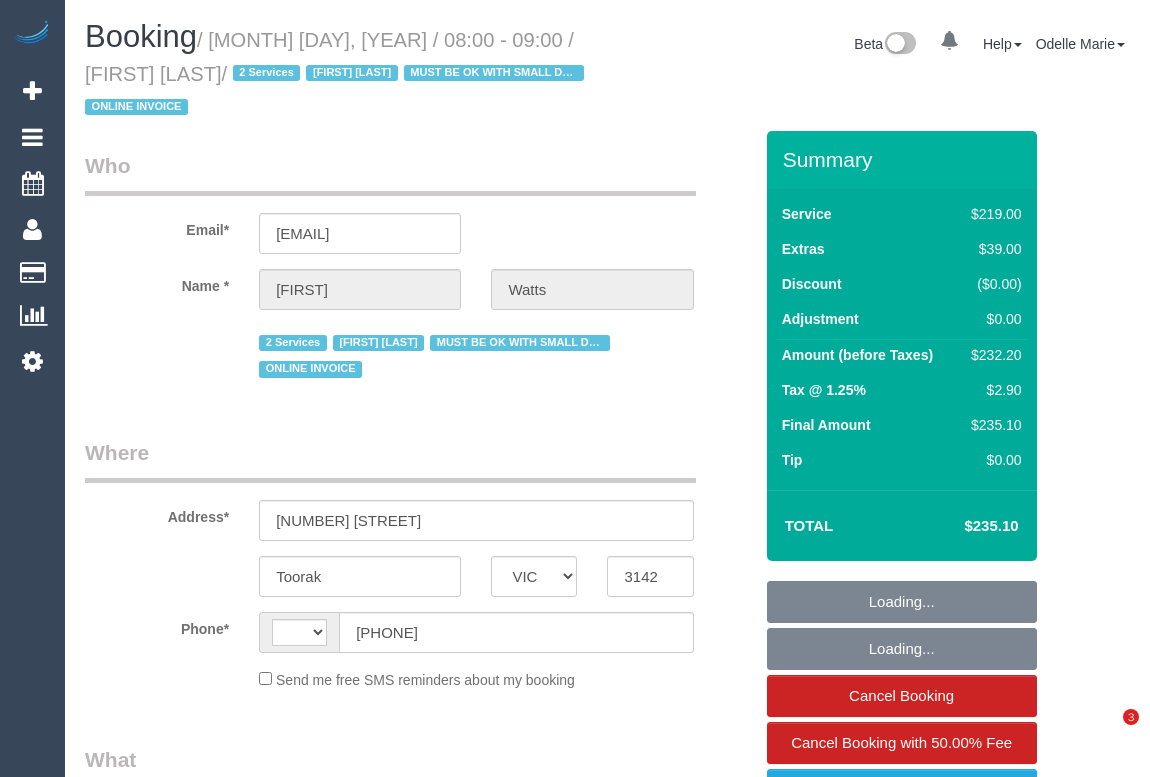 scroll, scrollTop: 0, scrollLeft: 0, axis: both 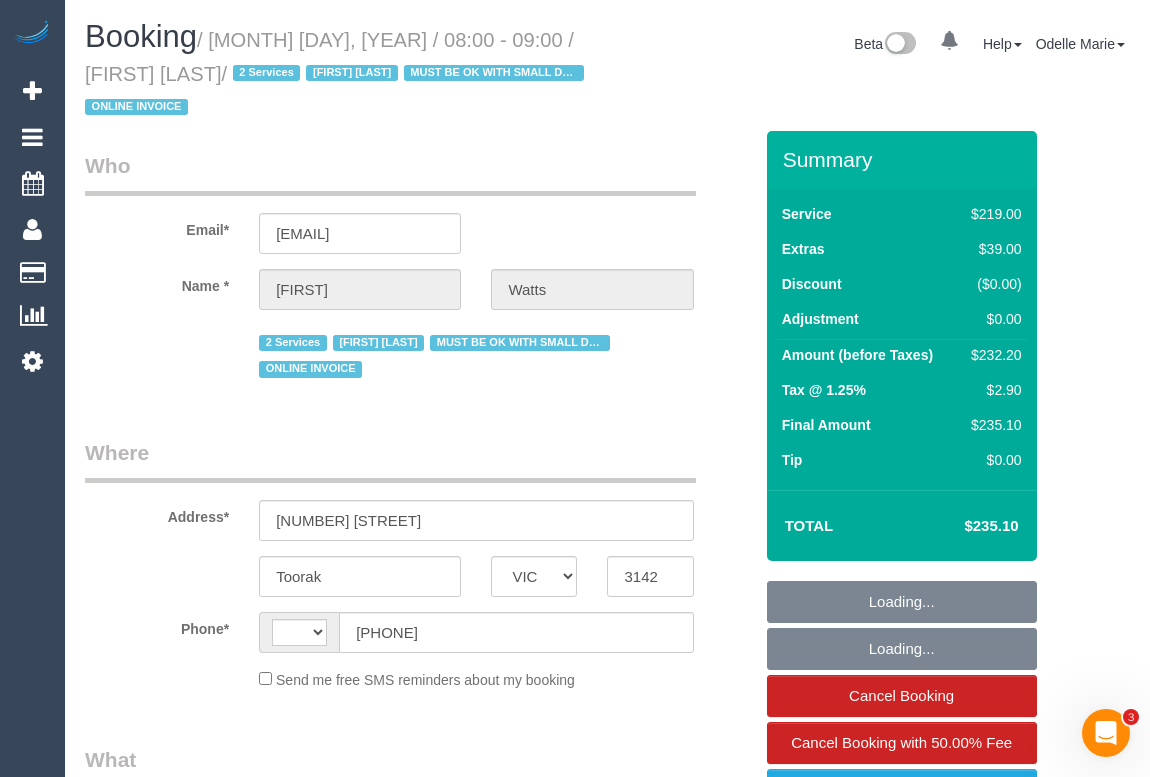 select on "string:stripe-pm_1GlBW02GScqysDRVAEPax4fb" 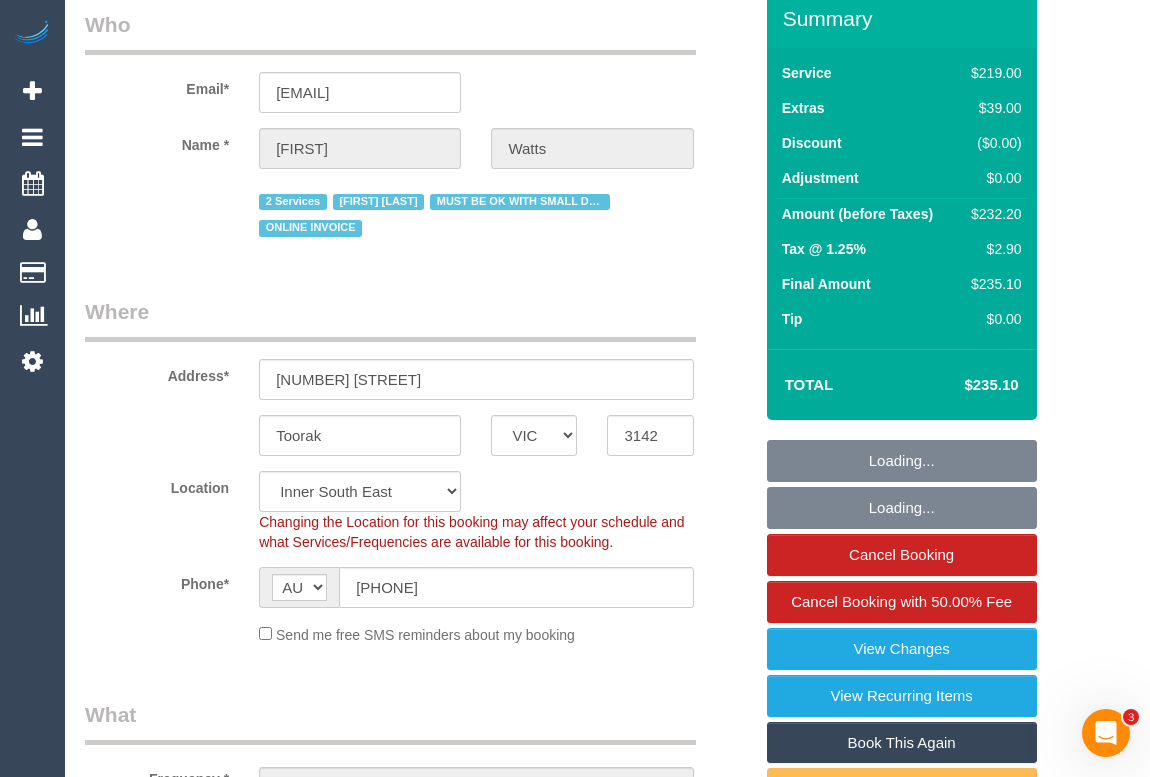 scroll, scrollTop: 0, scrollLeft: 0, axis: both 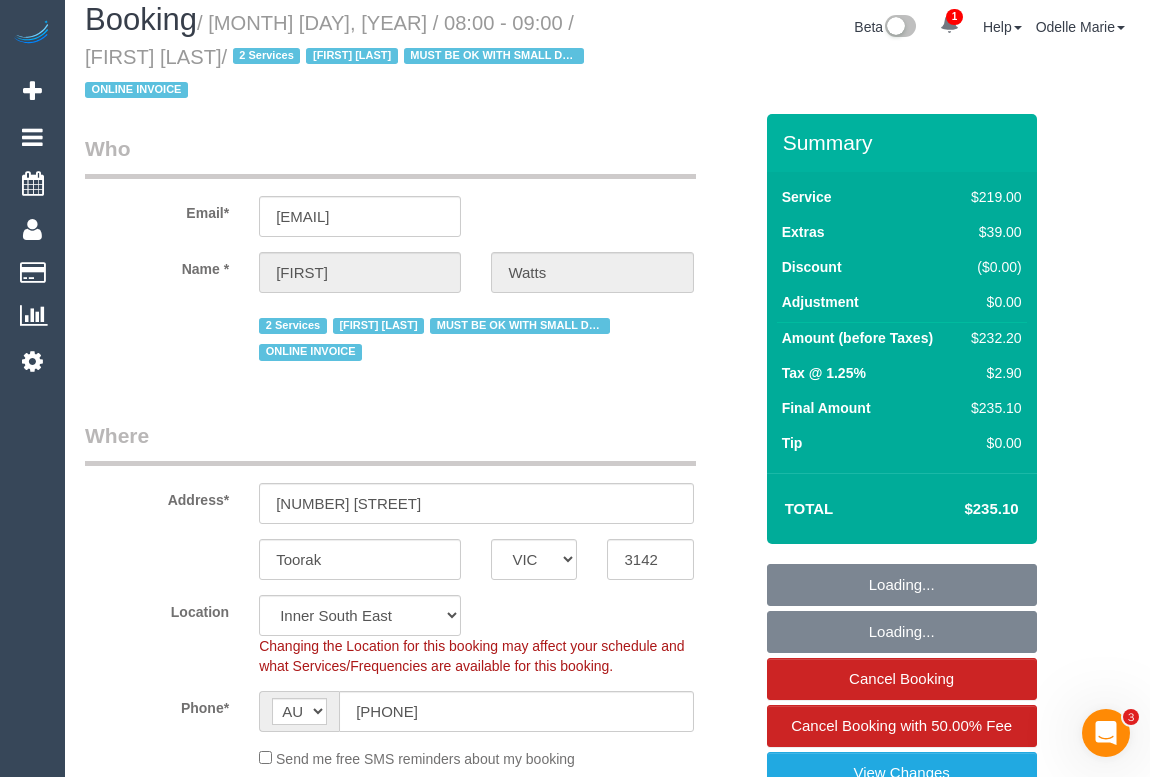 select on "object:1411" 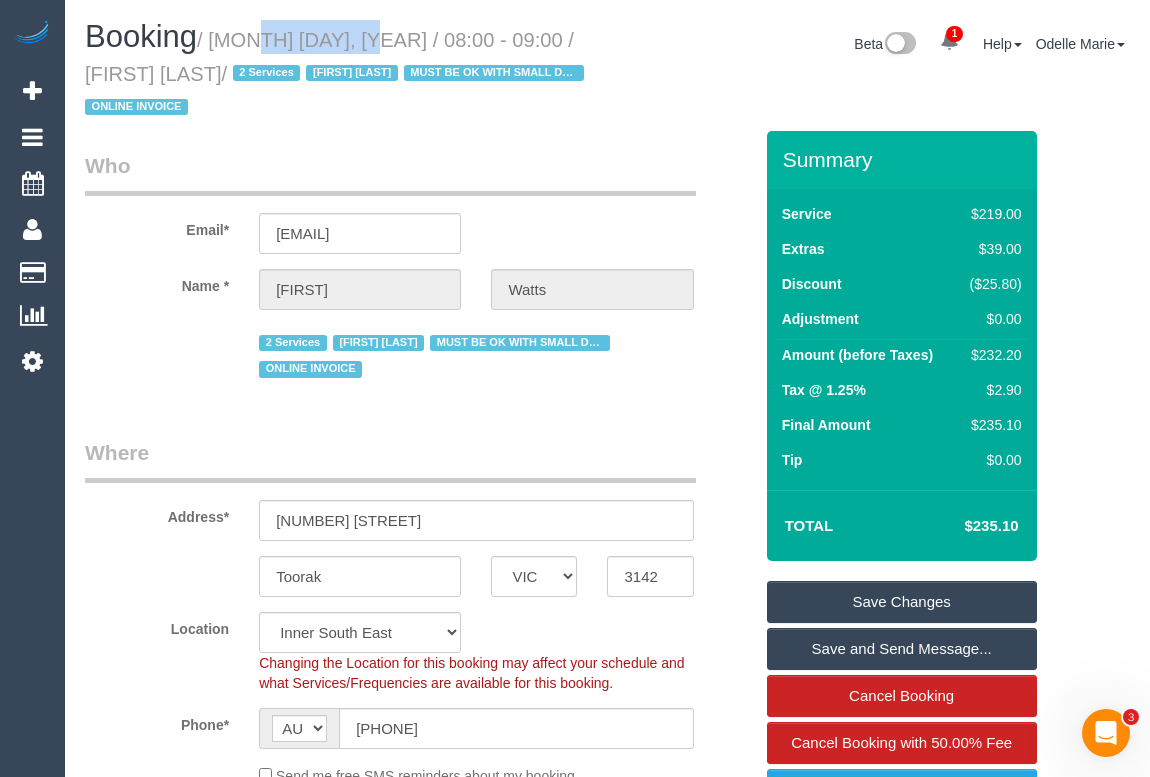 drag, startPoint x: 221, startPoint y: 40, endPoint x: 334, endPoint y: 32, distance: 113.28283 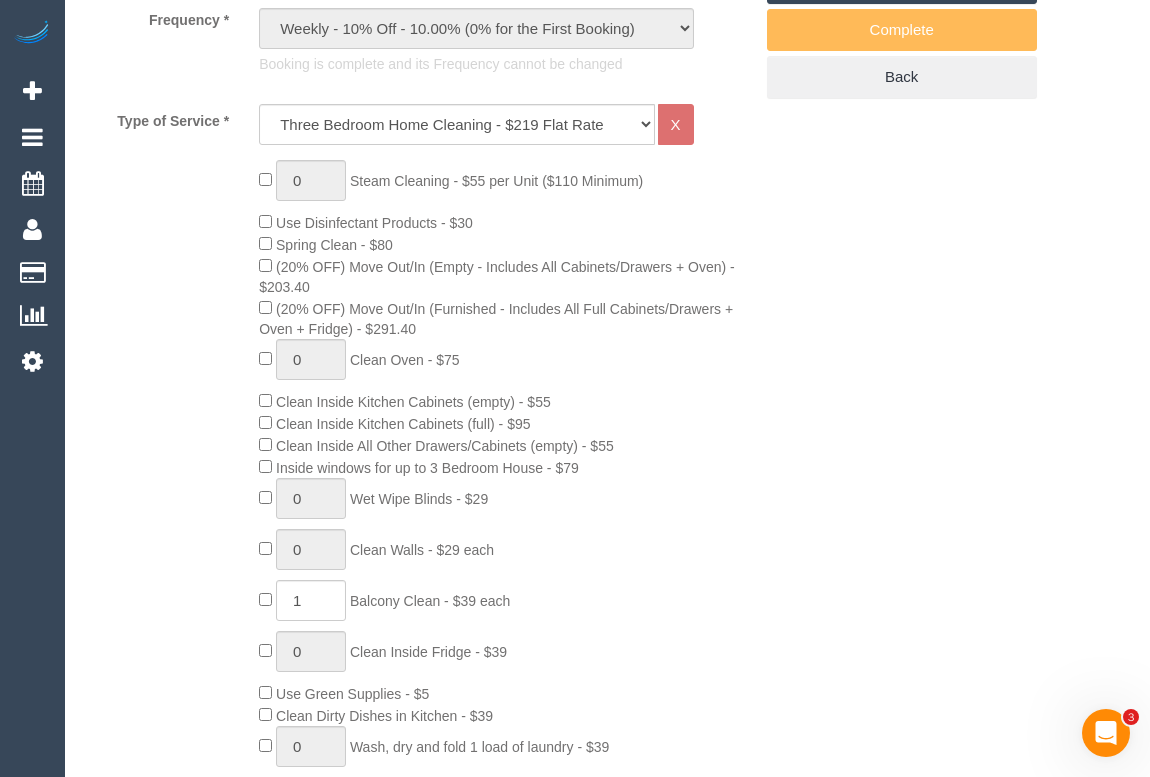 scroll, scrollTop: 909, scrollLeft: 0, axis: vertical 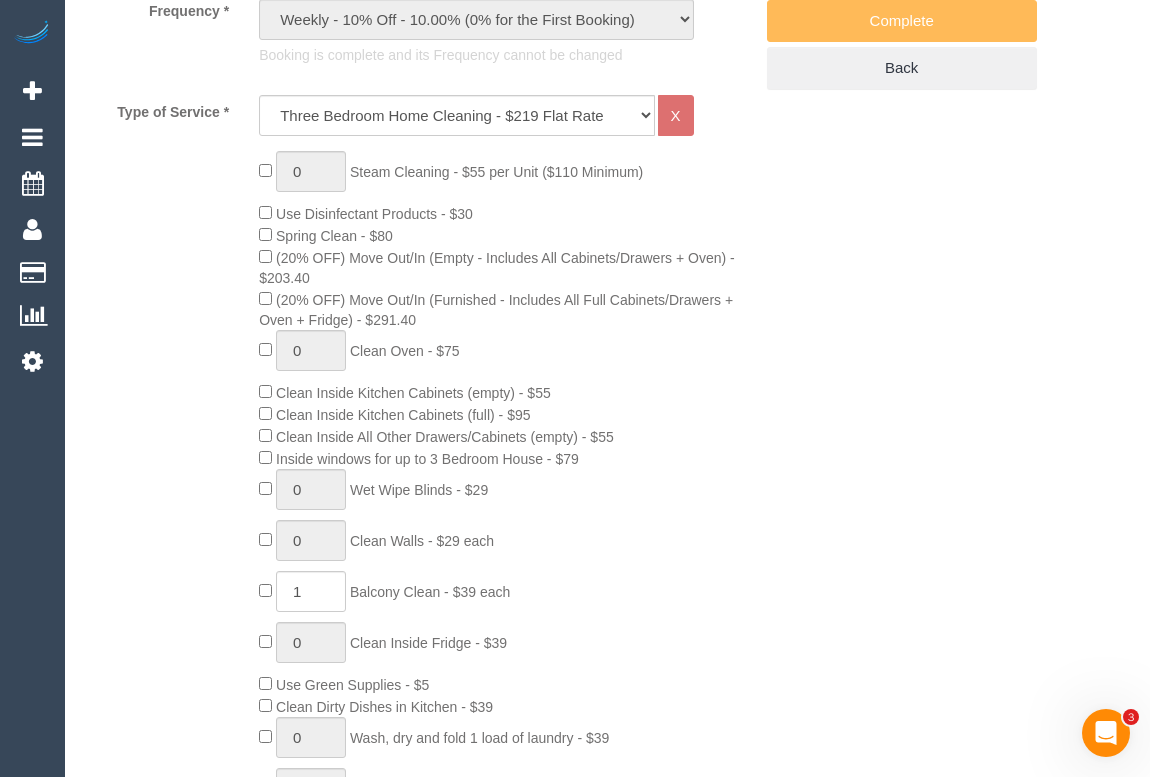 drag, startPoint x: 358, startPoint y: 560, endPoint x: 448, endPoint y: 565, distance: 90.13878 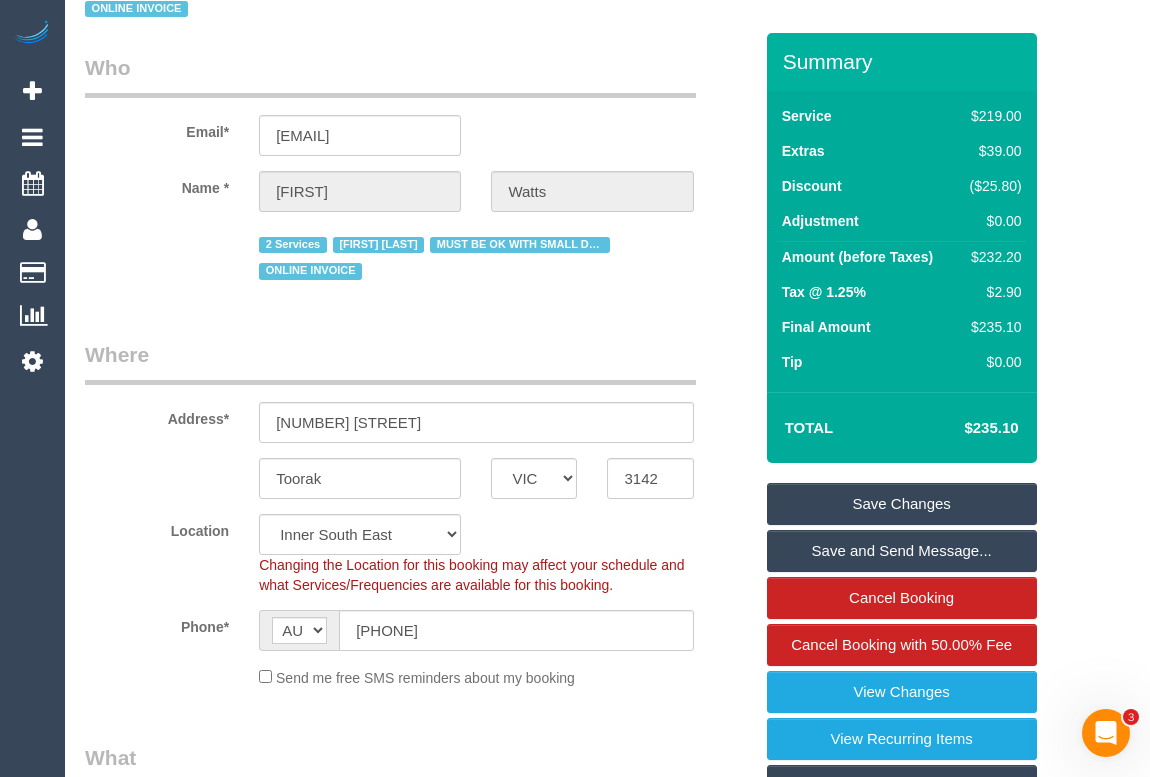 scroll, scrollTop: 0, scrollLeft: 0, axis: both 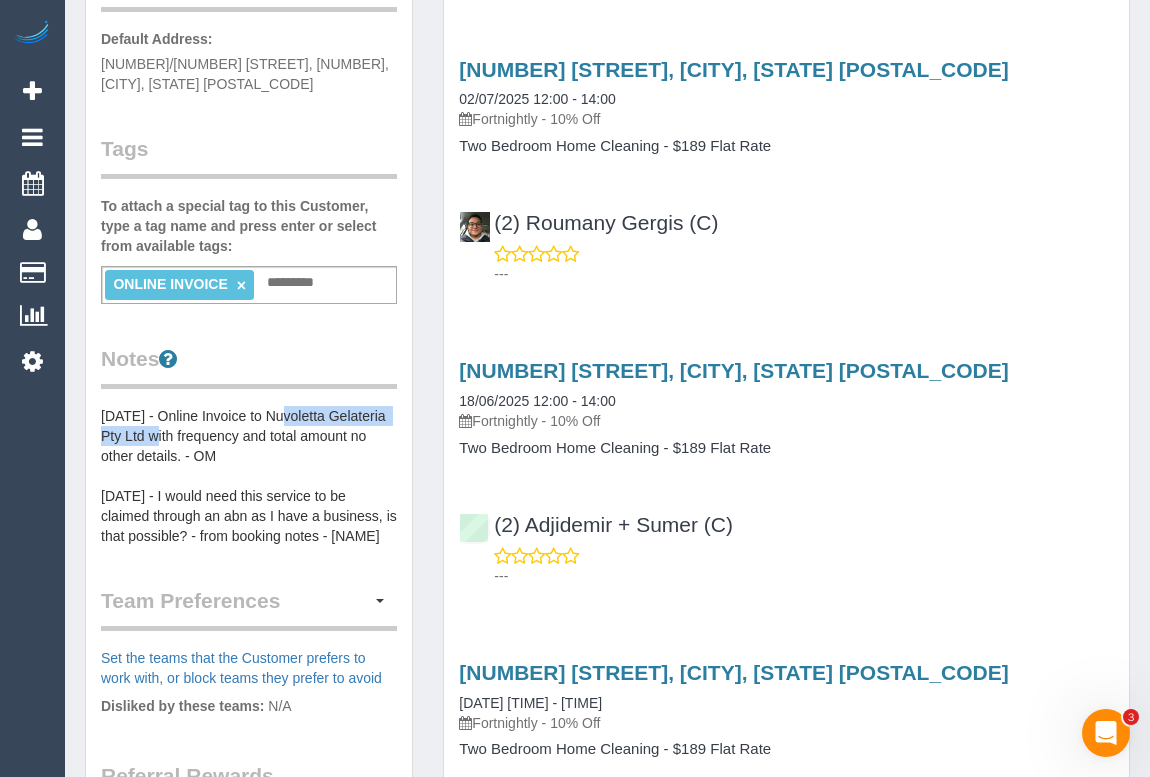 drag, startPoint x: 275, startPoint y: 407, endPoint x: 143, endPoint y: 433, distance: 134.53624 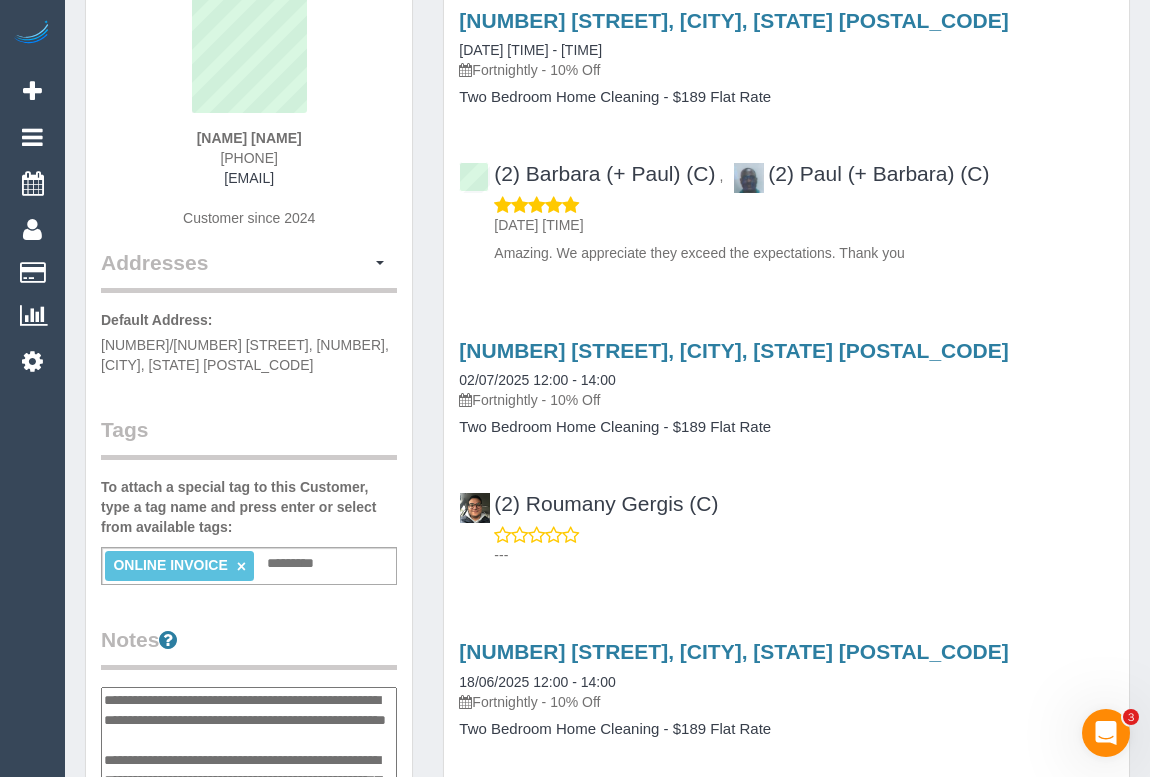 scroll, scrollTop: 0, scrollLeft: 0, axis: both 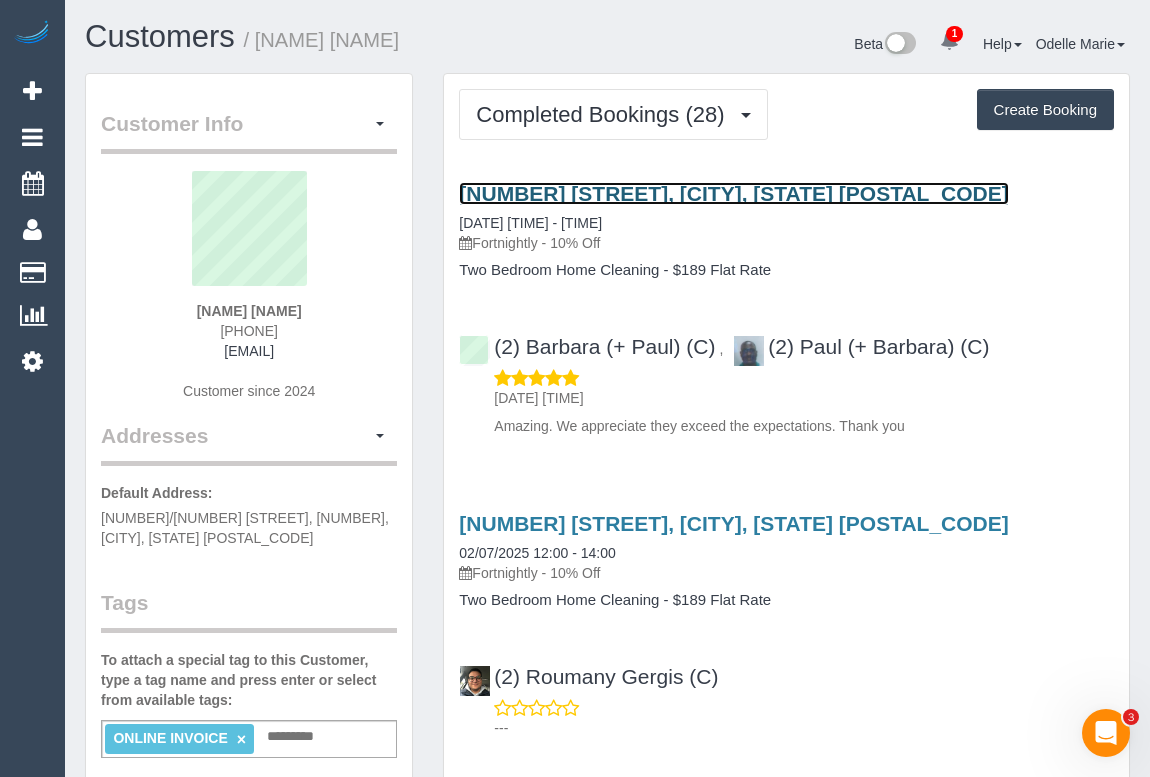 click on "18a Brooks Street, Bentleigh East, VIC 3165" at bounding box center [733, 193] 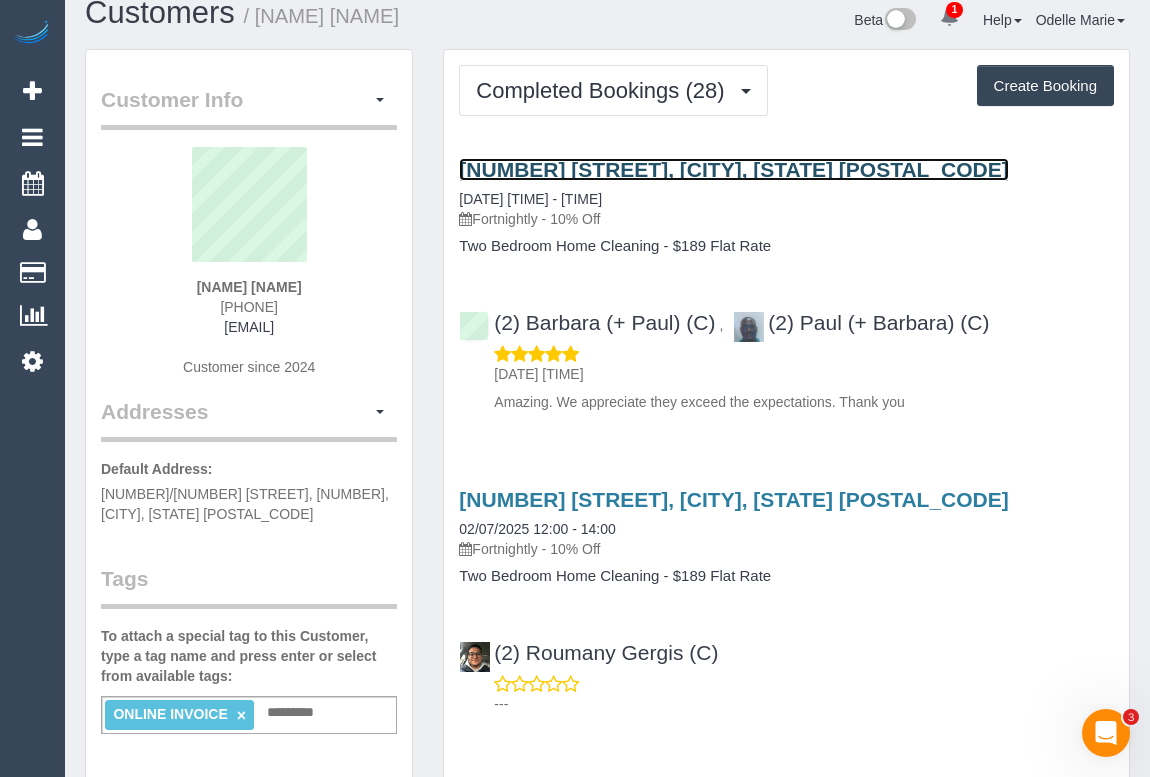 scroll, scrollTop: 0, scrollLeft: 0, axis: both 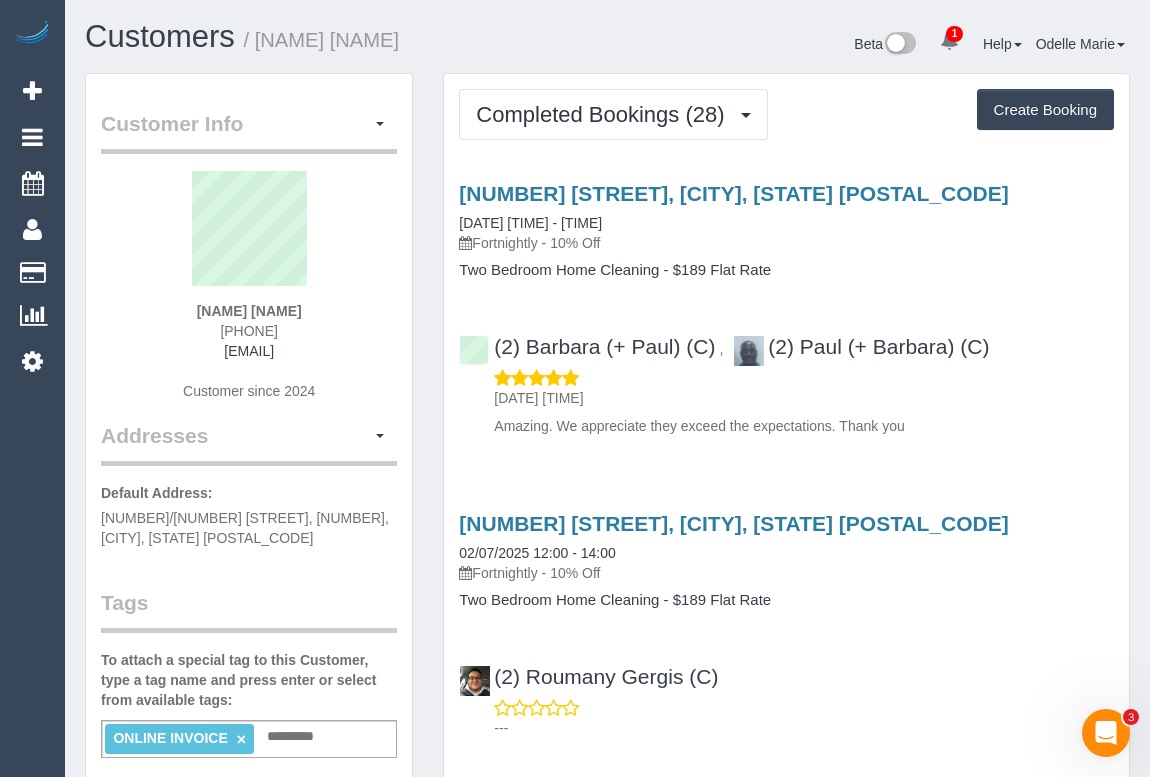 drag, startPoint x: 481, startPoint y: 239, endPoint x: 545, endPoint y: 240, distance: 64.00781 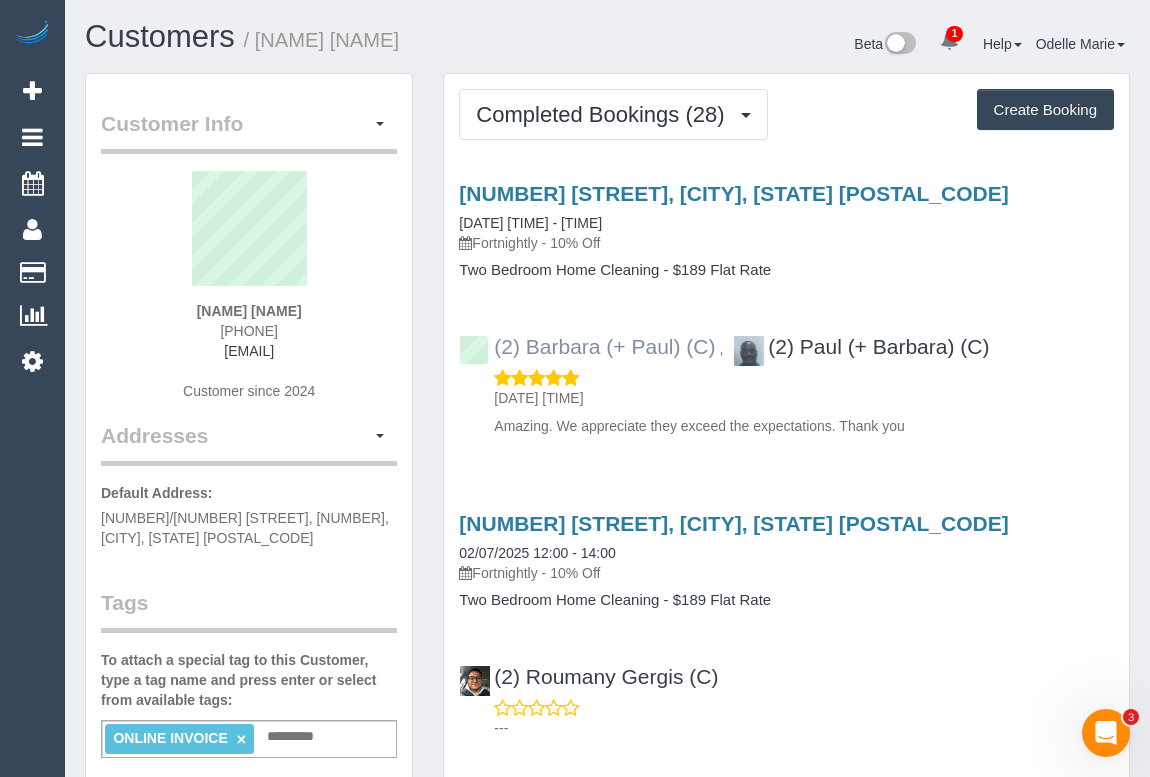 copy on "Fortnightly" 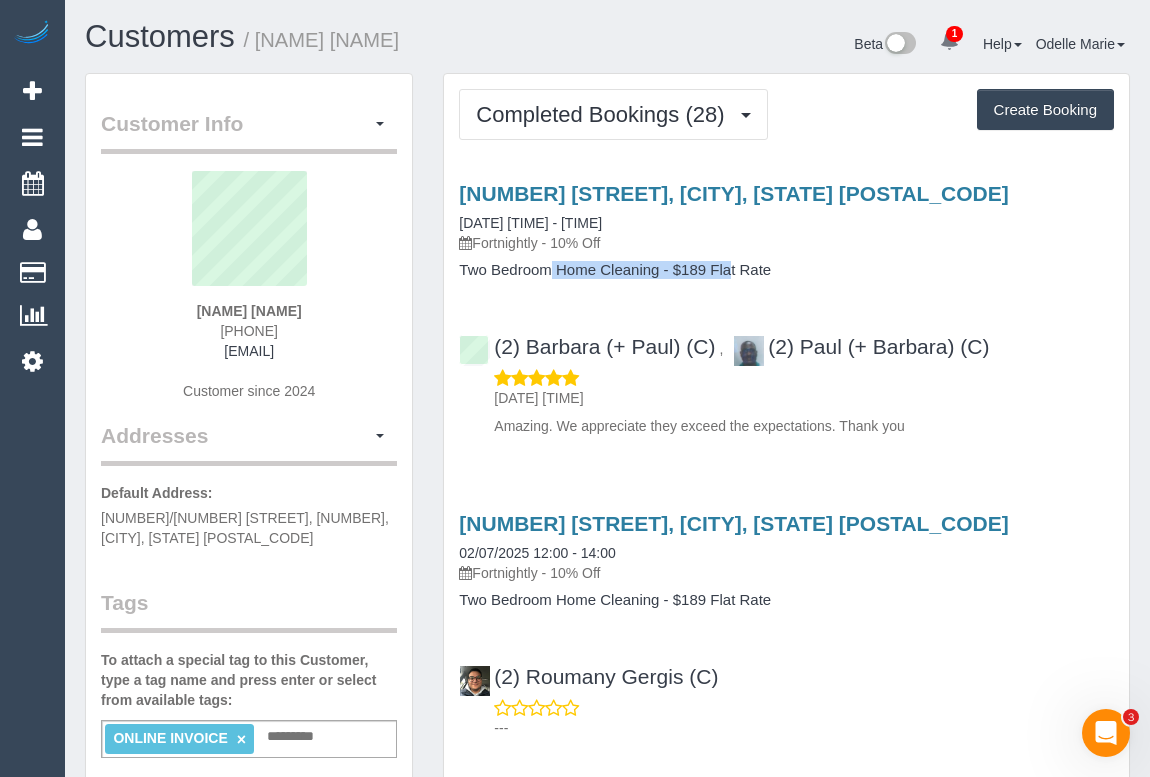 drag, startPoint x: 460, startPoint y: 266, endPoint x: 659, endPoint y: 273, distance: 199.12308 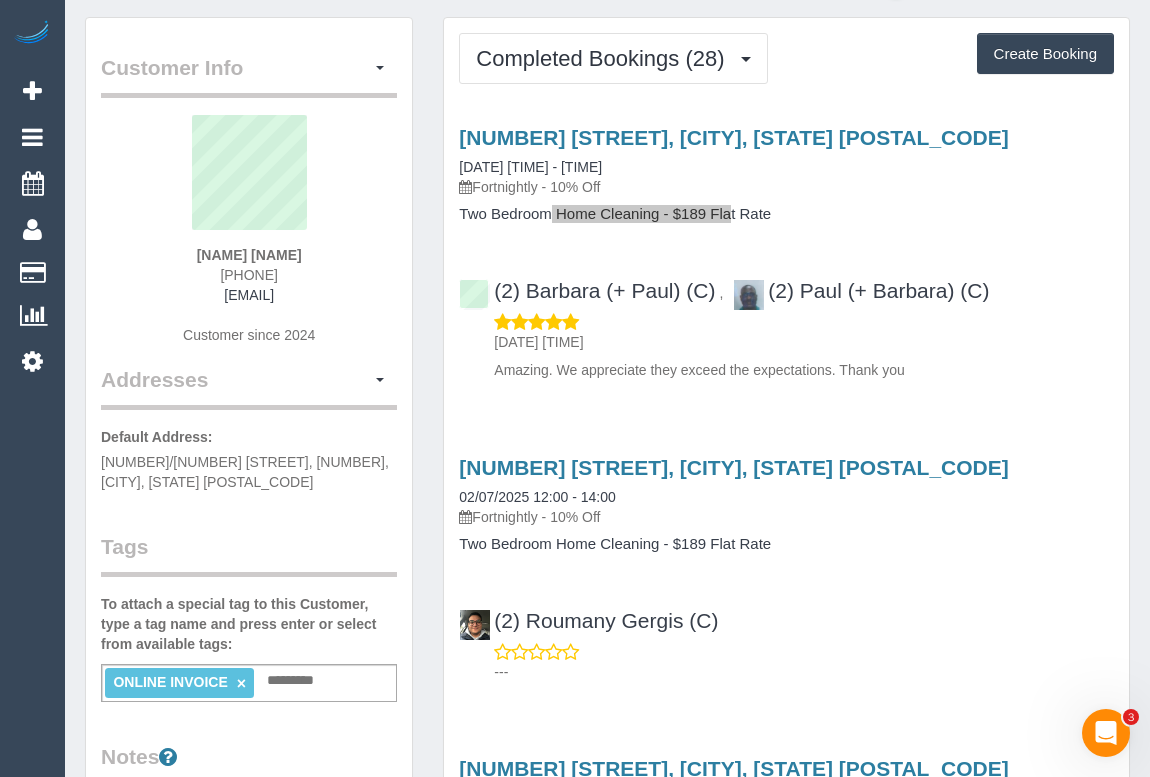 scroll, scrollTop: 0, scrollLeft: 0, axis: both 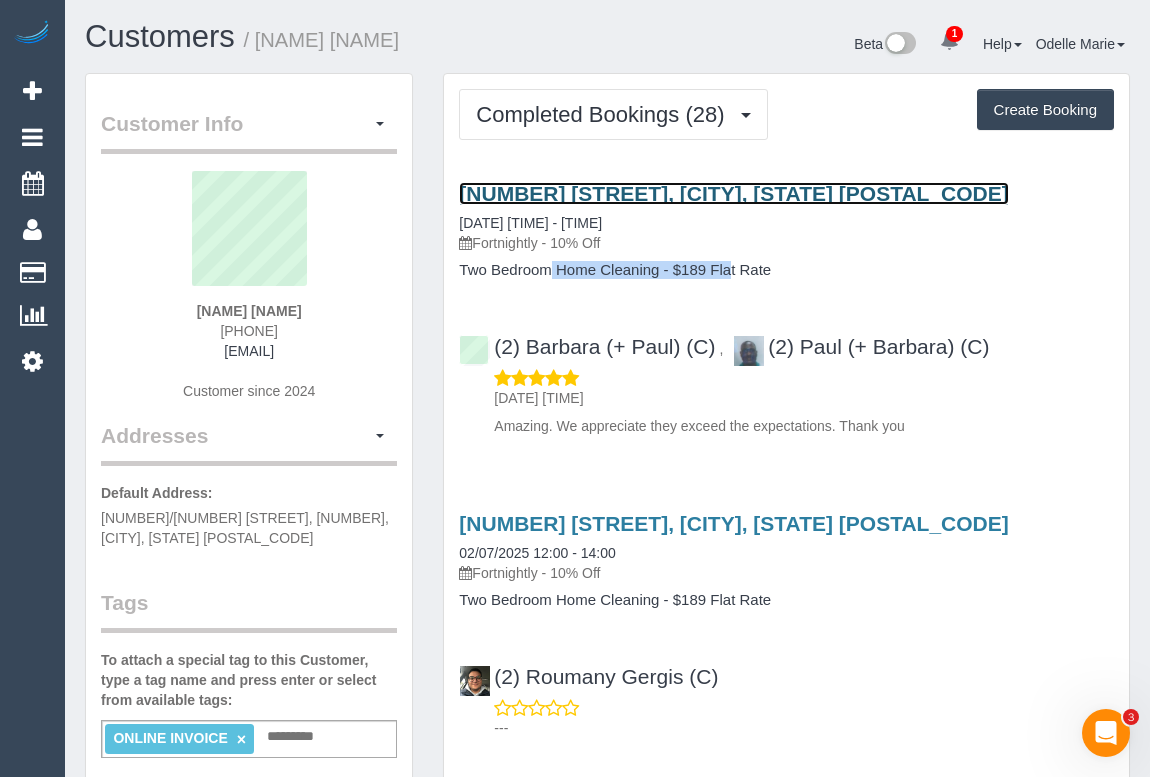 click on "18a Brooks Street, Bentleigh East, VIC 3165" at bounding box center (733, 193) 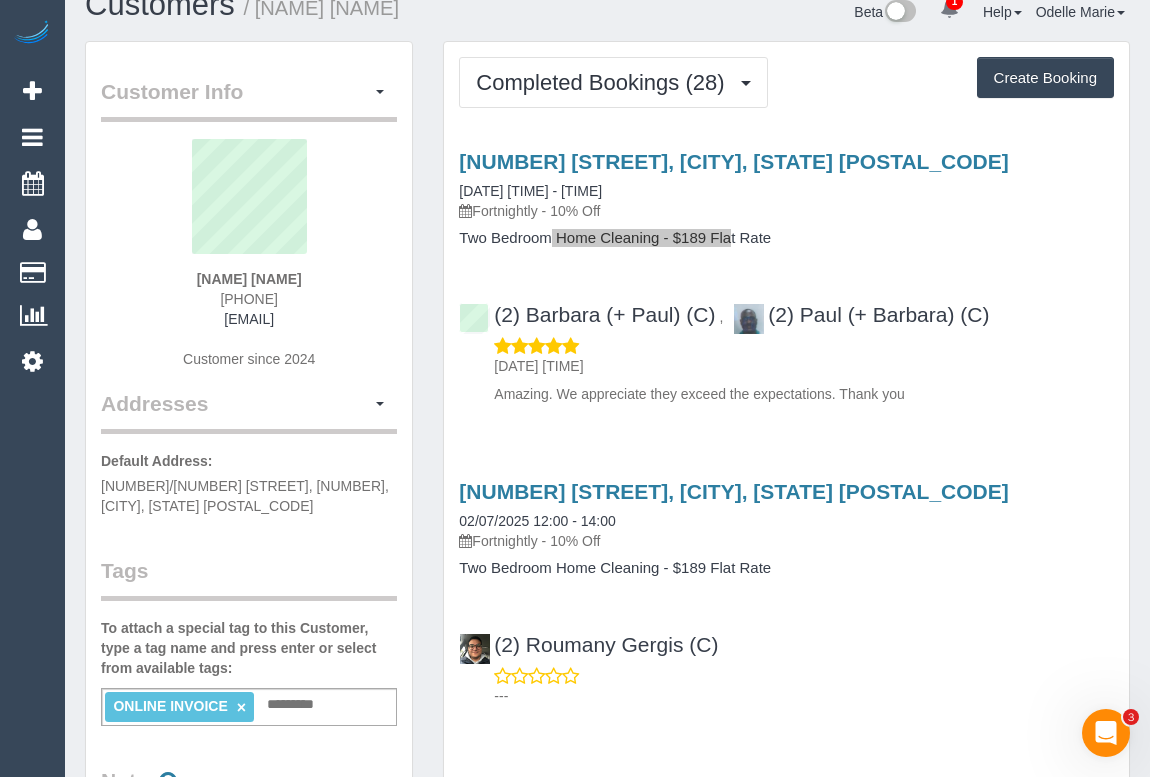 scroll, scrollTop: 90, scrollLeft: 0, axis: vertical 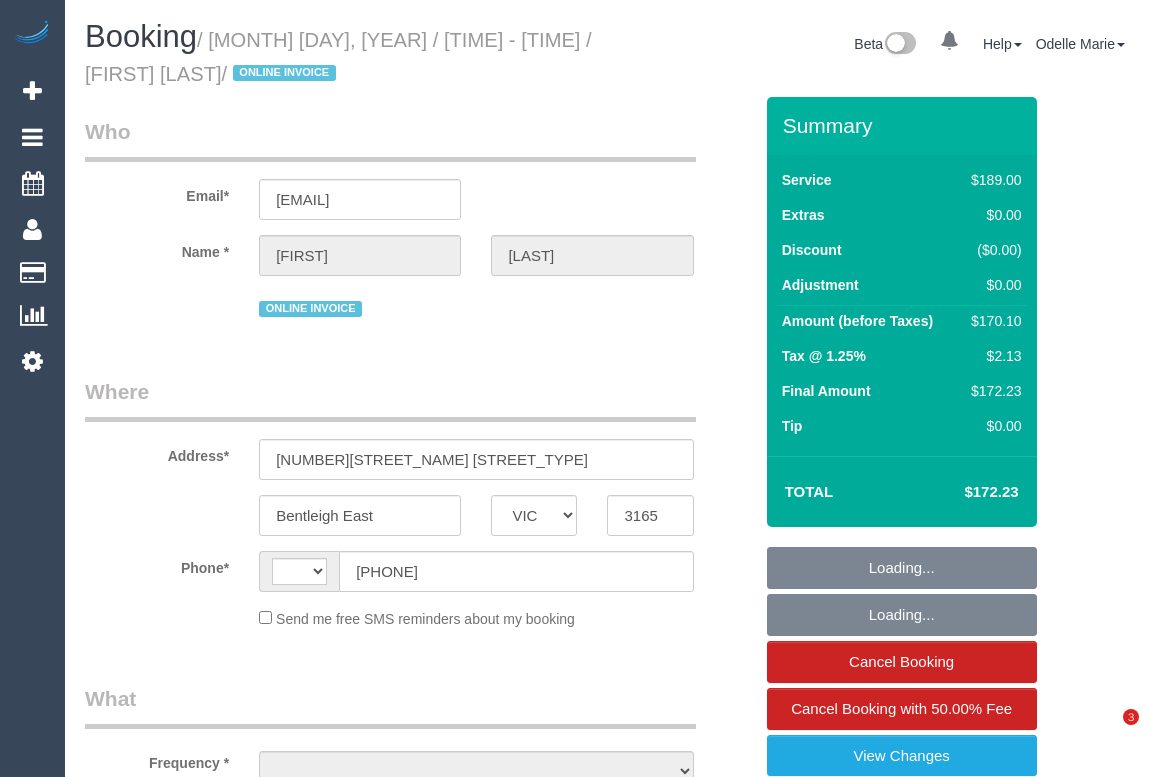 select on "VIC" 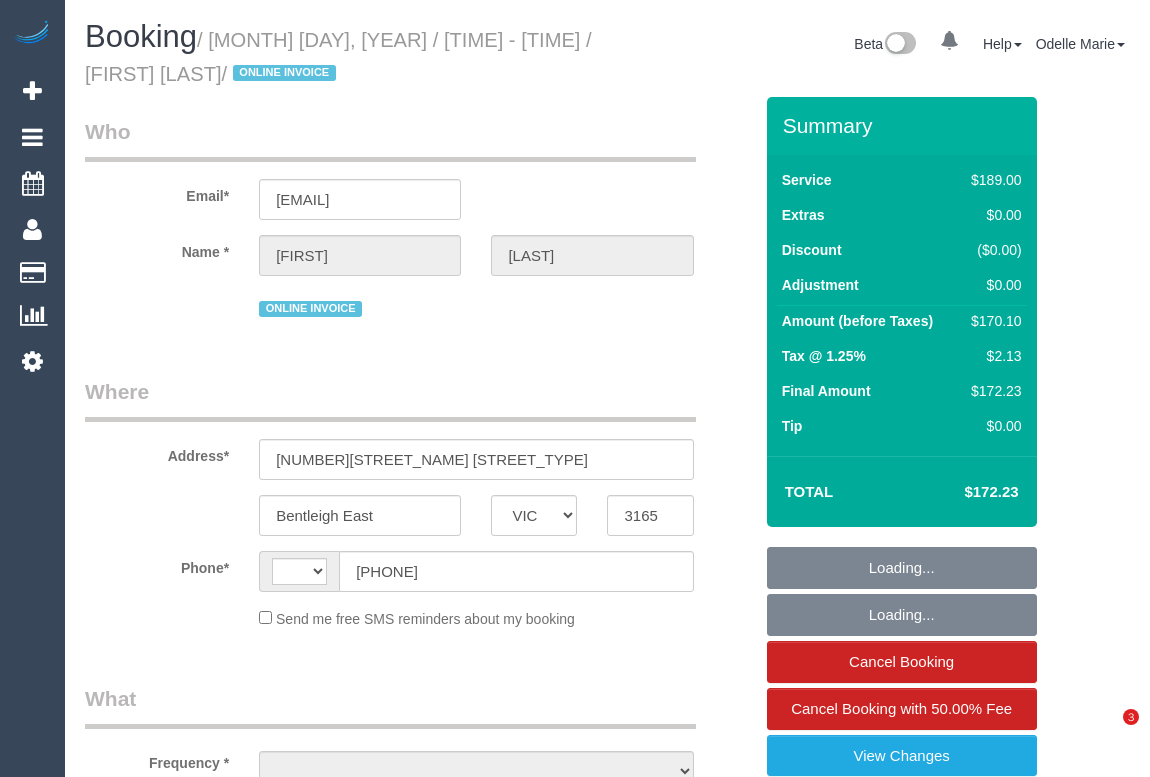 scroll, scrollTop: 0, scrollLeft: 0, axis: both 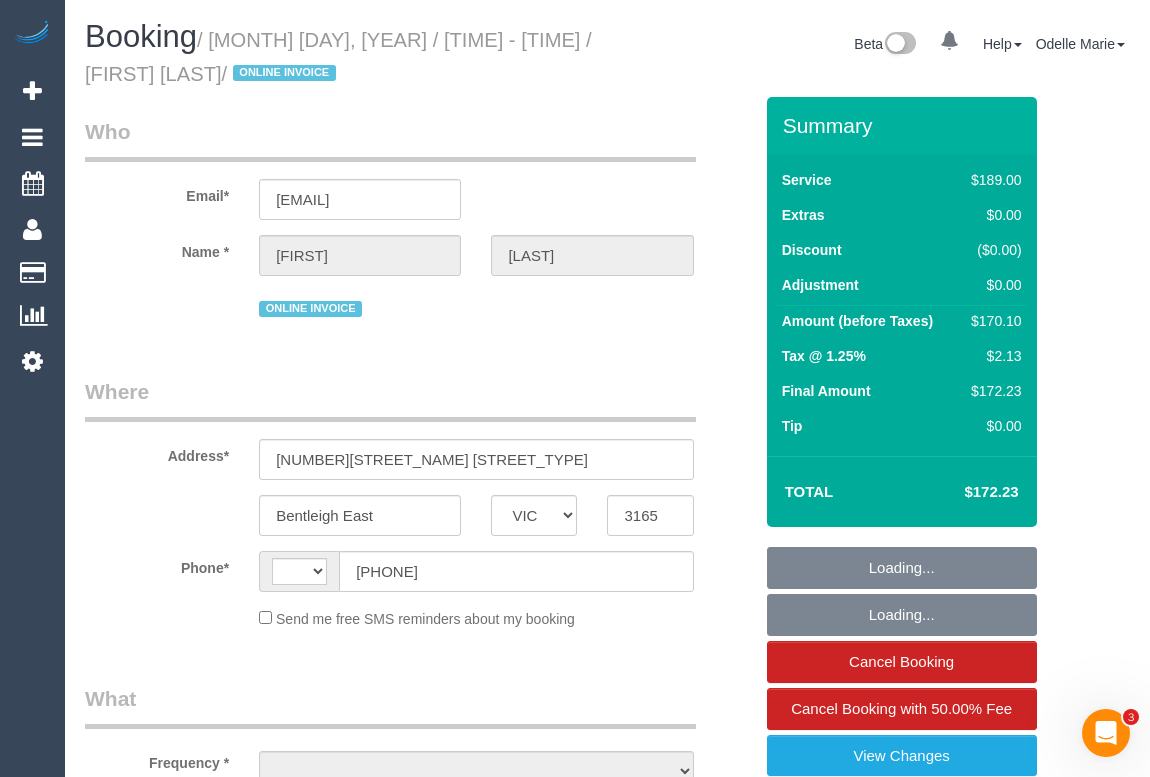 select on "object:312" 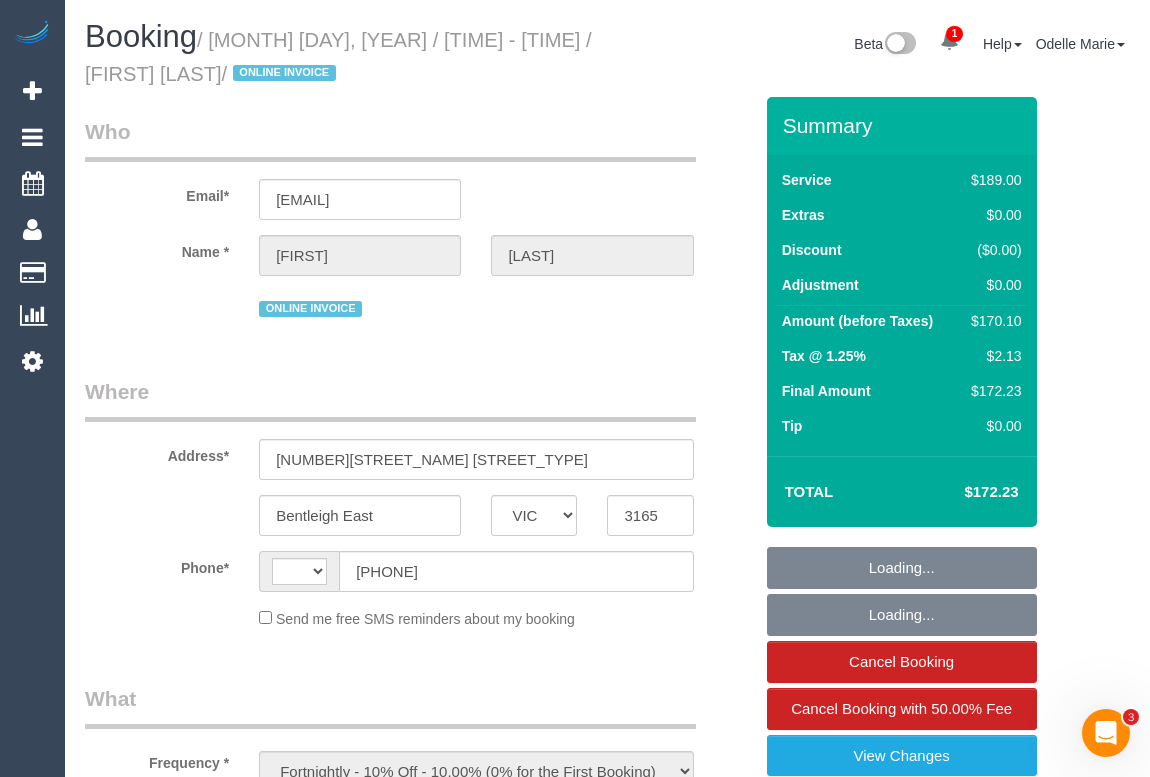 select on "string:AU" 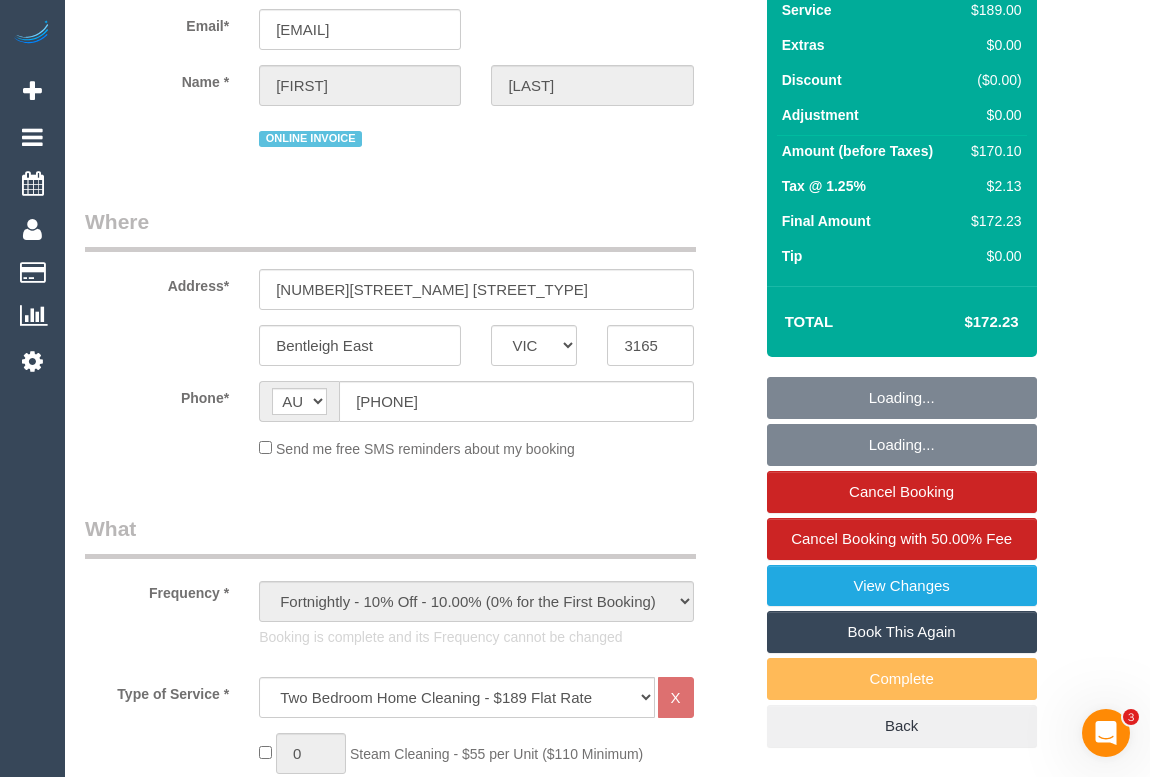 select on "number:28" 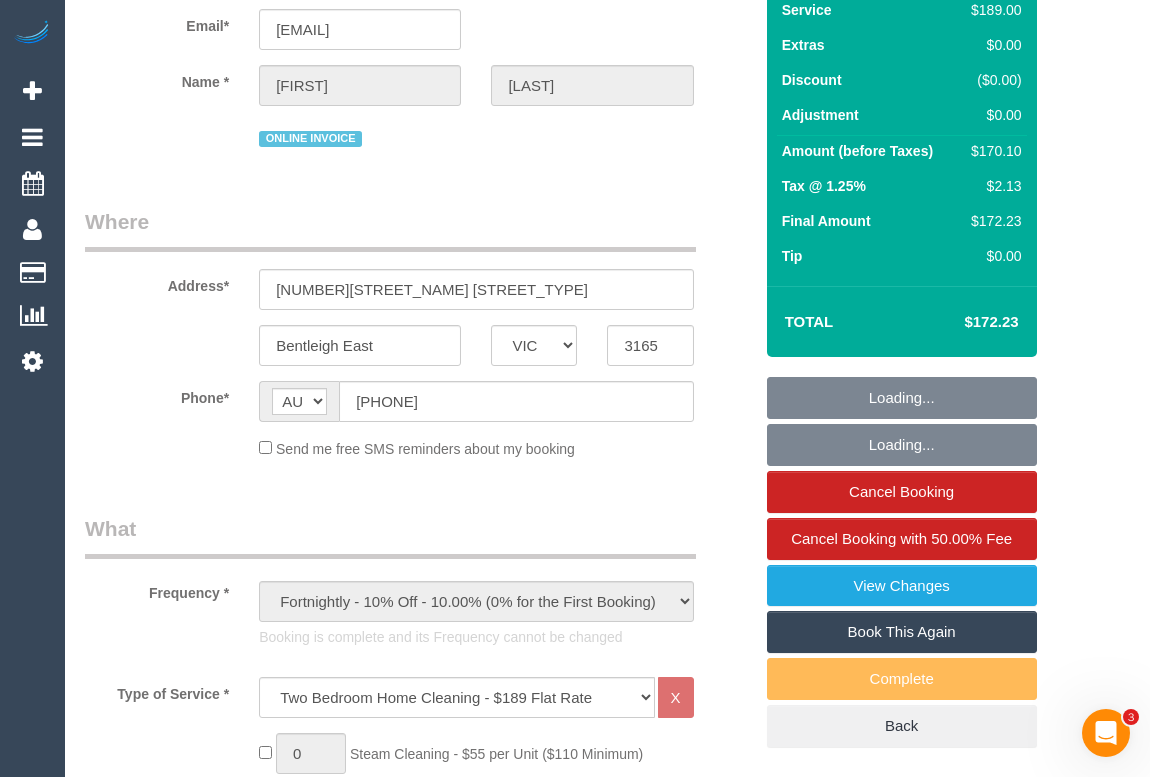 select on "number:17" 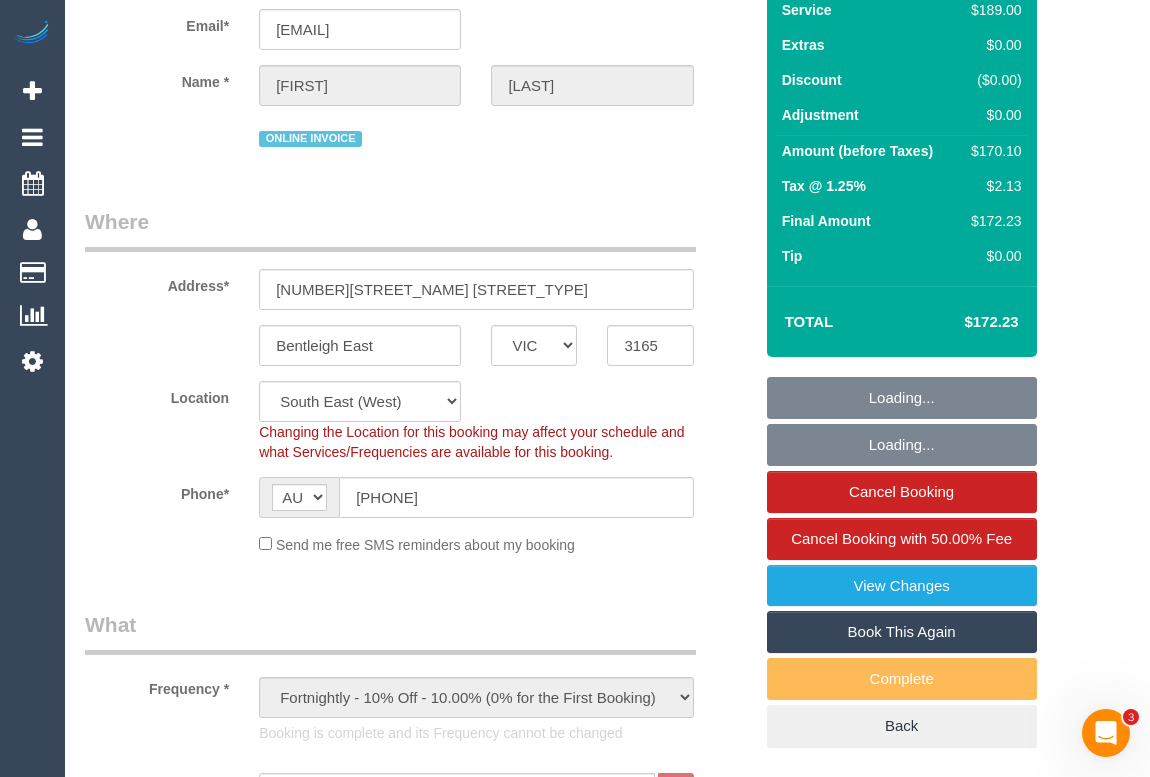 select on "object:1404" 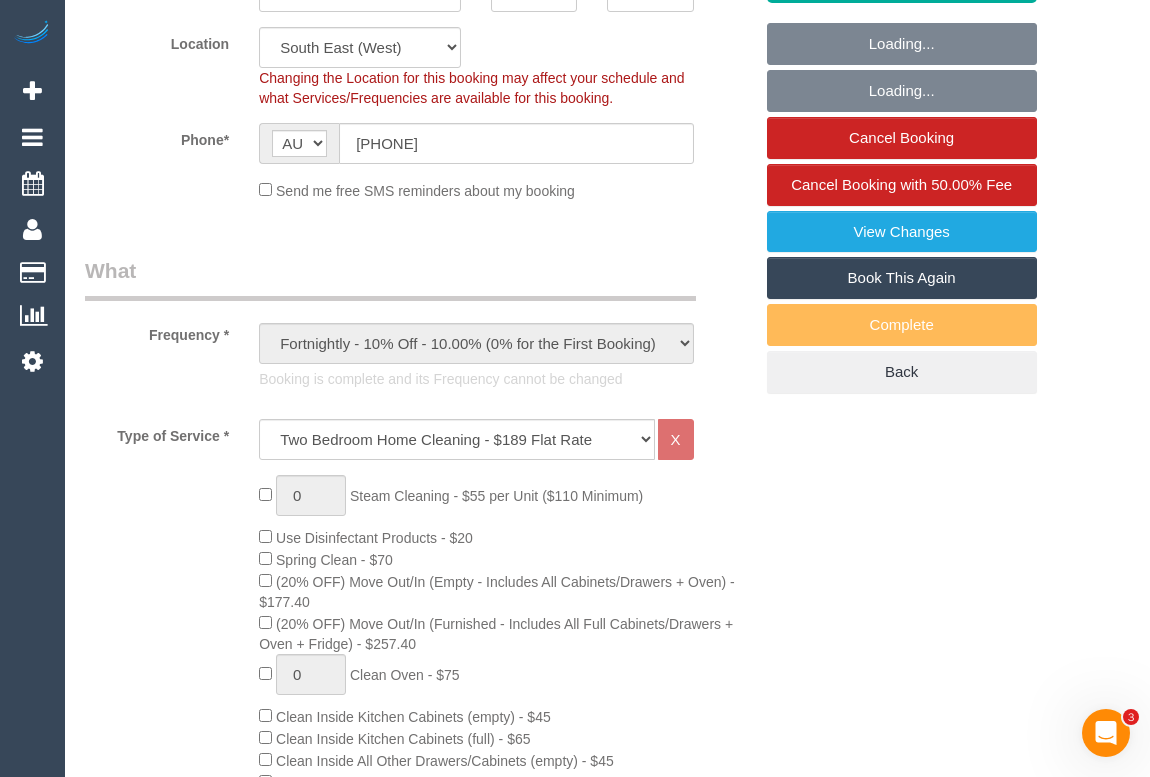 scroll, scrollTop: 545, scrollLeft: 0, axis: vertical 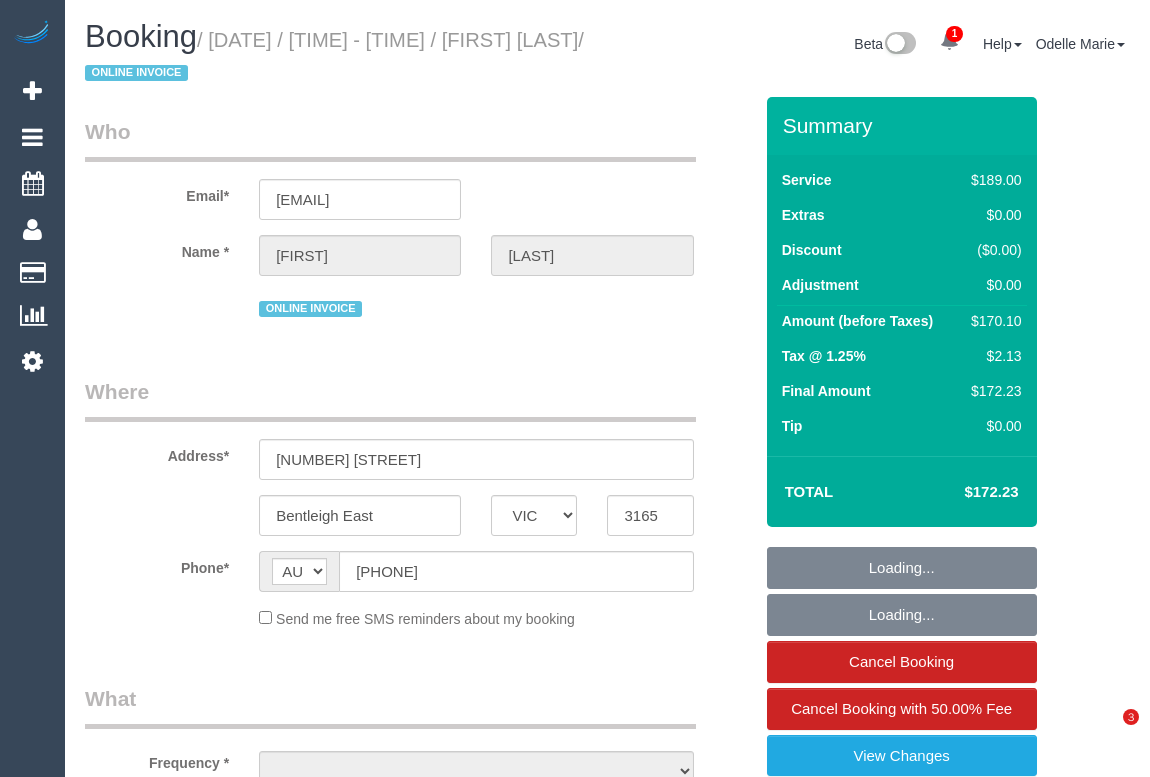 select on "VIC" 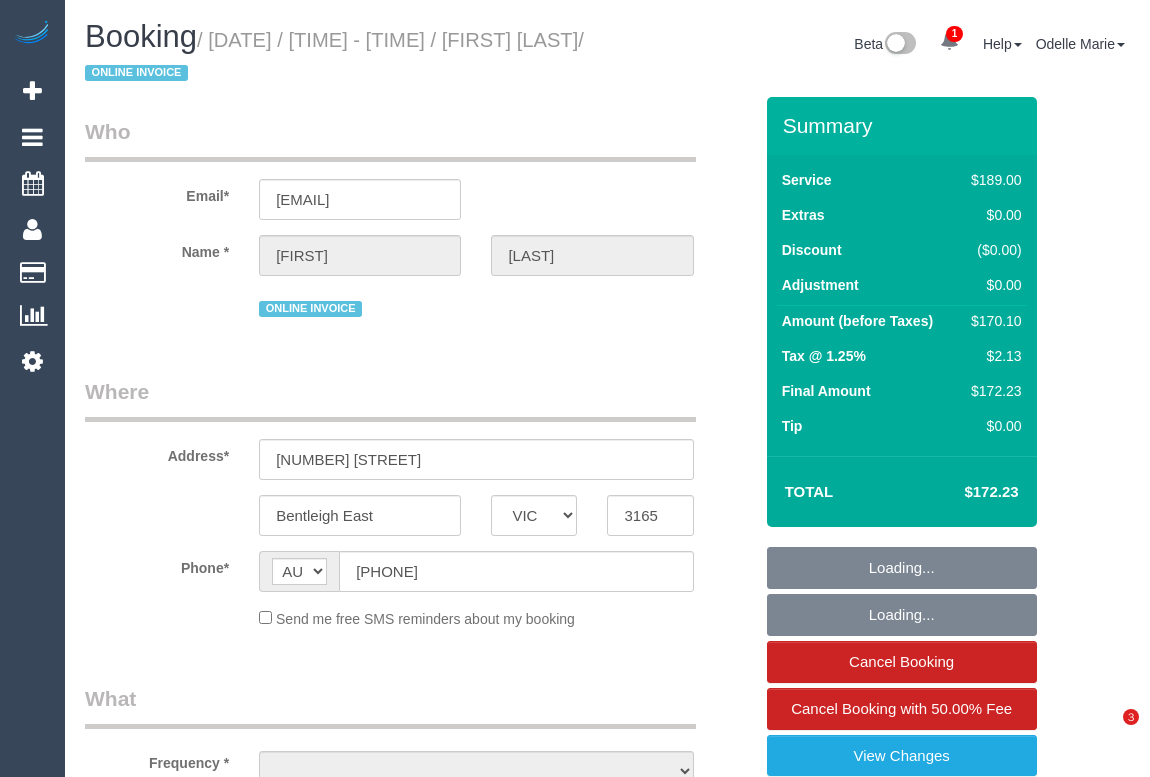 scroll, scrollTop: 0, scrollLeft: 0, axis: both 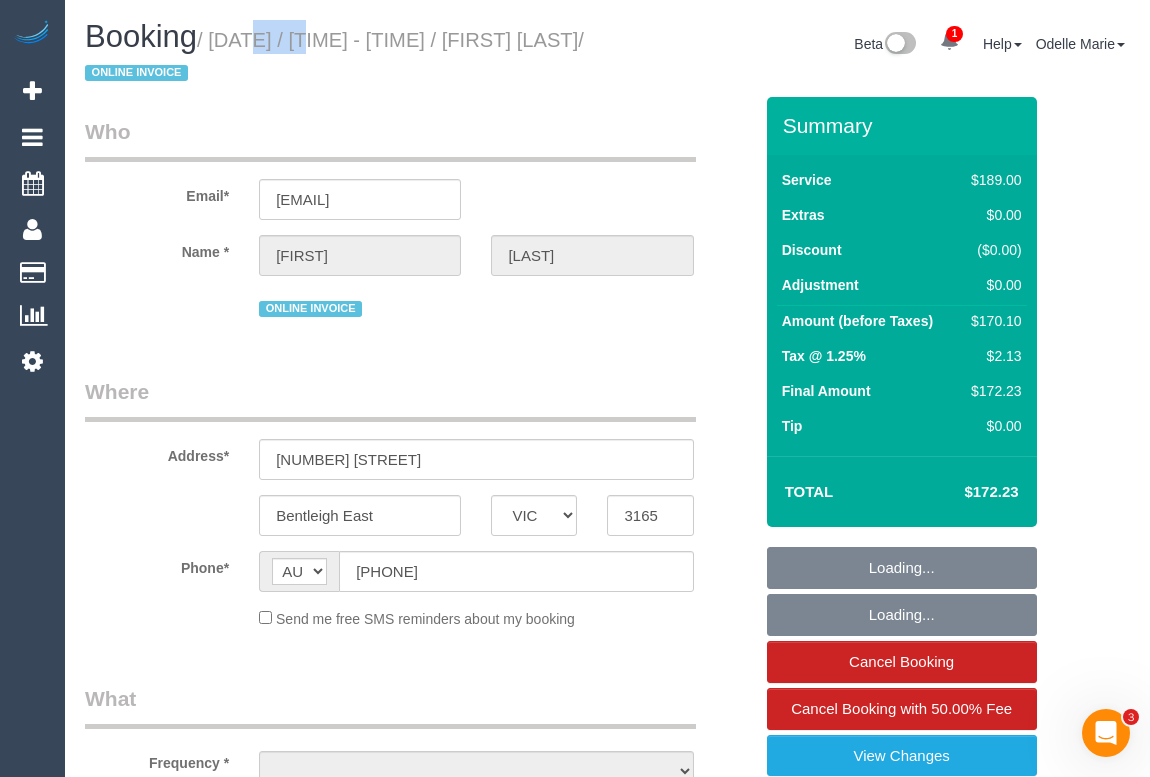 select on "string:stripe-pm_1PF3Xm2GScqysDRVHSI6bNjj" 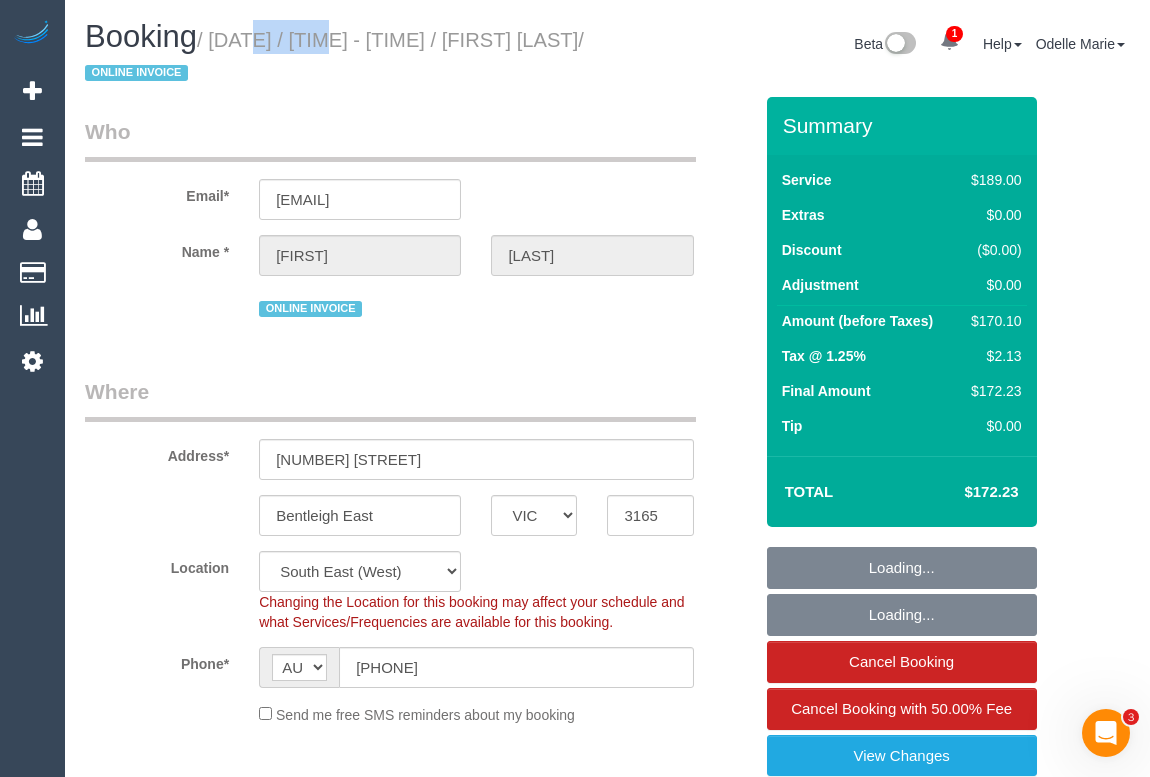 select on "object:845" 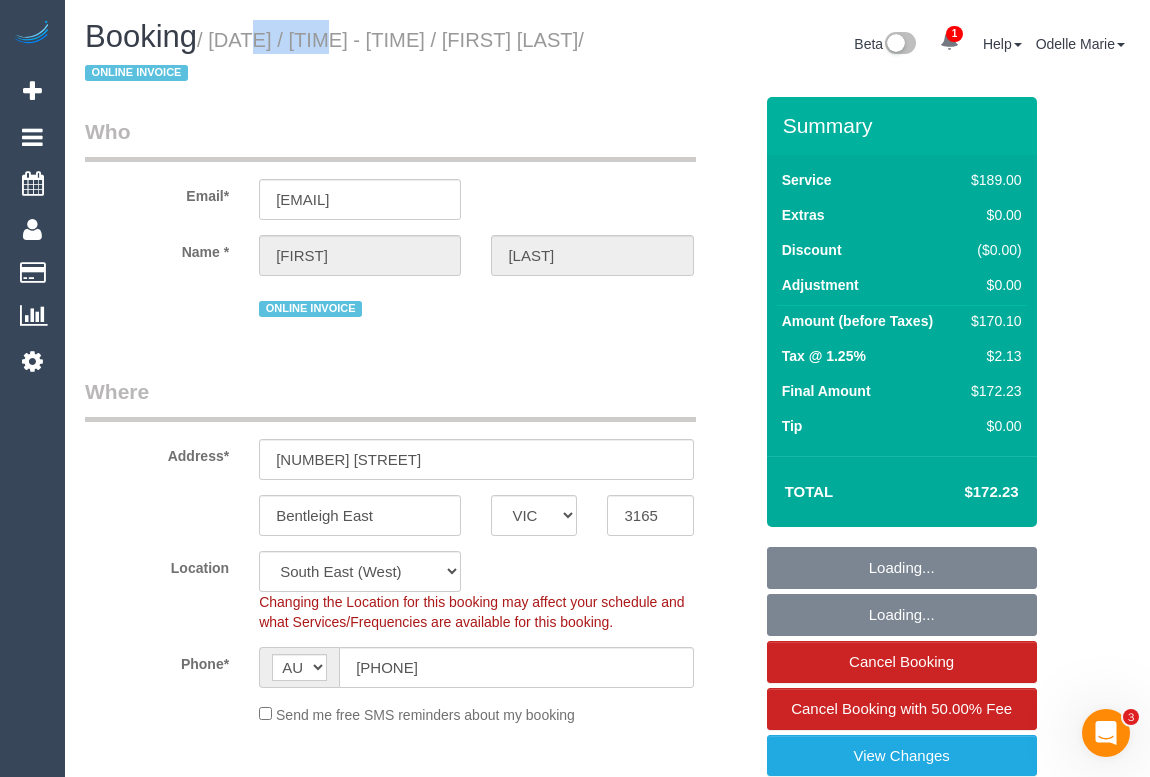 select on "number:28" 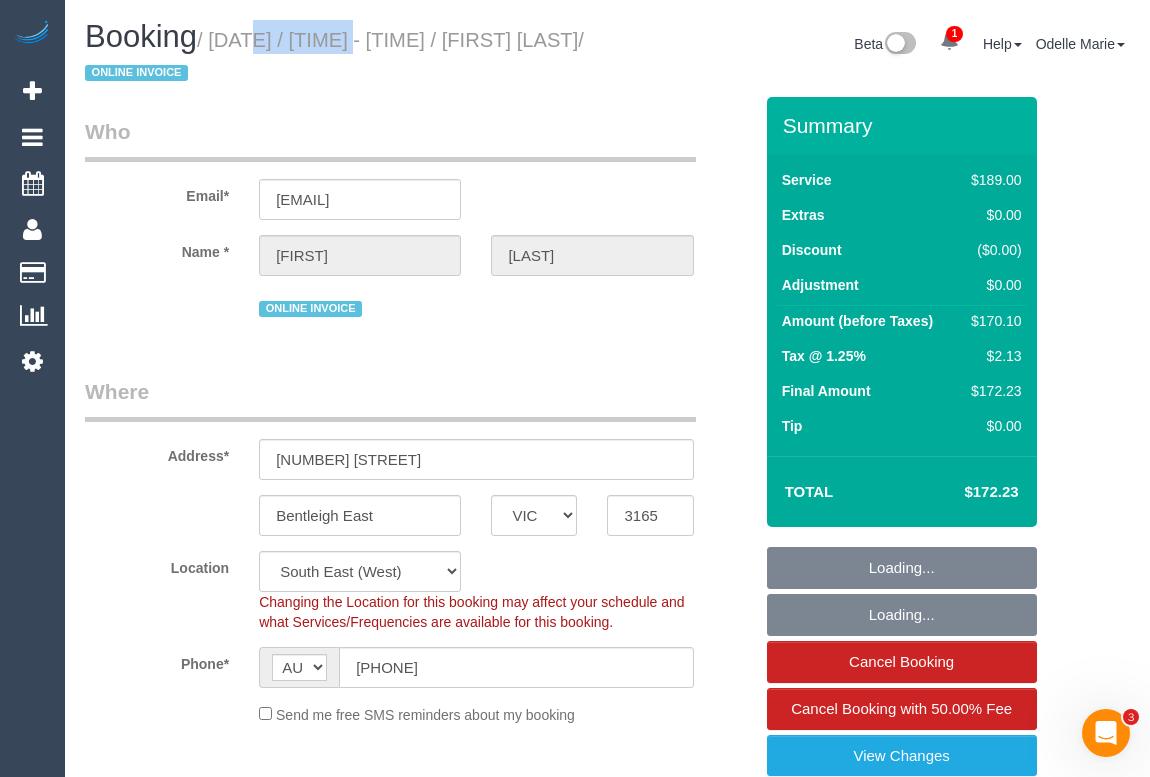 select on "object:1389" 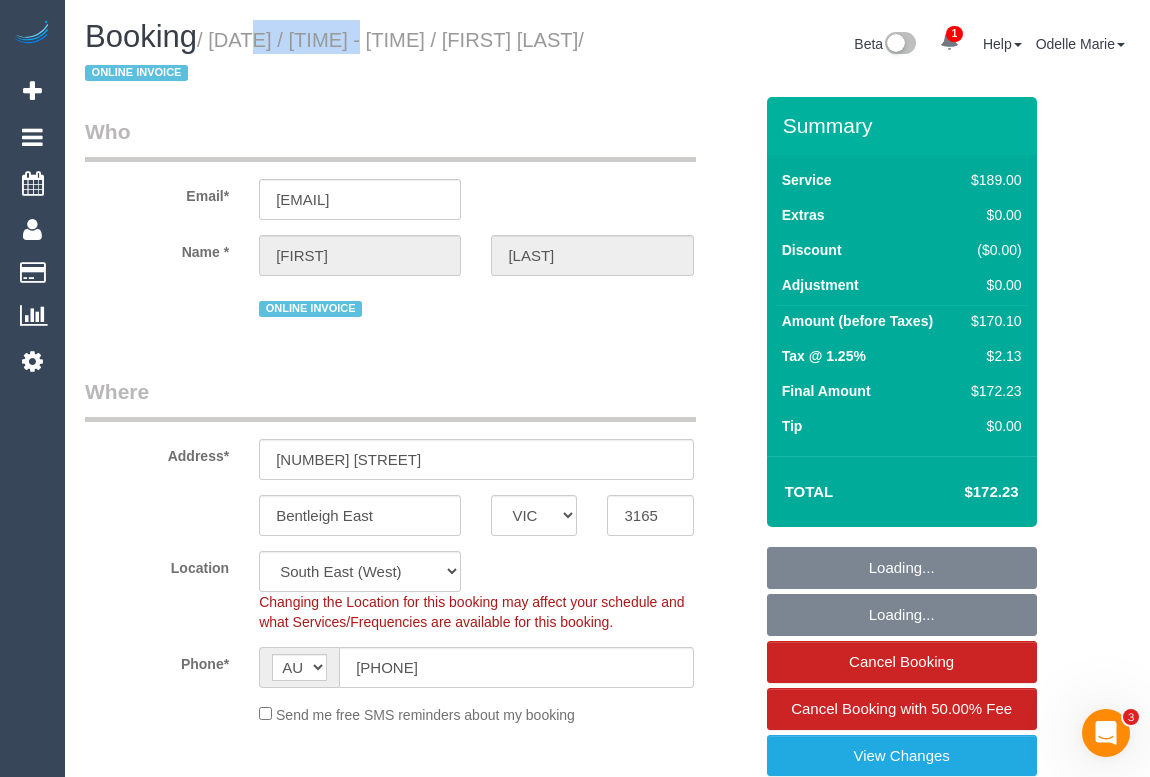 click on "/ July 11, 2025 / 13:00 - 15:00 / Vera Teodori
/
ONLINE INVOICE" at bounding box center [334, 57] 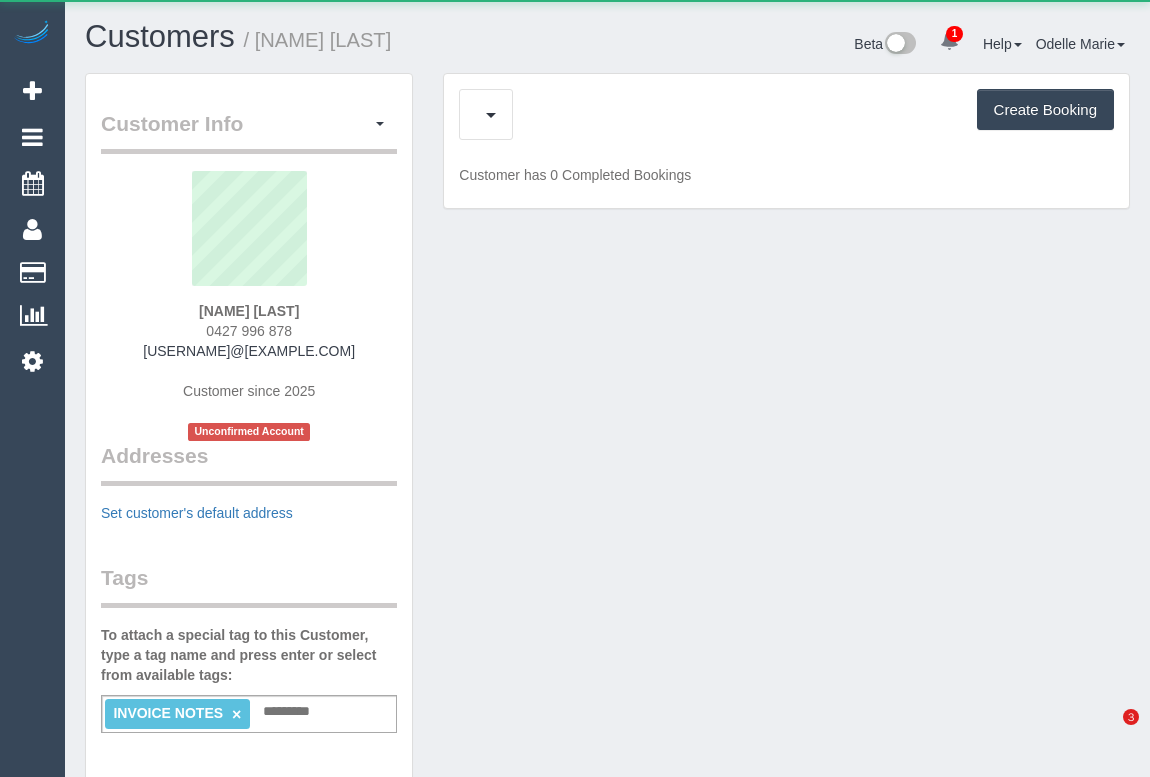 scroll, scrollTop: 0, scrollLeft: 0, axis: both 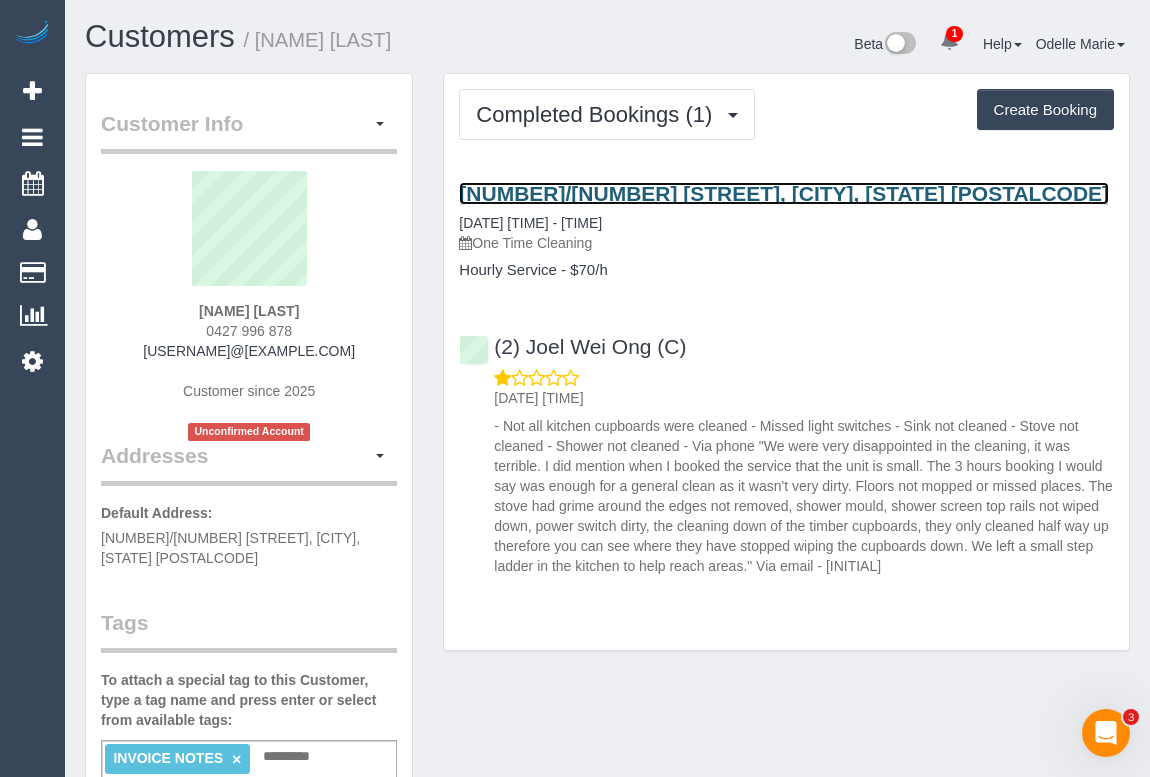 click on "103/973 Mt Alexander Road, Essendon, VIC 3040" at bounding box center (784, 193) 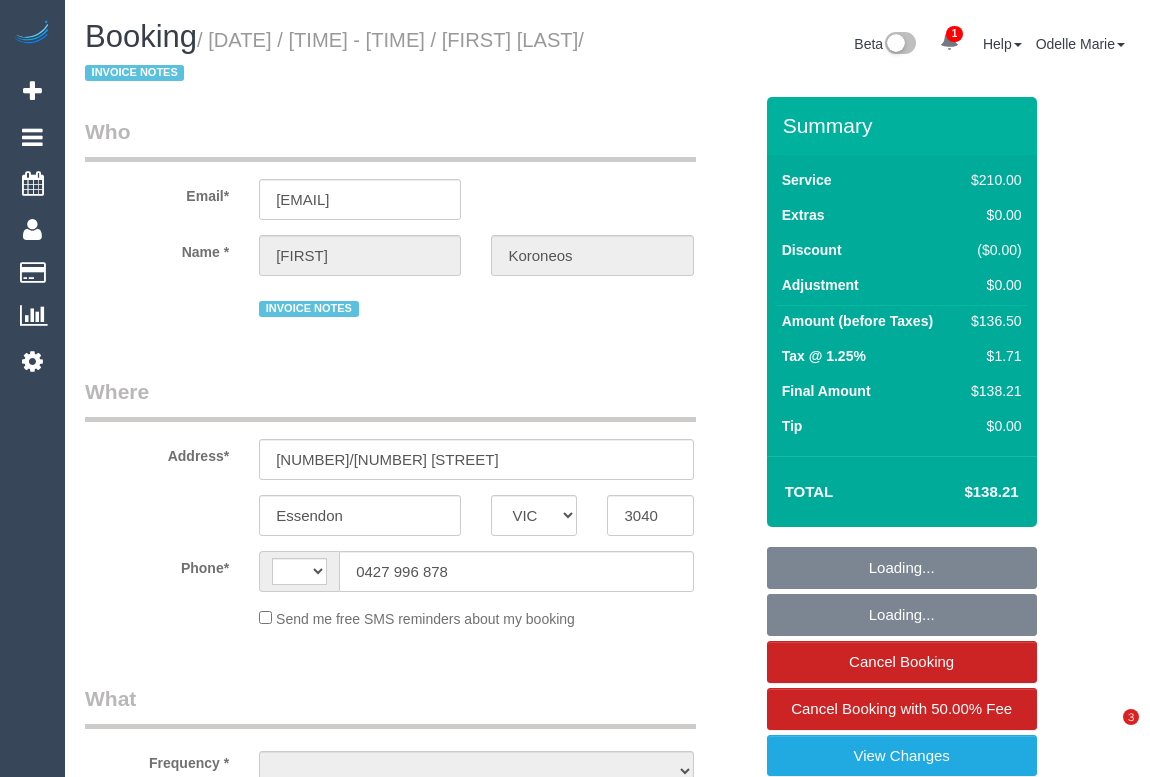 select on "VIC" 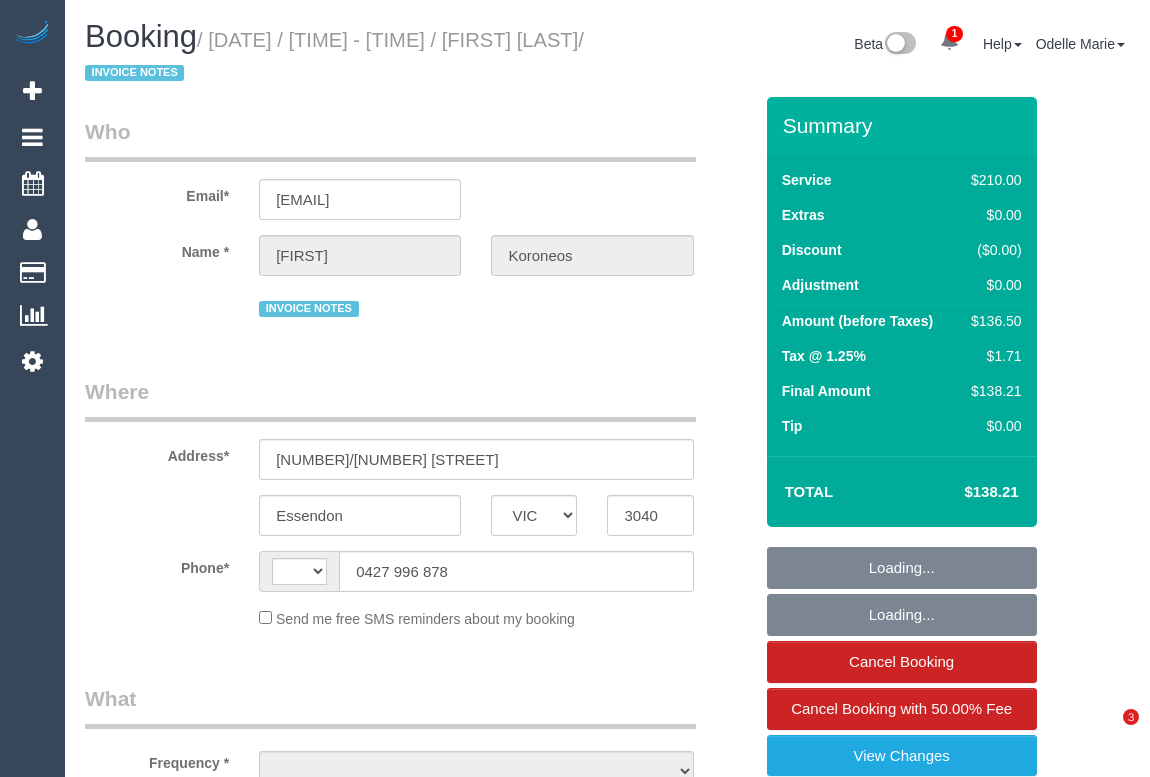 scroll, scrollTop: 0, scrollLeft: 0, axis: both 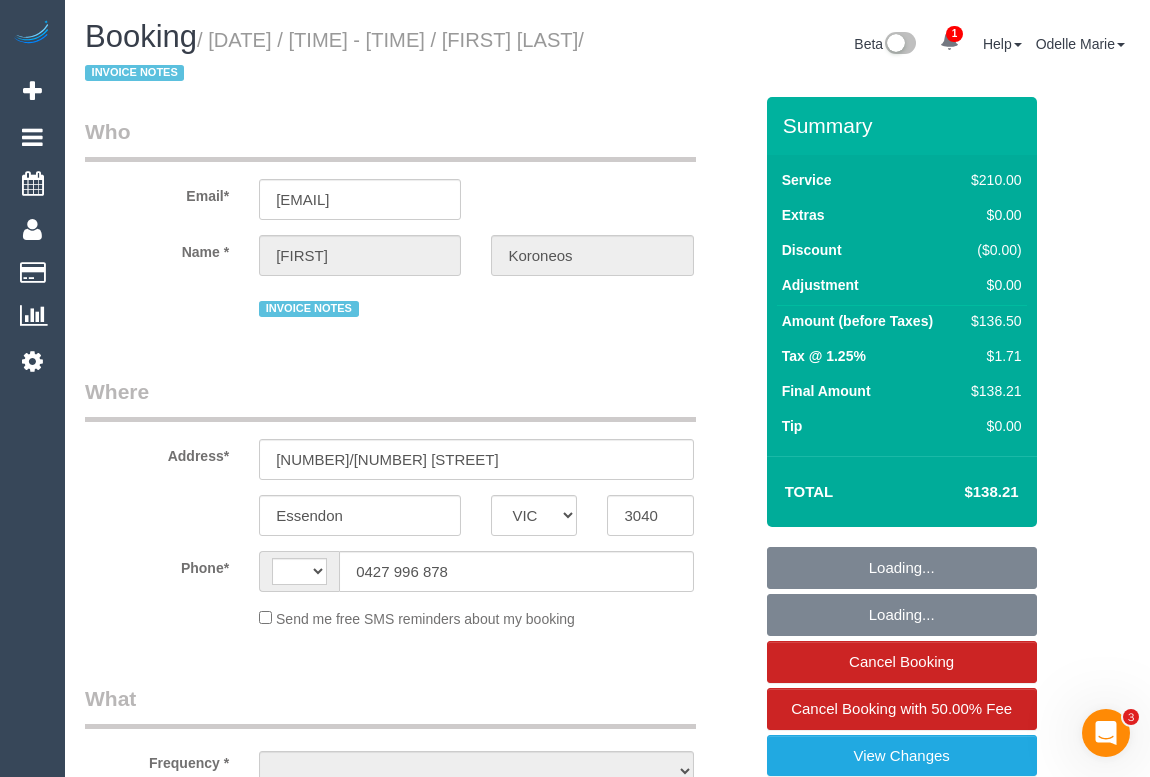 select on "string:stripe-pm_1RfaZ72GScqysDRV0pADhlZF" 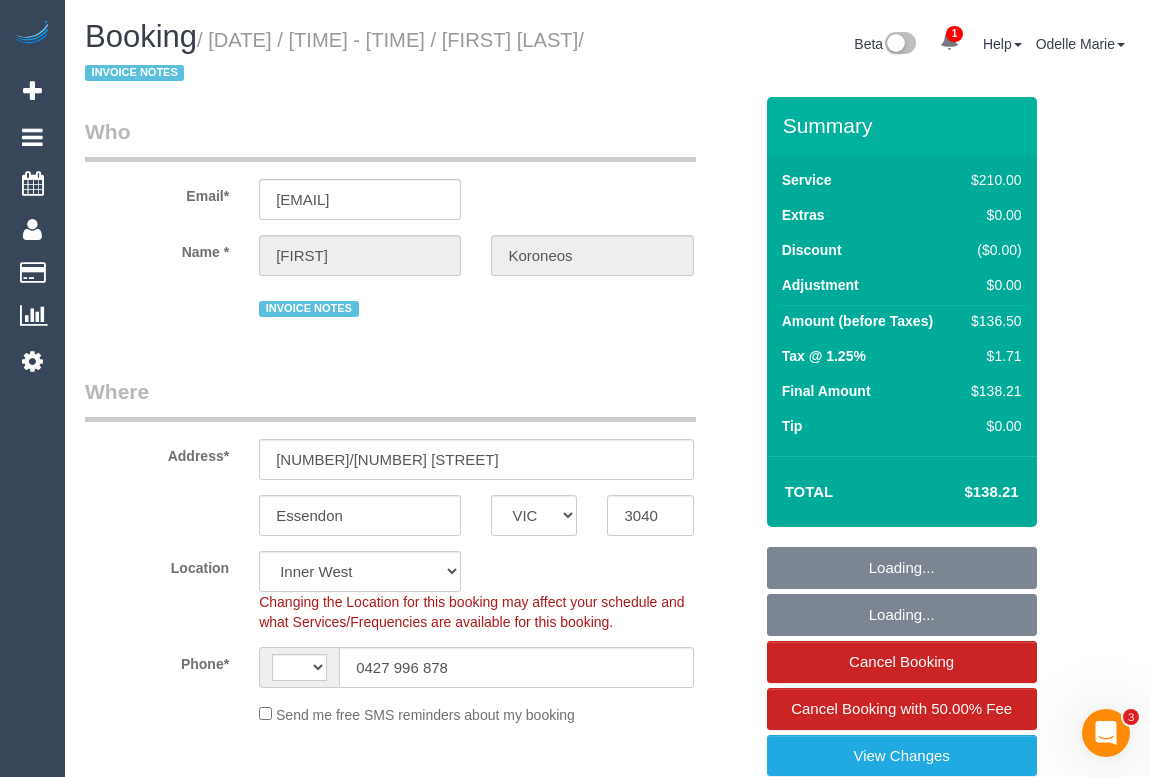 select on "string:AU" 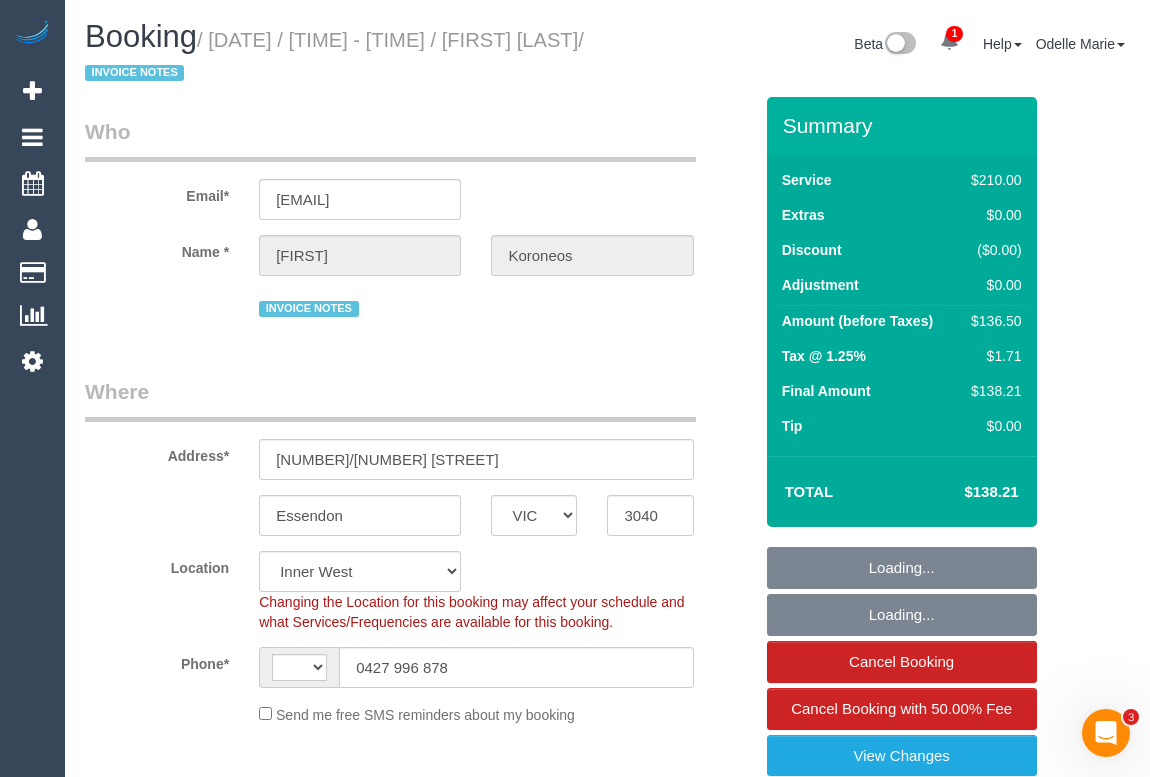 select on "object:742" 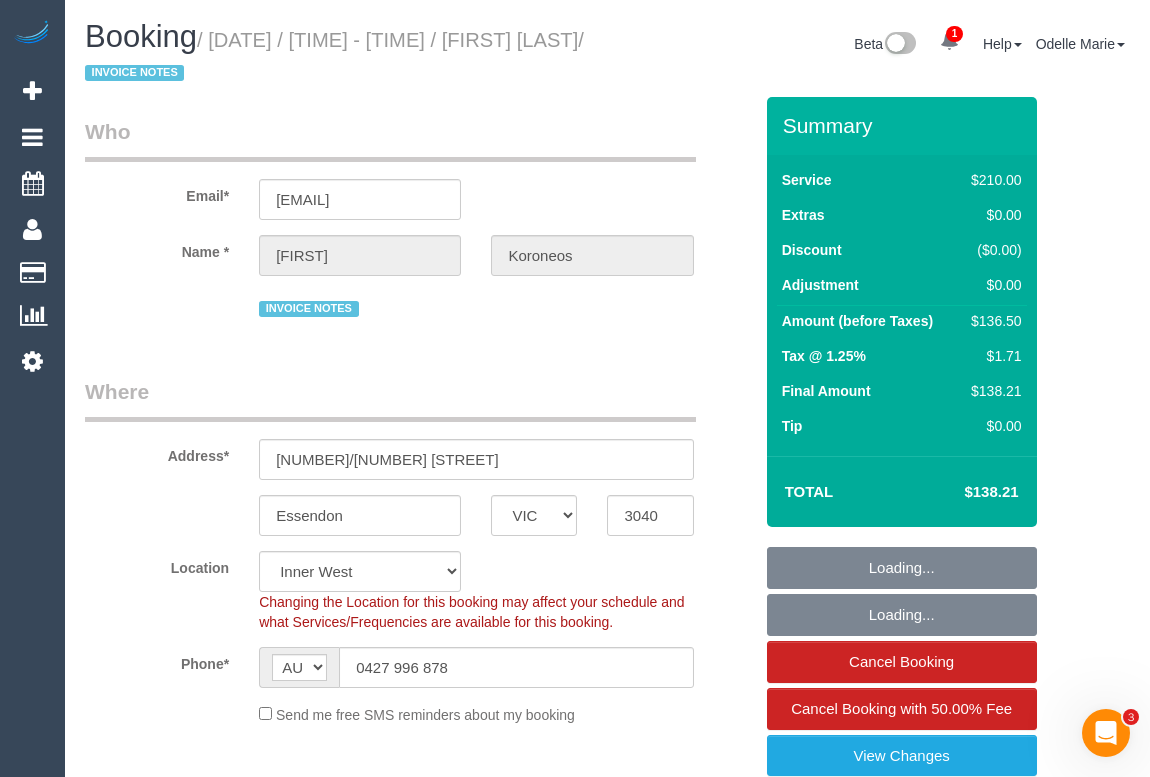 select on "object:893" 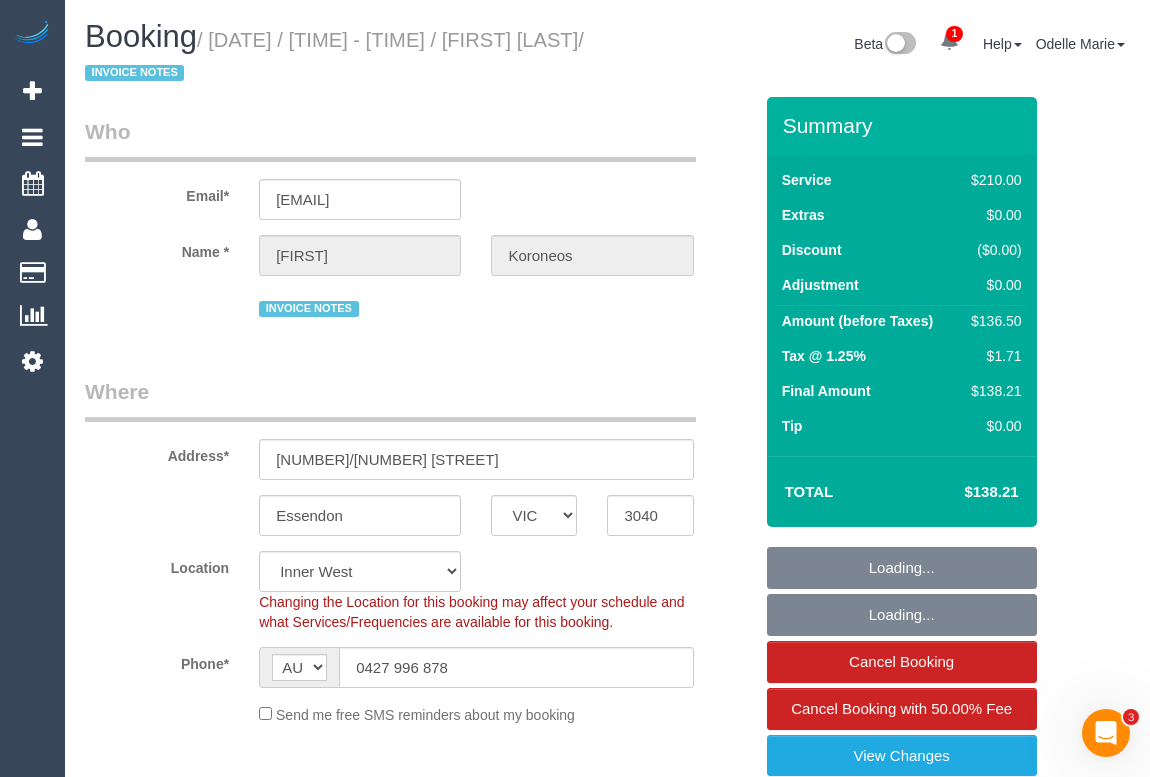 select on "number:28" 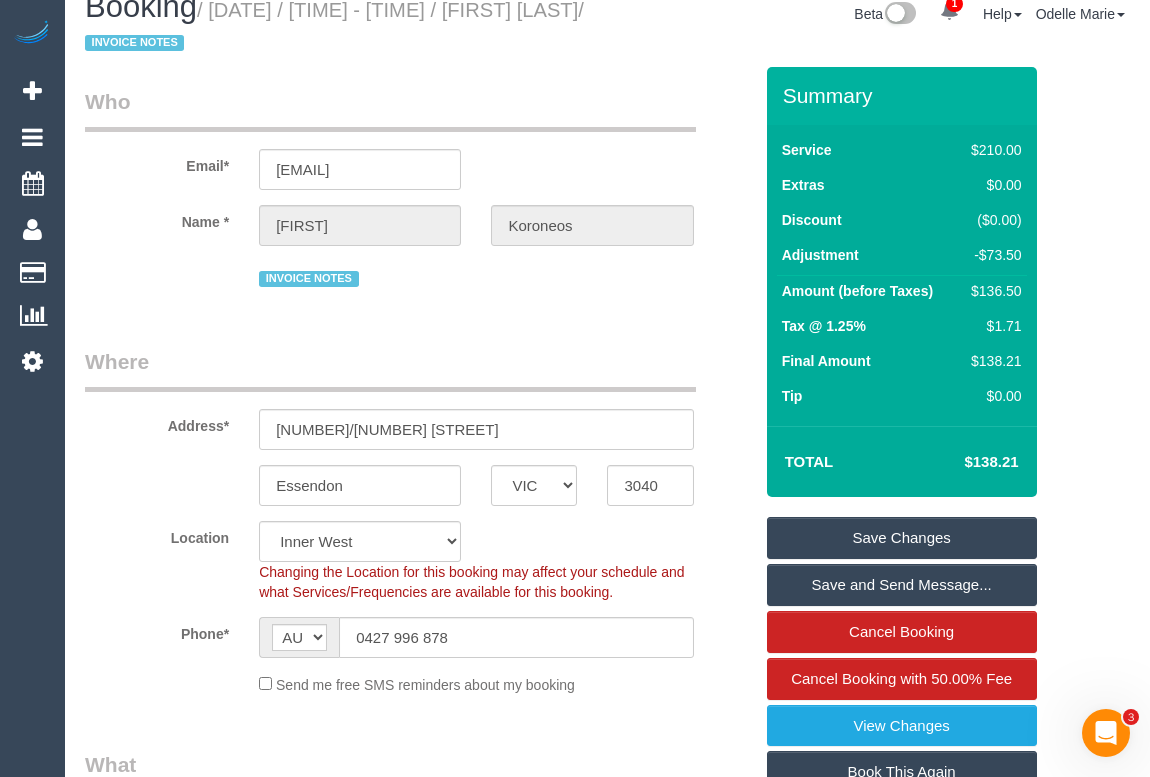scroll, scrollTop: 0, scrollLeft: 0, axis: both 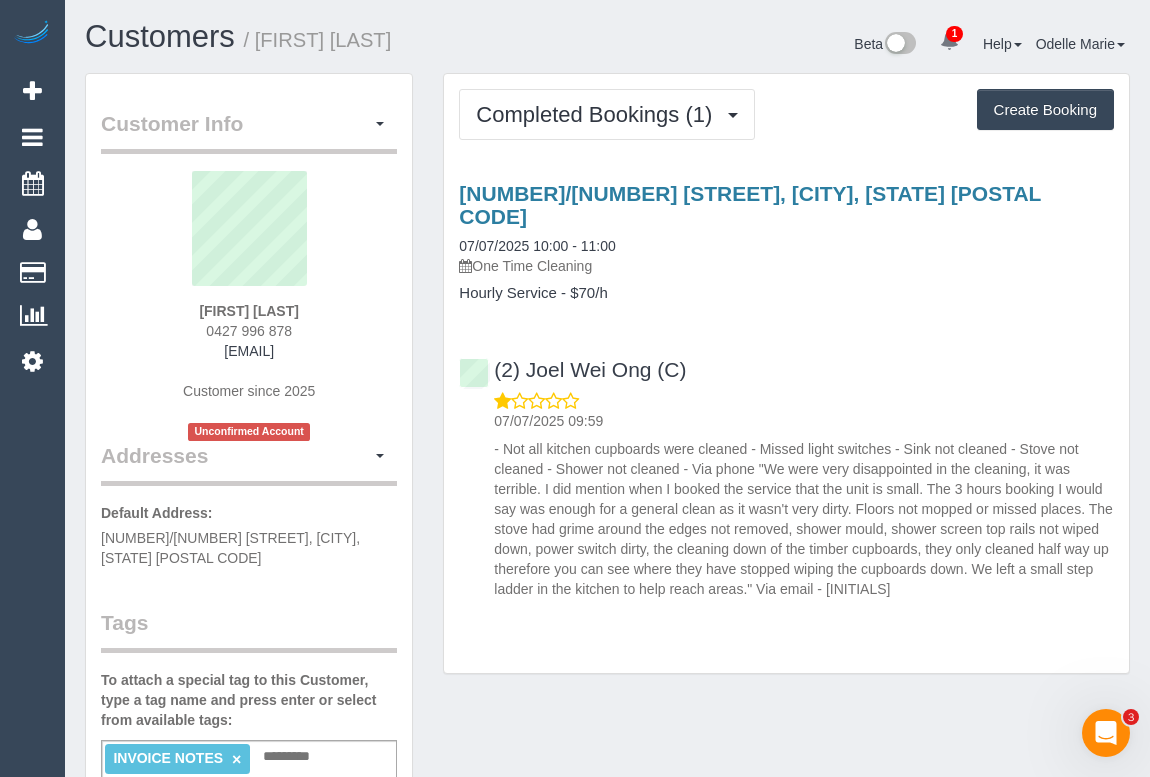 drag, startPoint x: 190, startPoint y: 311, endPoint x: 313, endPoint y: 306, distance: 123.101585 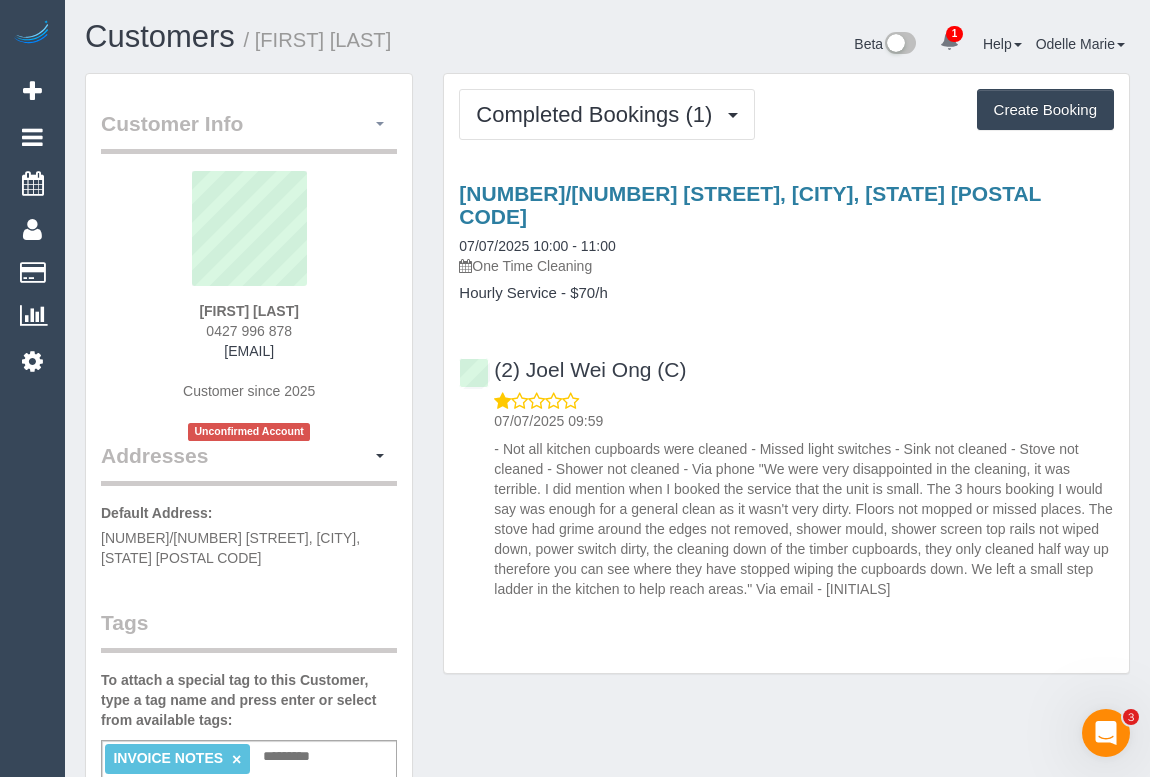 click at bounding box center (380, 124) 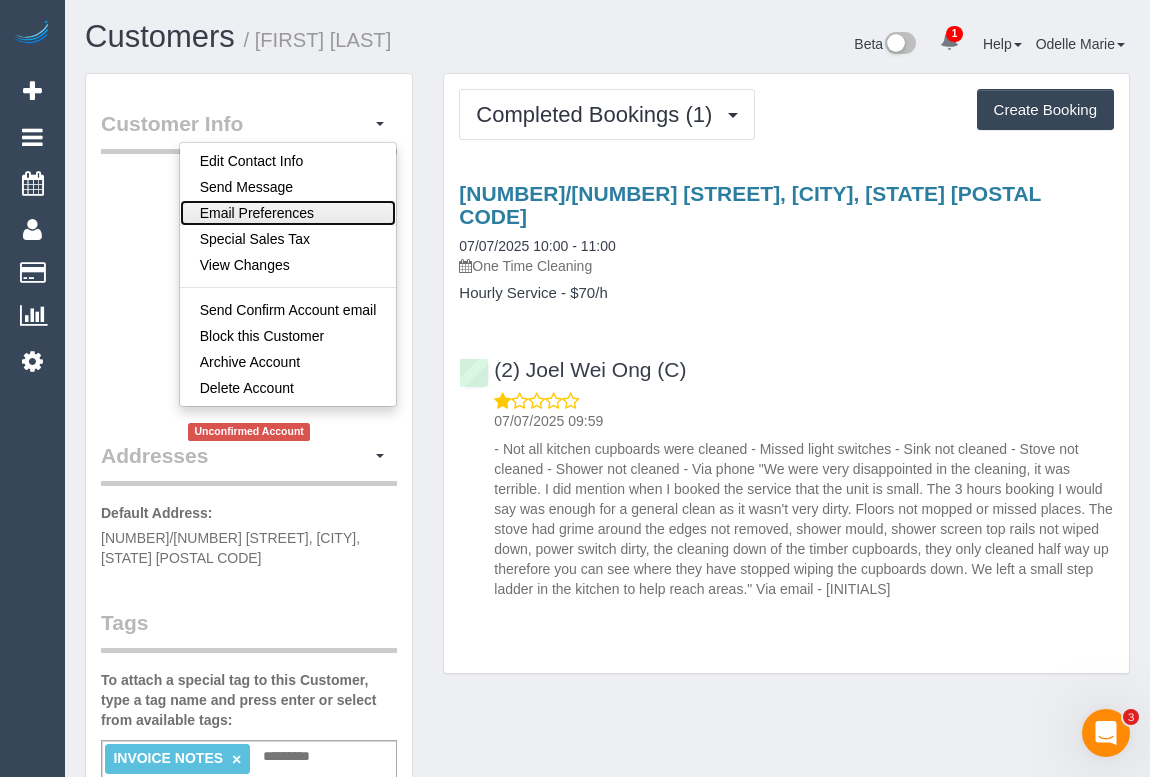 click on "Email Preferences" at bounding box center [288, 213] 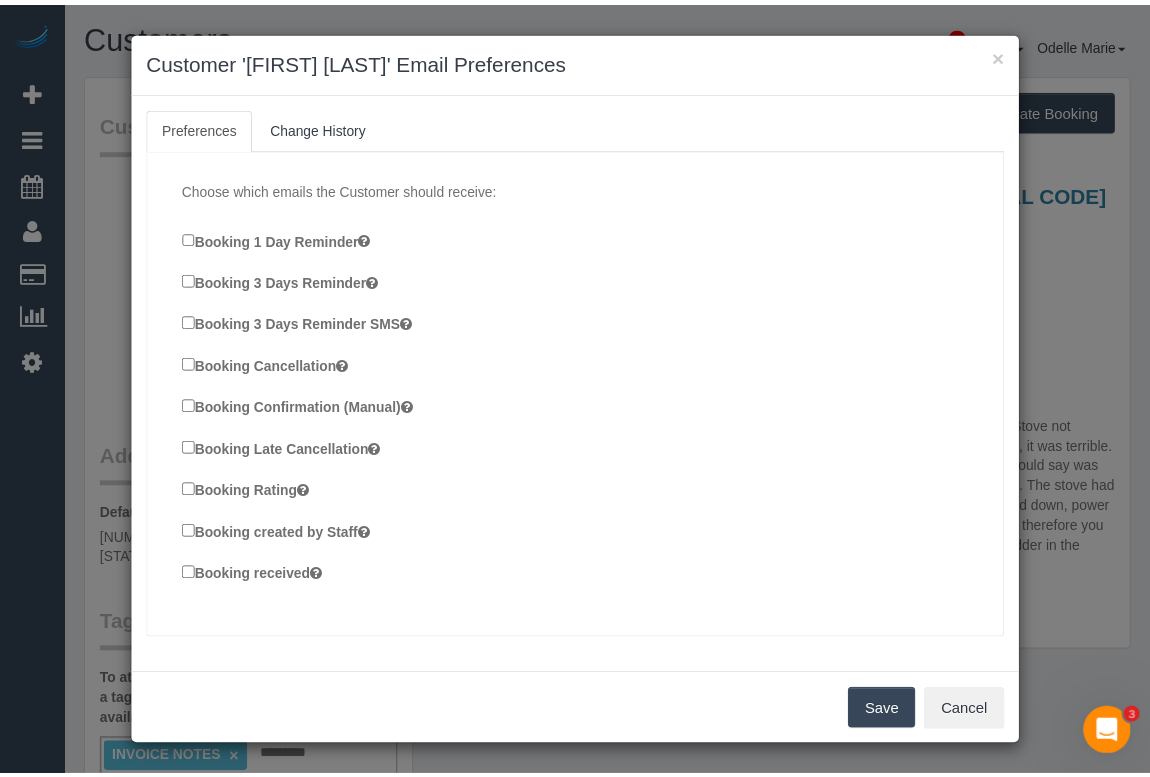 scroll, scrollTop: 339, scrollLeft: 0, axis: vertical 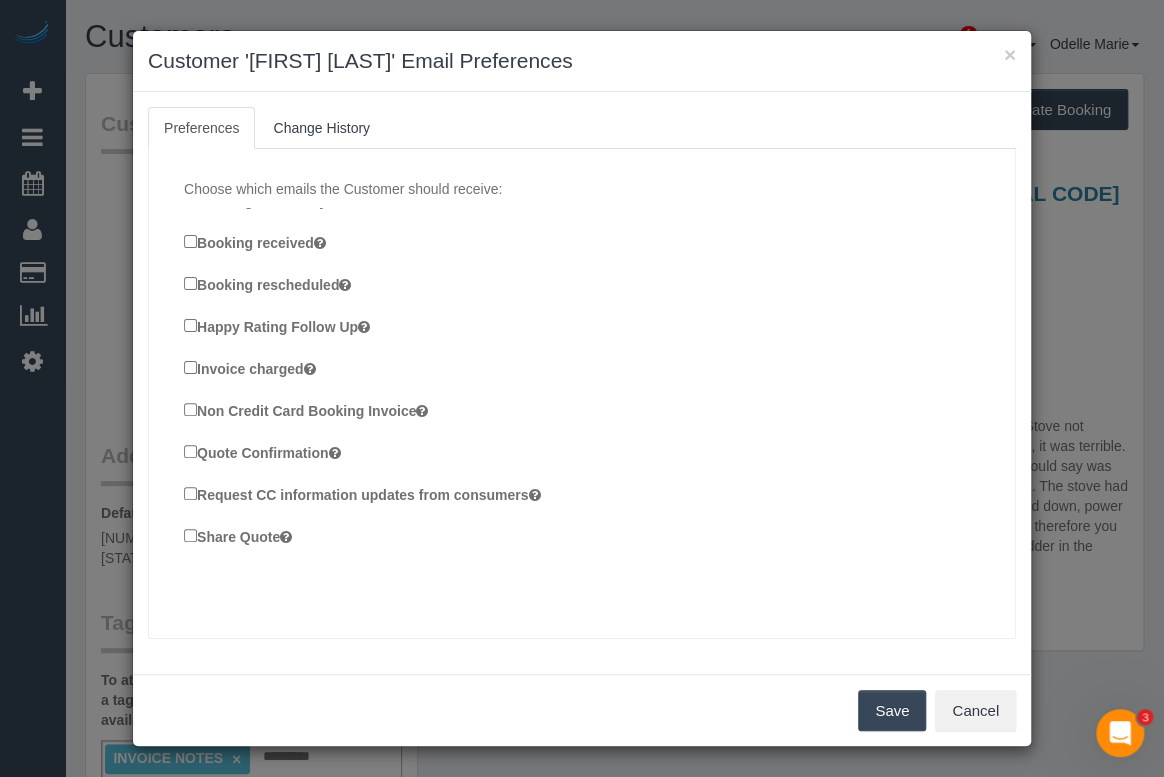 click on "Save" at bounding box center (892, 711) 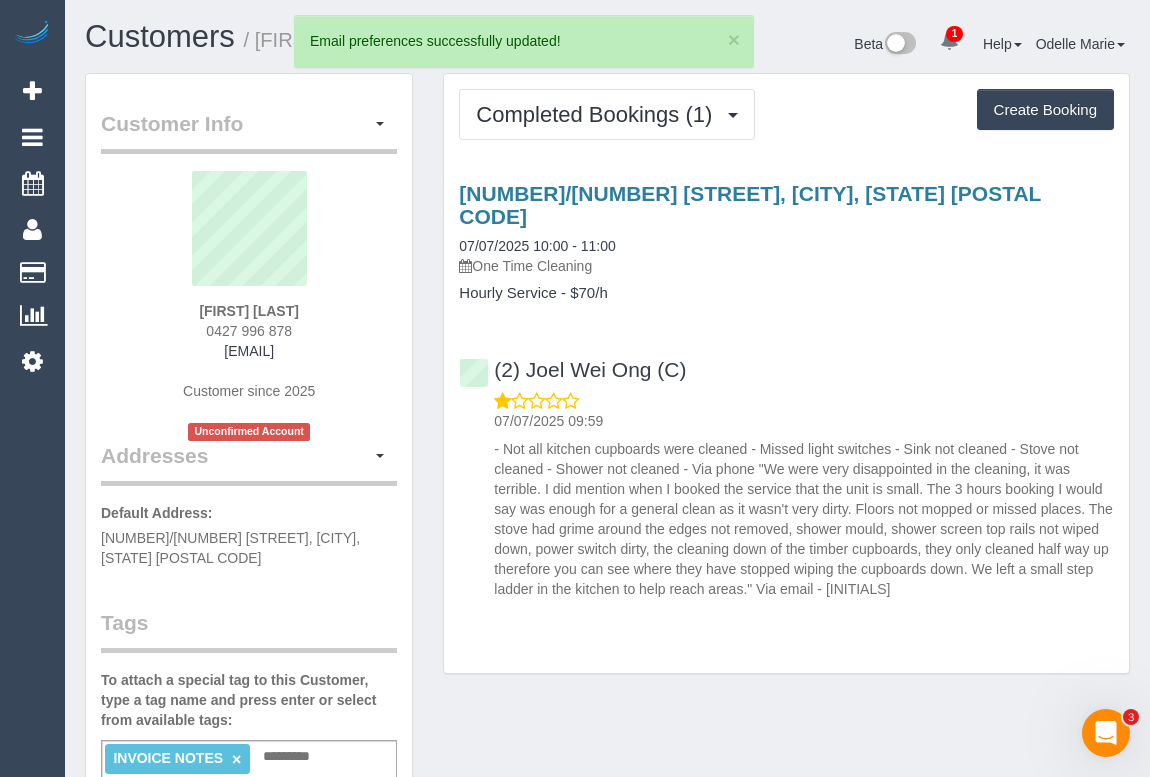 click on "Customer Info
Edit Contact Info
Send Message
Email Preferences
Special Sales Tax
View Changes
Send Confirm Account email
Block this Customer
Archive Account
Delete Account
Jim Koroneos" at bounding box center (607, 835) 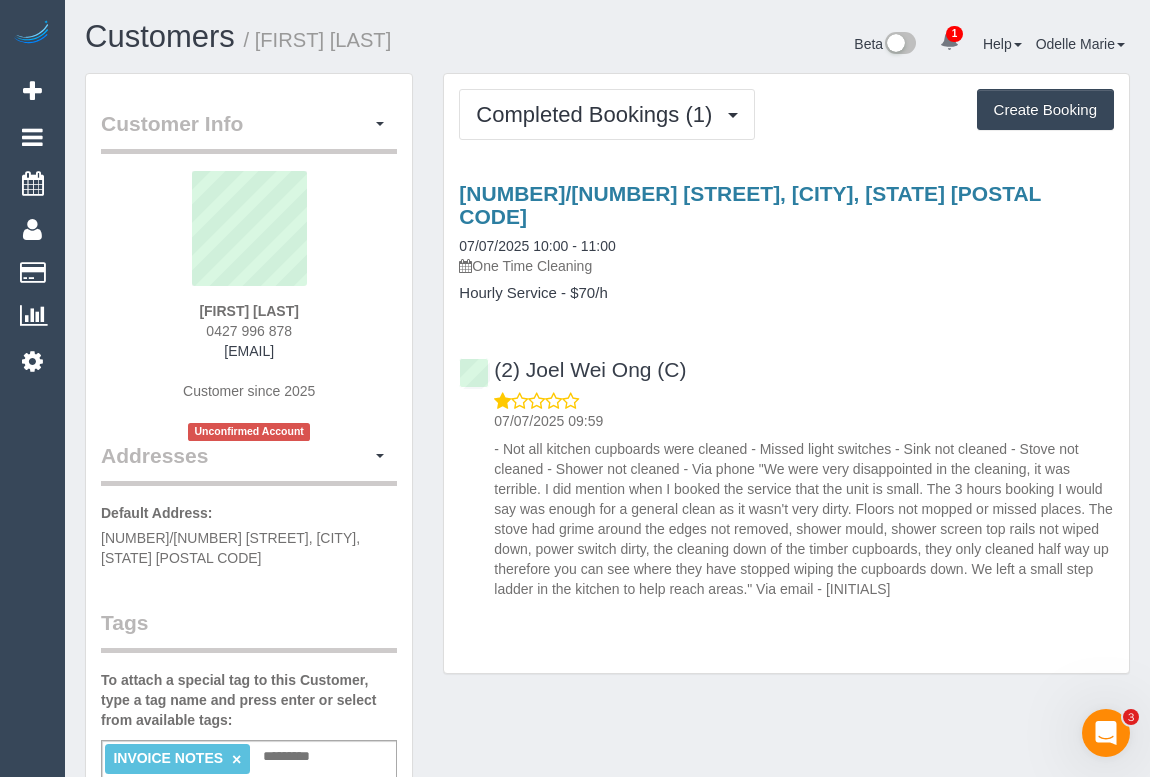 drag, startPoint x: 201, startPoint y: 312, endPoint x: 328, endPoint y: 311, distance: 127.00394 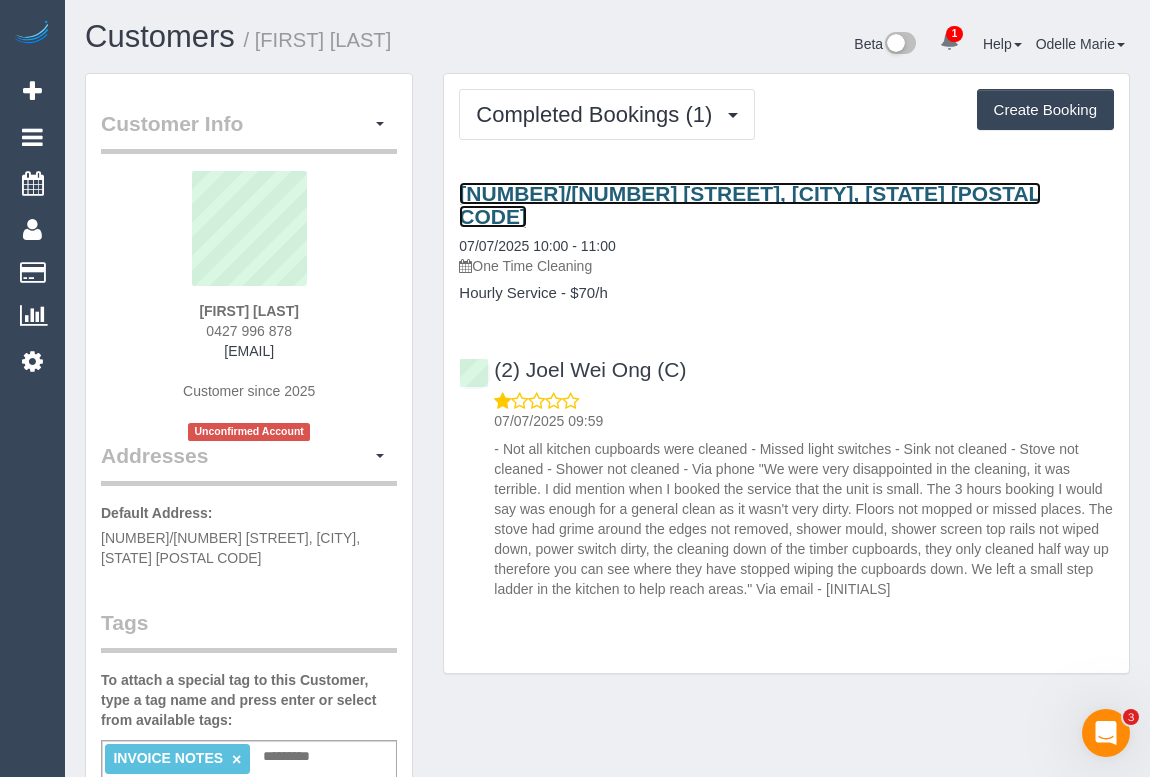 click on "103/973 Mt Alexander Road, Essendon, VIC 3040" at bounding box center [750, 205] 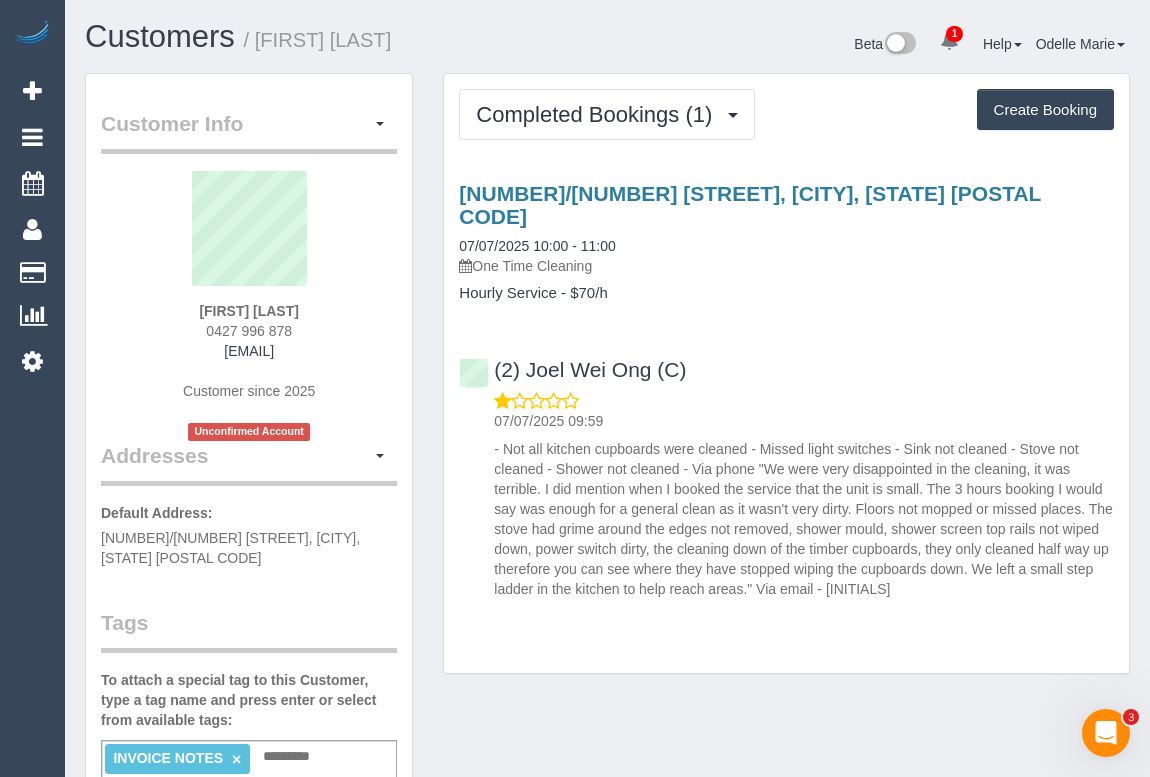 drag, startPoint x: 479, startPoint y: 239, endPoint x: 633, endPoint y: 239, distance: 154 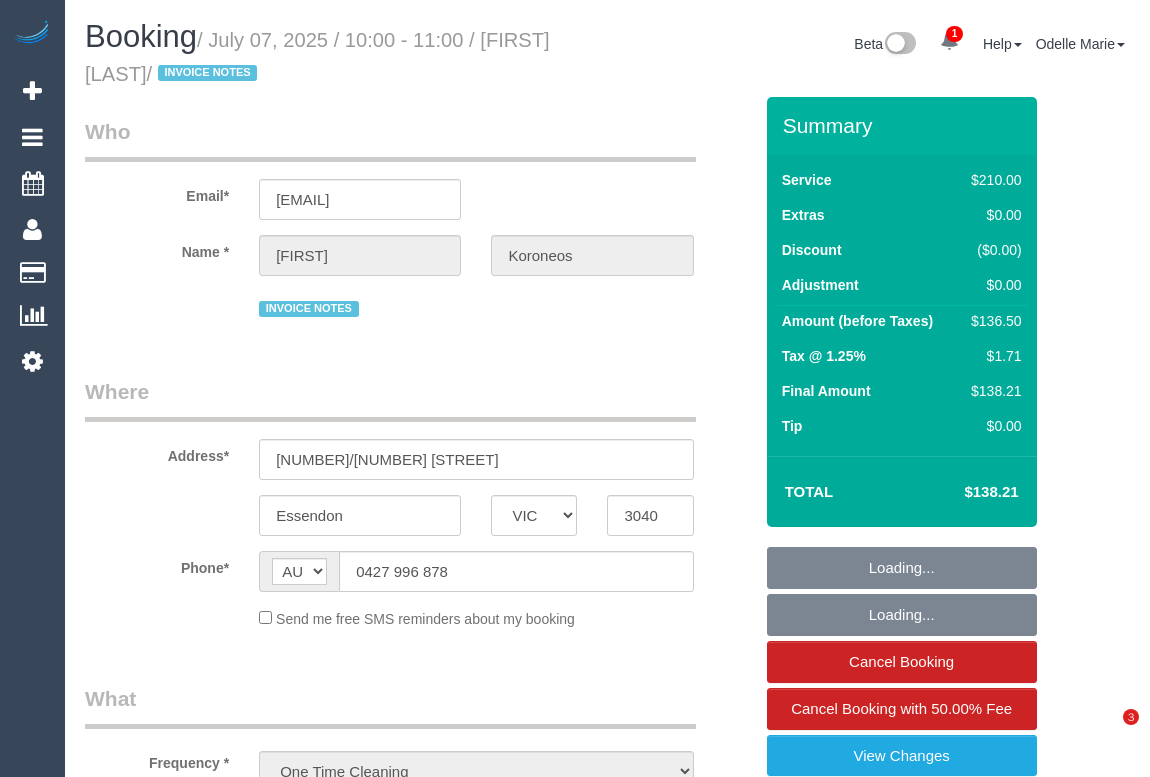 select on "VIC" 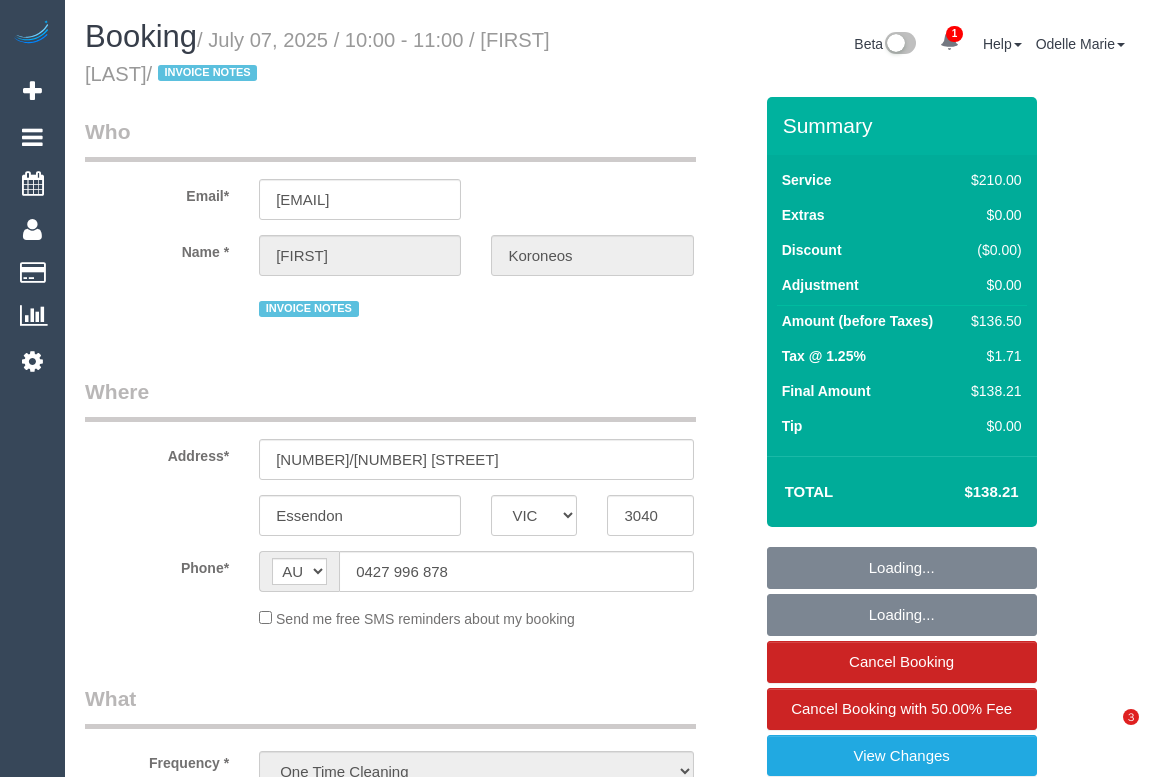 scroll, scrollTop: 0, scrollLeft: 0, axis: both 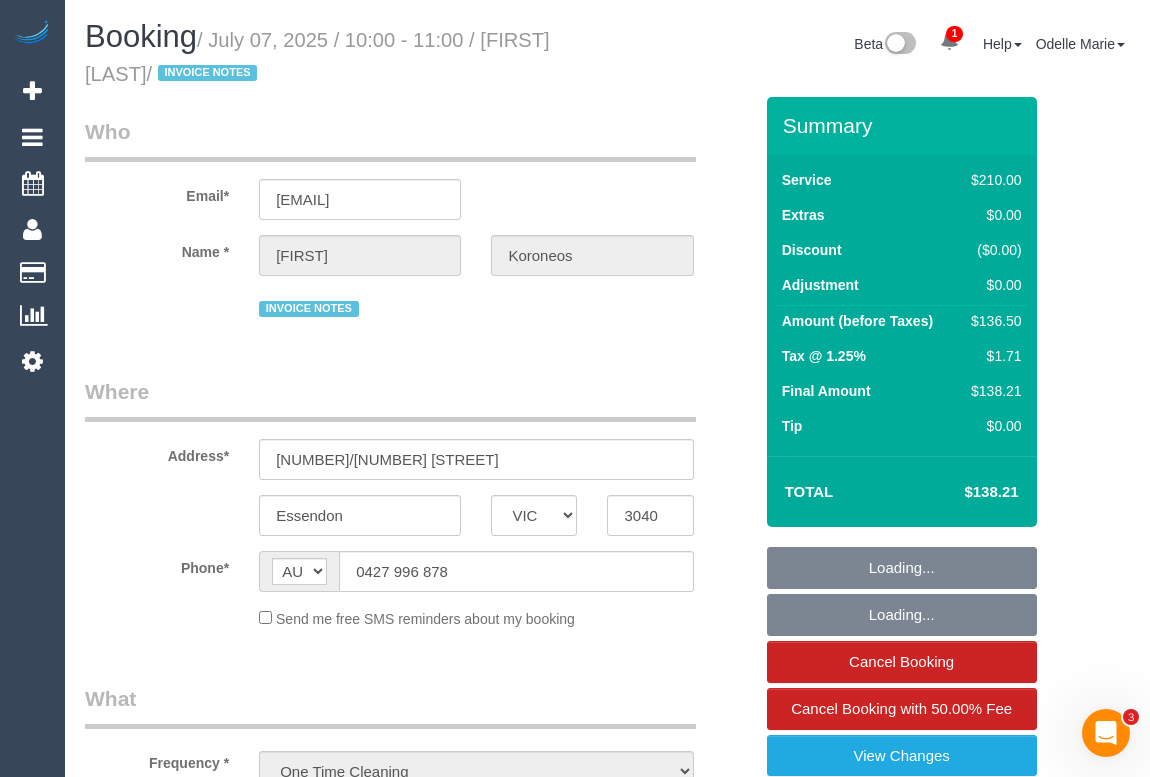 select on "string:stripe-pm_1RfaZ72GScqysDRV0pADhlZF" 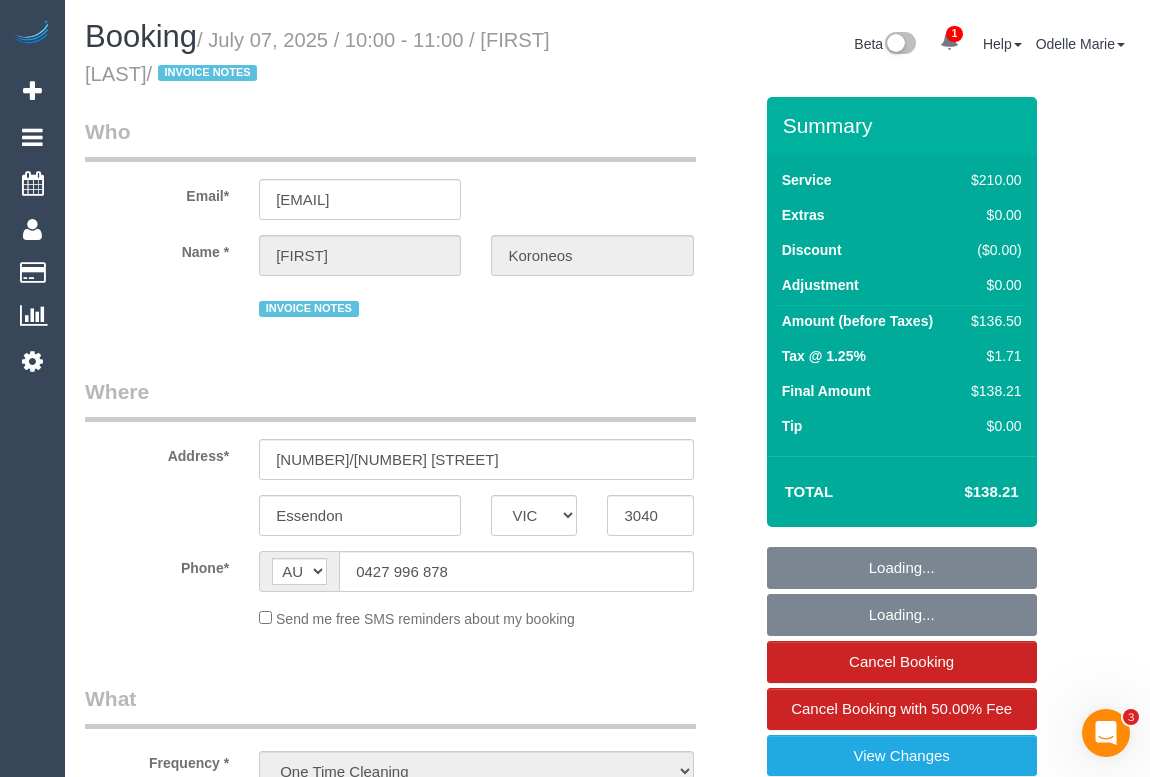 select on "180" 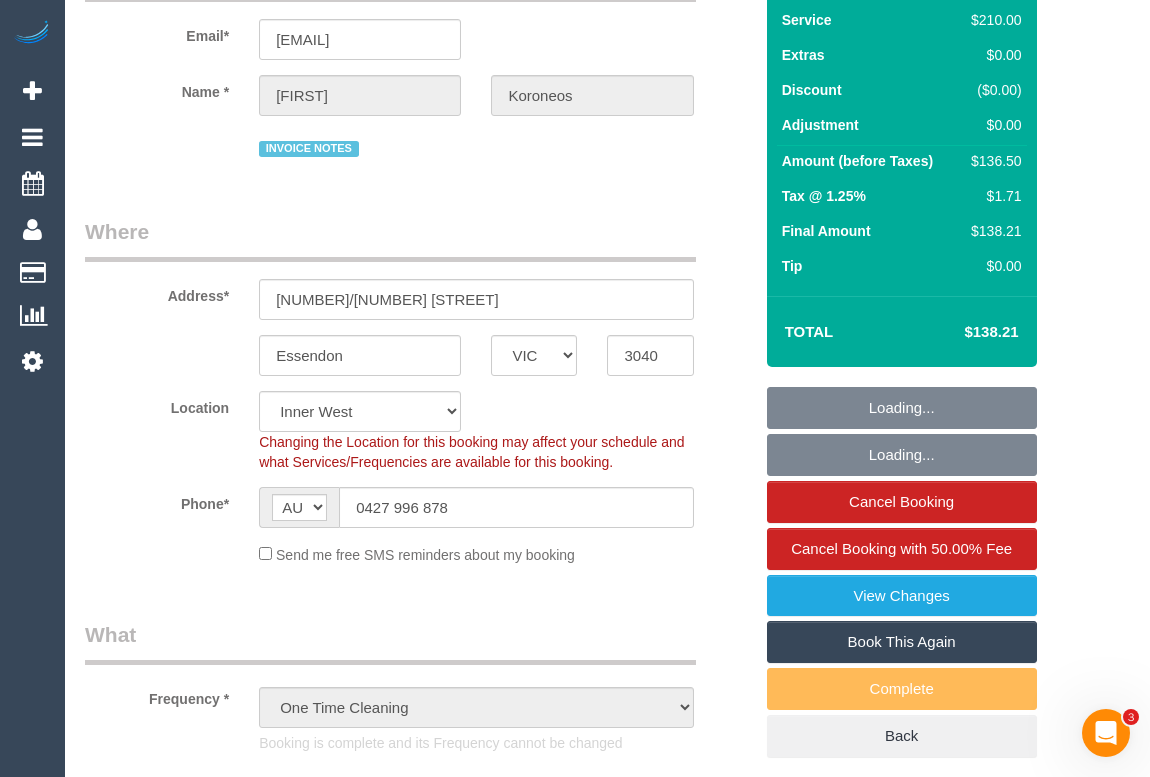 scroll, scrollTop: 454, scrollLeft: 0, axis: vertical 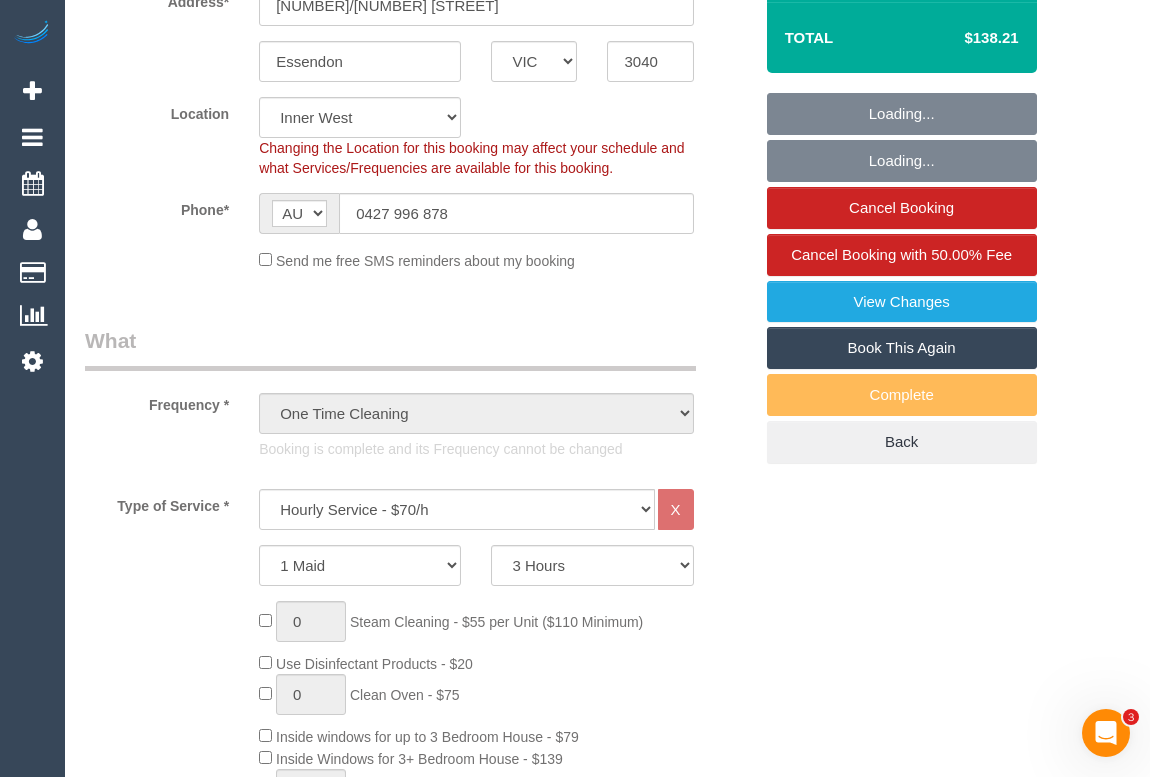 select on "object:750" 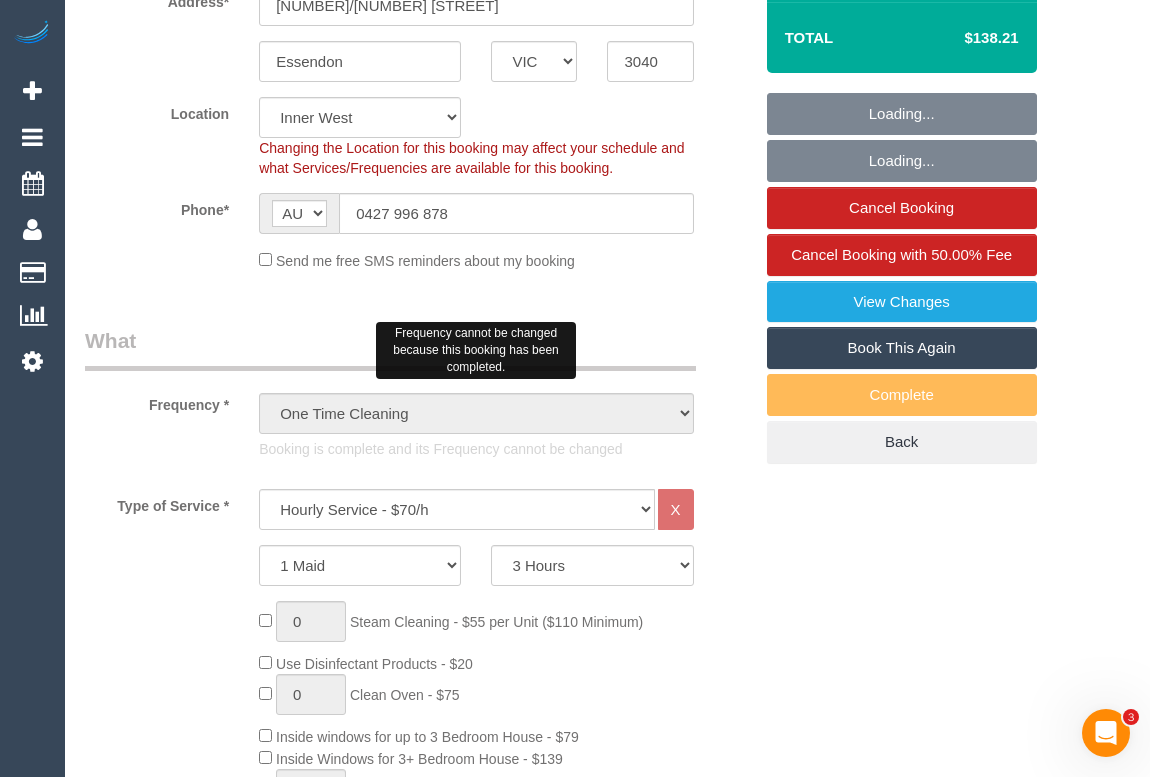select on "number:28" 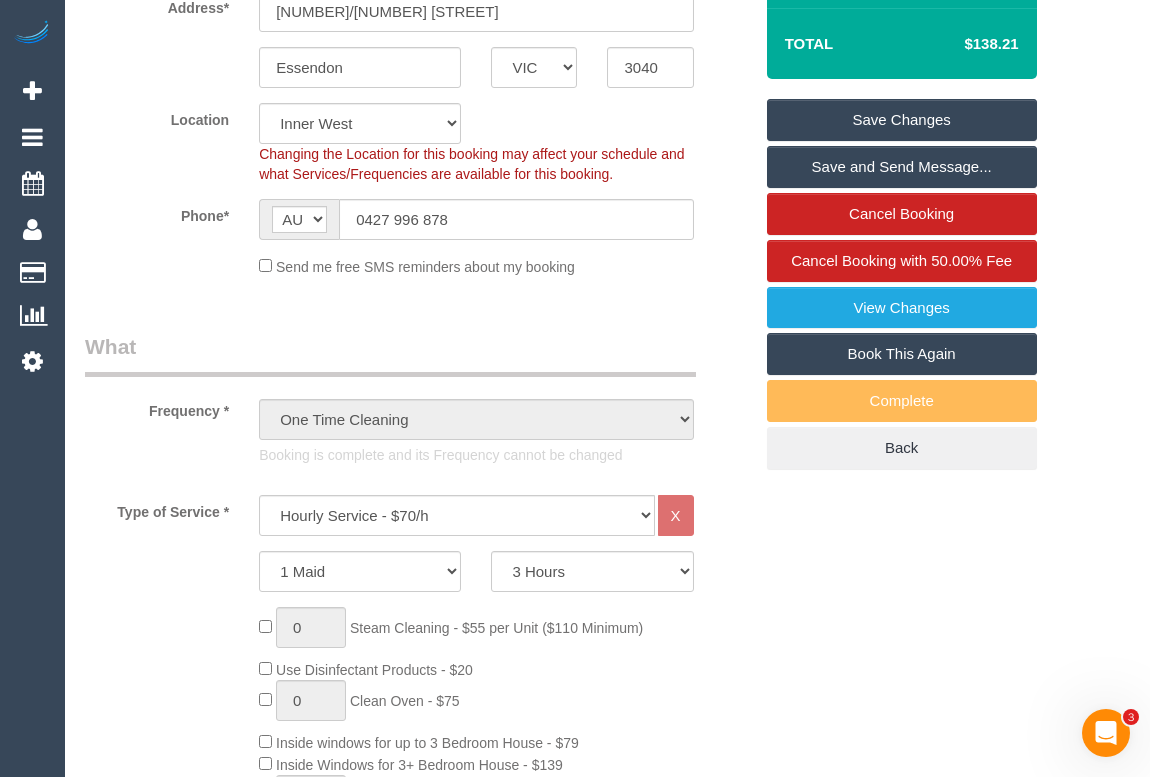 scroll, scrollTop: 0, scrollLeft: 0, axis: both 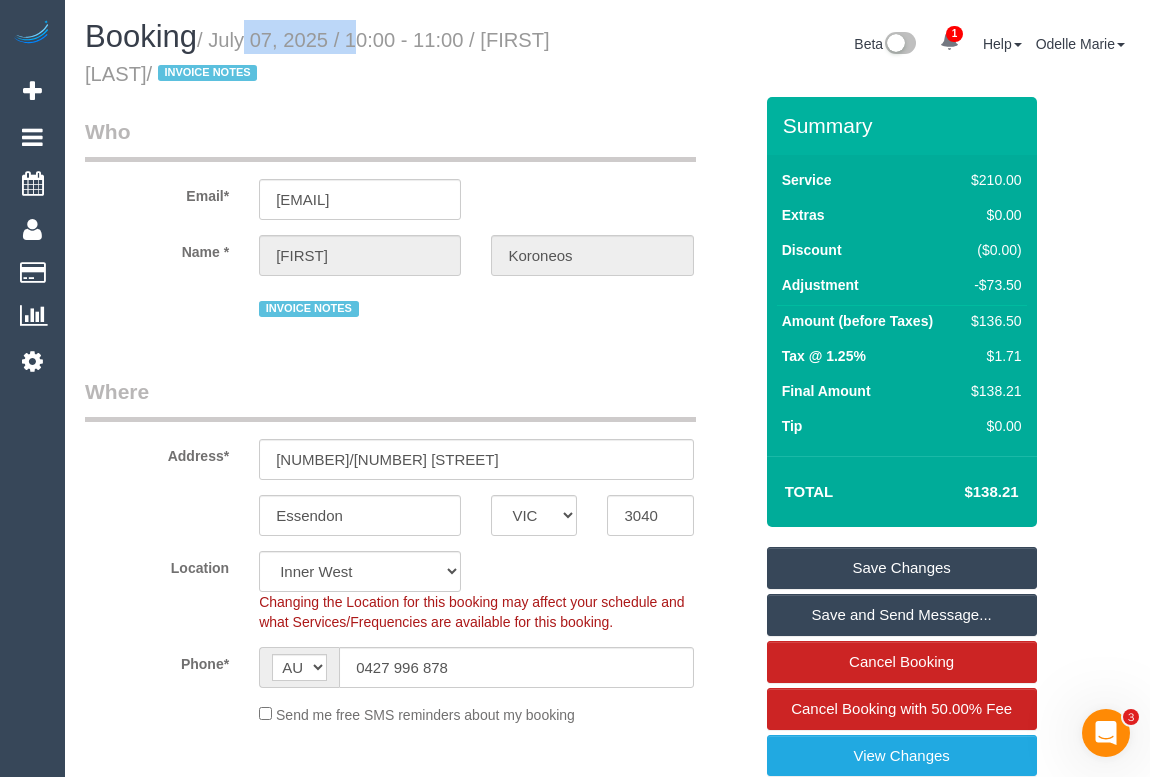 drag, startPoint x: 218, startPoint y: 40, endPoint x: 337, endPoint y: 36, distance: 119.06721 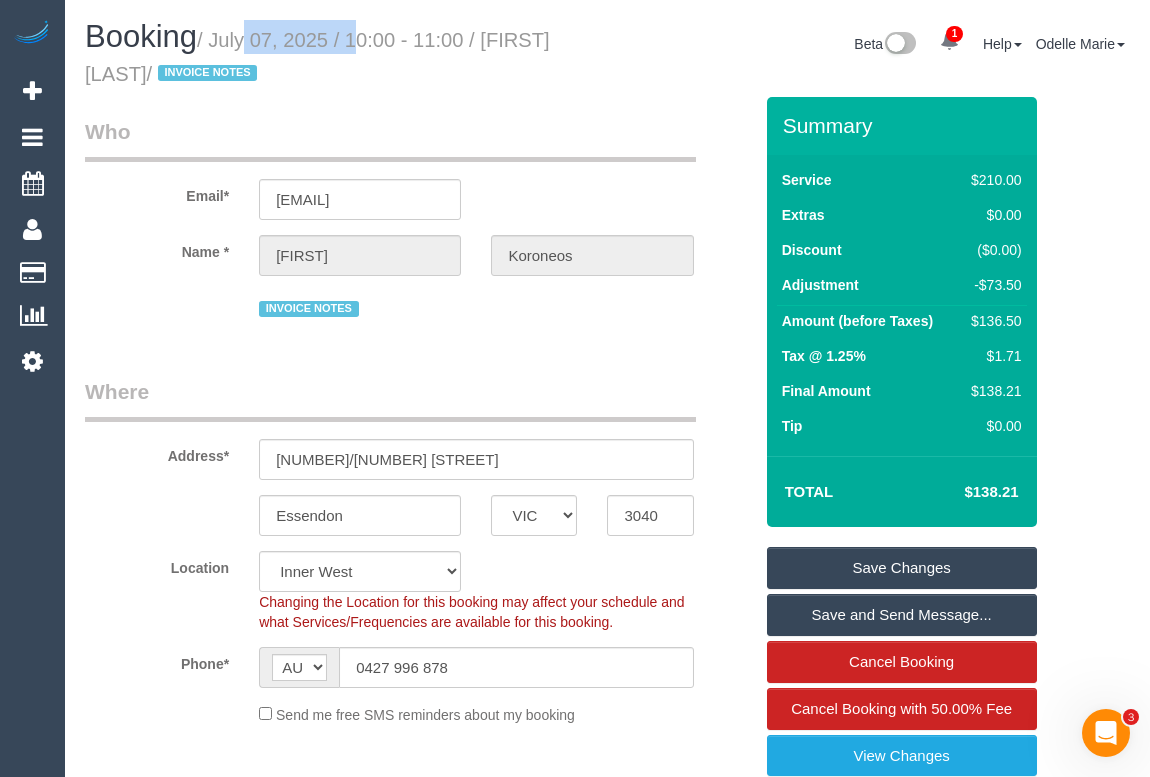 click on "/ July 07, 2025 / 10:00 - 11:00 / [FIRST] [LAST]
/
INVOICE NOTES" at bounding box center (317, 57) 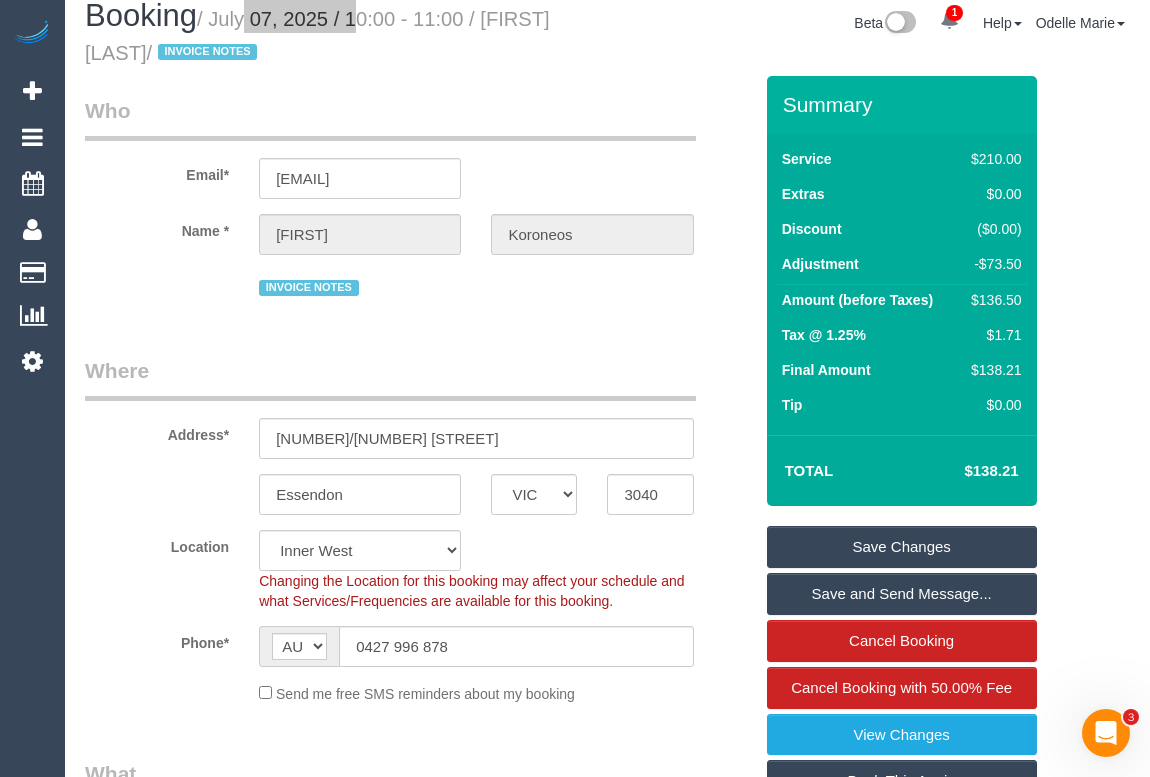 scroll, scrollTop: 0, scrollLeft: 0, axis: both 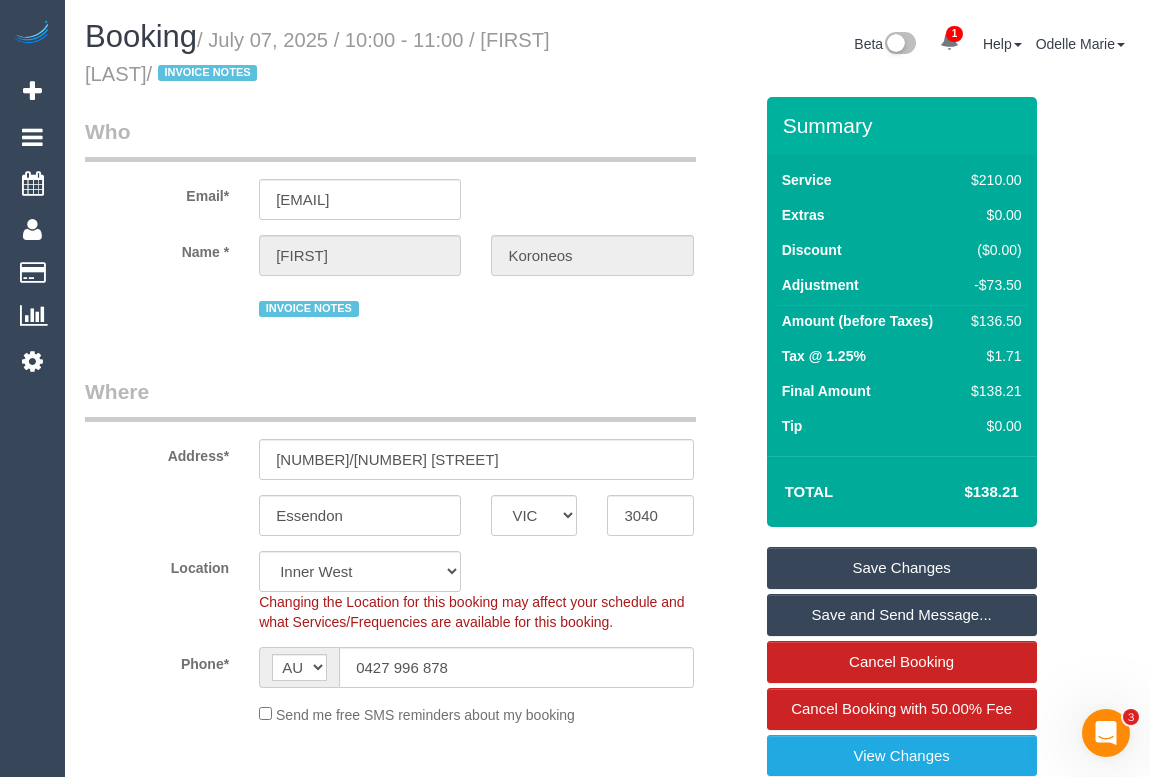 click on "Who
Email*
[EMAIL]
Name *
[FIRST]
[LAST]
INVOICE NOTES
Where
Address*
[NUMBER]/[NUMBER] [STREET]
Essendon
ACT
NSW
NT
QLD
SA
TAS
VIC
WA
3040
Location
Office City East (North) East (South) Inner East Inner North (East) Inner North (West) Inner South East Inner West North (East) North (West) Outer East Outer North (East) Outer North (West) Outer South East Outer West South East (East) South East (West) West (North) West (South) ZG - Central ZG - East ZG - North ZG - South" at bounding box center [418, 2312] 